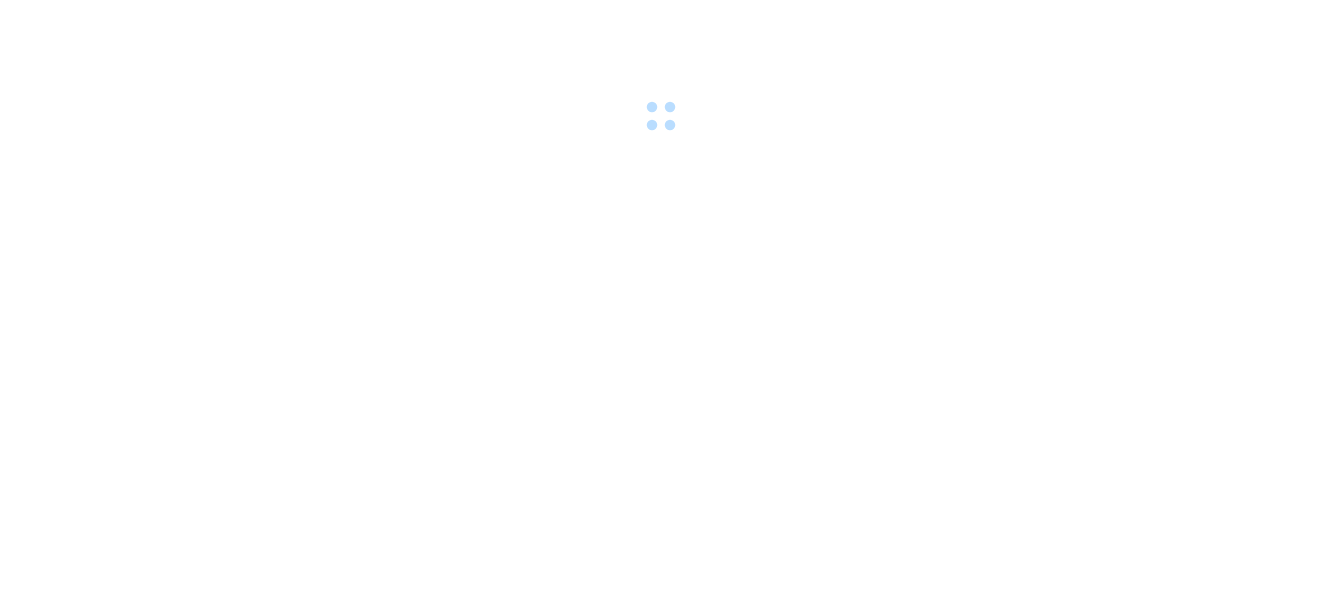 scroll, scrollTop: 0, scrollLeft: 0, axis: both 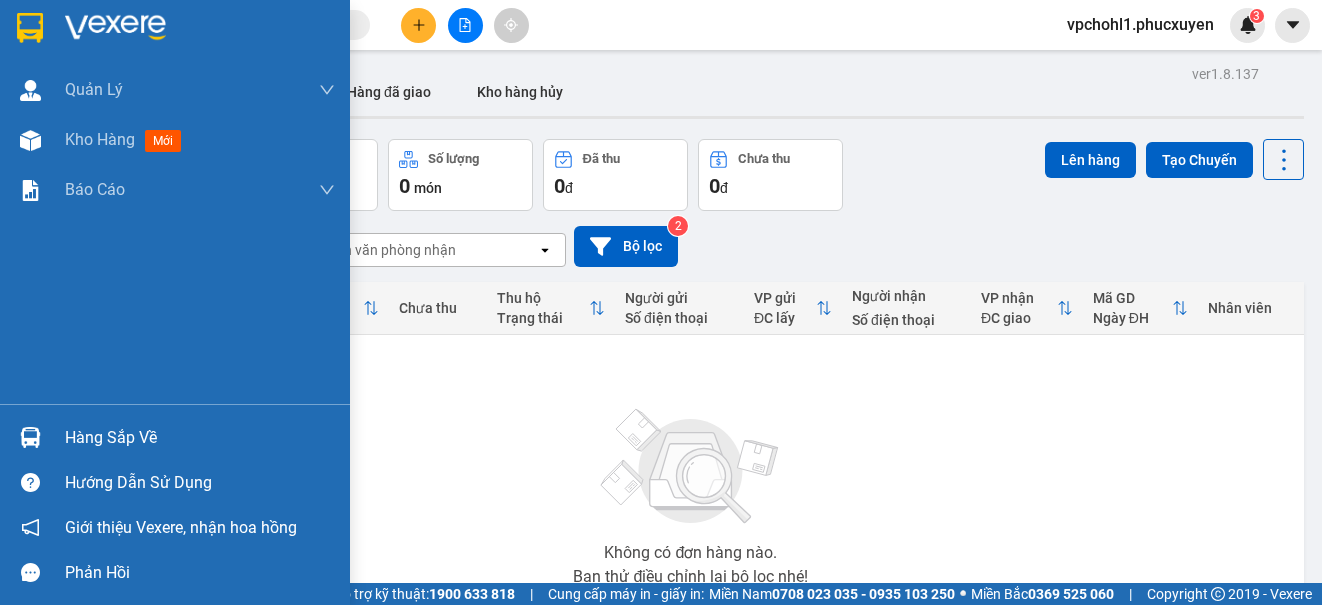click at bounding box center [30, 437] 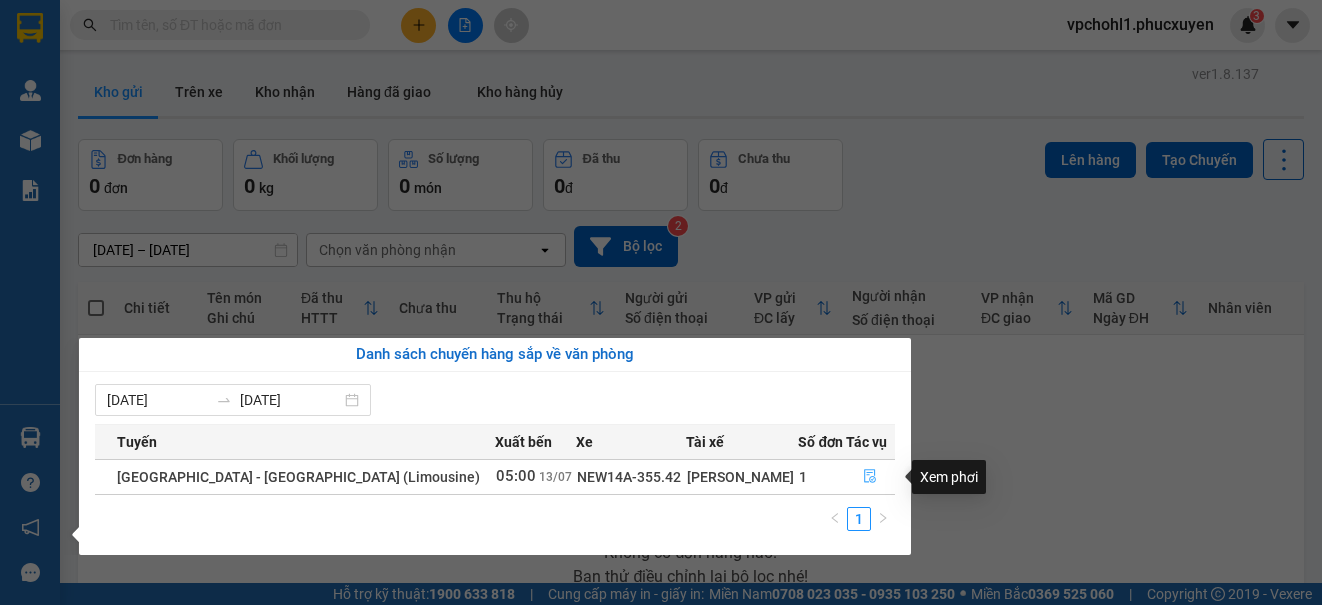 click 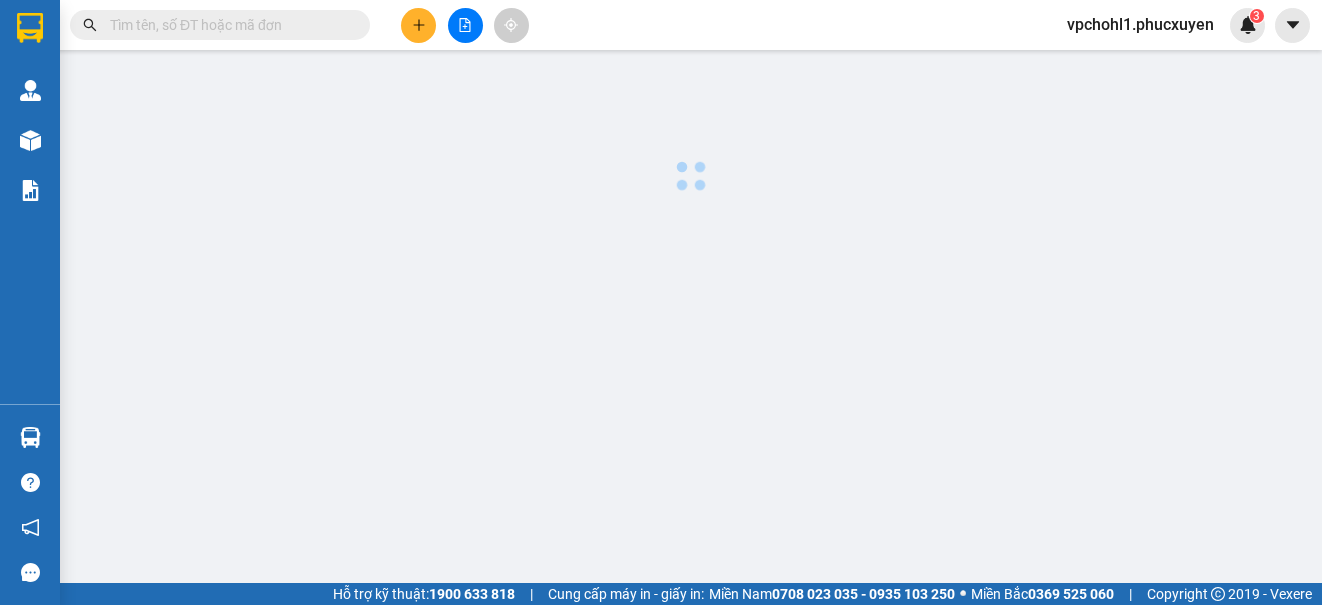 click at bounding box center (661, 291) 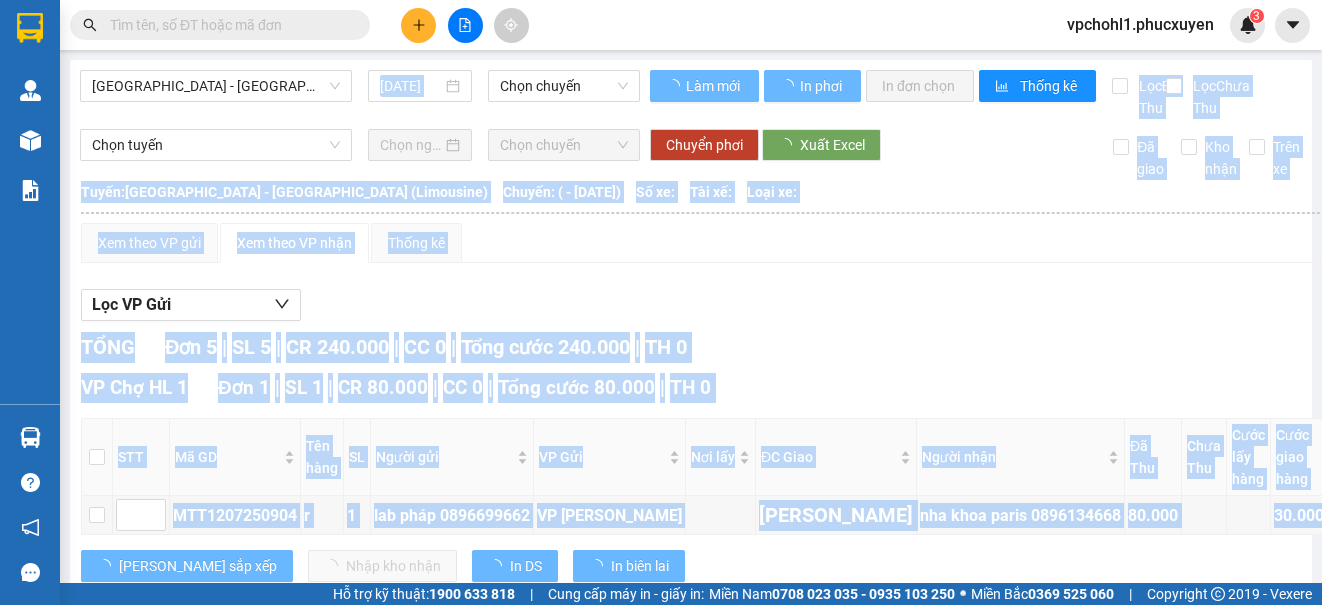 click on "Xem theo VP gửi Xem theo VP nhận Thống kê Lọc VP Gửi TỔNG Đơn   5 | SL   5 | CR   240.000 | CC   0 | Tổng cước   240.000 | TH   0 VP Chợ HL 1 Đơn   1 | SL   1 | CR   80.000 | CC   0 | Tổng cước   80.000 | TH   0 STT Mã GD Tên hàng SL Người gửi VP Gửi Nơi lấy ĐC Giao Người nhận Đã Thu Chưa Thu Cước lấy hàng Cước giao hàng Thu hộ Ghi chú Nhân viên Ký nhận                                     MTT1207250904 r 1 lab pháp  0896699662 VP [PERSON_NAME] lê thánh tông  nha khoa [GEOGRAPHIC_DATA] 0896134668 80.000 30.000 hongnhung.[PERSON_NAME] sắp xếp Nhập kho nhận In DS In biên lai Phúc Xuyên   02033616626, 19006799   Số 239 [PERSON_NAME], TP. [GEOGRAPHIC_DATA], [GEOGRAPHIC_DATA] VP Chợ HL 1  -  08:02 [DATE] Tuyến:  [GEOGRAPHIC_DATA] - [GEOGRAPHIC_DATA] (Limousine) [GEOGRAPHIC_DATA]:   ( - [DATE]) STT Mã GD Tên hàng SL Người gửi VP Gửi Nơi lấy ĐC Giao Người nhận Đã Thu Chưa Thu Cước lấy hàng Cước giao hàng" at bounding box center [808, 774] 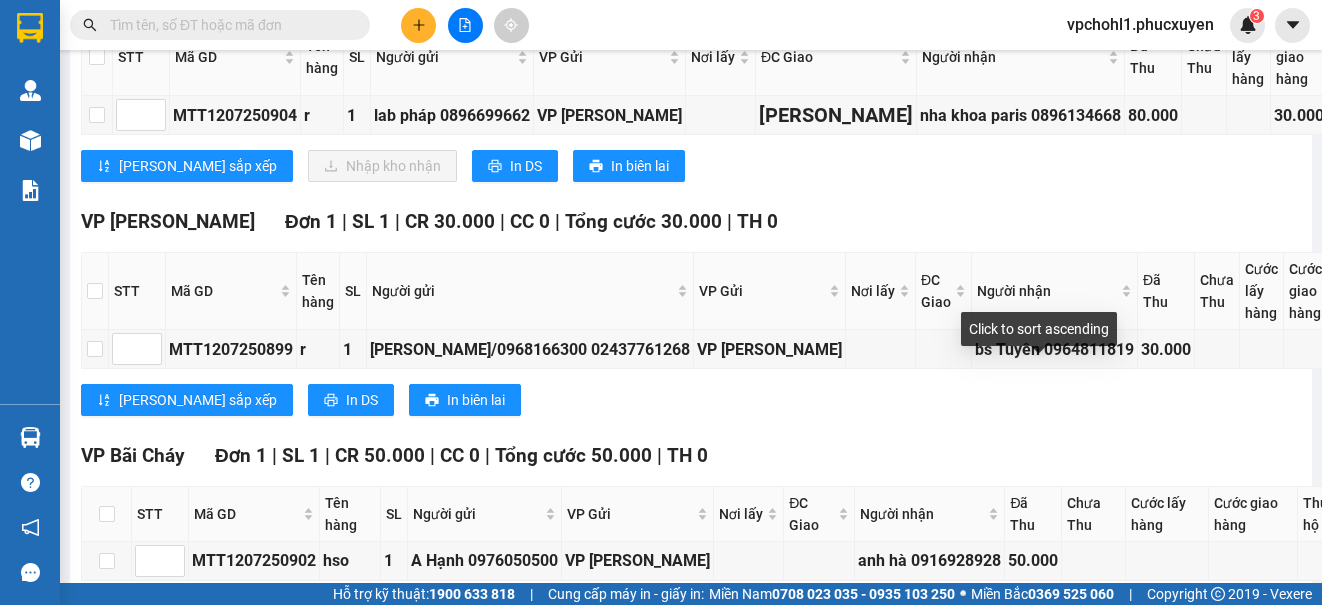 scroll, scrollTop: 200, scrollLeft: 0, axis: vertical 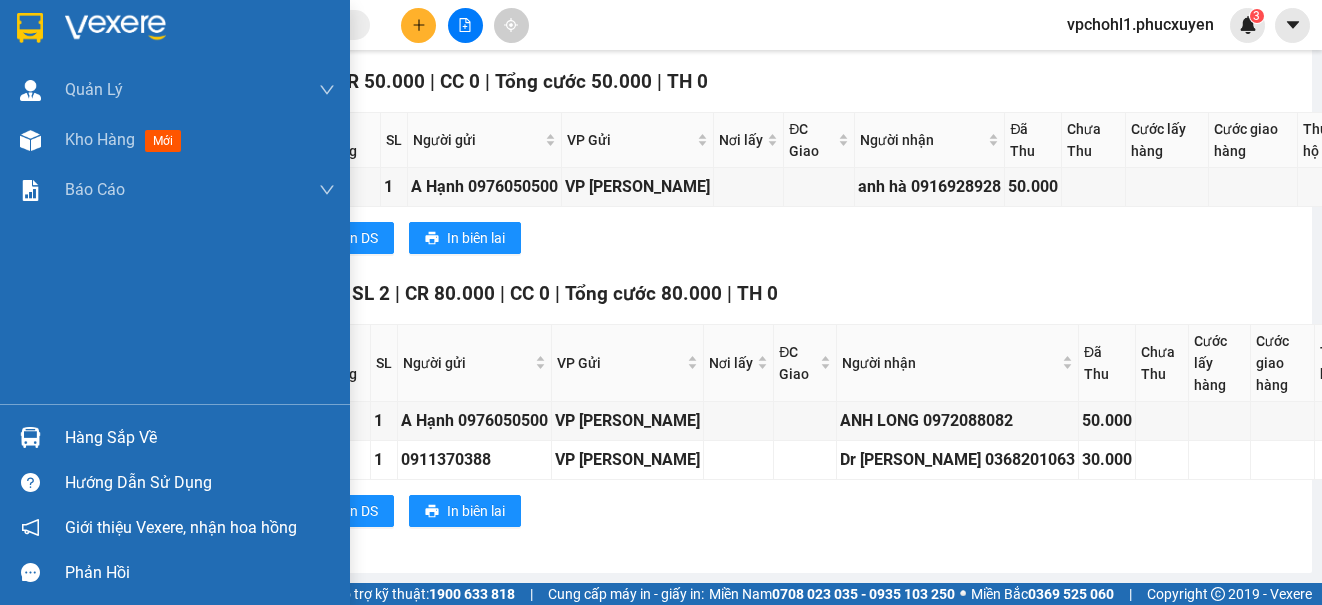click on "Hàng sắp về" at bounding box center (200, 438) 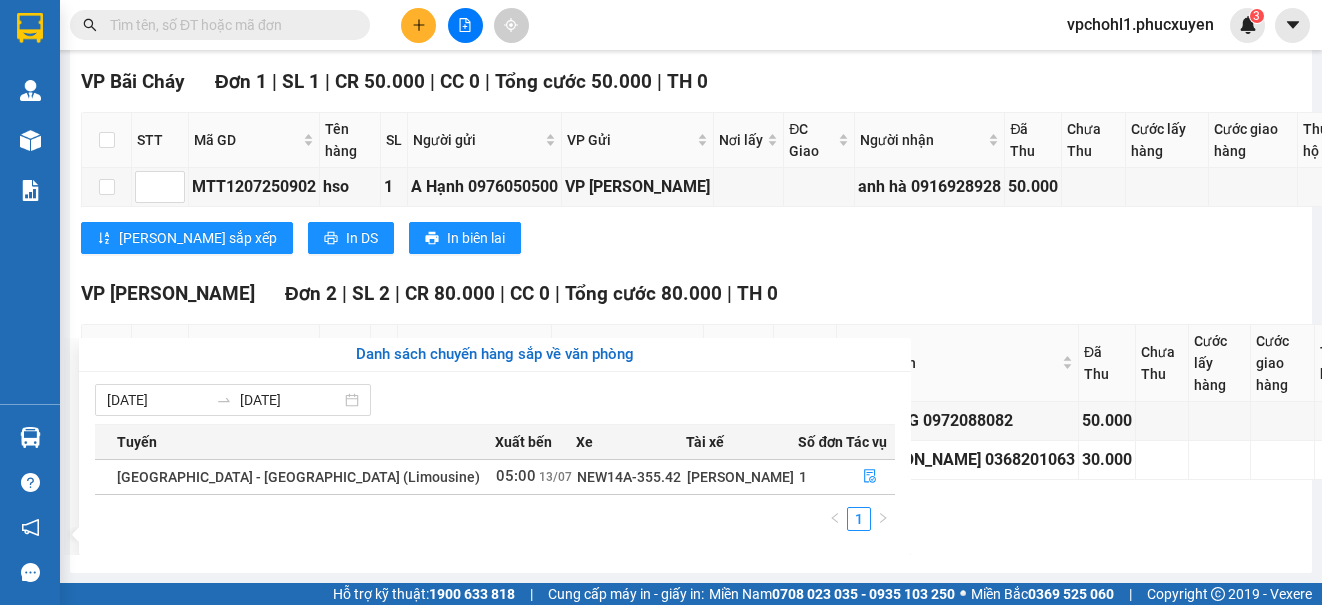 click on "Kết quả tìm kiếm ( 0 )  Bộ lọc  No Data vpchohl1.phucxuyen 3     [PERSON_NAME] lý giao nhận mới Quản lý kiểm kho     Kho hàng mới     Báo cáo  11. Báo cáo đơn giao nhận nội bộ 1. Chi tiết đơn hàng văn phòng 12. Thống kê đơn đối tác 2. Tổng doanh thu theo từng văn phòng 3. Thống kê đơn hàng toàn nhà xe  4. Báo cáo dòng tiền theo nhân viên 5. Doanh thu thực tế chi tiết theo phòng hàng  8. Thống kê nhận và gửi hàng theo văn phòng 9. Thống kê chi tiết đơn hàng theo văn phòng gửi Báo cáo Dòng tiền Thực thu của Nhân viên (Tách cước) Hàng sắp về Hướng dẫn sử dụng Giới thiệu Vexere, nhận hoa hồng Phản hồi Phần mềm hỗ trợ bạn tốt chứ? [GEOGRAPHIC_DATA] - [GEOGRAPHIC_DATA] (Limousine) [DATE] 05:00     - NEW14A-355.42  Làm mới In phơi In đơn chọn Thống kê Lọc  Đã Thu Lọc  Chưa Thu Chọn tuyến Chọn chuyến Chuyển phơi Xuất Excel Đã giao" at bounding box center (661, 302) 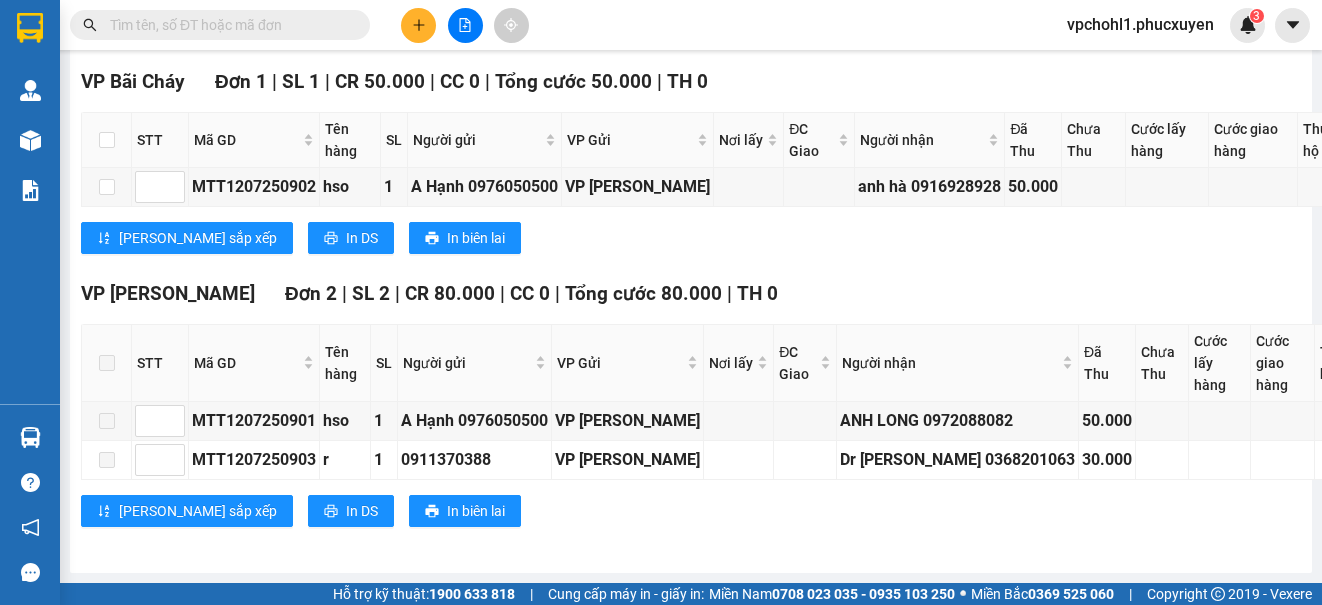 click at bounding box center (228, 25) 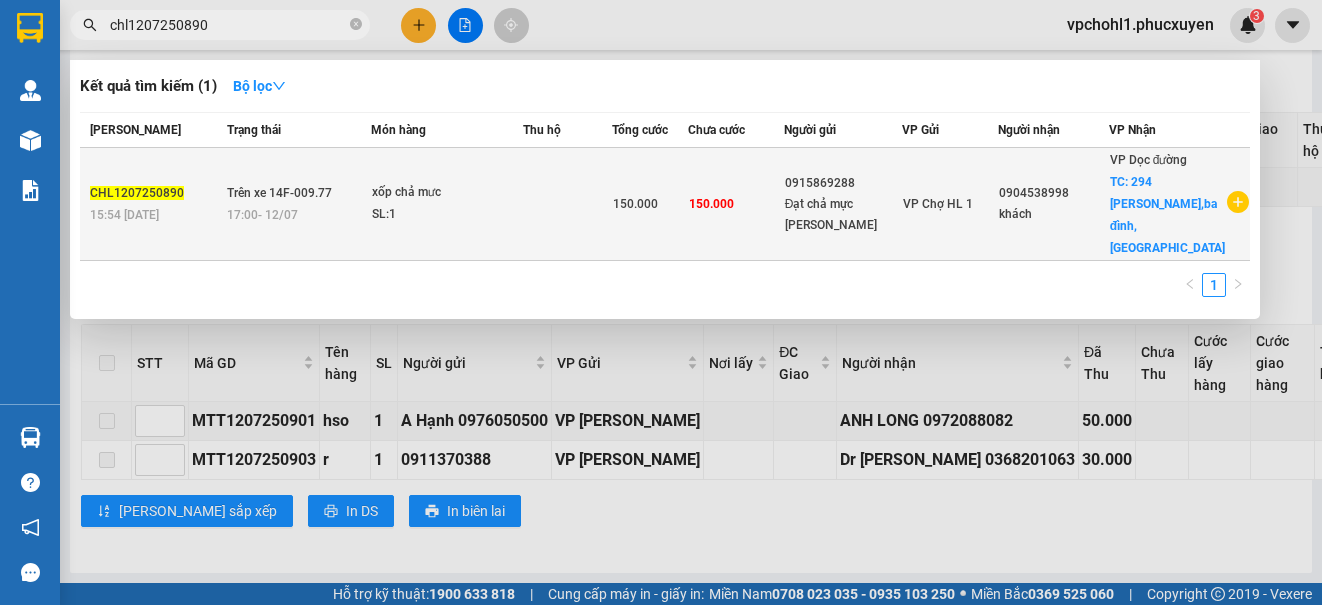 type on "chl1207250890" 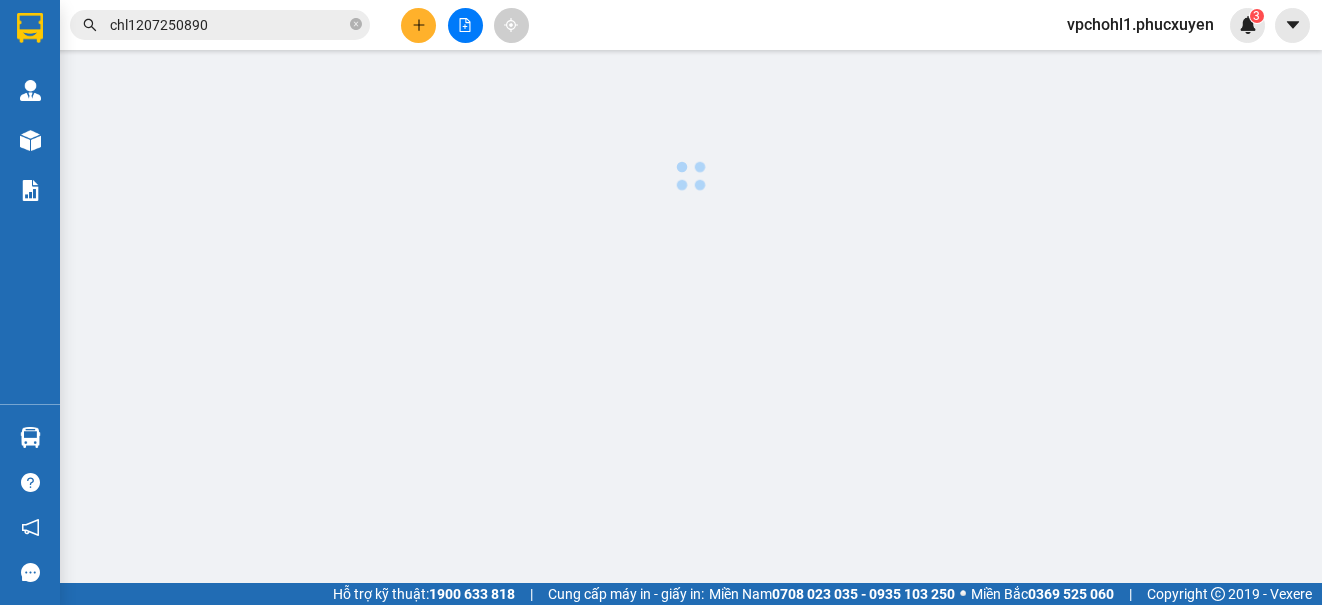 click on "Kết quả tìm kiếm ( 1 )  Bộ lọc  Mã ĐH Trạng thái Món hàng Thu hộ Tổng cước Chưa cước Người gửi VP Gửi Người nhận VP Nhận CHL1207250890 15:54 [DATE] Trên xe   14F-009.77 17:00  [DATE] xốp chả mưc SL:  1 150.000 150.000 0915869288  Đạt chả mực kim thoa VP Chợ HL 1 0904538998 khách  VP Dọc đường  TC: [GEOGRAPHIC_DATA],[GEOGRAPHIC_DATA] 1 chl1207250890 vpchohl1.phucxuyen 3     [PERSON_NAME] lý giao nhận mới Quản lý kiểm kho     Kho hàng mới     Báo cáo  11. Báo cáo đơn giao nhận nội bộ 1. Chi tiết đơn hàng văn phòng 12. Thống kê đơn đối tác 2. Tổng doanh thu theo từng văn phòng 3. Thống kê đơn hàng toàn nhà xe  4. Báo cáo dòng tiền theo nhân viên 5. Doanh thu thực tế chi tiết theo phòng hàng  8. Thống kê nhận và gửi hàng theo văn phòng 9. Thống kê chi tiết đơn hàng theo văn phòng gửi Báo cáo Dòng tiền Thực thu của Nhân viên (Tách cước) | |" at bounding box center [661, 302] 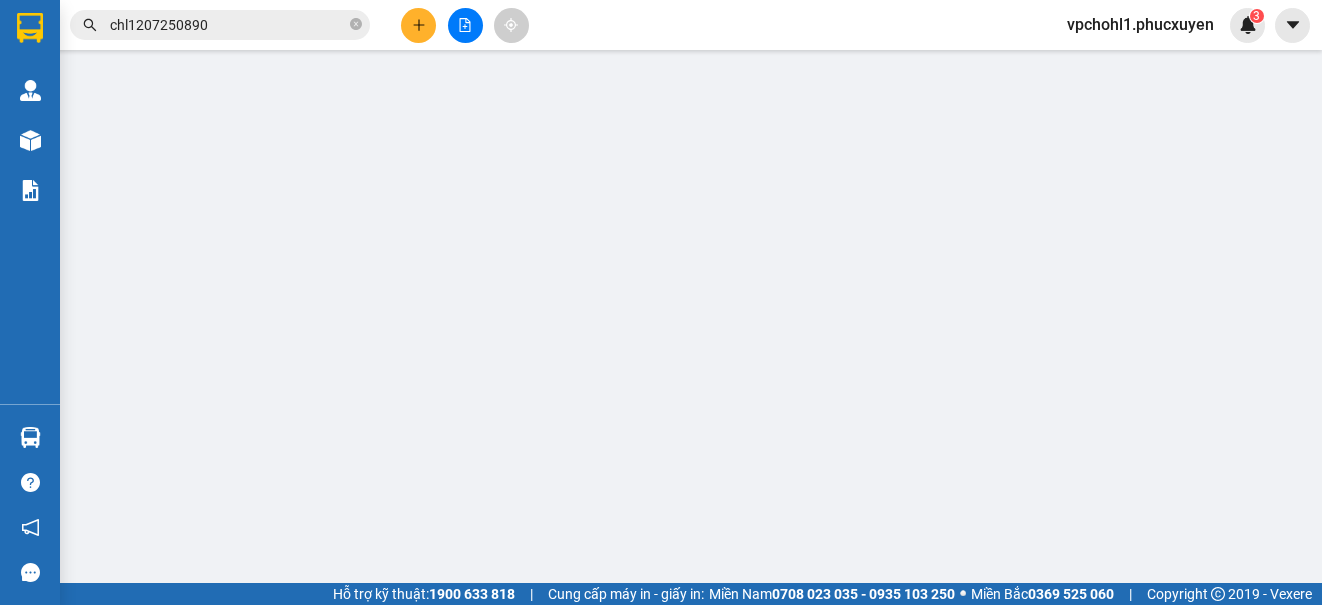 scroll, scrollTop: 0, scrollLeft: 0, axis: both 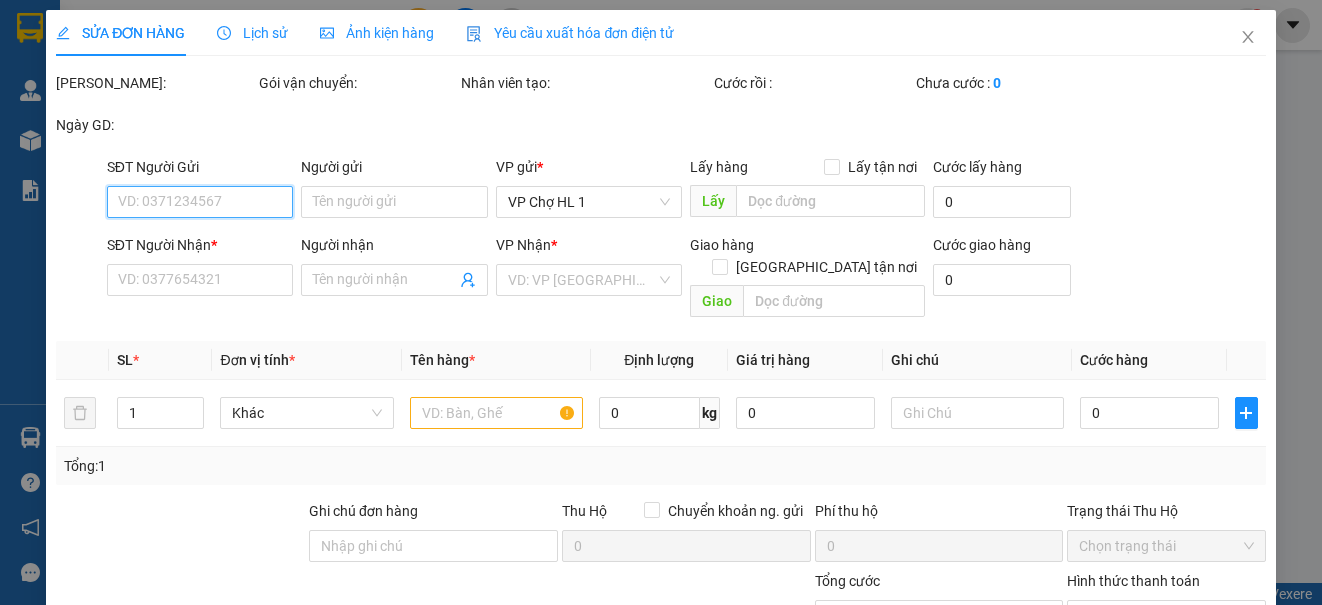type on "0915869288" 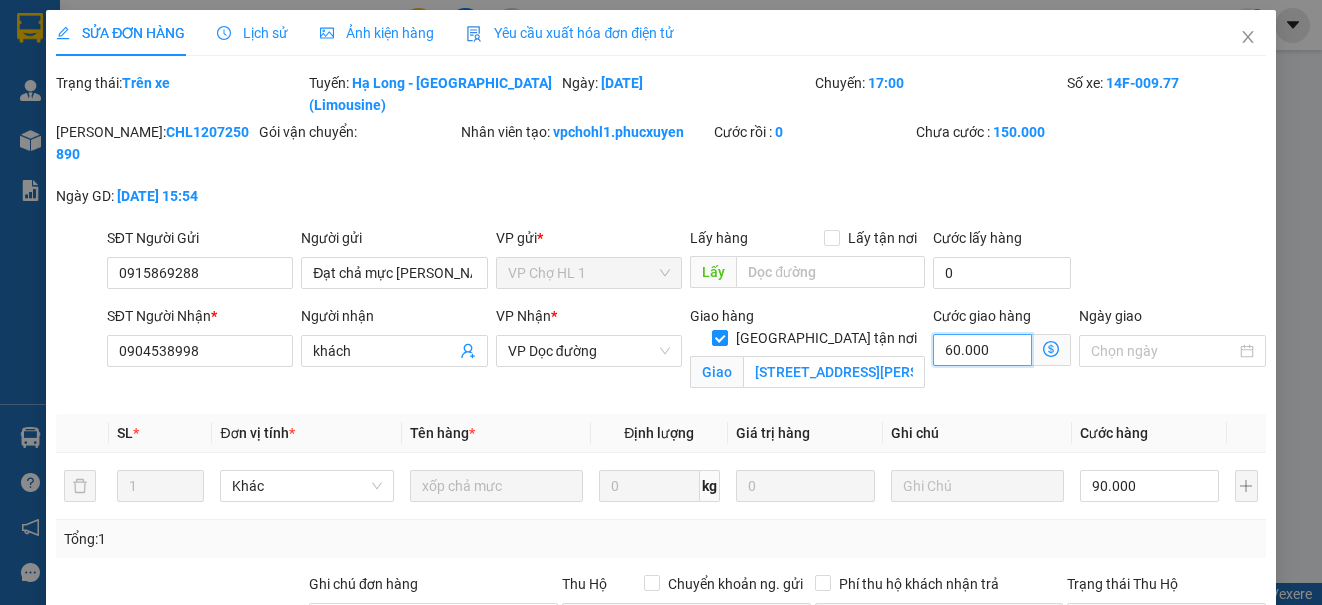 click on "60.000" at bounding box center [982, 350] 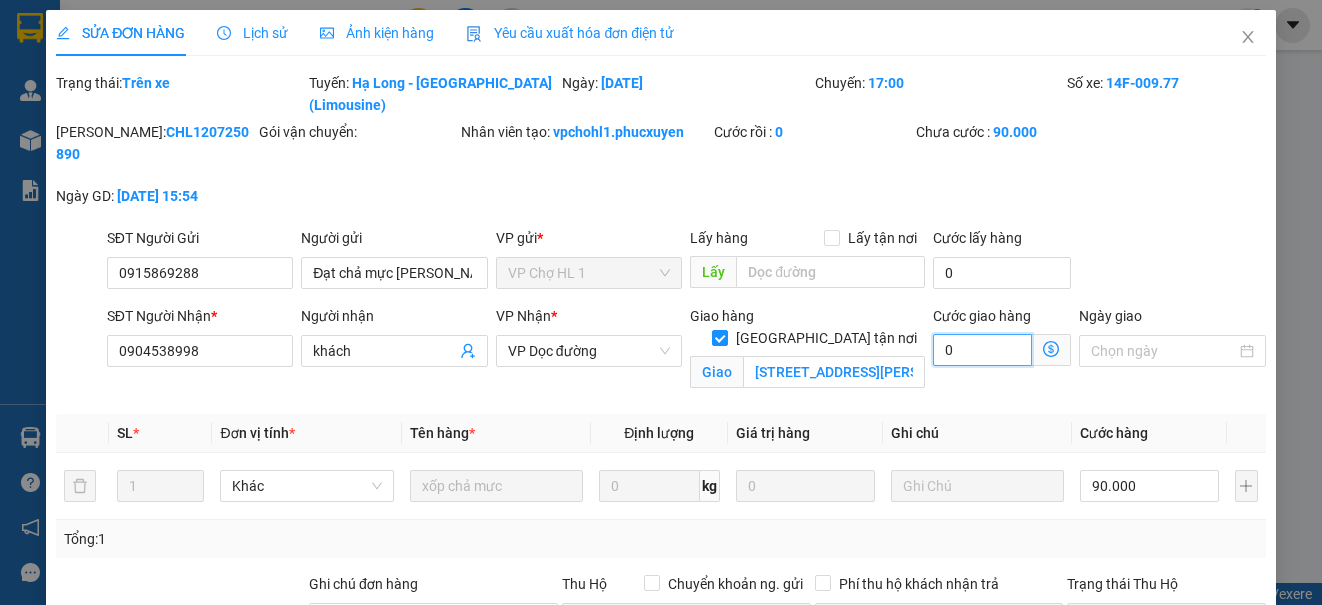 scroll, scrollTop: 274, scrollLeft: 0, axis: vertical 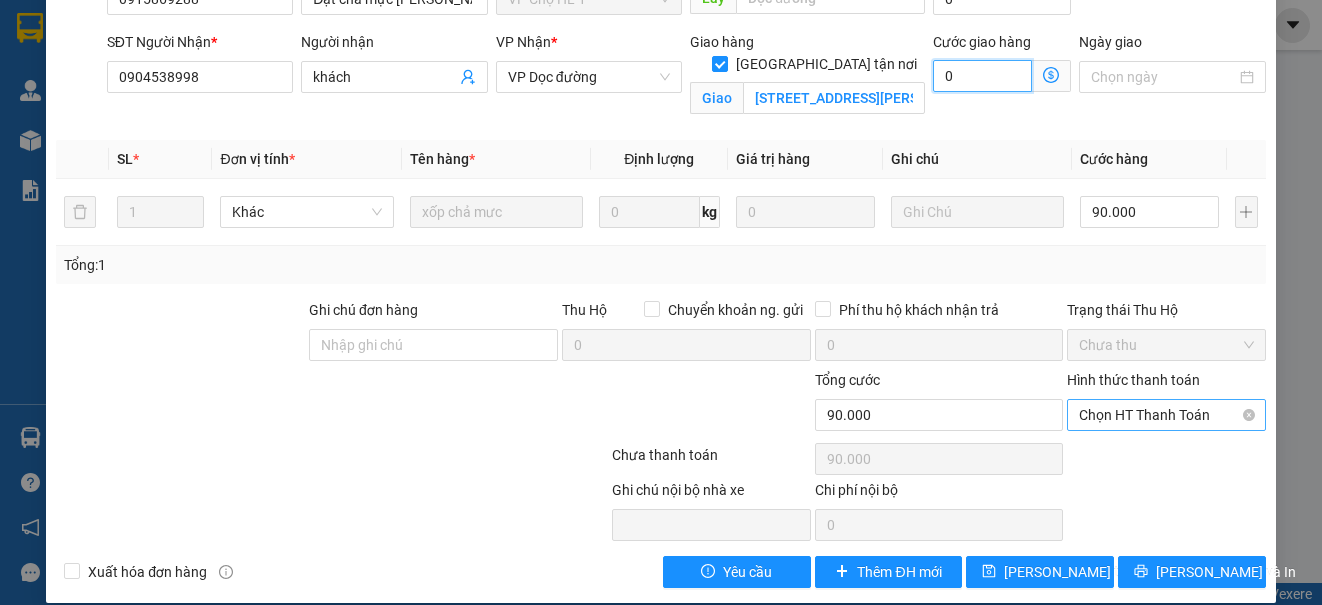 click on "Chọn HT Thanh Toán" at bounding box center [1166, 415] 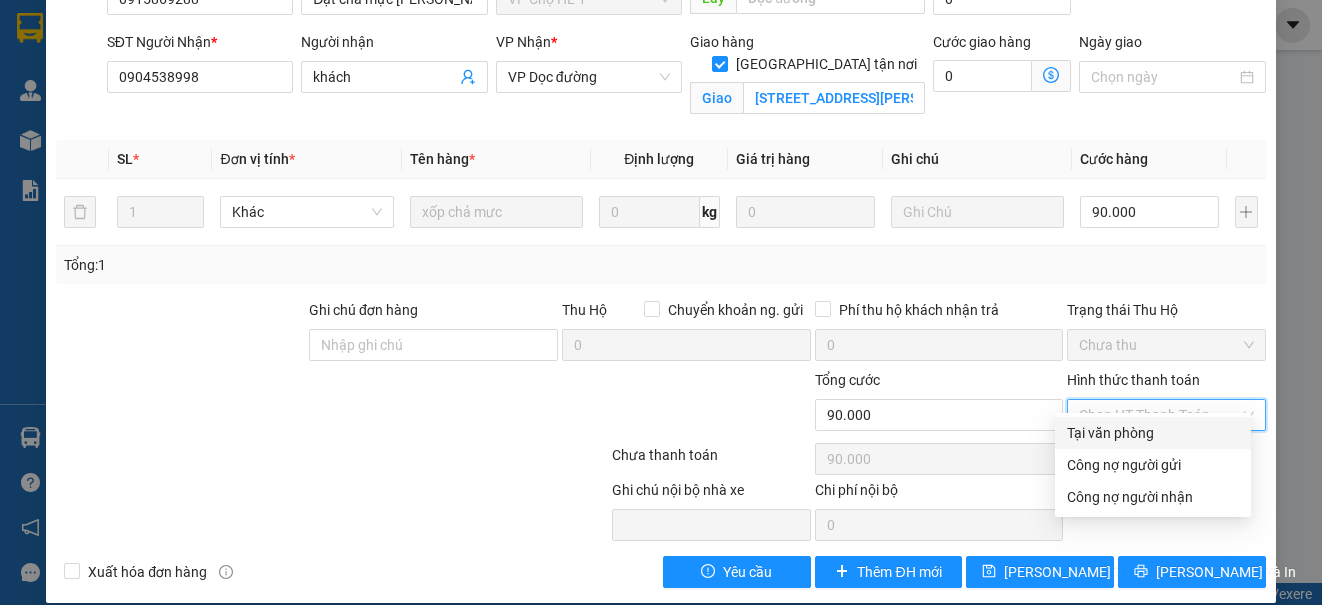 click on "Tại văn phòng" at bounding box center (1153, 433) 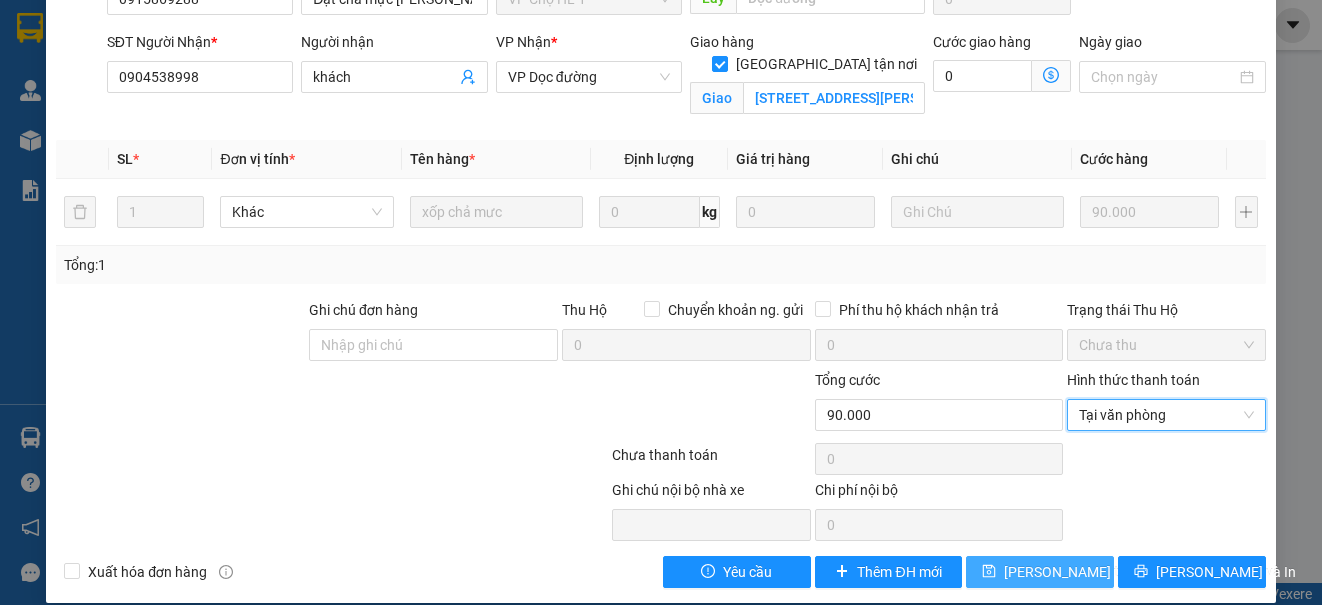 click on "[PERSON_NAME] thay đổi" at bounding box center [1084, 572] 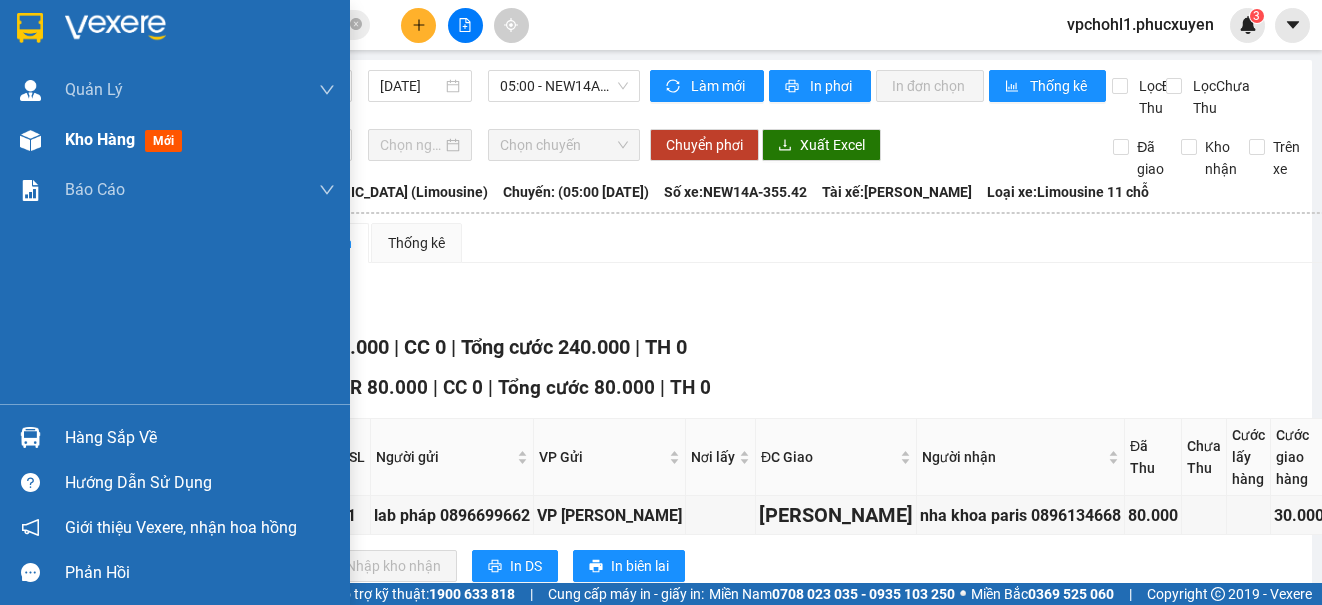 click on "Kho hàng" at bounding box center [100, 139] 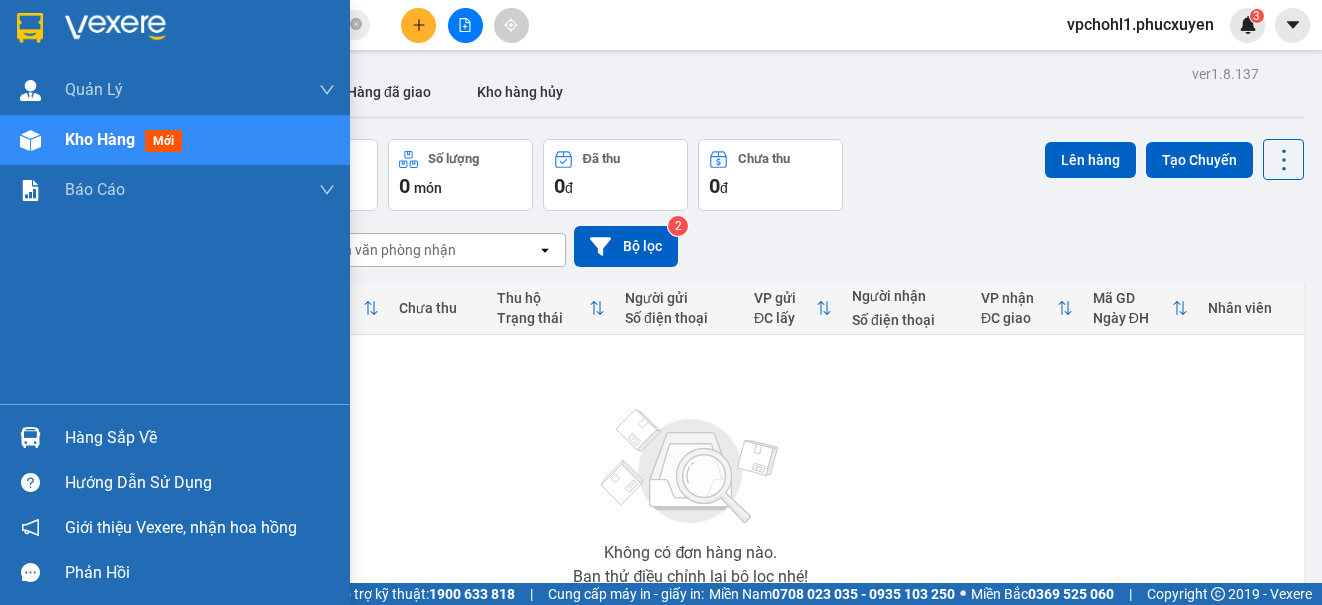 click on "Hàng sắp về" at bounding box center (200, 438) 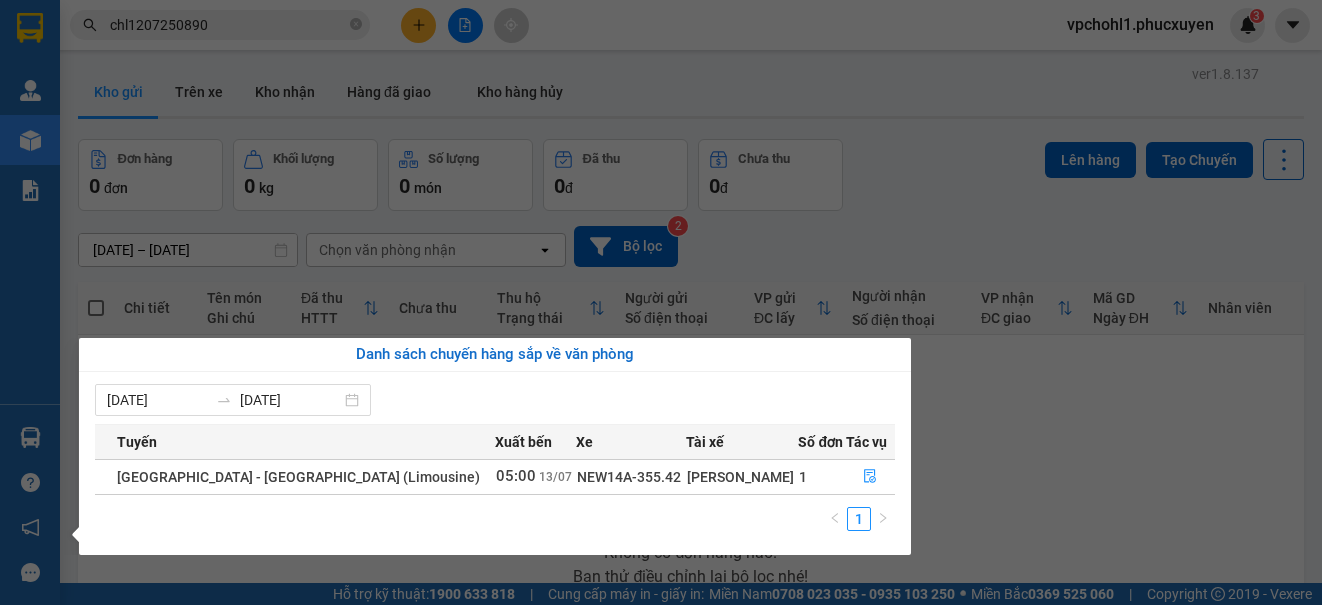 click on "Kết quả tìm kiếm ( 1 )  Bộ lọc  Mã ĐH Trạng thái Món hàng Thu hộ Tổng cước Chưa cước Người gửi VP Gửi Người nhận VP Nhận CHL1207250890 15:54 [DATE] Trên xe   14F-009.77 17:00  [DATE] xốp chả mưc SL:  1 150.000 150.000 0915869288  Đạt chả mực kim thoa VP Chợ HL 1 0904538998 khách  VP Dọc đường  TC: [GEOGRAPHIC_DATA],[GEOGRAPHIC_DATA] 1 chl1207250890 vpchohl1.phucxuyen 3     [PERSON_NAME] lý giao nhận mới Quản lý kiểm kho     Kho hàng mới     Báo cáo  11. Báo cáo đơn giao nhận nội bộ 1. Chi tiết đơn hàng văn phòng 12. Thống kê đơn đối tác 2. Tổng doanh thu theo từng văn phòng 3. Thống kê đơn hàng toàn nhà xe  4. Báo cáo dòng tiền theo nhân viên 5. Doanh thu thực tế chi tiết theo phòng hàng  8. Thống kê nhận và gửi hàng theo văn phòng 9. Thống kê chi tiết đơn hàng theo văn phòng gửi Báo cáo Dòng tiền Thực thu của Nhân viên (Tách cước) 0 0" at bounding box center (661, 302) 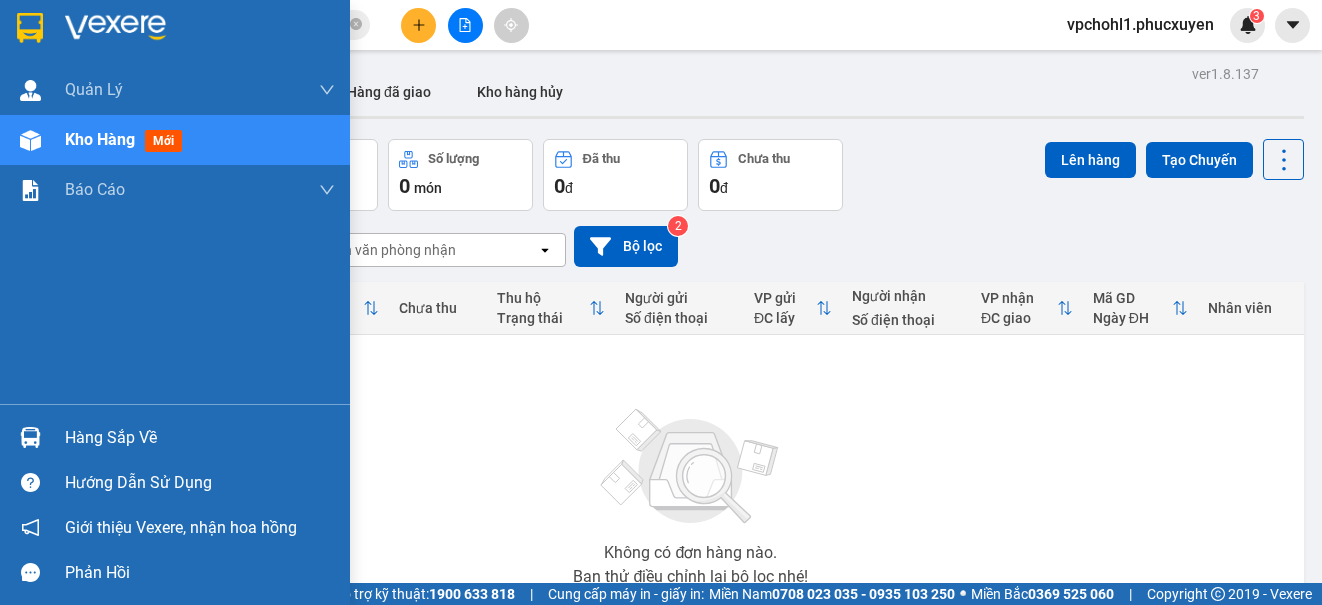 click on "Hàng sắp về" at bounding box center (200, 438) 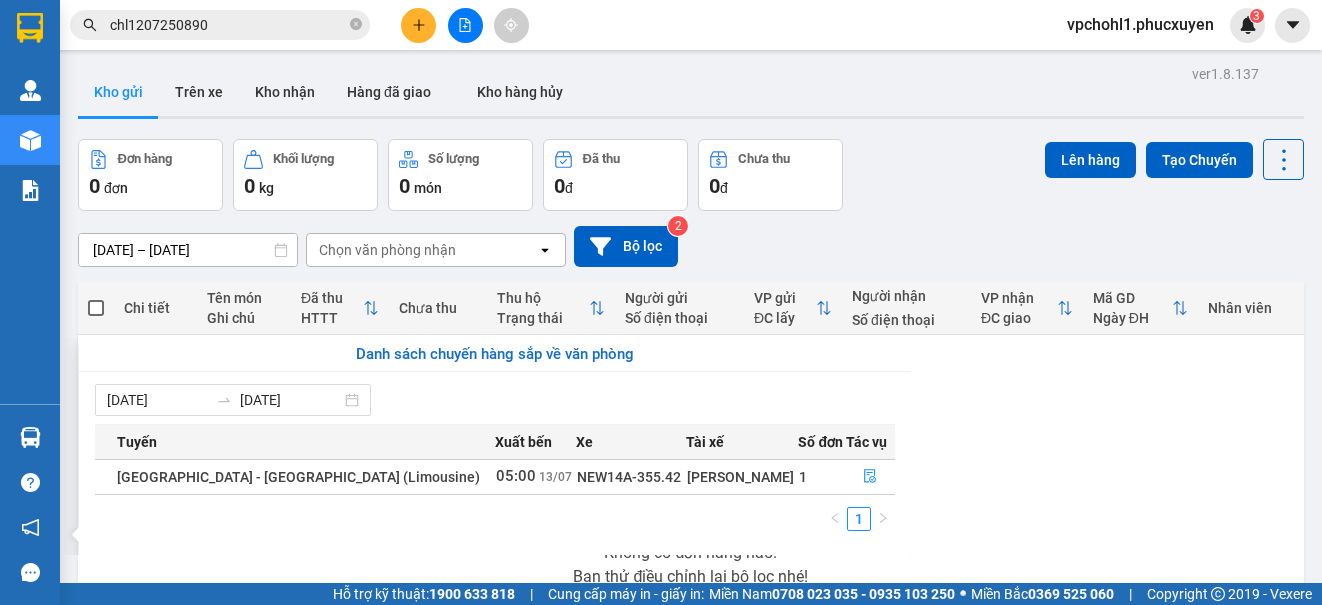 click on "Kết quả tìm kiếm ( 1 )  Bộ lọc  Mã ĐH Trạng thái Món hàng Thu hộ Tổng cước Chưa cước Người gửi VP Gửi Người nhận VP Nhận CHL1207250890 15:54 [DATE] Trên xe   14F-009.77 17:00  [DATE] xốp chả mưc SL:  1 150.000 150.000 0915869288  Đạt chả mực kim thoa VP Chợ HL 1 0904538998 khách  VP Dọc đường  TC: [GEOGRAPHIC_DATA],[GEOGRAPHIC_DATA] 1 chl1207250890 vpchohl1.phucxuyen 3     [PERSON_NAME] lý giao nhận mới Quản lý kiểm kho     Kho hàng mới     Báo cáo  11. Báo cáo đơn giao nhận nội bộ 1. Chi tiết đơn hàng văn phòng 12. Thống kê đơn đối tác 2. Tổng doanh thu theo từng văn phòng 3. Thống kê đơn hàng toàn nhà xe  4. Báo cáo dòng tiền theo nhân viên 5. Doanh thu thực tế chi tiết theo phòng hàng  8. Thống kê nhận và gửi hàng theo văn phòng 9. Thống kê chi tiết đơn hàng theo văn phòng gửi Báo cáo Dòng tiền Thực thu của Nhân viên (Tách cước) 0 0" at bounding box center [661, 302] 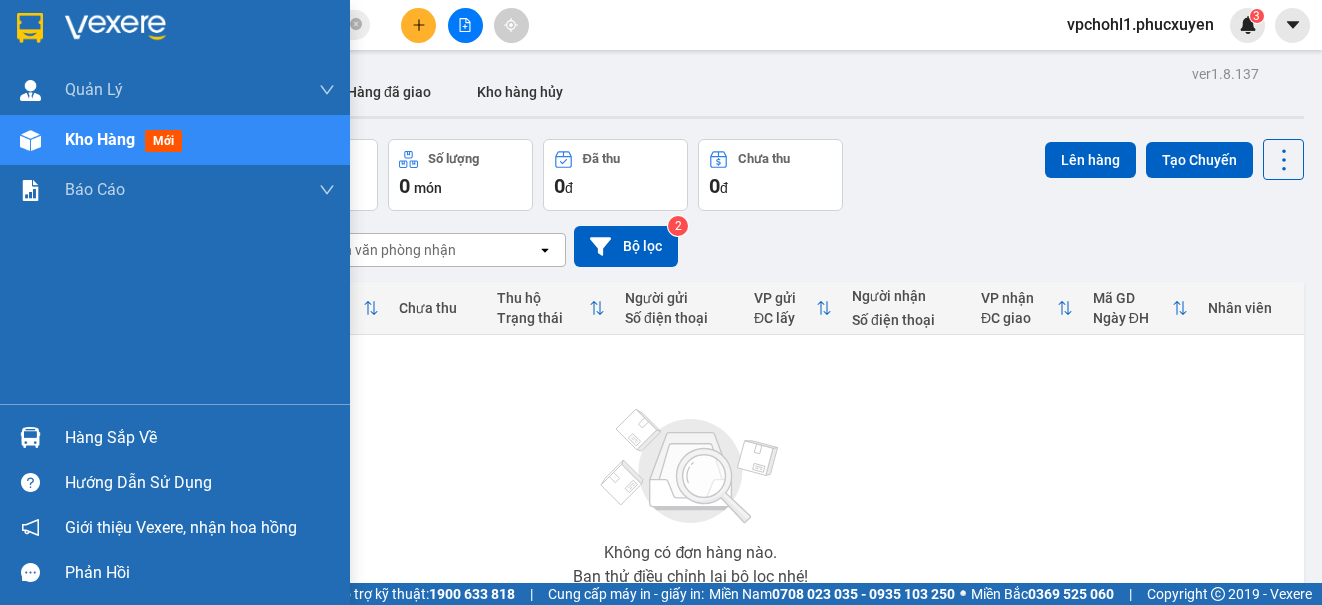 click on "Hàng sắp về" at bounding box center (175, 437) 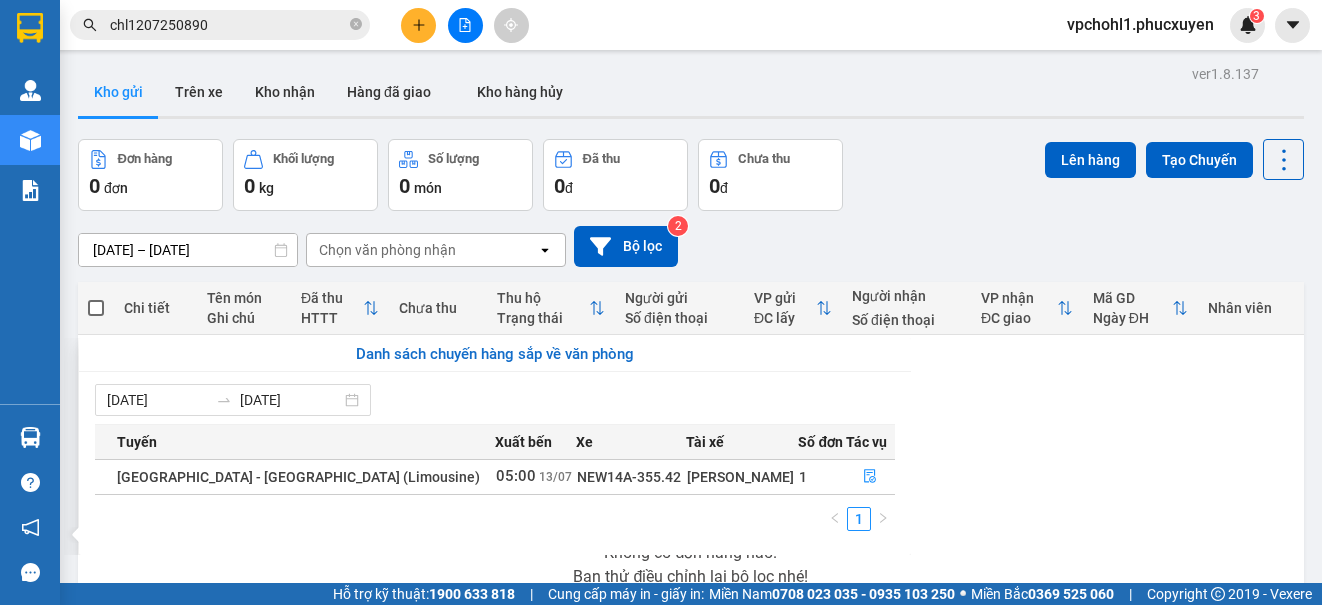 click on "Kết quả tìm kiếm ( 1 )  Bộ lọc  Mã ĐH Trạng thái Món hàng Thu hộ Tổng cước Chưa cước Người gửi VP Gửi Người nhận VP Nhận CHL1207250890 15:54 [DATE] Trên xe   14F-009.77 17:00  [DATE] xốp chả mưc SL:  1 150.000 150.000 0915869288  Đạt chả mực kim thoa VP Chợ HL 1 0904538998 khách  VP Dọc đường  TC: [GEOGRAPHIC_DATA],[GEOGRAPHIC_DATA] 1 chl1207250890 vpchohl1.phucxuyen 3     [PERSON_NAME] lý giao nhận mới Quản lý kiểm kho     Kho hàng mới     Báo cáo  11. Báo cáo đơn giao nhận nội bộ 1. Chi tiết đơn hàng văn phòng 12. Thống kê đơn đối tác 2. Tổng doanh thu theo từng văn phòng 3. Thống kê đơn hàng toàn nhà xe  4. Báo cáo dòng tiền theo nhân viên 5. Doanh thu thực tế chi tiết theo phòng hàng  8. Thống kê nhận và gửi hàng theo văn phòng 9. Thống kê chi tiết đơn hàng theo văn phòng gửi Báo cáo Dòng tiền Thực thu của Nhân viên (Tách cước) 0 0" at bounding box center (661, 302) 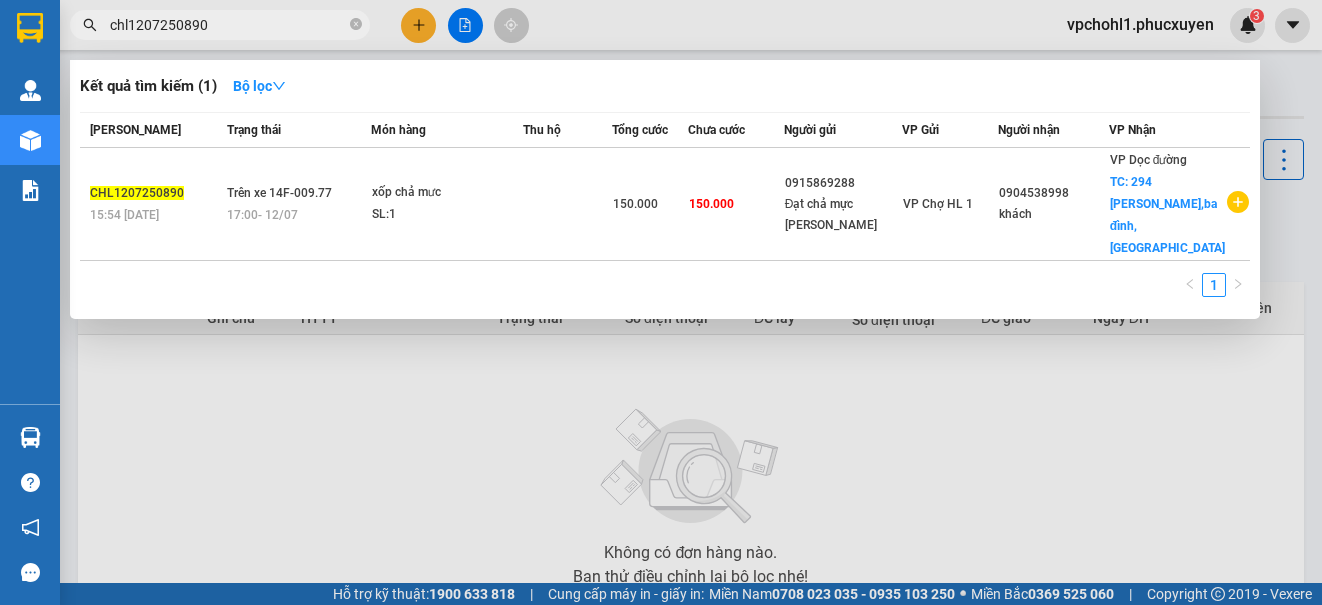click on "chl1207250890" at bounding box center (228, 25) 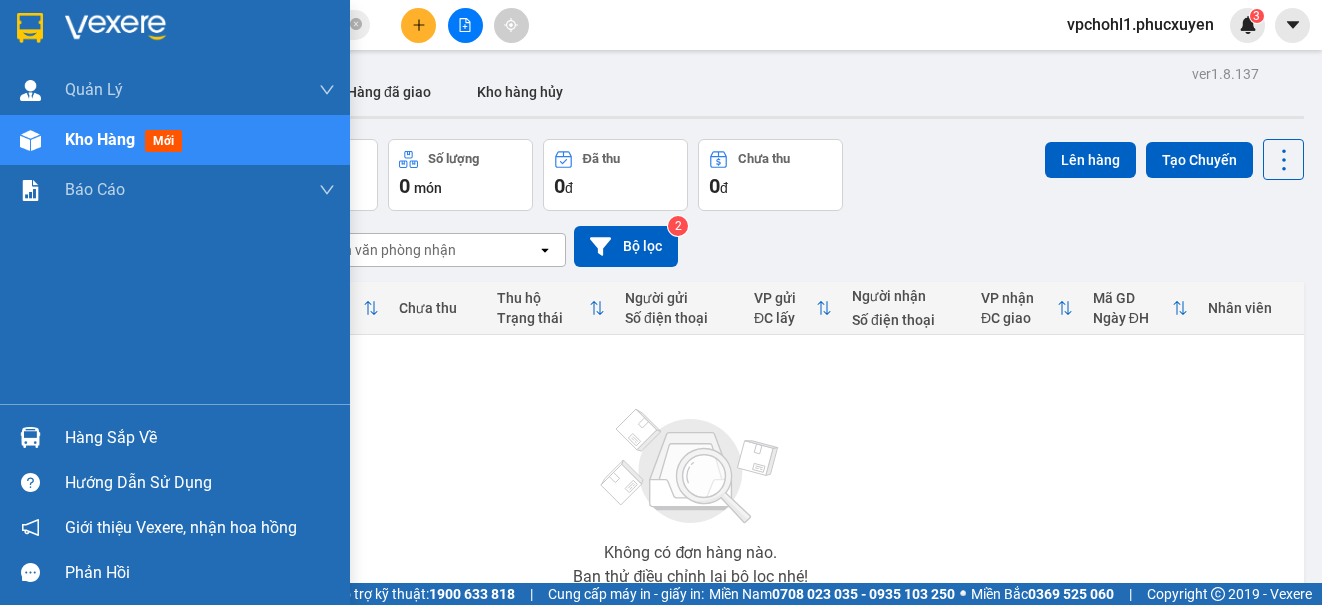 click on "Hàng sắp về" at bounding box center (175, 437) 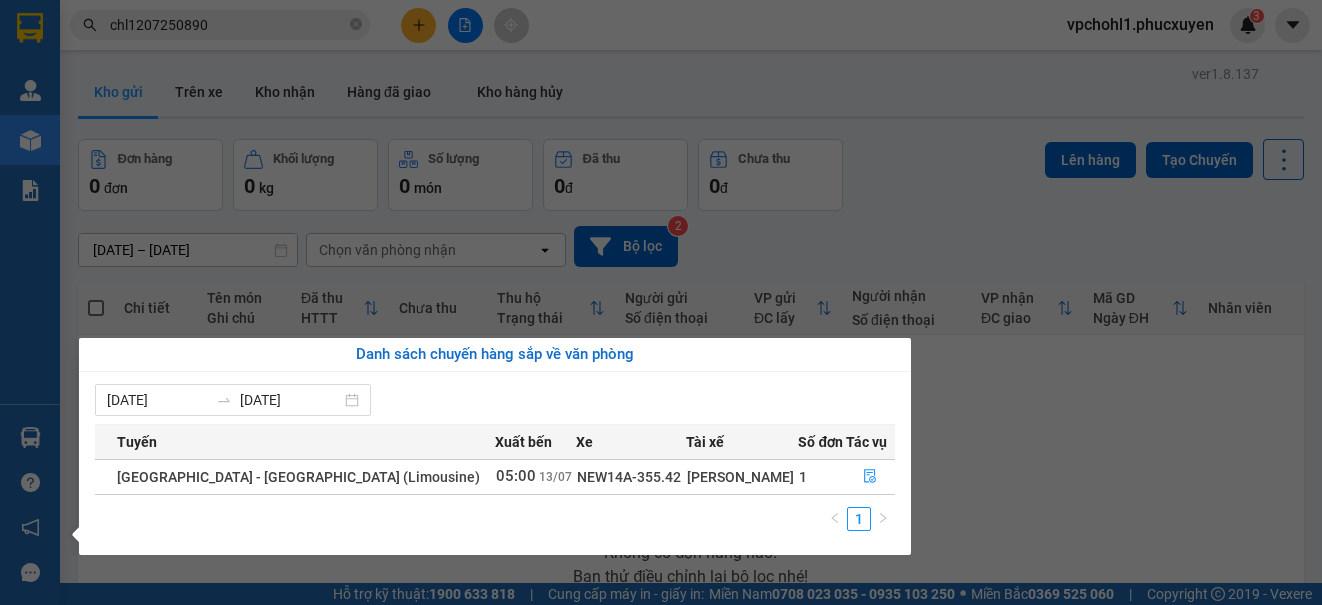 click on "Kết quả tìm kiếm ( 1 )  Bộ lọc  Mã ĐH Trạng thái Món hàng Thu hộ Tổng cước Chưa cước Người gửi VP Gửi Người nhận VP Nhận CHL1207250890 15:54 [DATE] Trên xe   14F-009.77 17:00  [DATE] xốp chả mưc SL:  1 150.000 150.000 0915869288  Đạt chả mực kim thoa VP Chợ HL 1 0904538998 khách  VP Dọc đường  TC: [GEOGRAPHIC_DATA],[GEOGRAPHIC_DATA] 1 chl1207250890 vpchohl1.phucxuyen 3     [PERSON_NAME] lý giao nhận mới Quản lý kiểm kho     Kho hàng mới     Báo cáo  11. Báo cáo đơn giao nhận nội bộ 1. Chi tiết đơn hàng văn phòng 12. Thống kê đơn đối tác 2. Tổng doanh thu theo từng văn phòng 3. Thống kê đơn hàng toàn nhà xe  4. Báo cáo dòng tiền theo nhân viên 5. Doanh thu thực tế chi tiết theo phòng hàng  8. Thống kê nhận và gửi hàng theo văn phòng 9. Thống kê chi tiết đơn hàng theo văn phòng gửi Báo cáo Dòng tiền Thực thu của Nhân viên (Tách cước) 0 0" at bounding box center (661, 302) 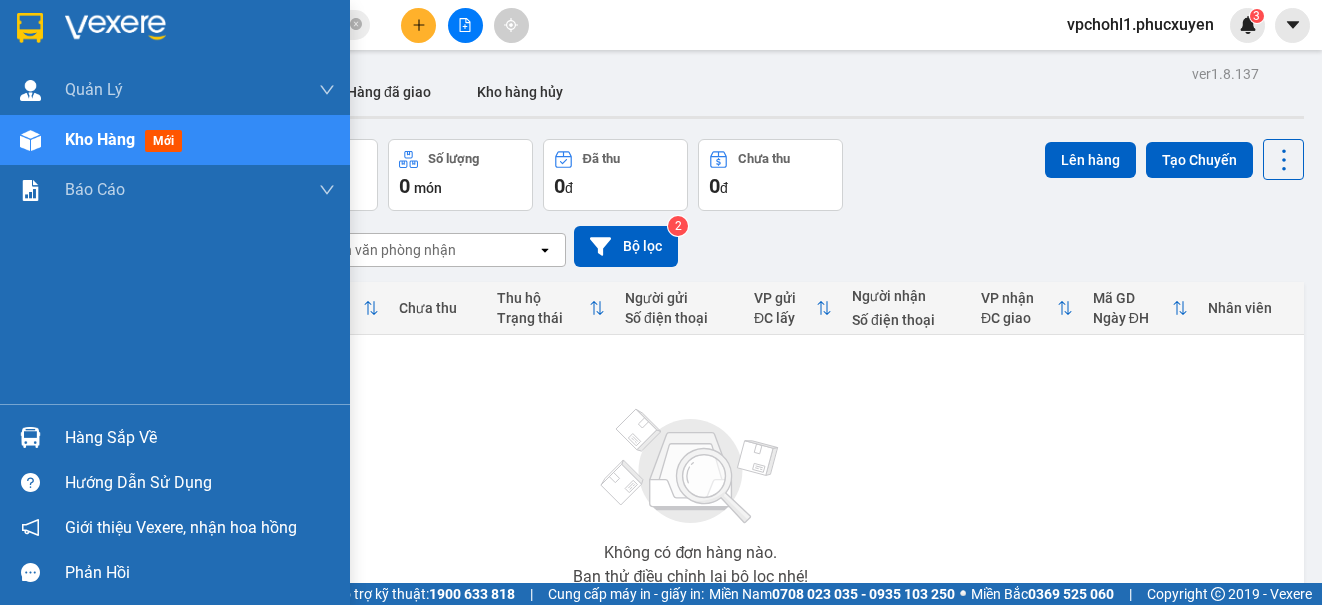 click on "Hàng sắp về" at bounding box center [175, 437] 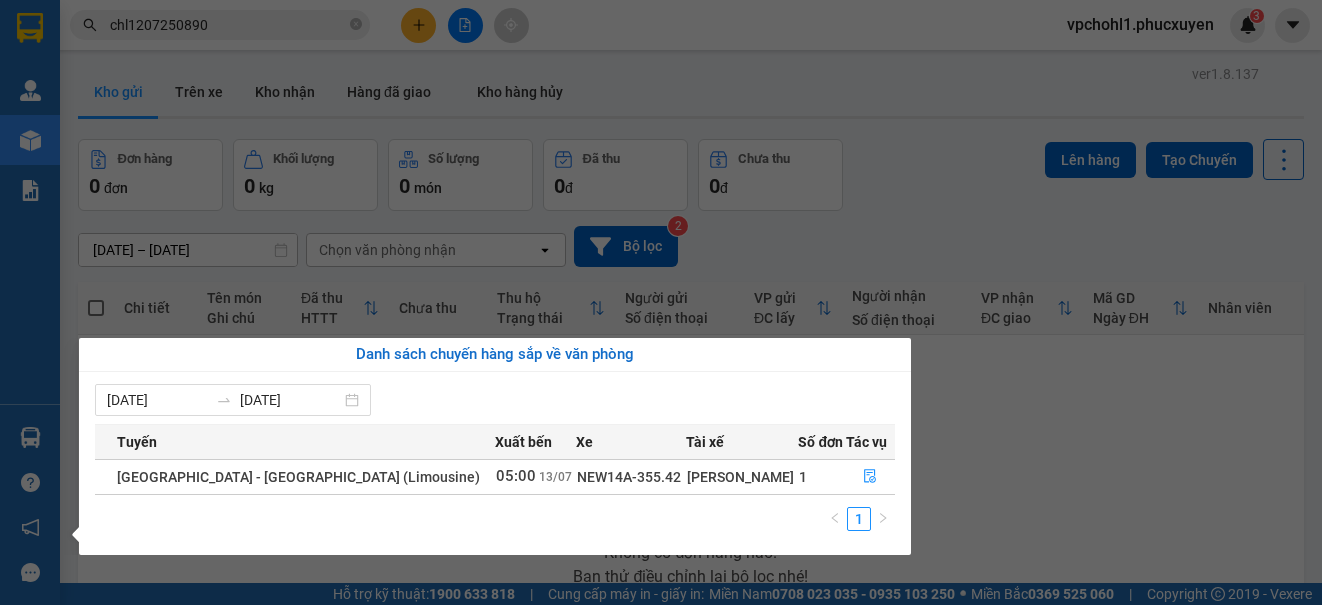 click on "Kết quả tìm kiếm ( 1 )  Bộ lọc  Mã ĐH Trạng thái Món hàng Thu hộ Tổng cước Chưa cước Người gửi VP Gửi Người nhận VP Nhận CHL1207250890 15:54 [DATE] Trên xe   14F-009.77 17:00  [DATE] xốp chả mưc SL:  1 150.000 150.000 0915869288  Đạt chả mực kim thoa VP Chợ HL 1 0904538998 khách  VP Dọc đường  TC: [GEOGRAPHIC_DATA],[GEOGRAPHIC_DATA] 1 chl1207250890 vpchohl1.phucxuyen 3     [PERSON_NAME] lý giao nhận mới Quản lý kiểm kho     Kho hàng mới     Báo cáo  11. Báo cáo đơn giao nhận nội bộ 1. Chi tiết đơn hàng văn phòng 12. Thống kê đơn đối tác 2. Tổng doanh thu theo từng văn phòng 3. Thống kê đơn hàng toàn nhà xe  4. Báo cáo dòng tiền theo nhân viên 5. Doanh thu thực tế chi tiết theo phòng hàng  8. Thống kê nhận và gửi hàng theo văn phòng 9. Thống kê chi tiết đơn hàng theo văn phòng gửi Báo cáo Dòng tiền Thực thu của Nhân viên (Tách cước) 0 0" at bounding box center (661, 302) 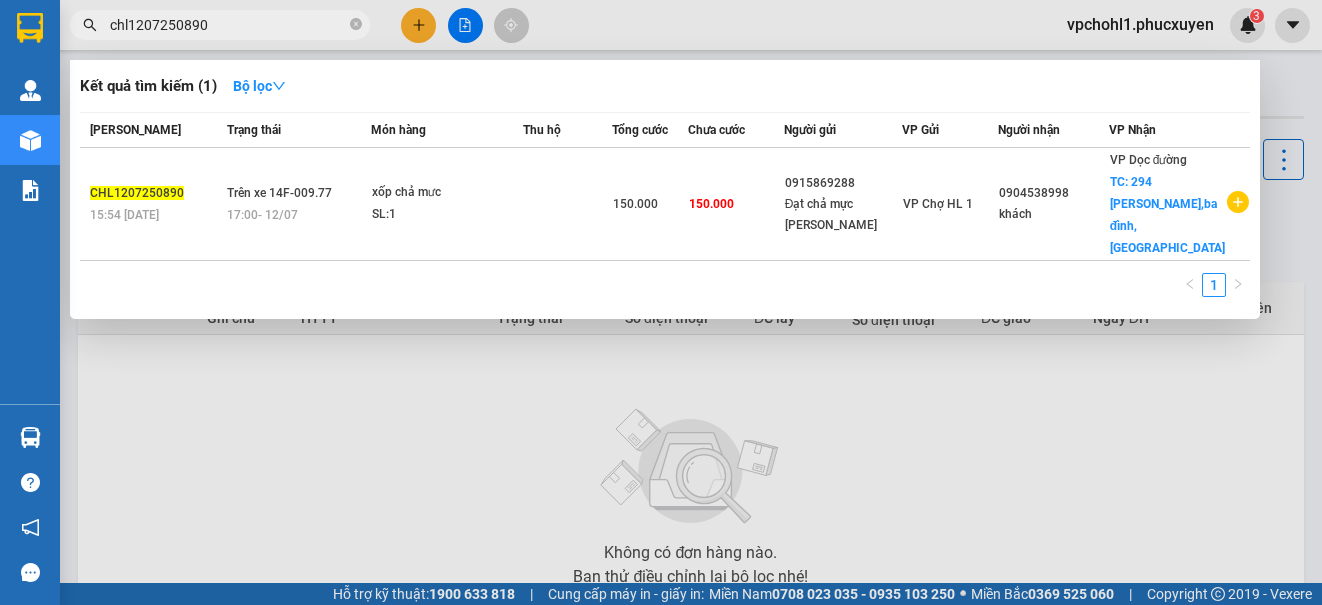 drag, startPoint x: 226, startPoint y: 32, endPoint x: 35, endPoint y: 33, distance: 191.00262 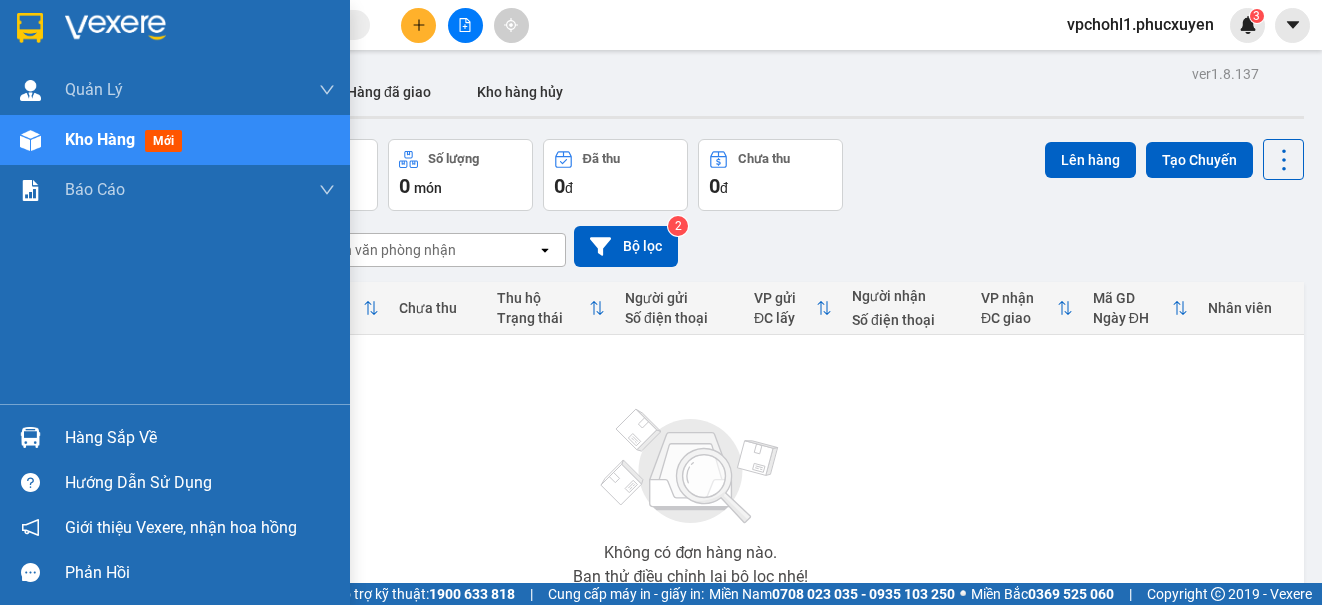 paste on "0773962153" 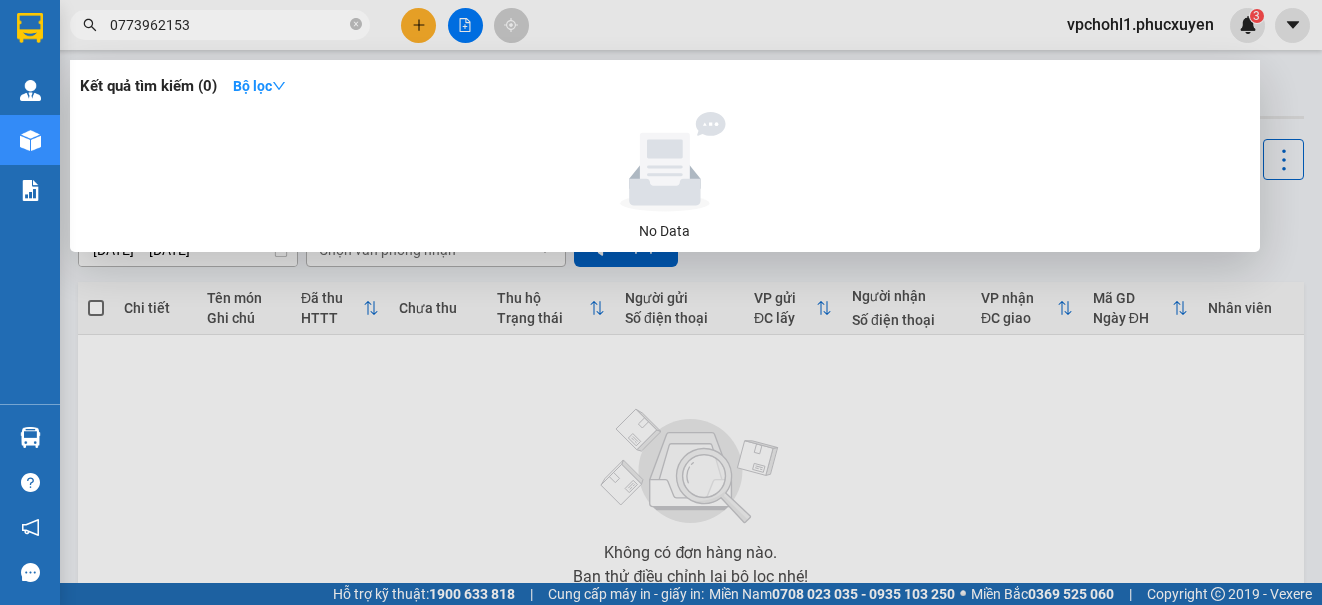 type on "0773962153" 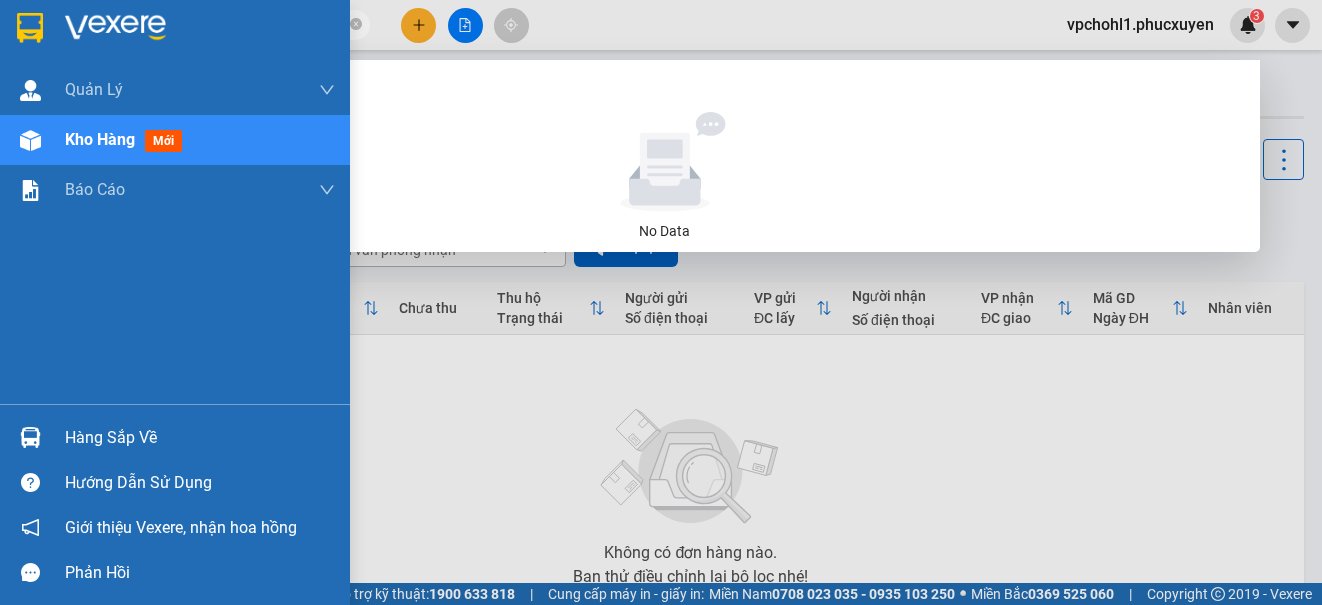 drag, startPoint x: 69, startPoint y: 446, endPoint x: 110, endPoint y: 442, distance: 41.19466 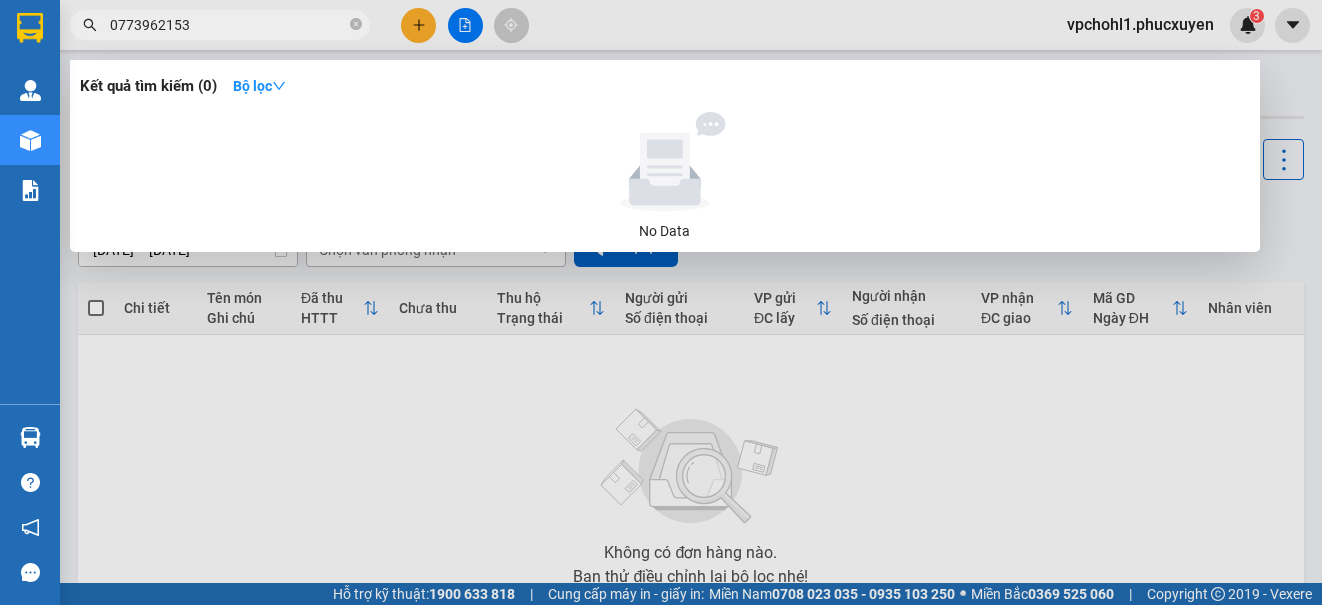 click on "Kết quả tìm kiếm ( 0 )  Bộ lọc  No Data 0773962153 vpchohl1.phucxuyen 3     [PERSON_NAME] lý giao nhận mới Quản lý kiểm kho     Kho hàng mới     Báo cáo  11. Báo cáo đơn giao nhận nội bộ 1. Chi tiết đơn hàng văn phòng 12. Thống kê đơn đối tác 2. Tổng doanh thu theo từng văn phòng 3. Thống kê đơn hàng toàn nhà xe  4. Báo cáo dòng tiền theo nhân viên 5. Doanh thu thực tế chi tiết theo phòng hàng  8. Thống kê nhận và gửi hàng theo văn phòng 9. Thống kê chi tiết đơn hàng theo văn phòng gửi Báo cáo Dòng tiền Thực thu của Nhân viên (Tách cước) Hàng sắp về Hướng dẫn sử dụng Giới thiệu Vexere, nhận hoa hồng Phản hồi Phần mềm hỗ trợ bạn tốt chứ? ver  1.8.137 Kho gửi Trên xe Kho nhận Hàng đã giao Kho hàng hủy Đơn hàng 0 đơn Khối lượng 0 kg Số lượng 0 món Đã thu 0  đ Chưa thu 0  đ Lên hàng Tạo Chuyến open Bộ lọc 2 HTTT" at bounding box center (661, 302) 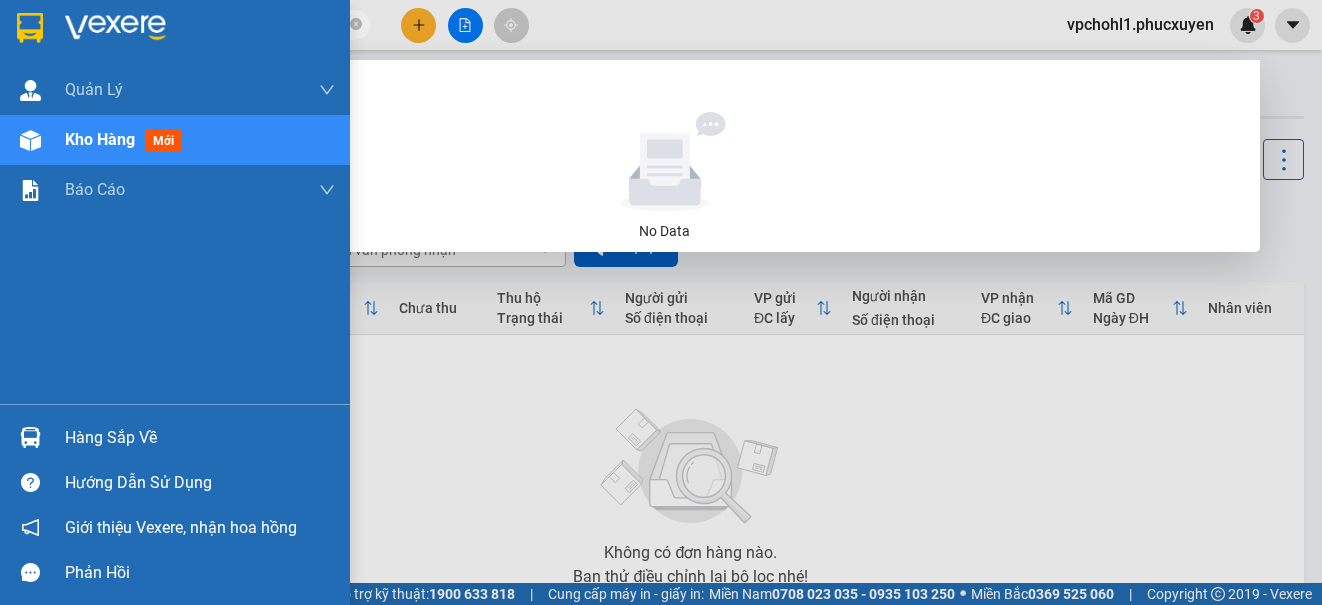 click on "Hàng sắp về" at bounding box center (200, 438) 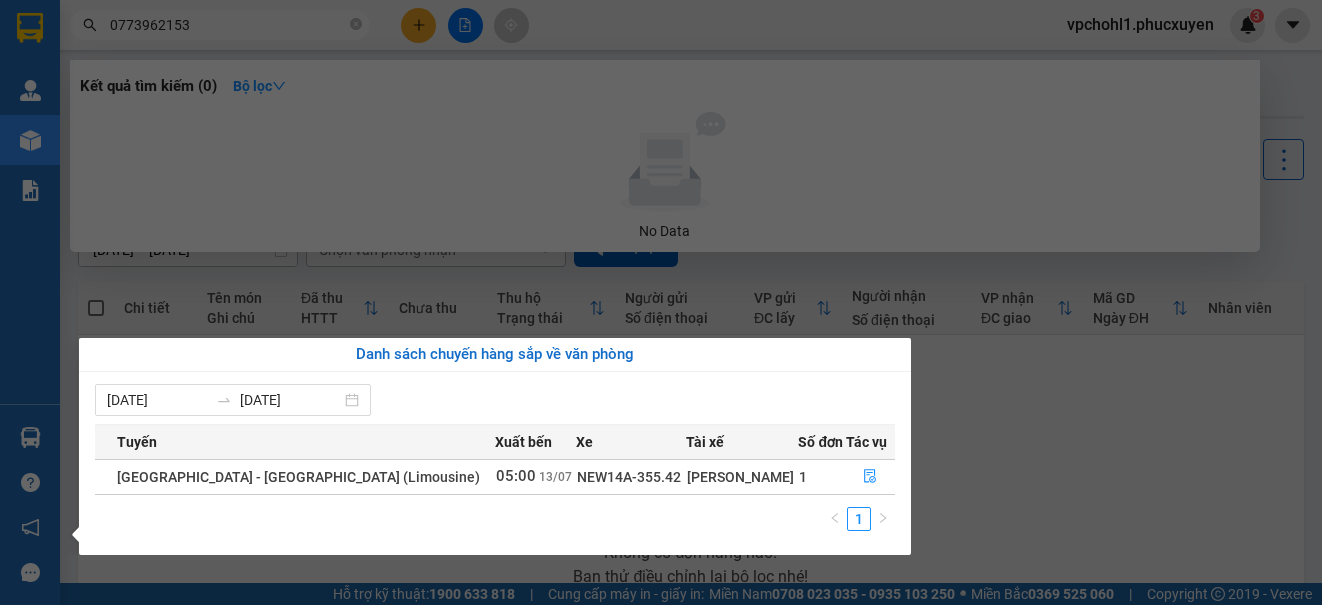 click on "Kết quả tìm kiếm ( 0 )  Bộ lọc  No Data 0773962153 vpchohl1.phucxuyen 3     [PERSON_NAME] lý giao nhận mới Quản lý kiểm kho     Kho hàng mới     Báo cáo  11. Báo cáo đơn giao nhận nội bộ 1. Chi tiết đơn hàng văn phòng 12. Thống kê đơn đối tác 2. Tổng doanh thu theo từng văn phòng 3. Thống kê đơn hàng toàn nhà xe  4. Báo cáo dòng tiền theo nhân viên 5. Doanh thu thực tế chi tiết theo phòng hàng  8. Thống kê nhận và gửi hàng theo văn phòng 9. Thống kê chi tiết đơn hàng theo văn phòng gửi Báo cáo Dòng tiền Thực thu của Nhân viên (Tách cước) Hàng sắp về Hướng dẫn sử dụng Giới thiệu Vexere, nhận hoa hồng Phản hồi Phần mềm hỗ trợ bạn tốt chứ? ver  1.8.137 Kho gửi Trên xe Kho nhận Hàng đã giao Kho hàng hủy Đơn hàng 0 đơn Khối lượng 0 kg Số lượng 0 món Đã thu 0  đ Chưa thu 0  đ Lên hàng Tạo Chuyến open Bộ lọc 2 HTTT" at bounding box center [661, 302] 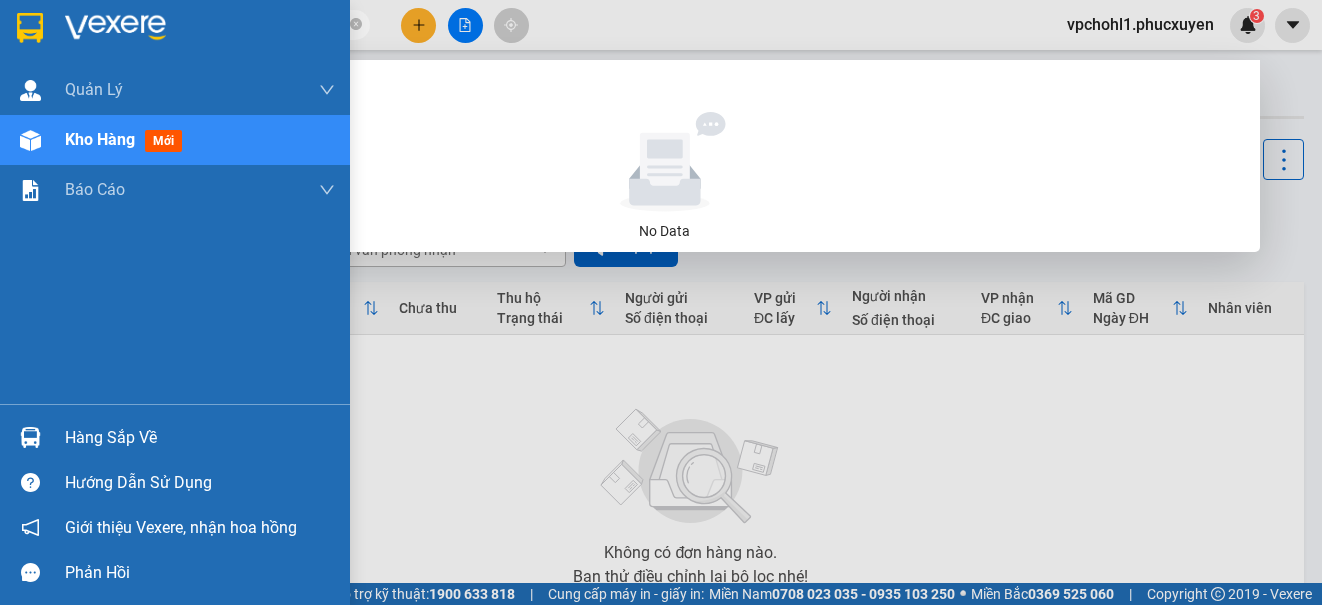 click on "Hàng sắp về" at bounding box center [200, 438] 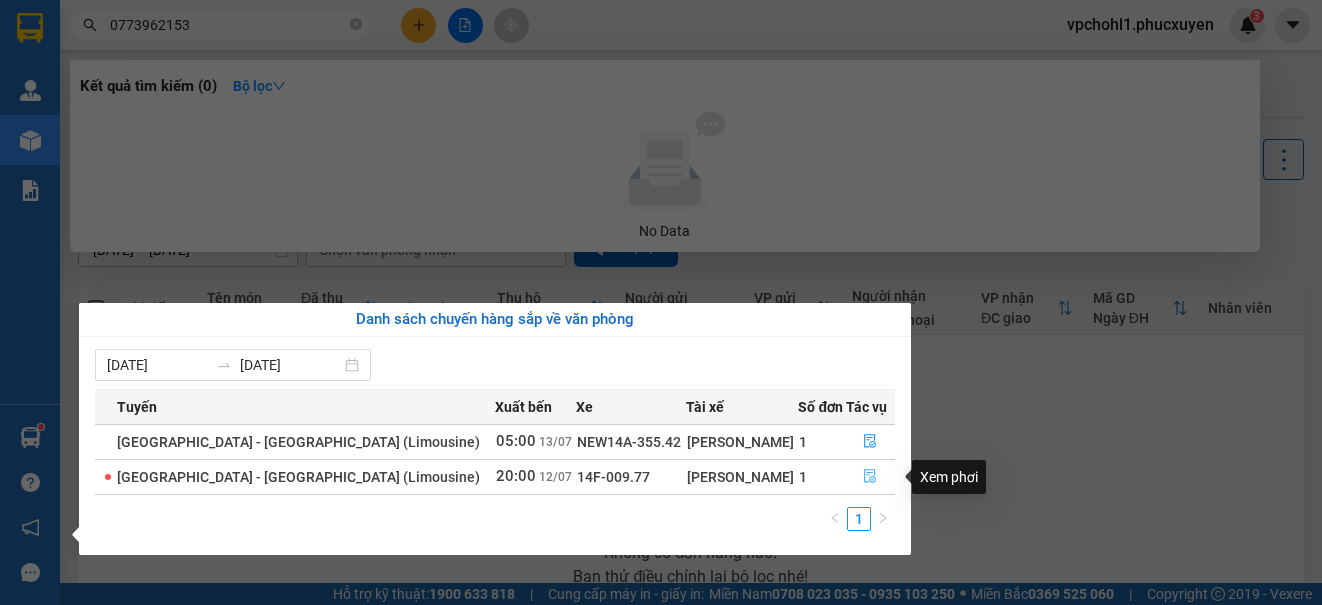 click 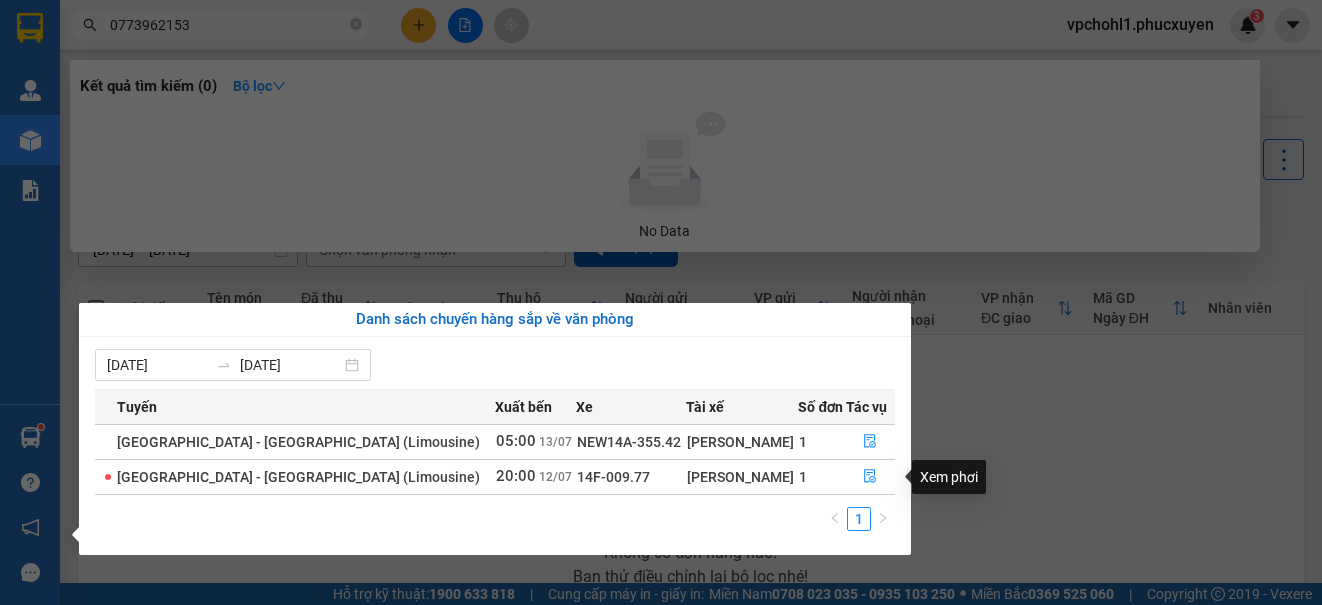 click at bounding box center (661, 302) 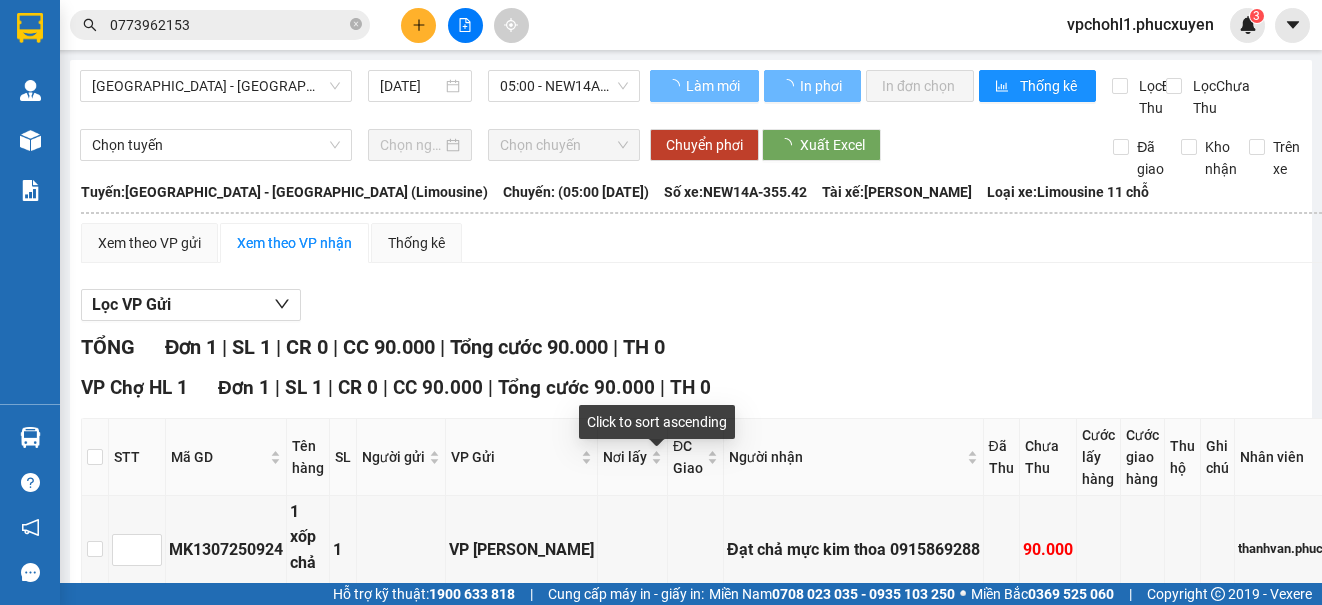 type on "[DATE]" 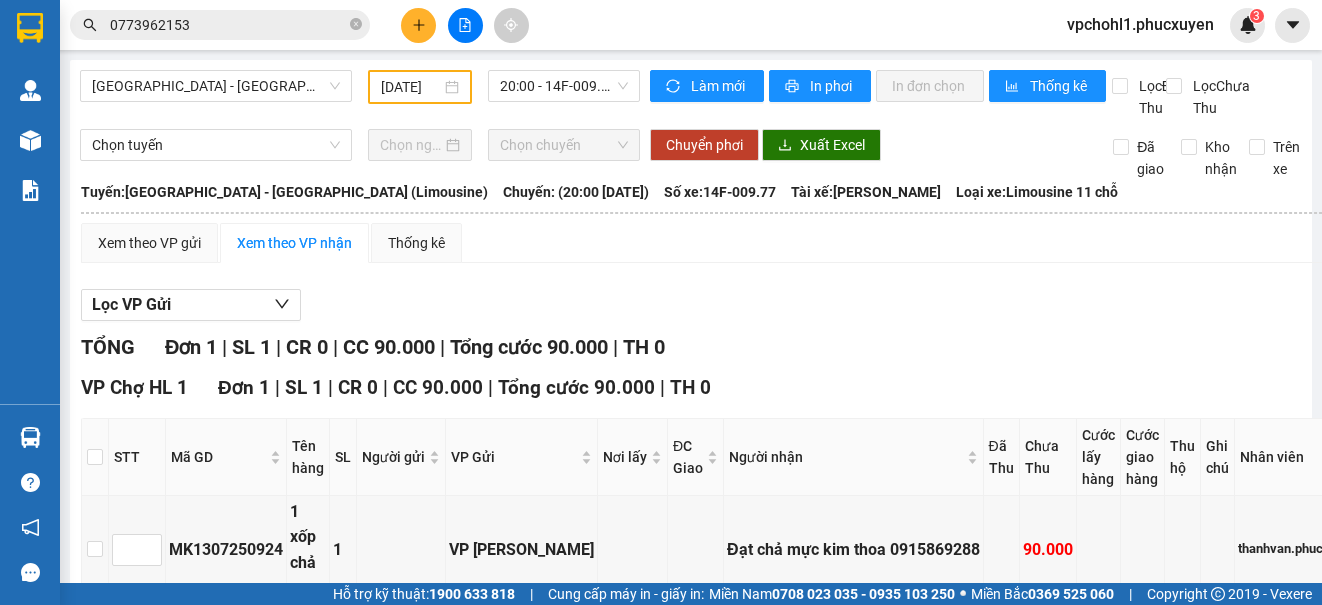 scroll, scrollTop: 162, scrollLeft: 0, axis: vertical 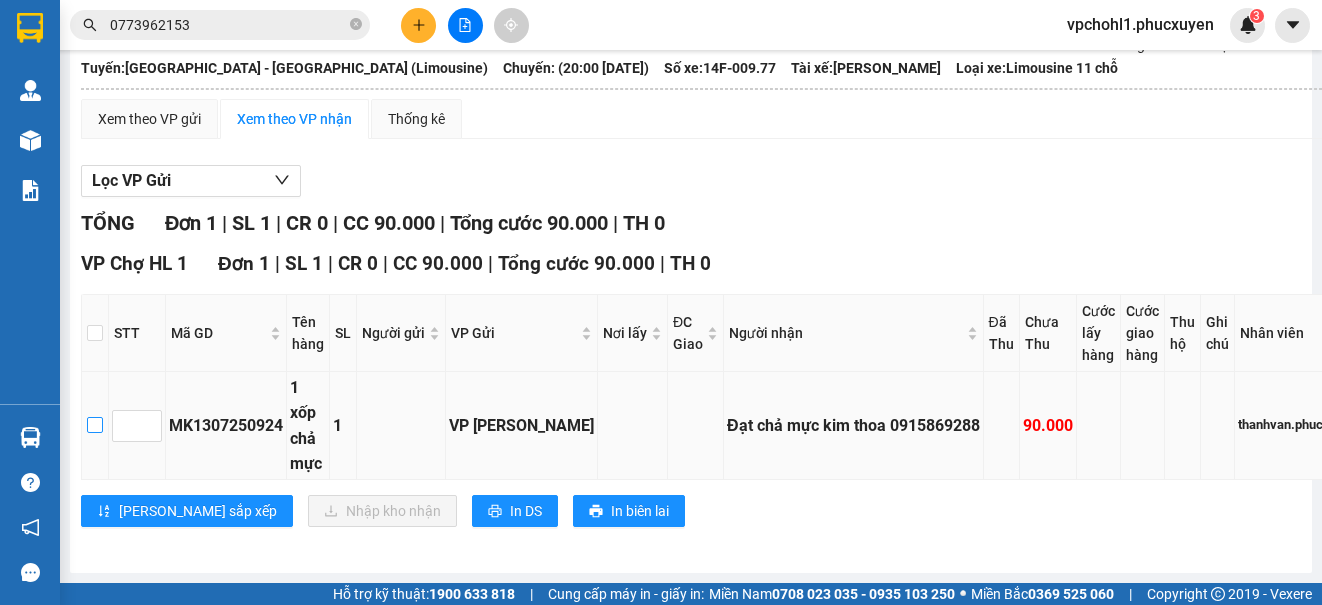 click at bounding box center [95, 425] 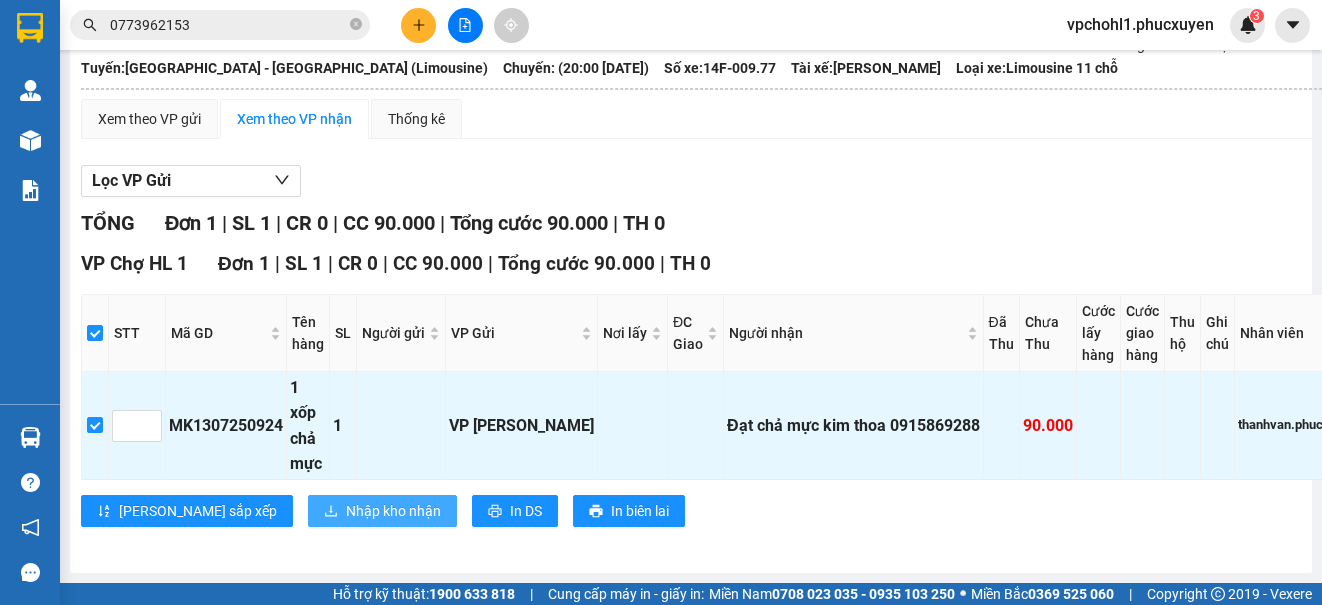 click on "Nhập kho nhận" at bounding box center (393, 511) 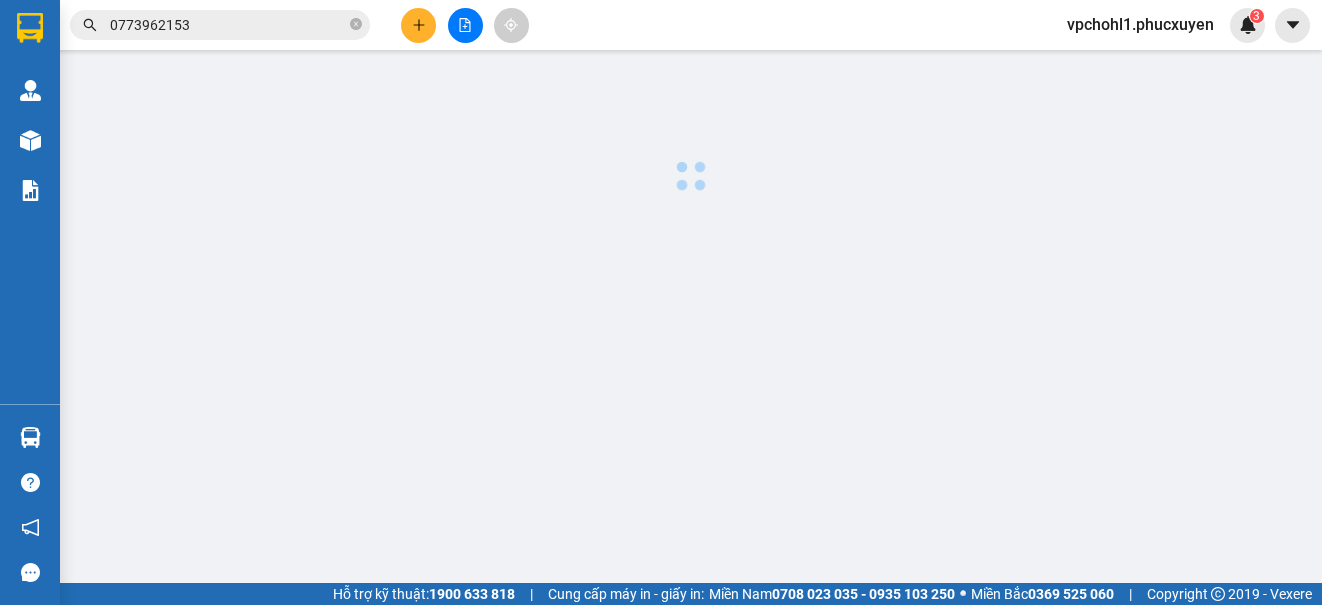 scroll, scrollTop: 0, scrollLeft: 0, axis: both 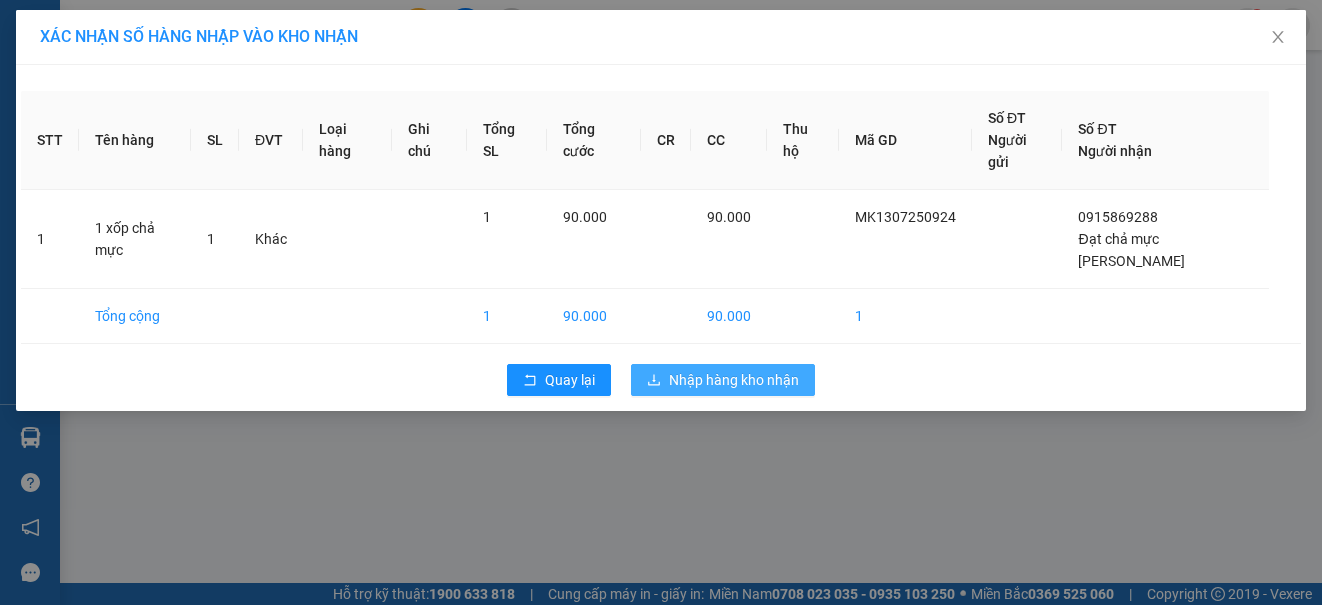 click on "Nhập hàng kho nhận" at bounding box center (734, 380) 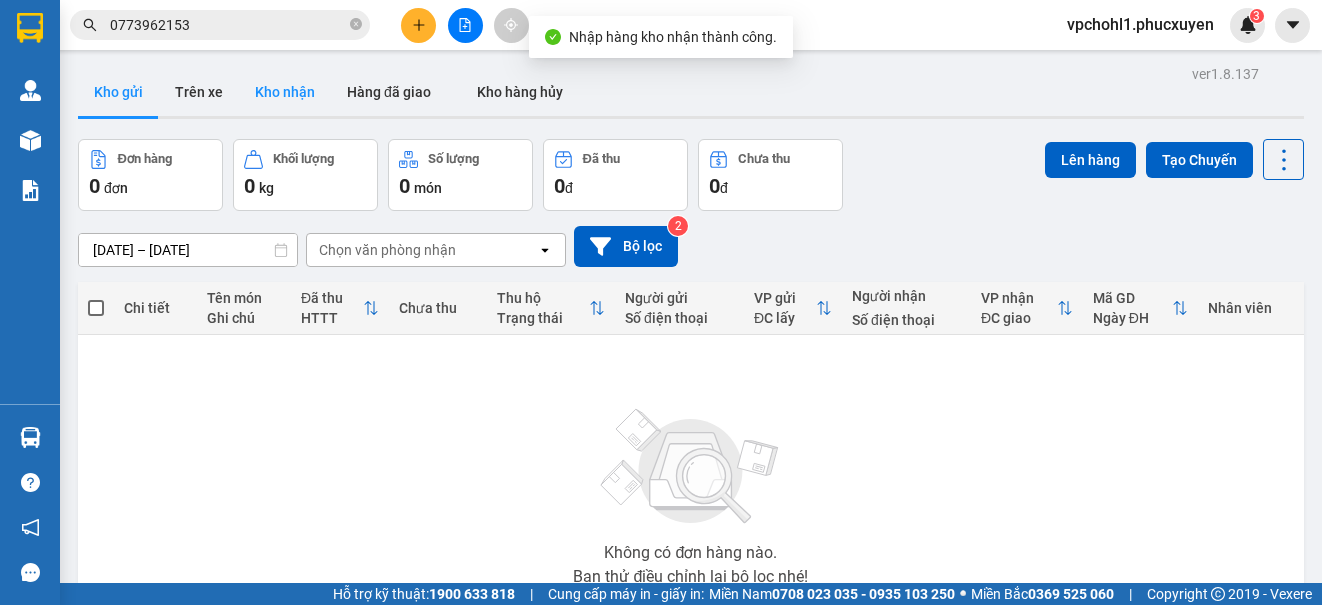 click on "Kho nhận" at bounding box center [285, 92] 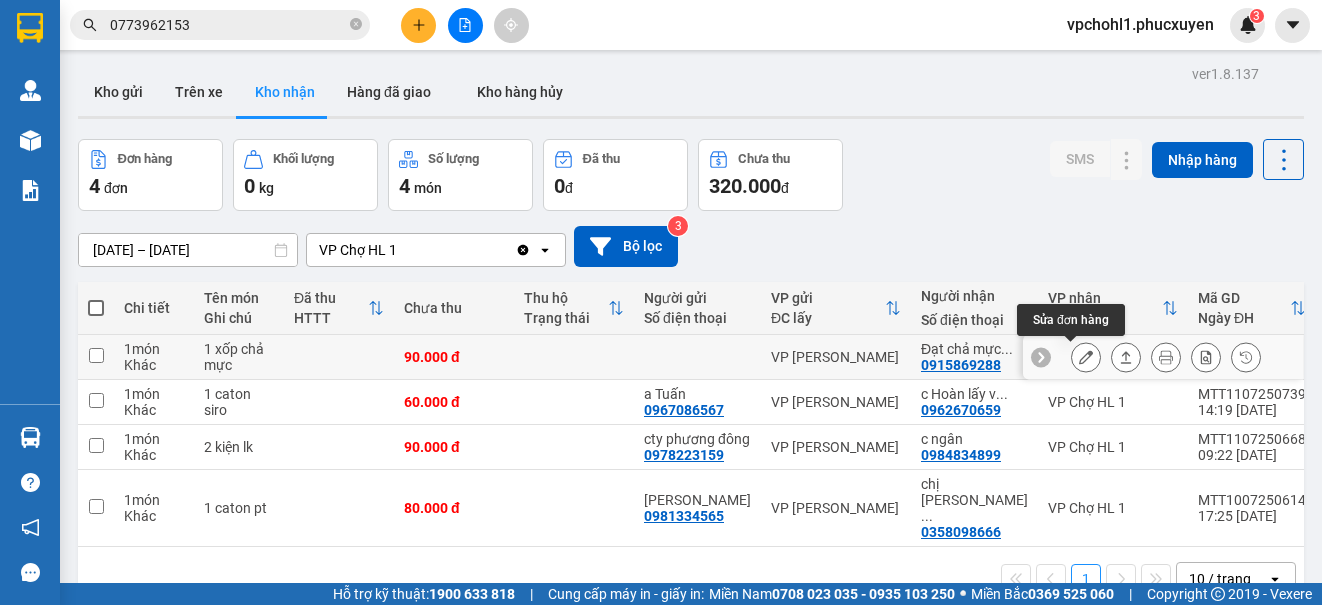 click 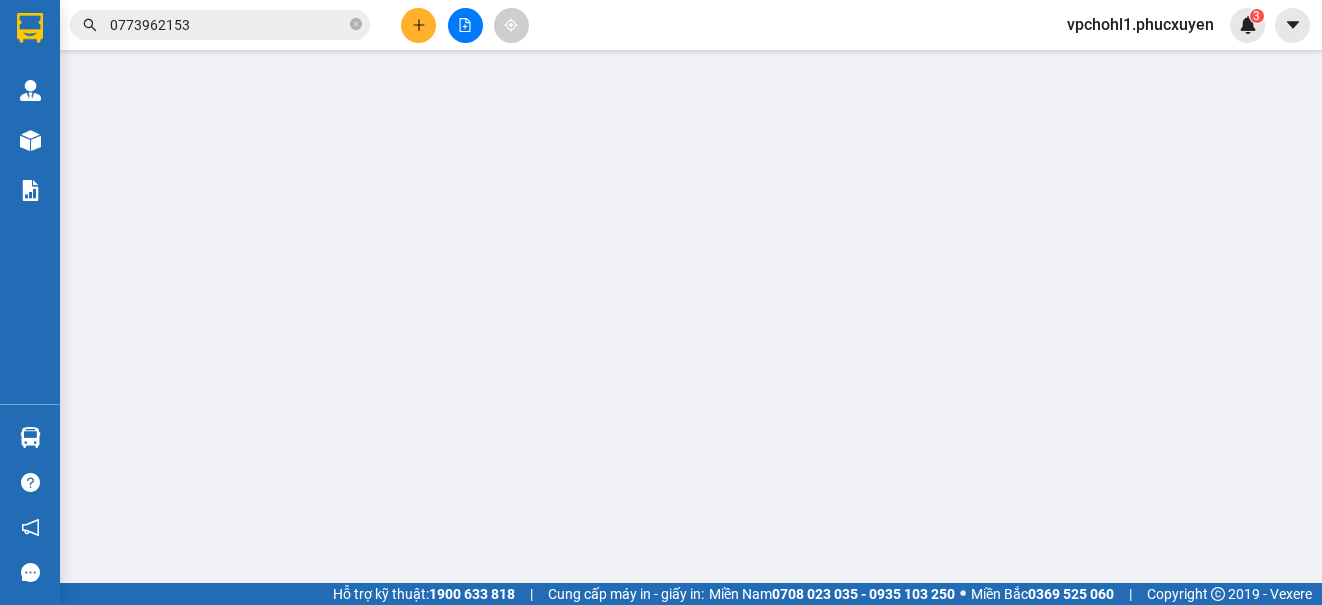 type on "0915869288" 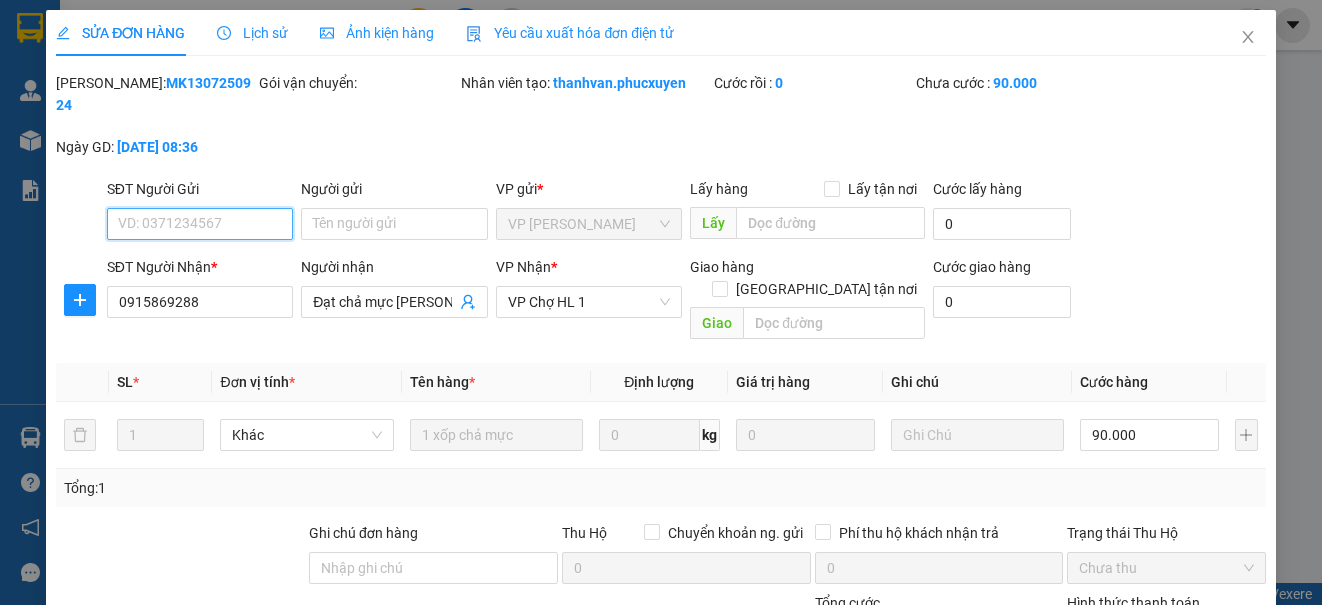 scroll, scrollTop: 200, scrollLeft: 0, axis: vertical 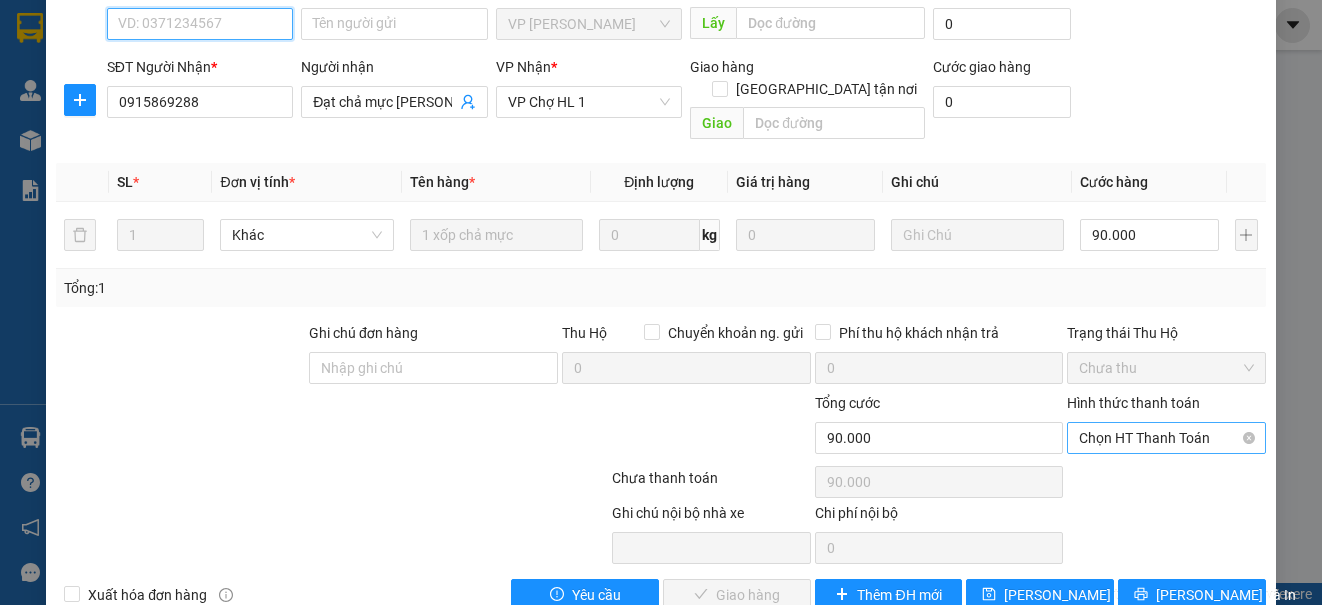 click on "Chọn HT Thanh Toán" at bounding box center (1166, 438) 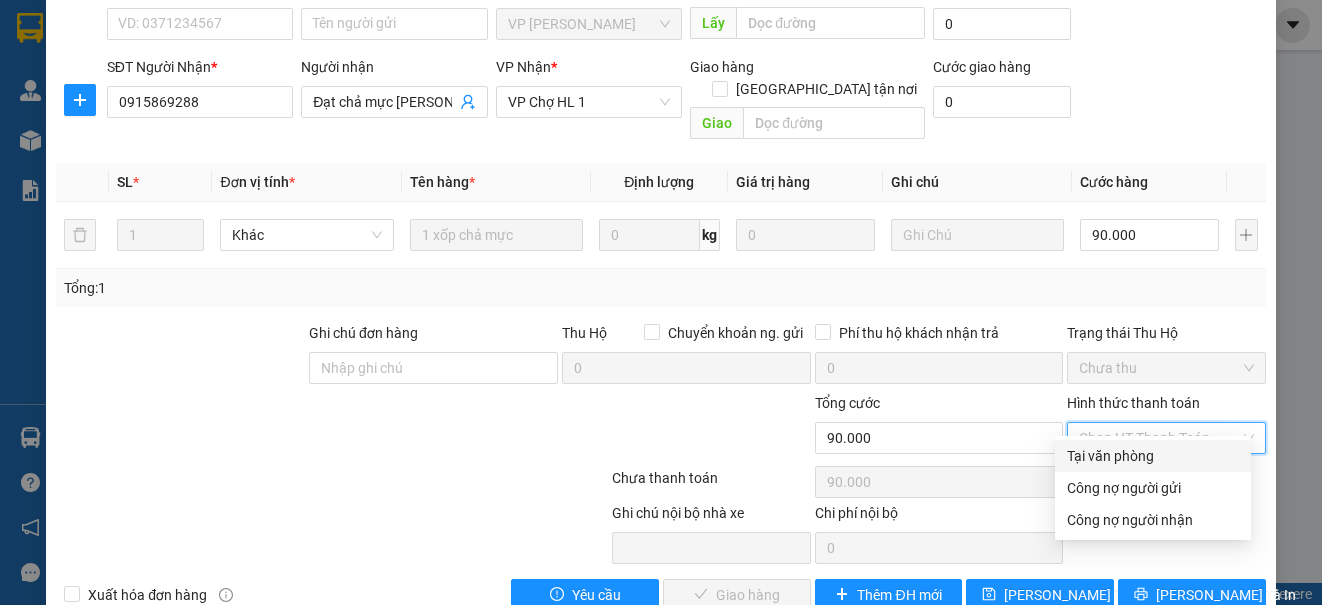 click on "Tại văn phòng" at bounding box center [1153, 456] 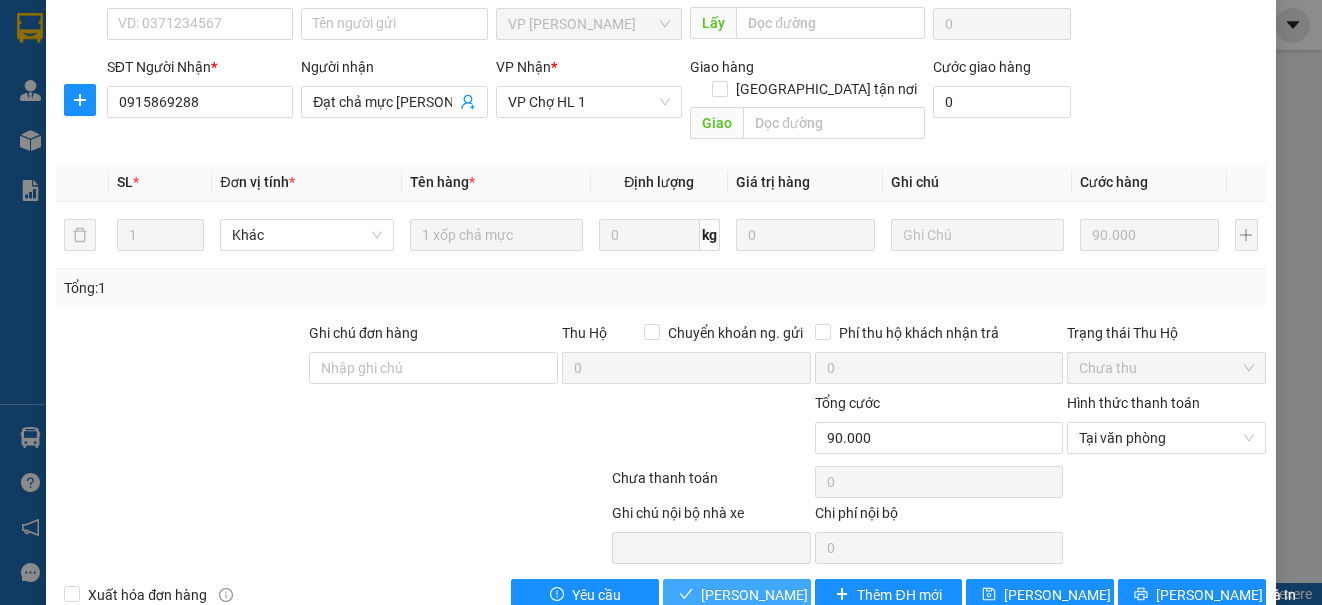 click on "[PERSON_NAME] và Giao hàng" at bounding box center (737, 595) 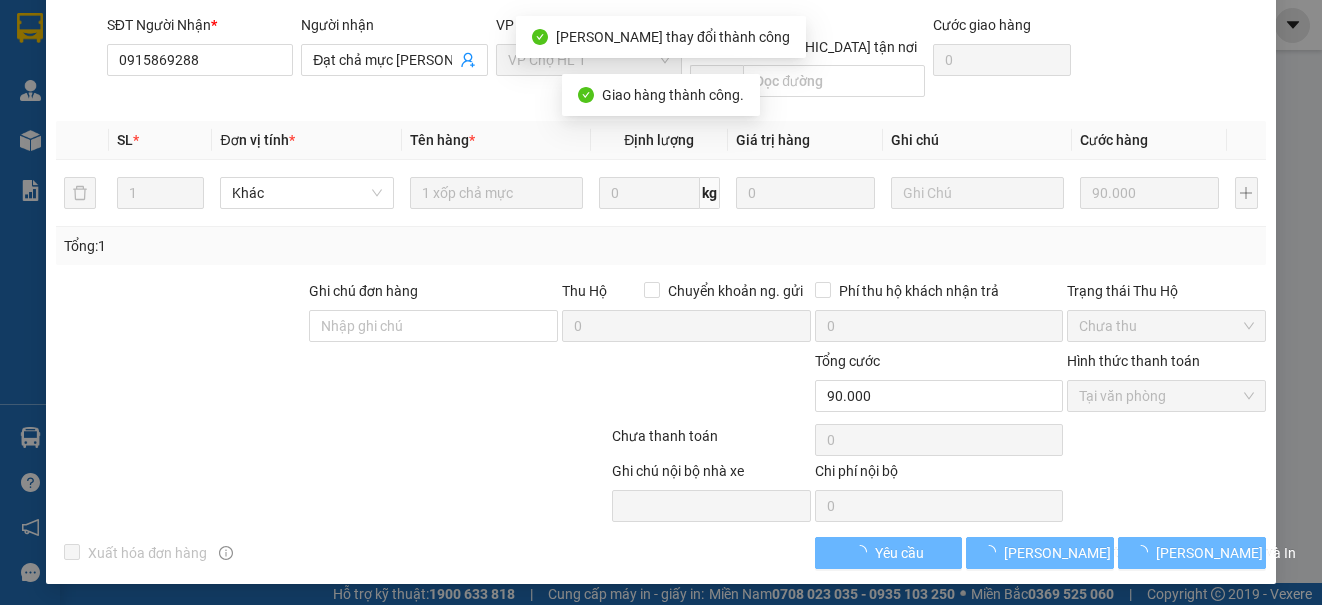 scroll, scrollTop: 0, scrollLeft: 0, axis: both 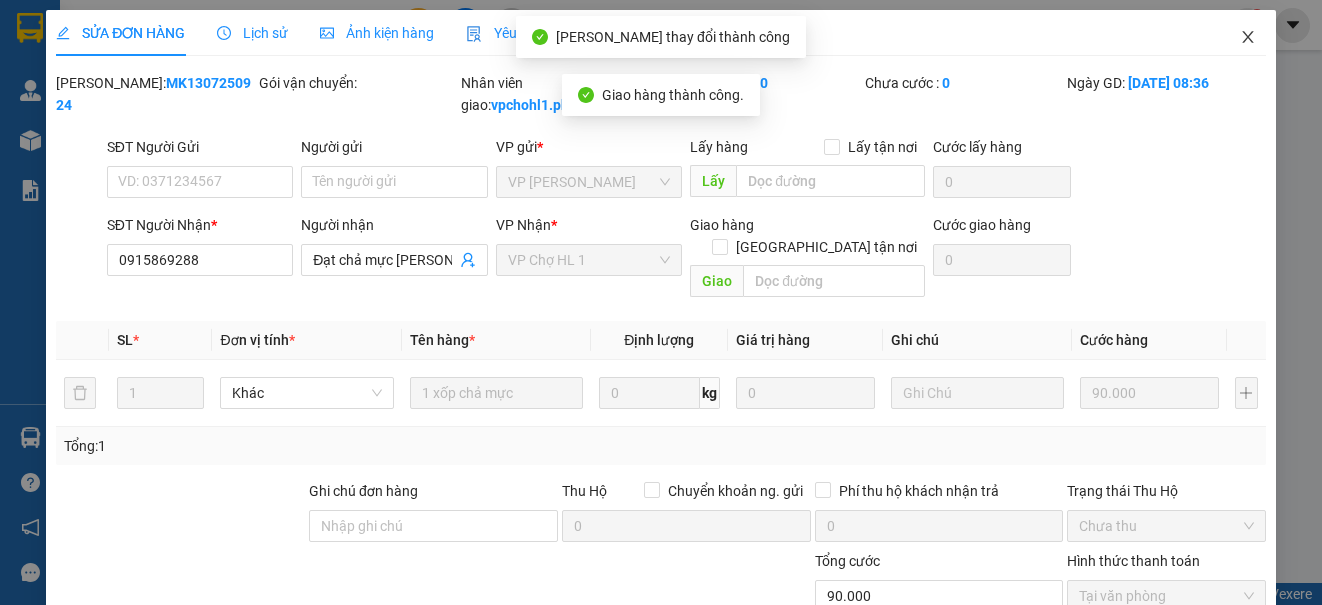 click 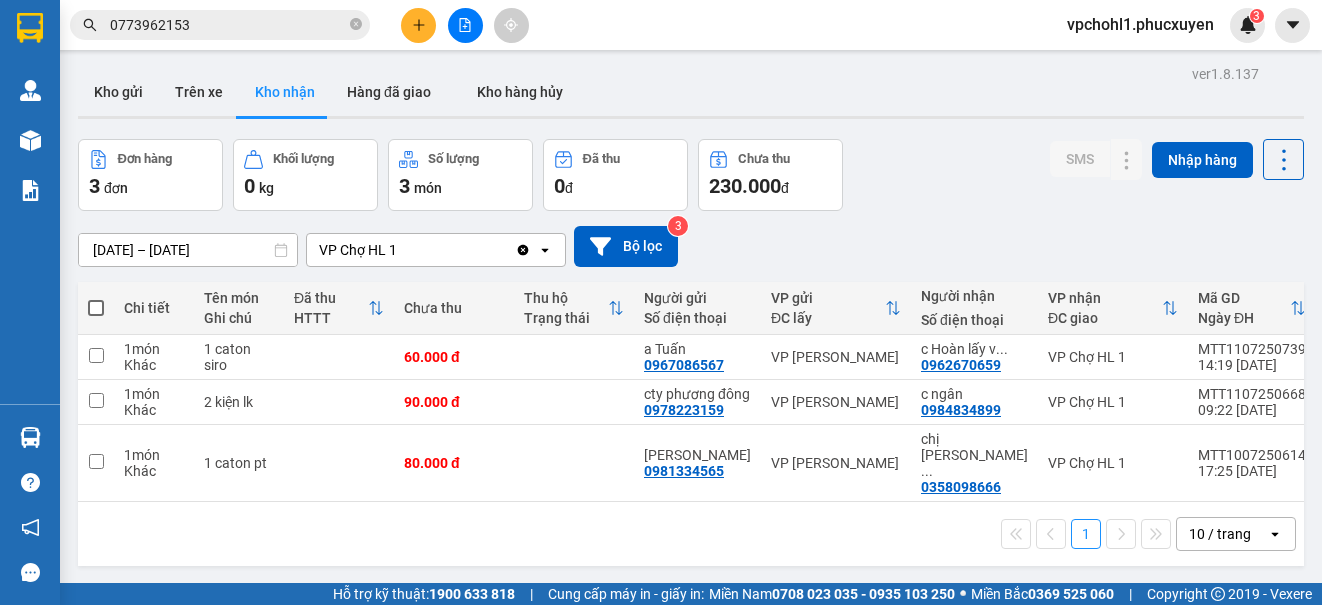 click on "0773962153" at bounding box center (228, 25) 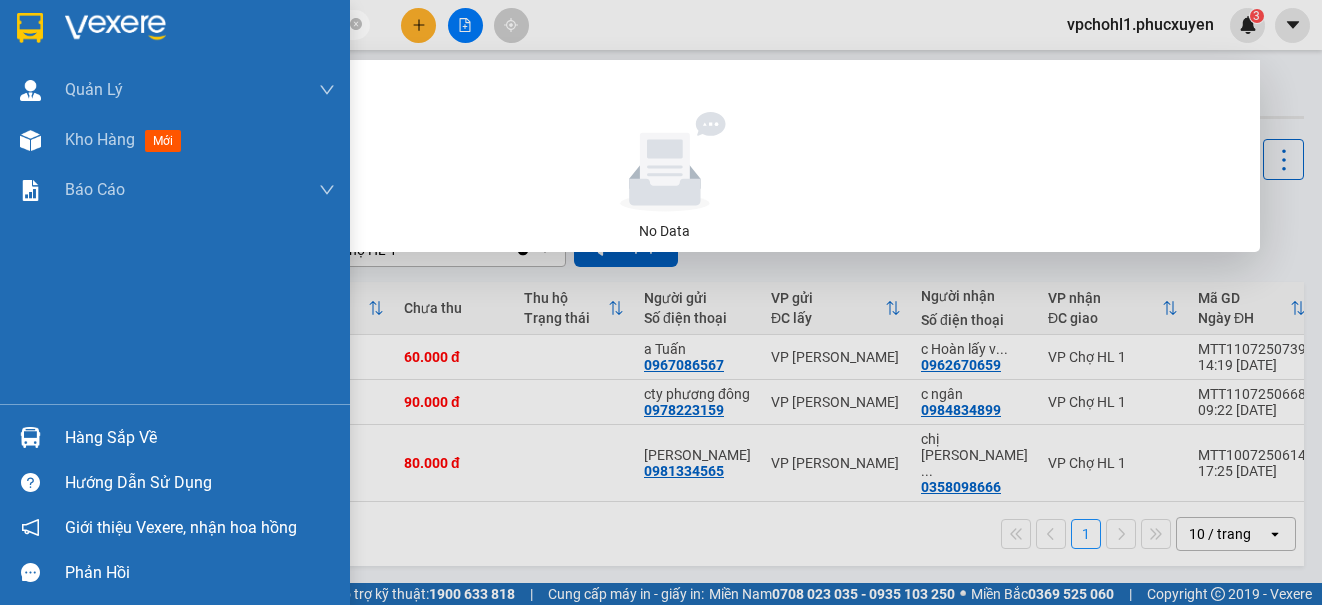 drag, startPoint x: 207, startPoint y: 23, endPoint x: 51, endPoint y: 33, distance: 156.32019 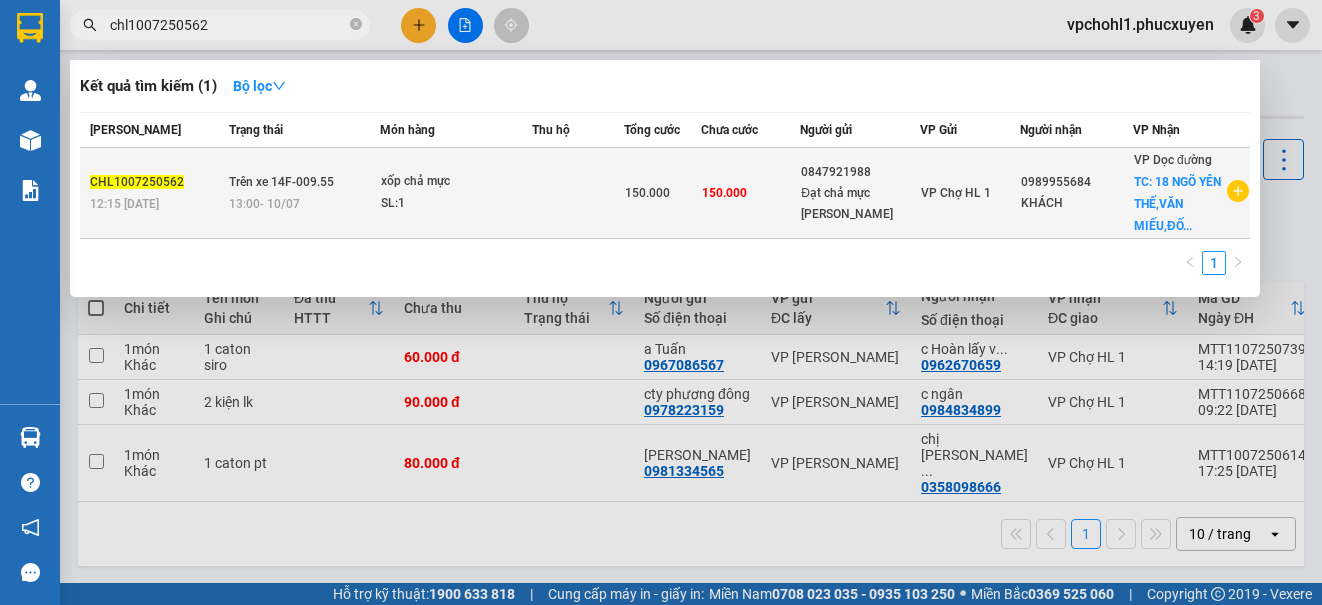 type on "chl1007250562" 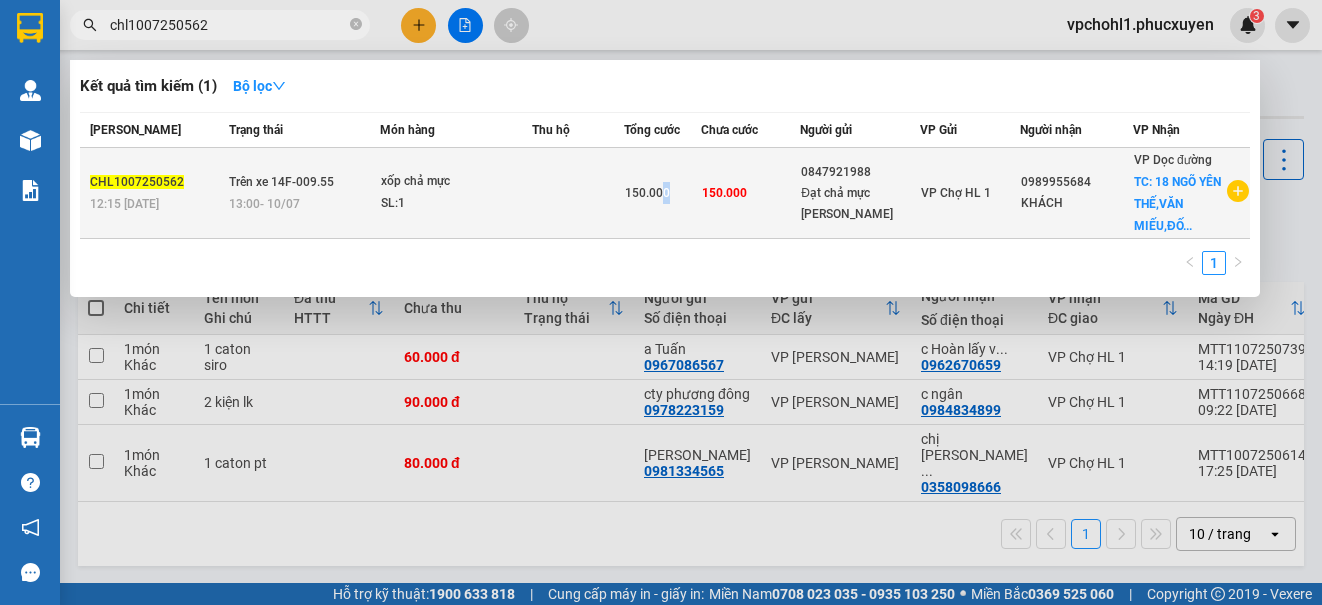 click on "150.000" at bounding box center [663, 193] 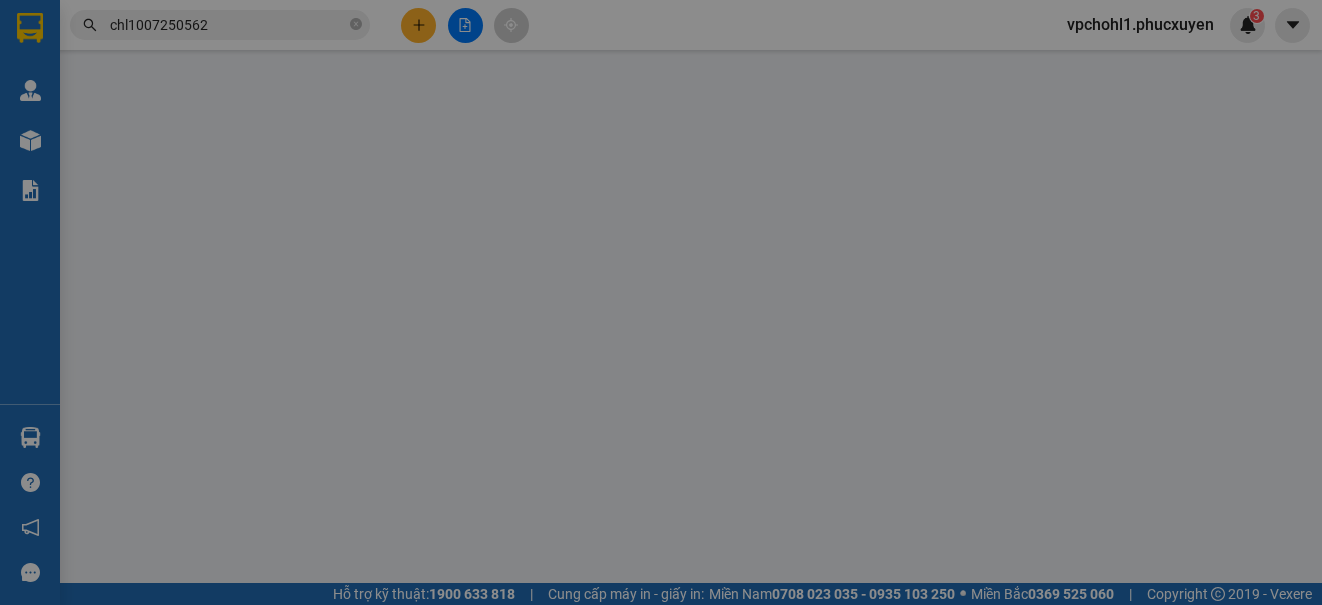type on "0847921988" 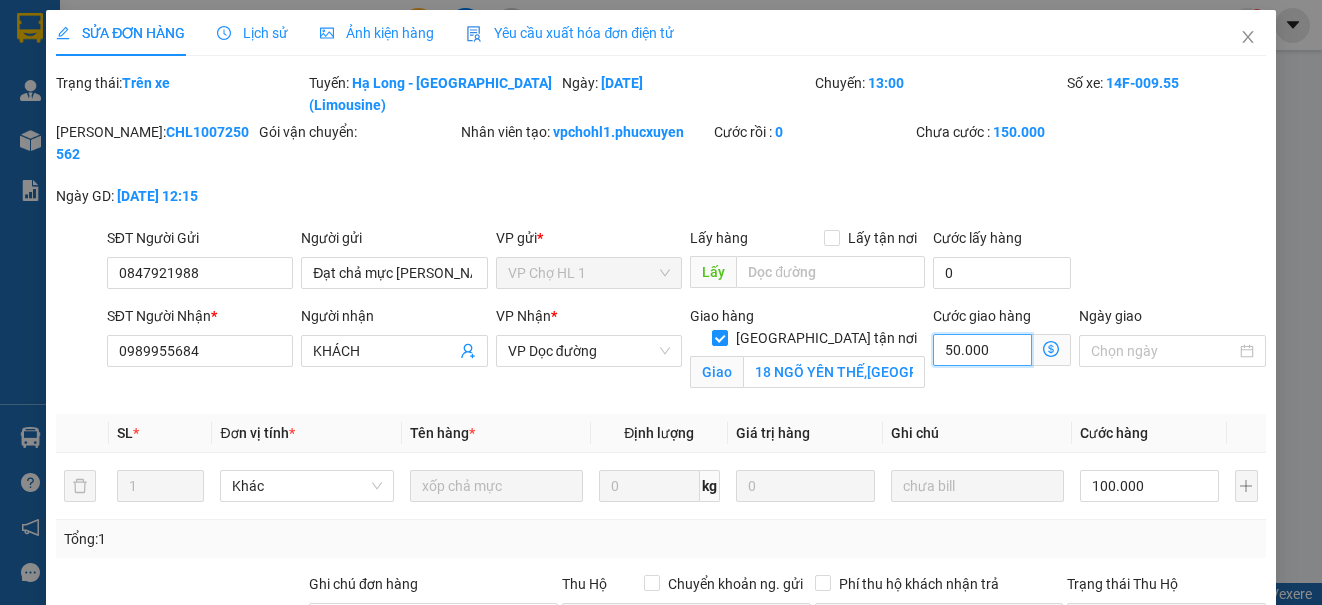 type on "100.000" 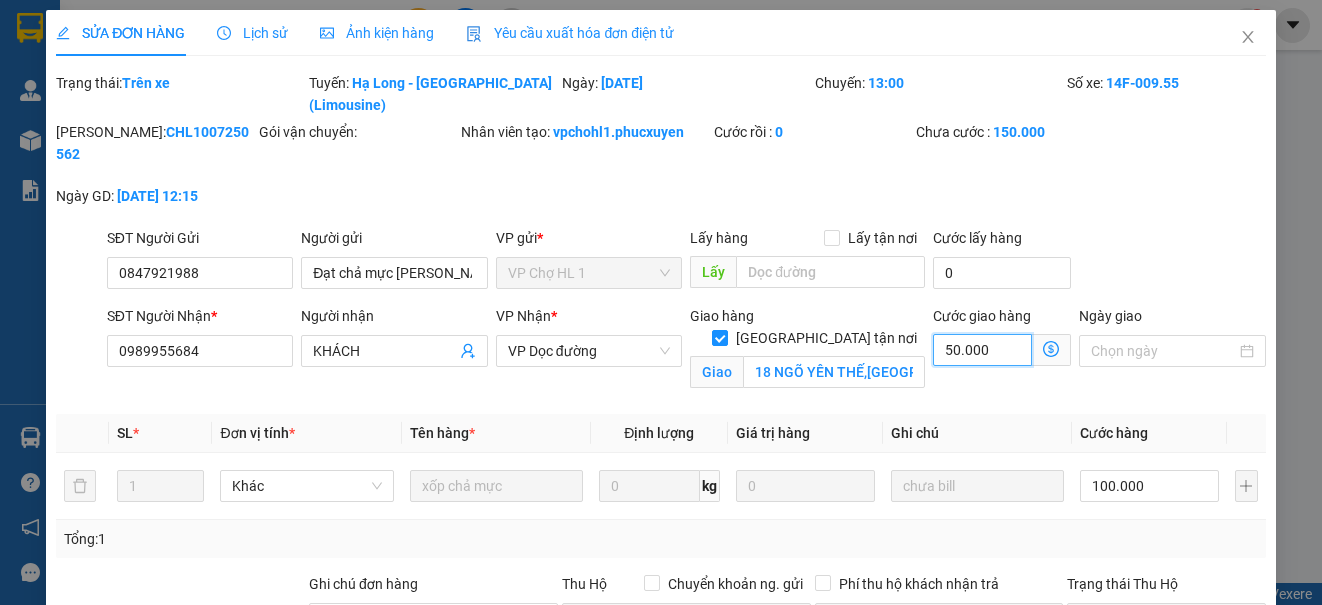 type on "100.000" 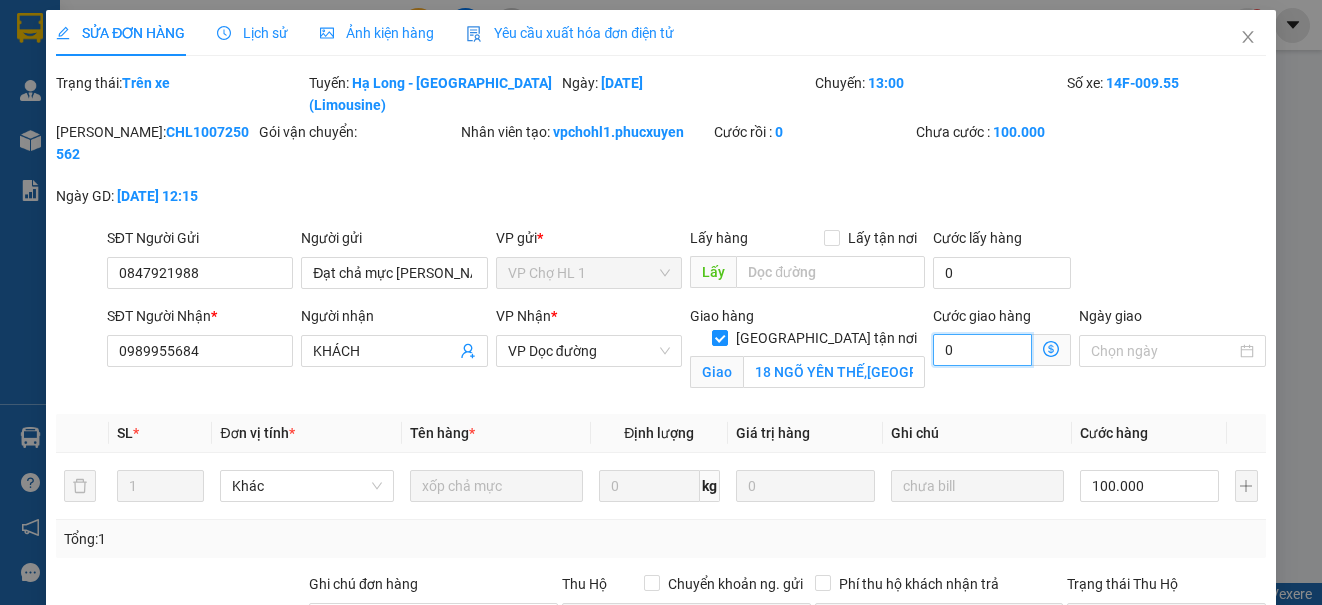 scroll, scrollTop: 274, scrollLeft: 0, axis: vertical 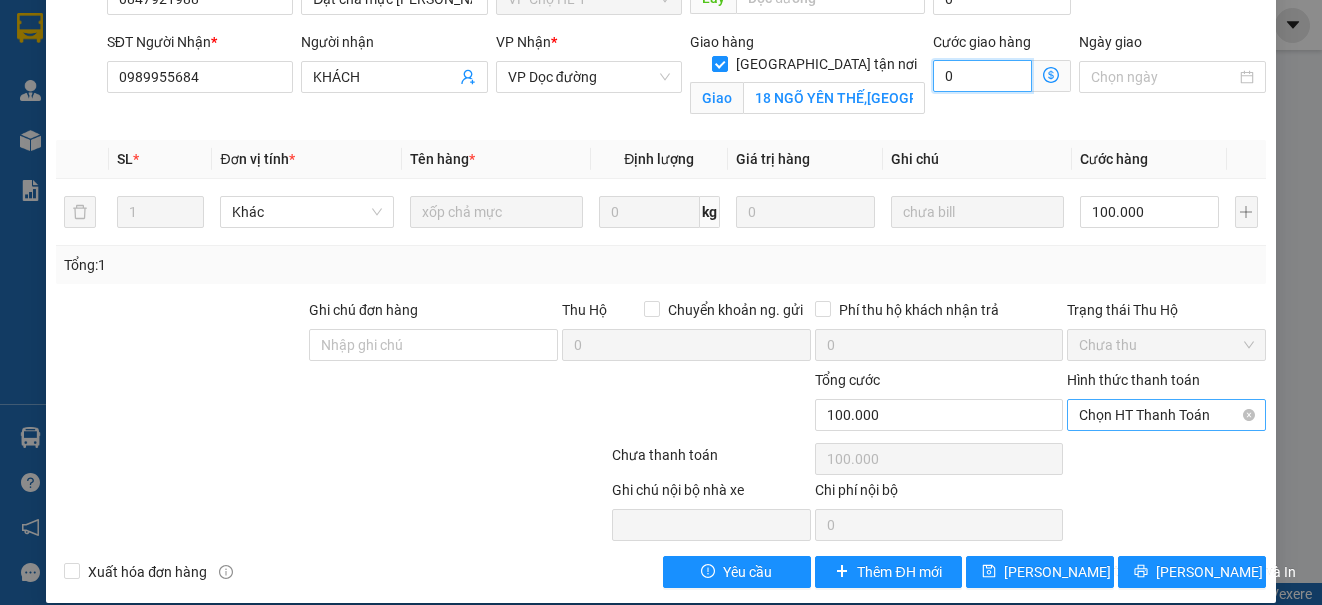 click on "Chọn HT Thanh Toán" at bounding box center [1166, 415] 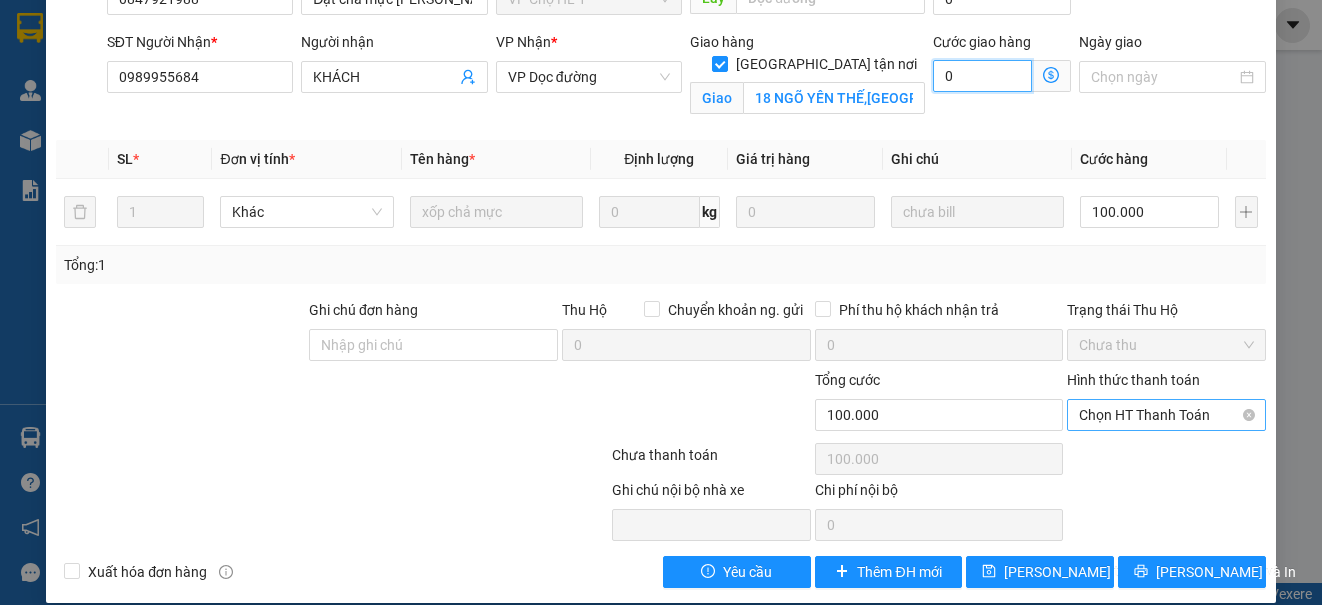 type on "0" 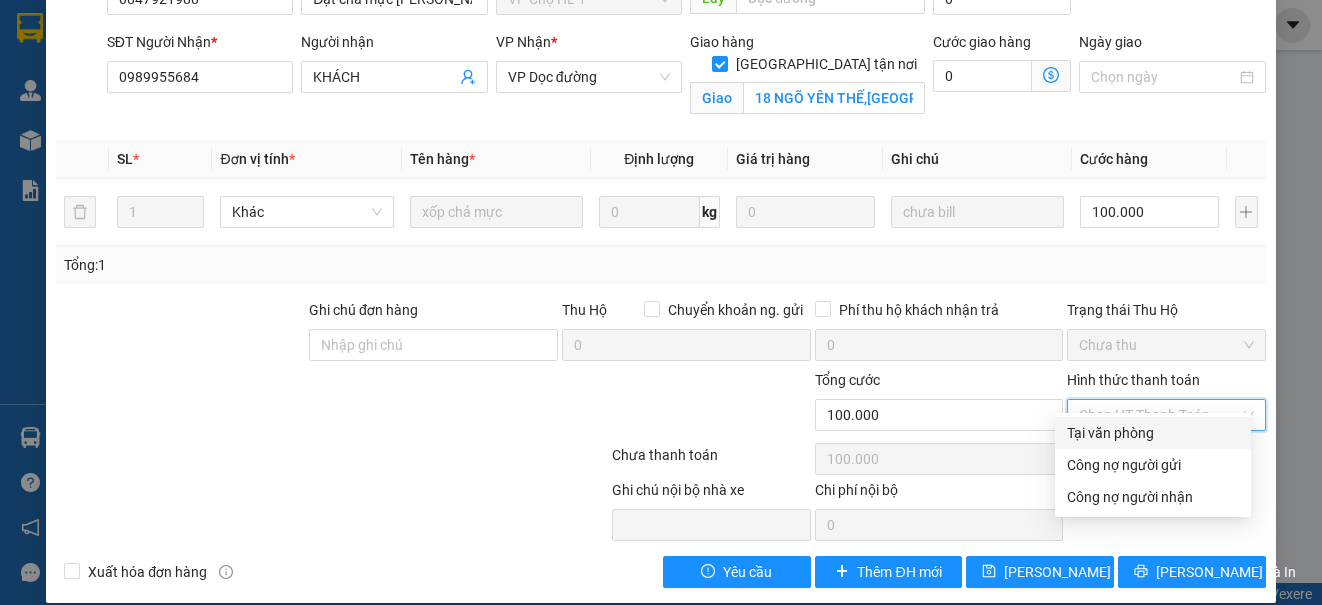 click on "Tại văn phòng" at bounding box center [1153, 433] 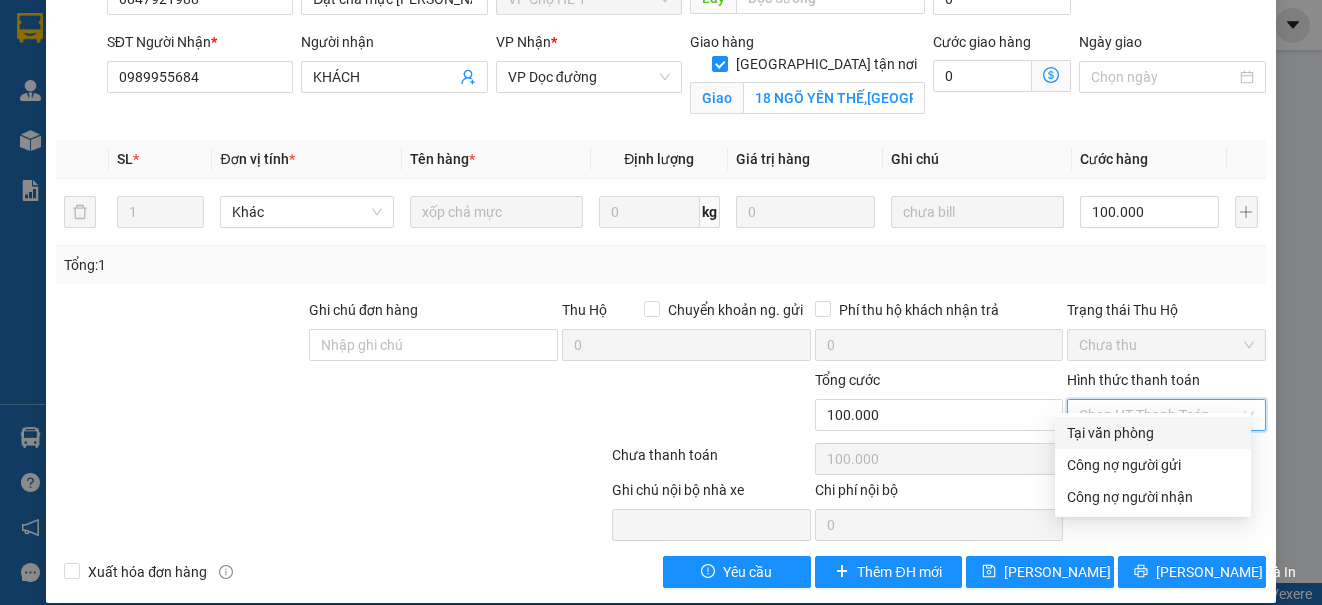 type on "0" 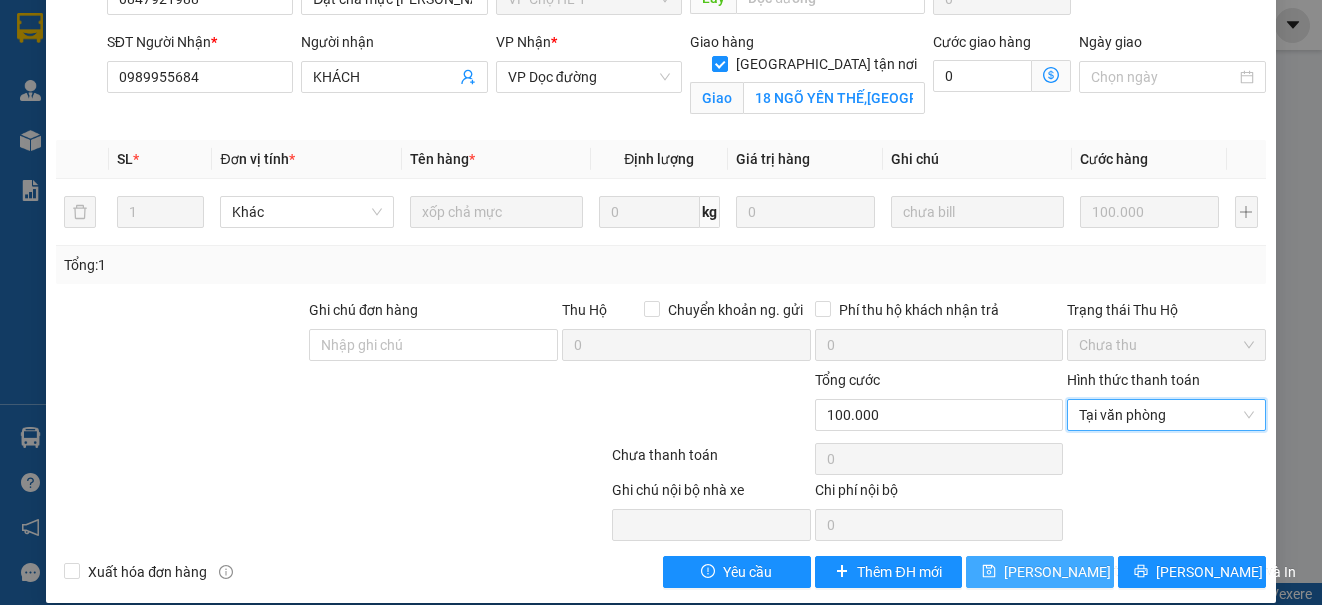 click on "[PERSON_NAME] thay đổi" at bounding box center (1084, 572) 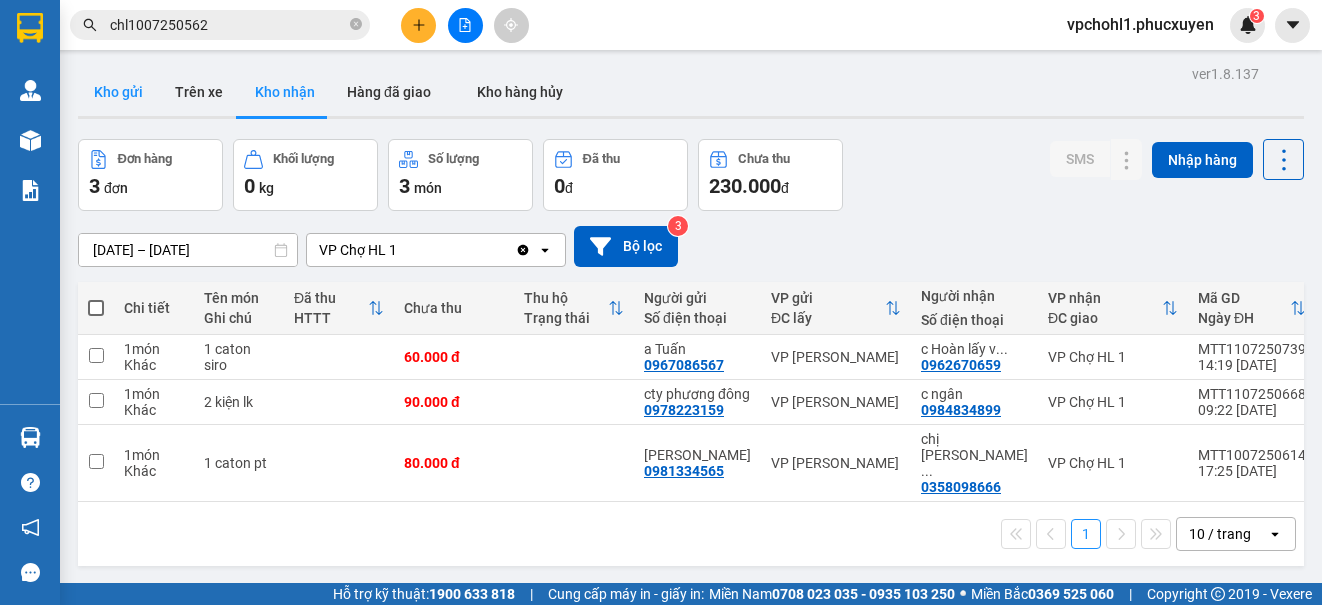 click on "Kho gửi" at bounding box center [118, 92] 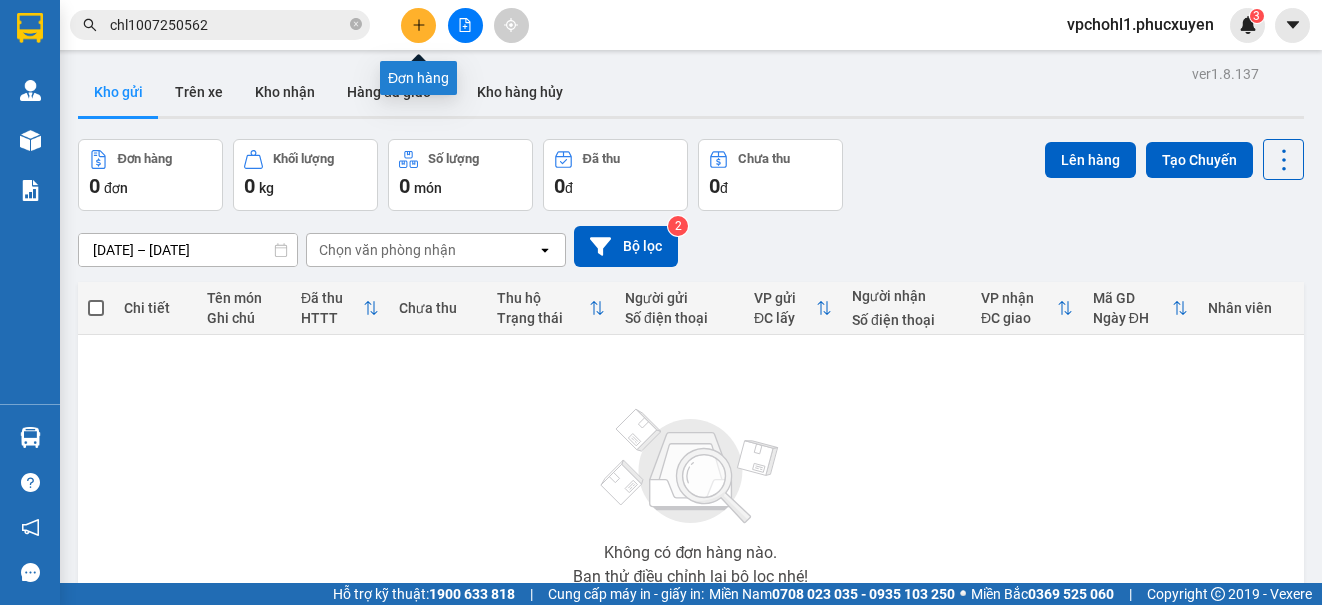click 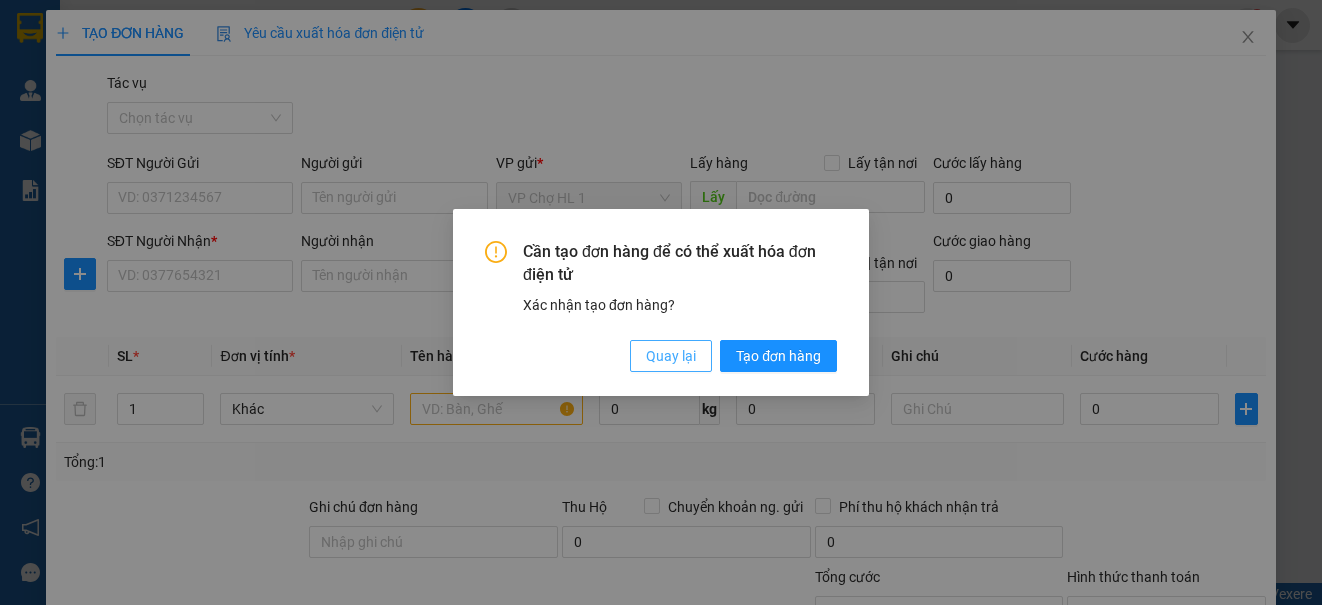 click on "Quay lại" at bounding box center (671, 356) 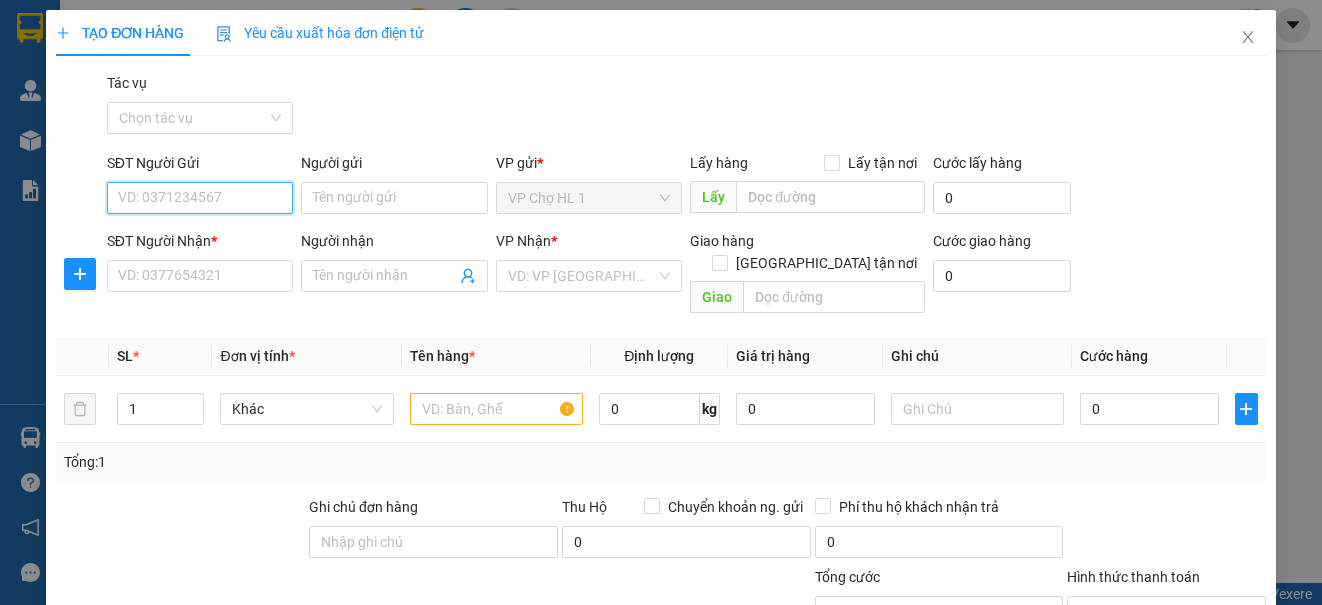 click on "SĐT Người Gửi" at bounding box center (200, 198) 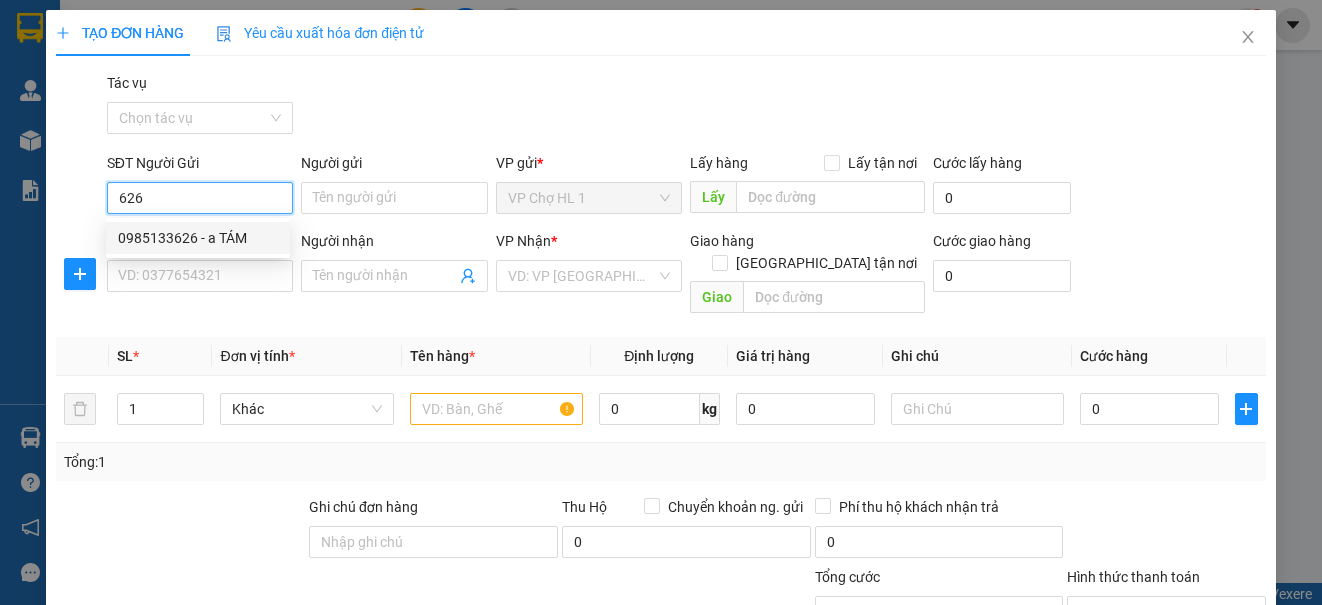 click on "0985133626 - a TÁM" at bounding box center (198, 238) 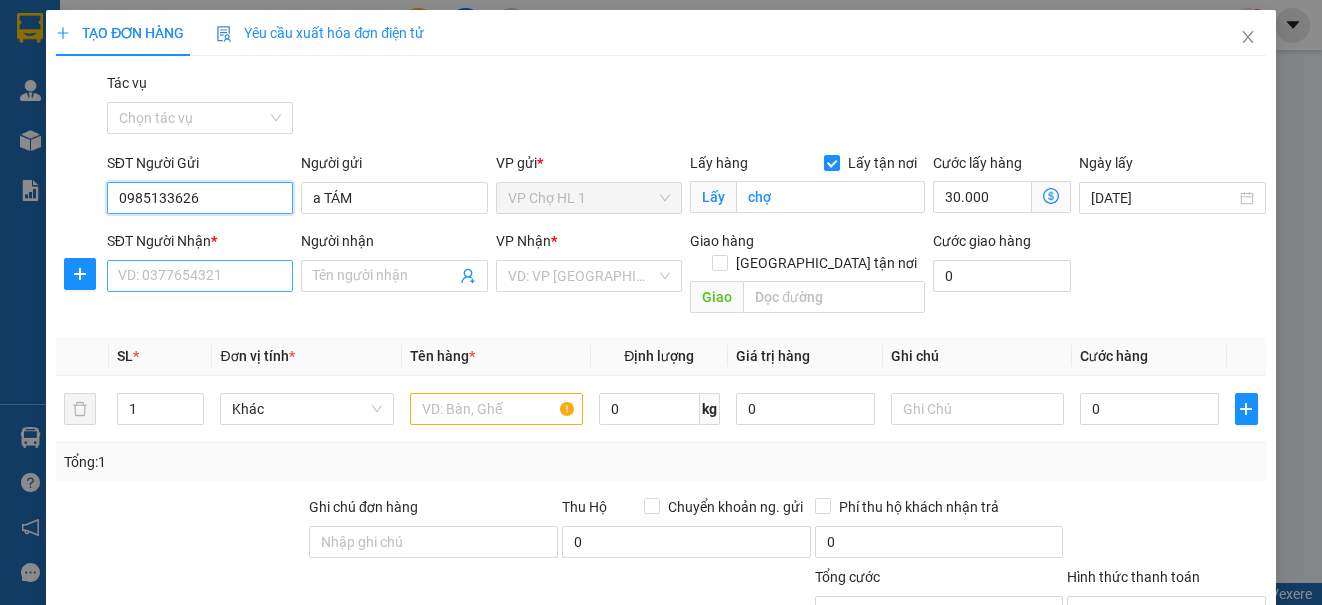 type on "0985133626" 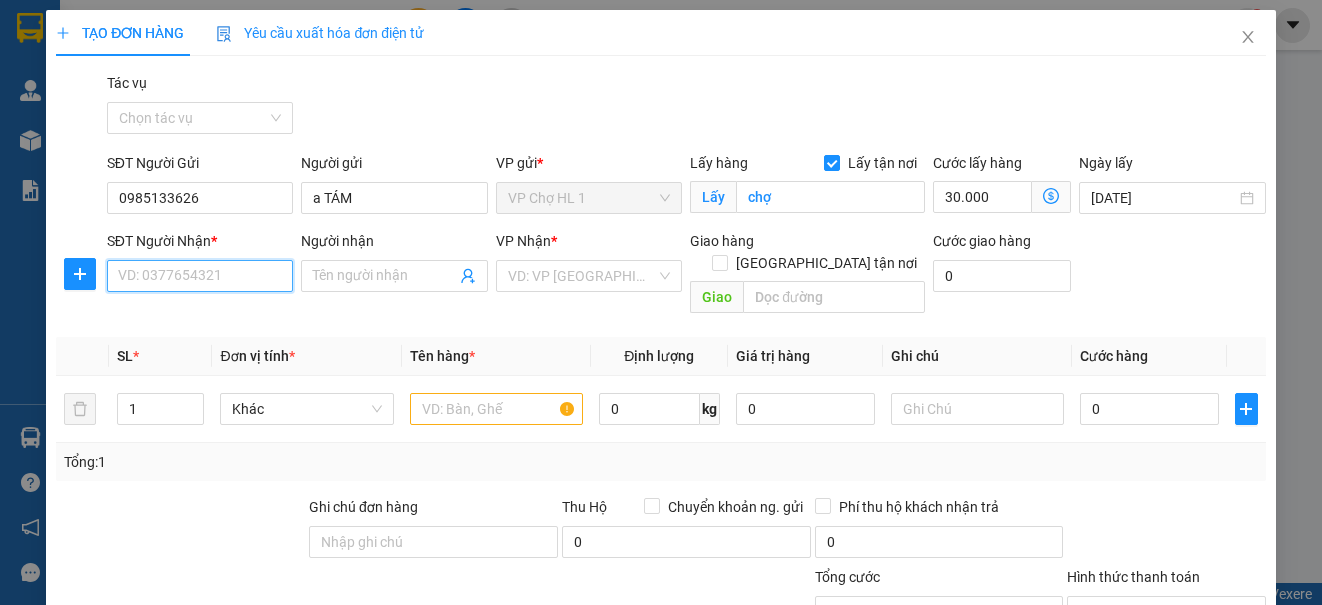 click on "SĐT Người Nhận  *" at bounding box center (200, 276) 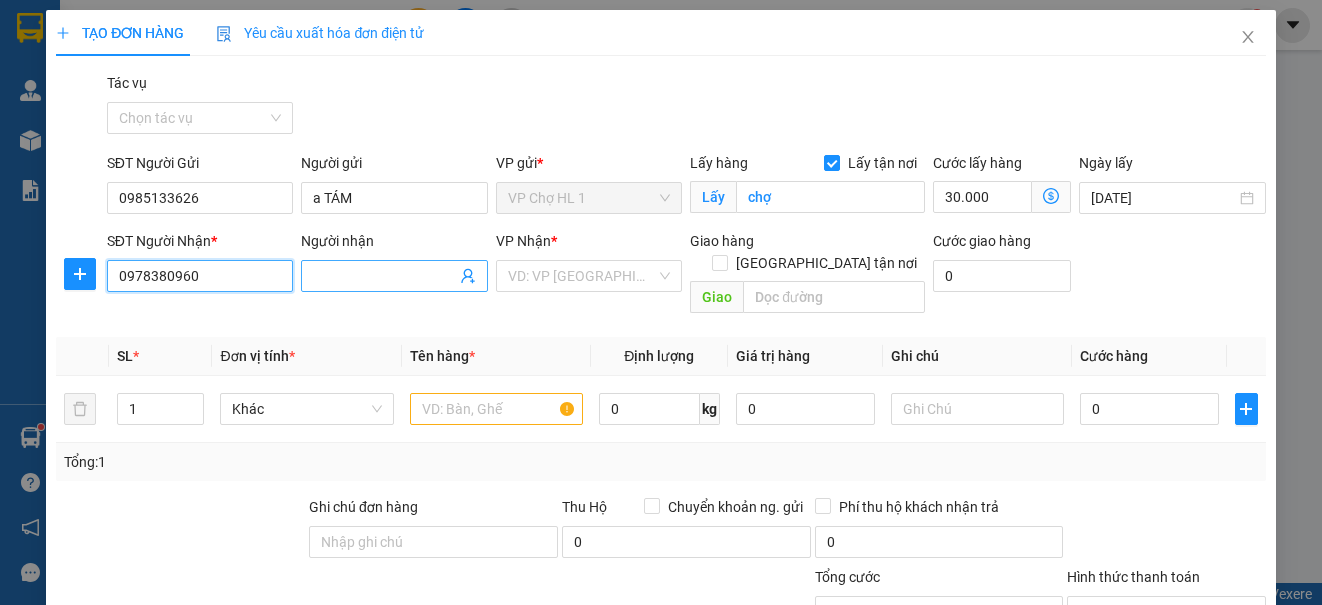 type on "0978380960" 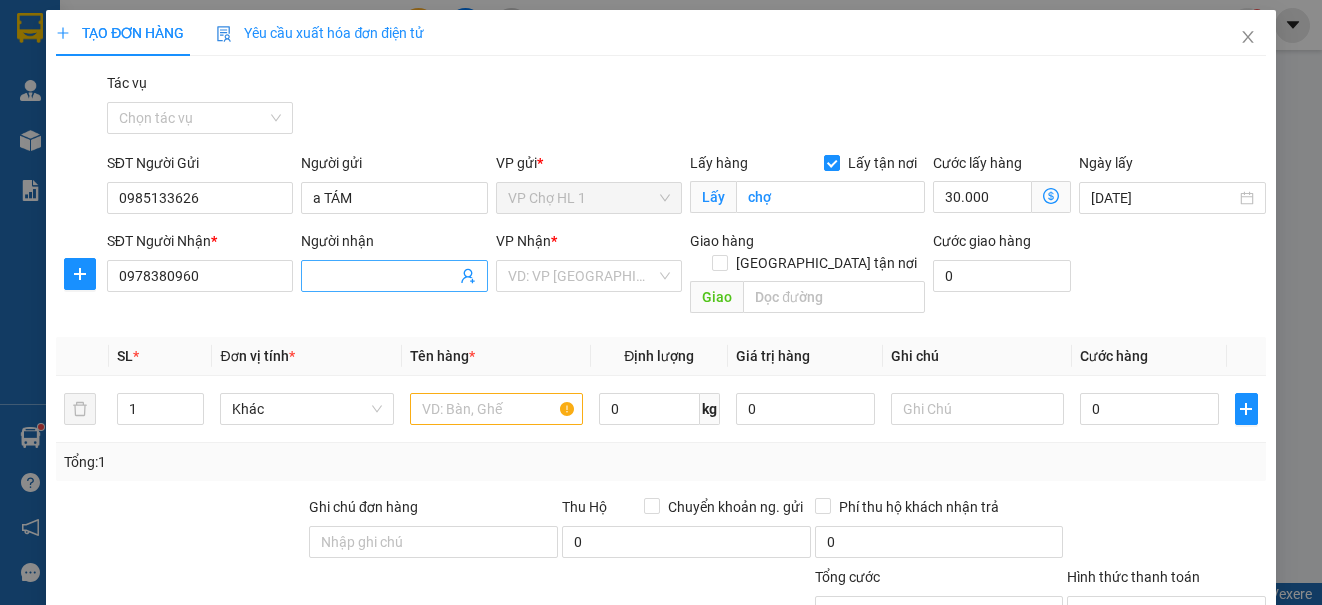 click on "Người nhận" at bounding box center (384, 276) 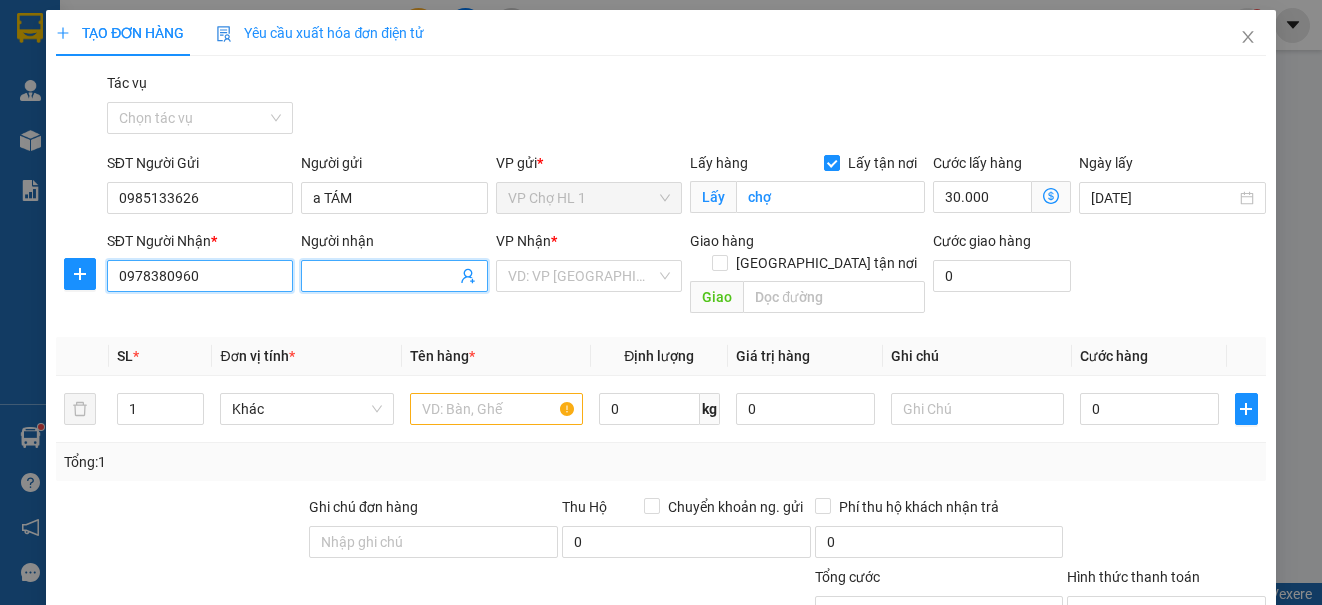 click on "0978380960" at bounding box center (200, 276) 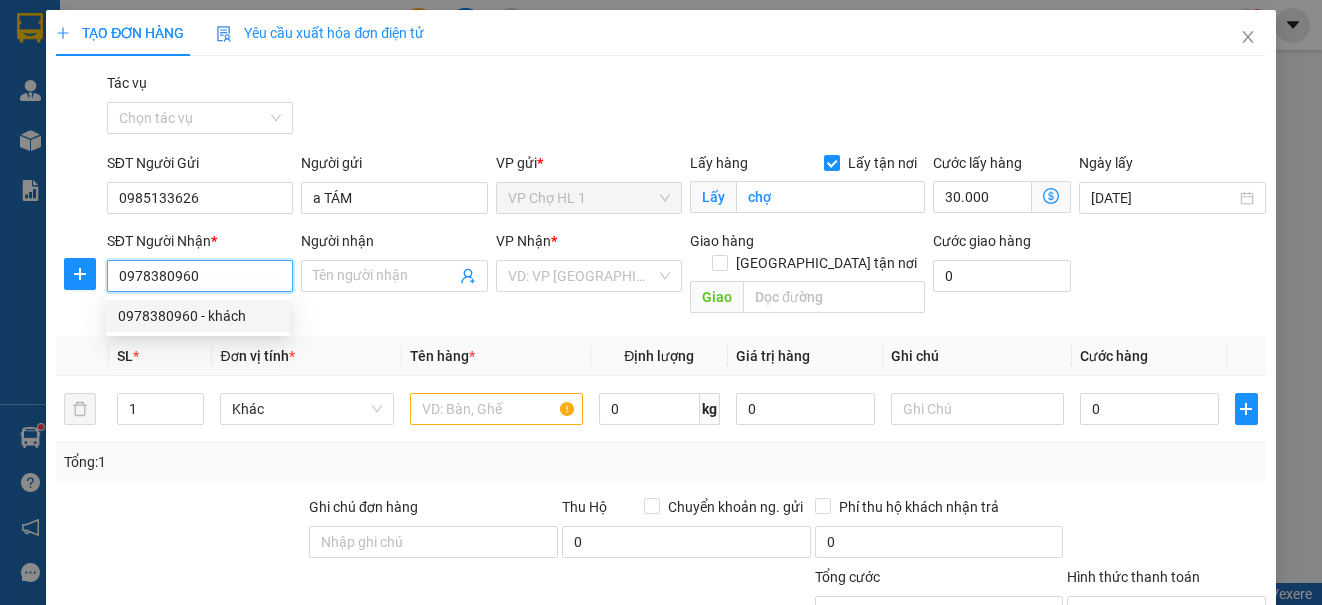 click on "0978380960 - khách" at bounding box center [198, 316] 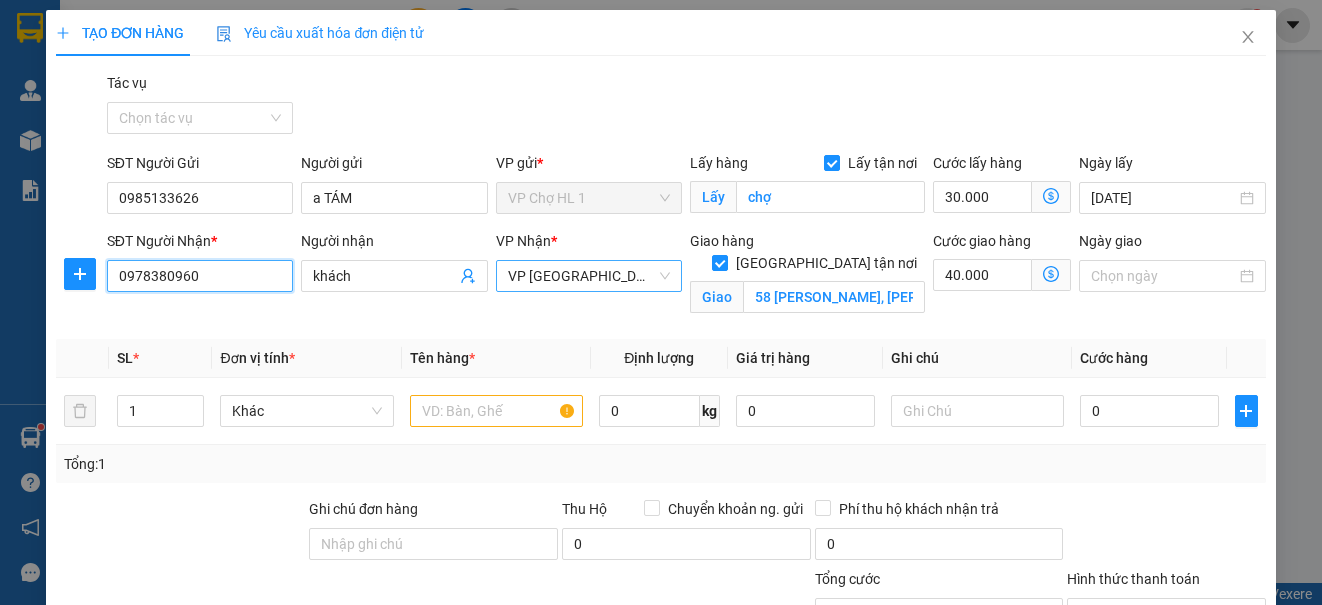 click on "VP [GEOGRAPHIC_DATA]" at bounding box center [589, 276] 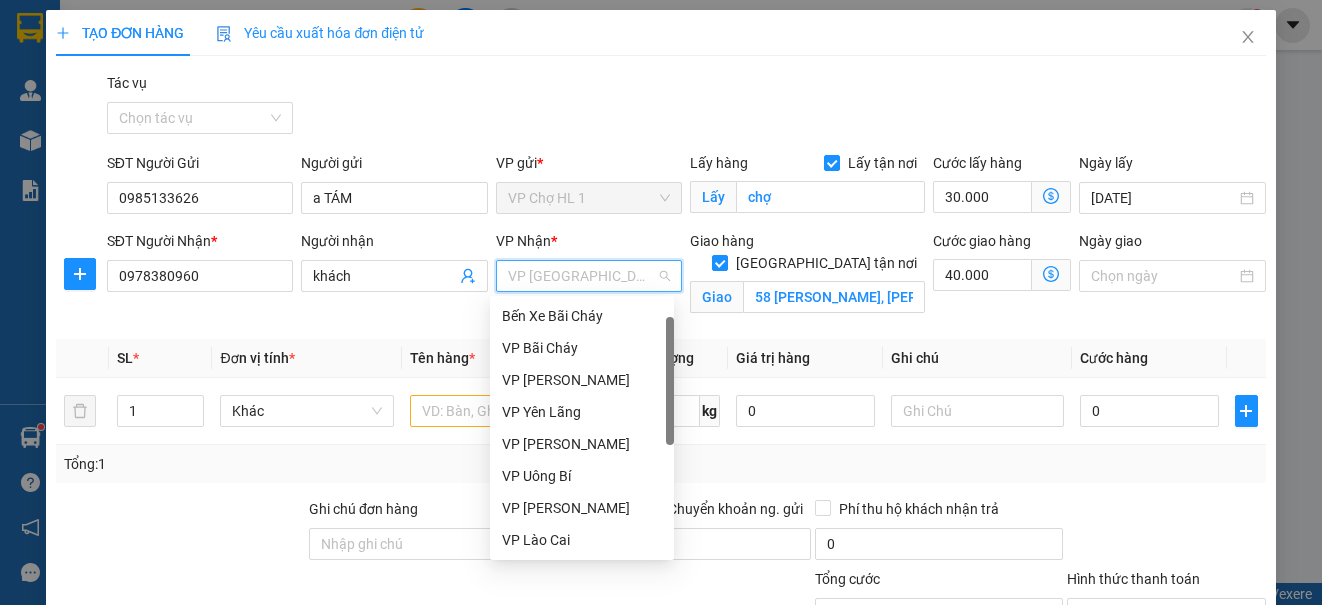 scroll, scrollTop: 32, scrollLeft: 0, axis: vertical 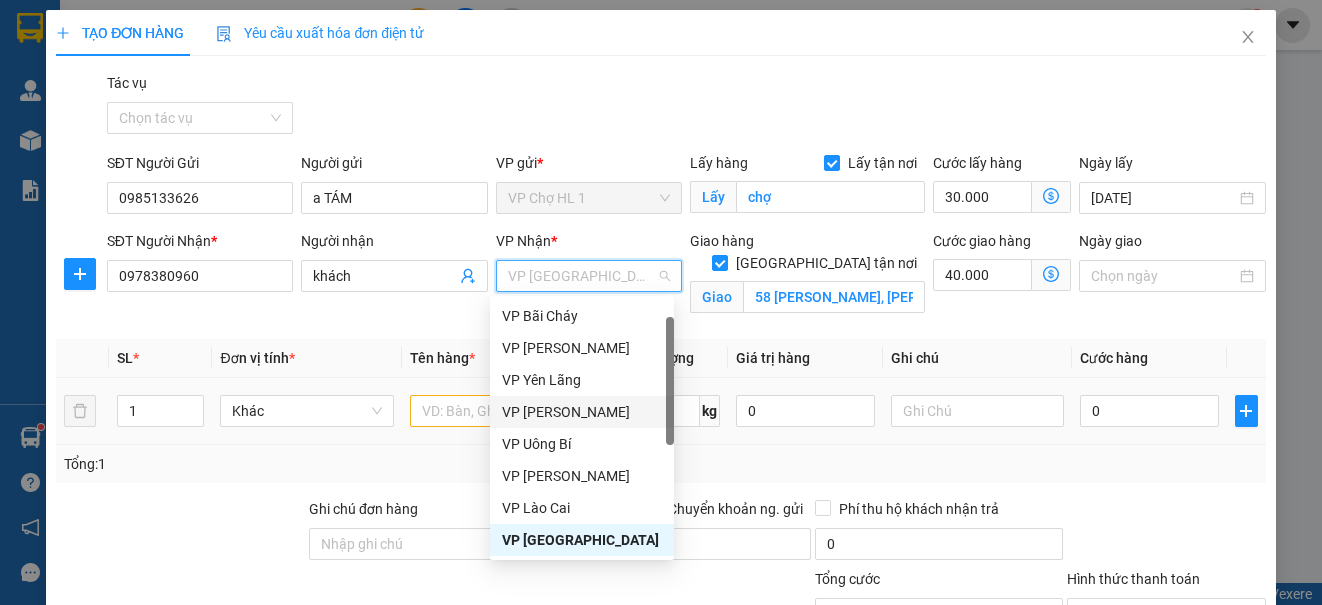 click on "VP [PERSON_NAME]" at bounding box center (582, 412) 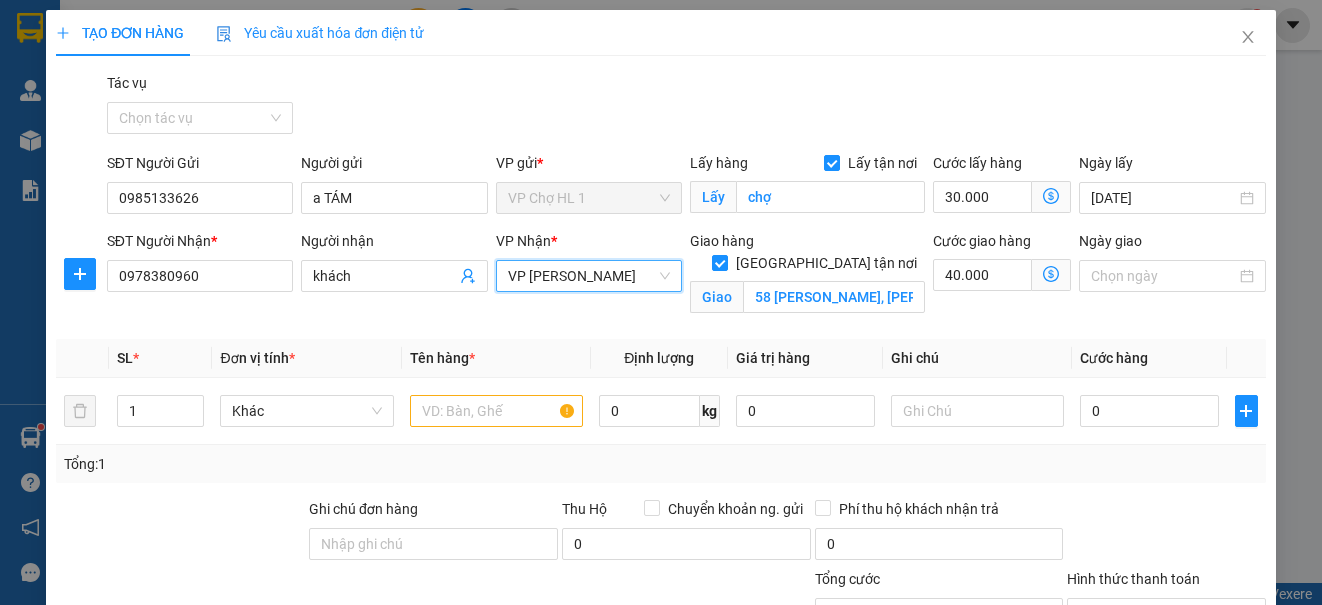 click 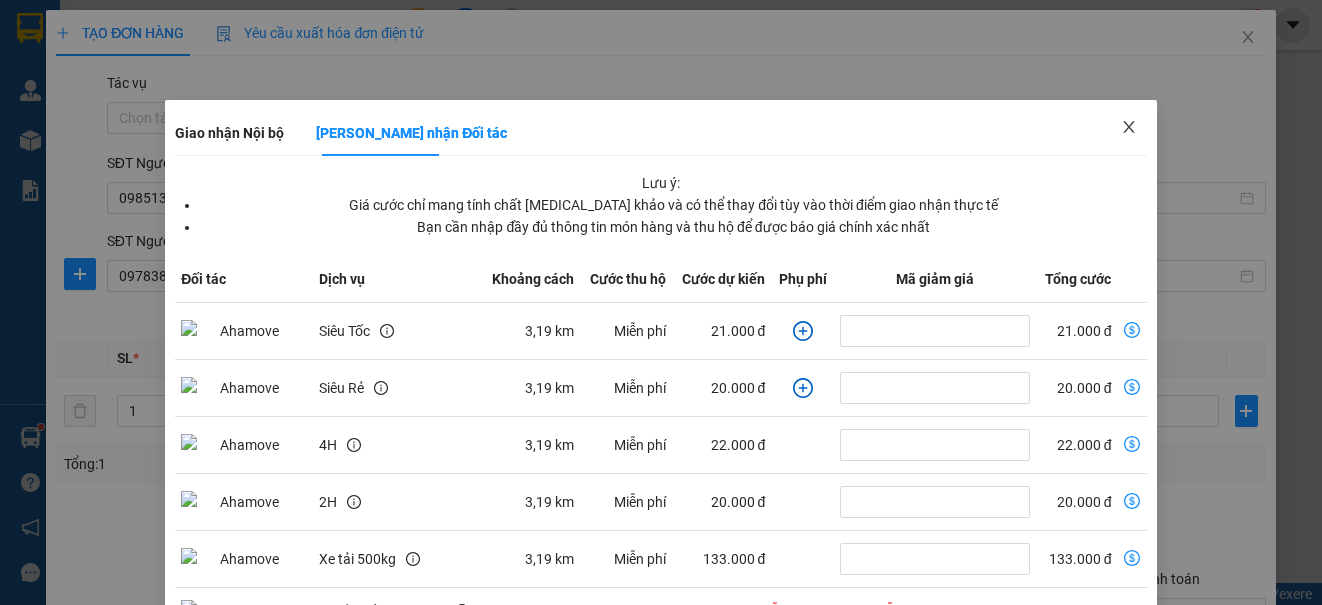 click 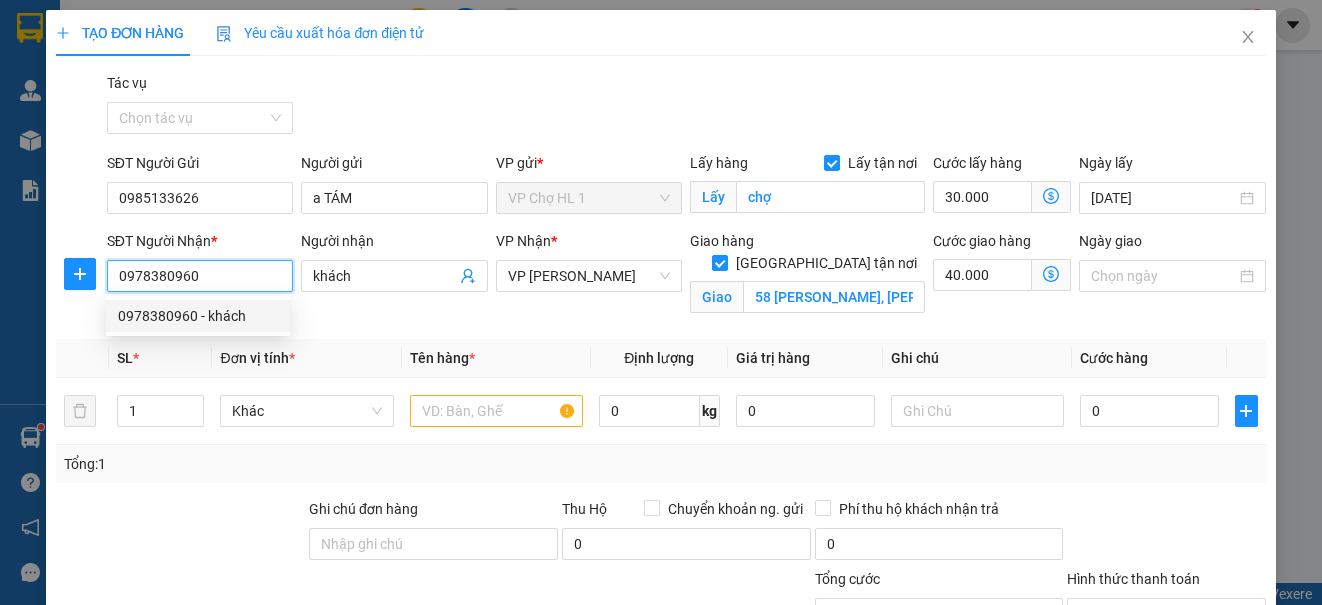 drag, startPoint x: 221, startPoint y: 276, endPoint x: 65, endPoint y: 295, distance: 157.15279 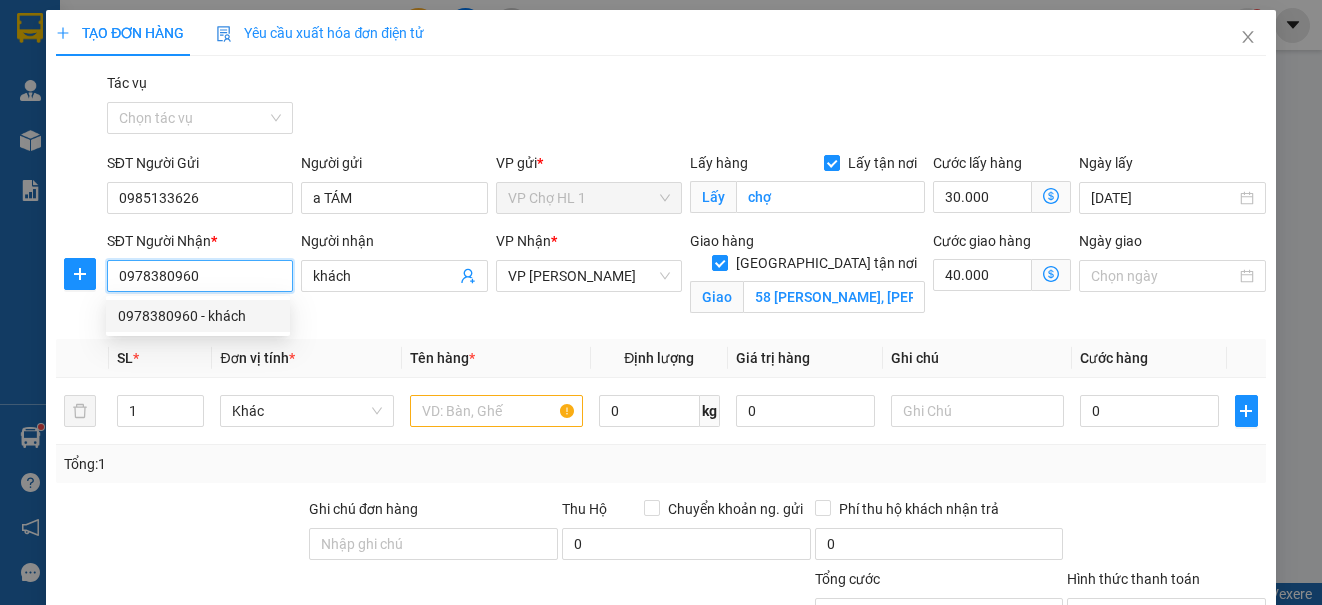 click on "SĐT Người Nhận  * 0978380960 Người nhận khách VP Nhận  * VP Minh Khai Giao hàng Giao tận nơi Giao 58 Tam Khương, [GEOGRAPHIC_DATA], Đống Đa Cước giao hàng 40.000 Giao nhận Nội bộ Giao nhận Đối tác Lưu ý: Giá cước chỉ mang tính chất [MEDICAL_DATA] khảo và có thể thay đổi tùy vào thời điểm giao nhận thực tế Bạn cần nhập đầy đủ thông tin món hàng và thu hộ để được báo giá chính xác nhất Đối tác Dịch vụ Khoảng cách Cước thu hộ Cước dự kiến Phụ phí Mã giảm giá Tổng cước Siêu Tốc 3,19 km Miễn phí 21.000 đ 21.000 đ Siêu Rẻ 3,19 km Miễn phí 20.000 đ 20.000 đ 4H 3,19 km Miễn phí 22.000 đ 22.000 đ 2H 3,19 km Miễn phí 20.000 đ 20.000 đ Xe tải 500kg 3,19 km Miễn phí 133.000 đ 133.000 đ Xe tải Tiết Kiệm (6H) Lỗi: Dịch vụ không hỗ trợ trong khu vực này Xe tải 1000kg 3,19 km Miễn phí 181.000 đ 181.000 đ Xe Bán Tải 3,19 km Miễn phí" at bounding box center [660, 277] 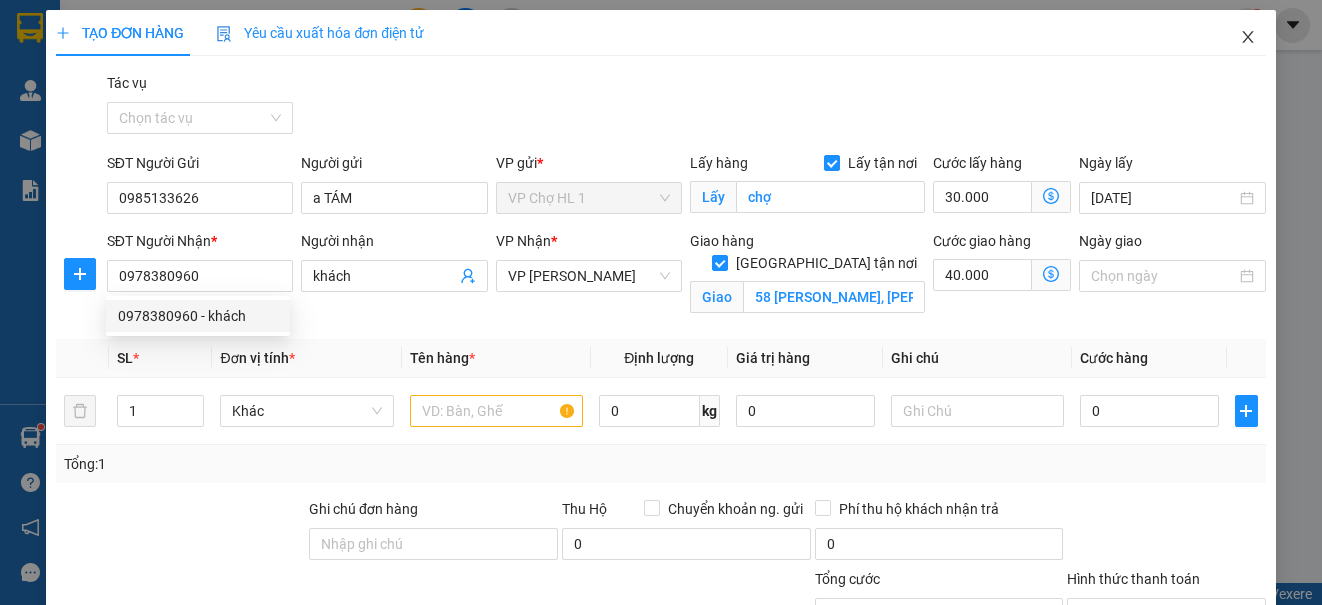 click 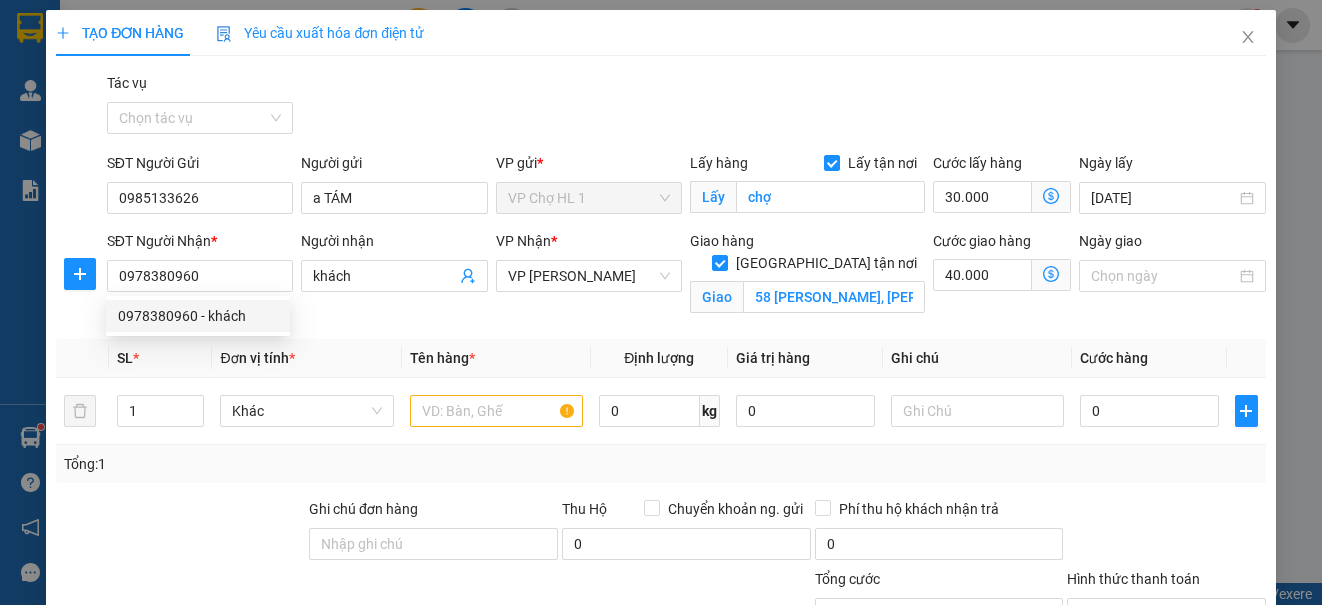 click on "vpchohl1.phucxuyen 3" at bounding box center (1158, 25) 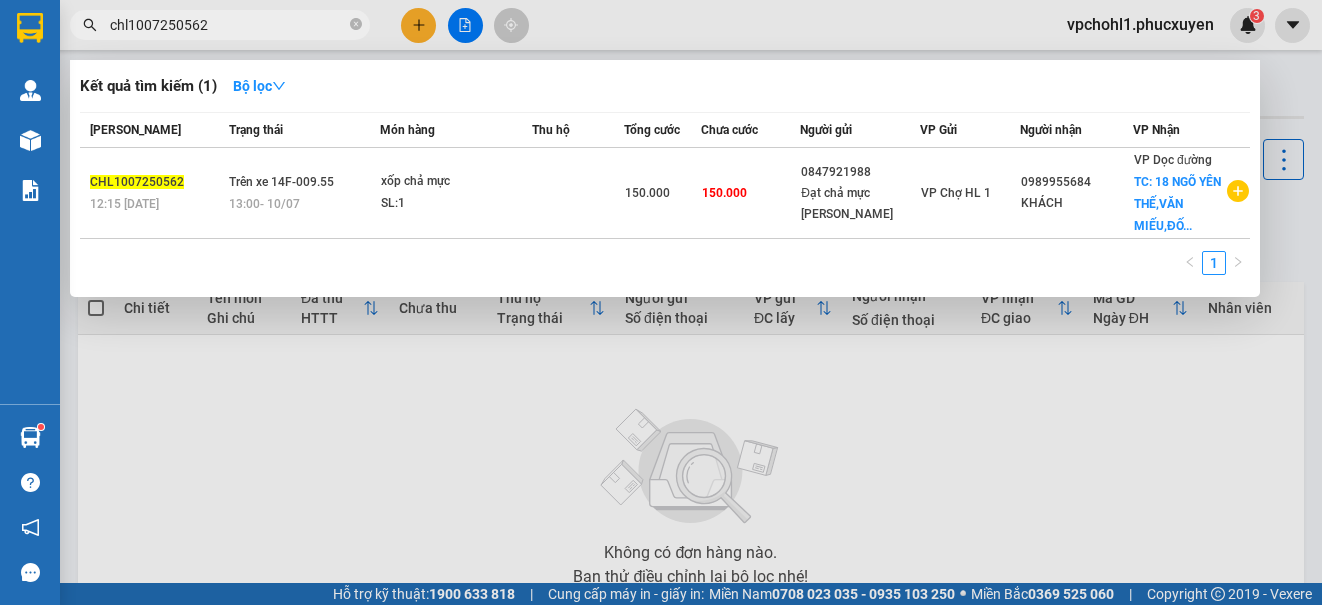drag, startPoint x: 223, startPoint y: 28, endPoint x: 119, endPoint y: 36, distance: 104.307236 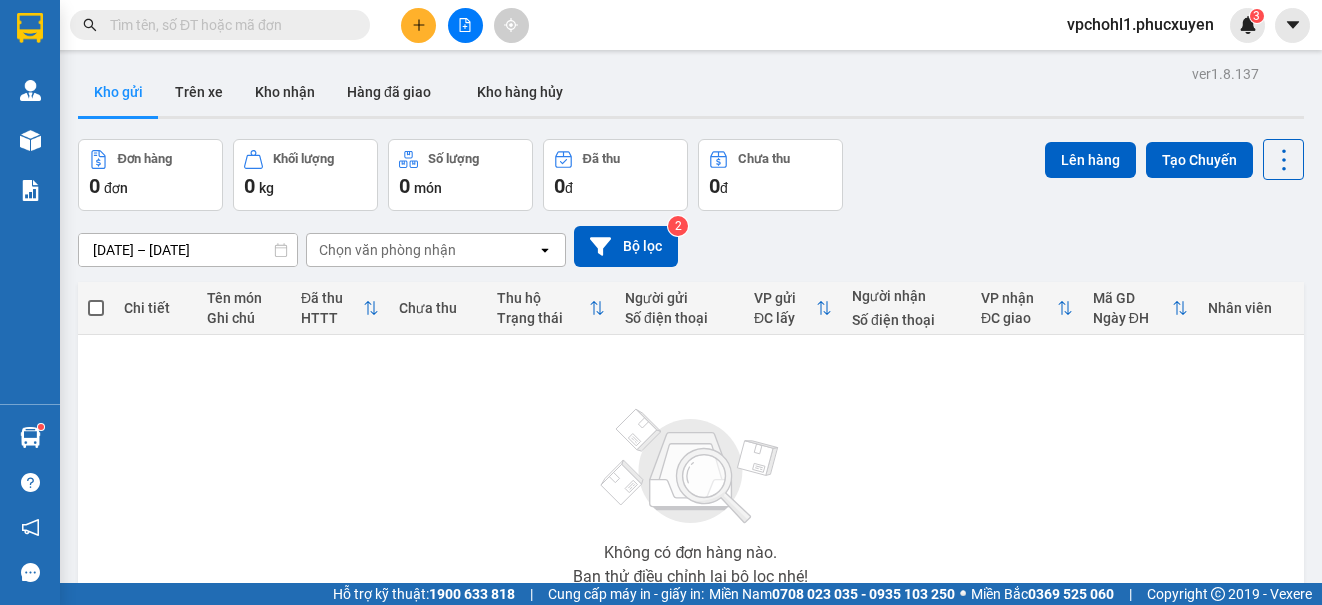 paste on "0978380960" 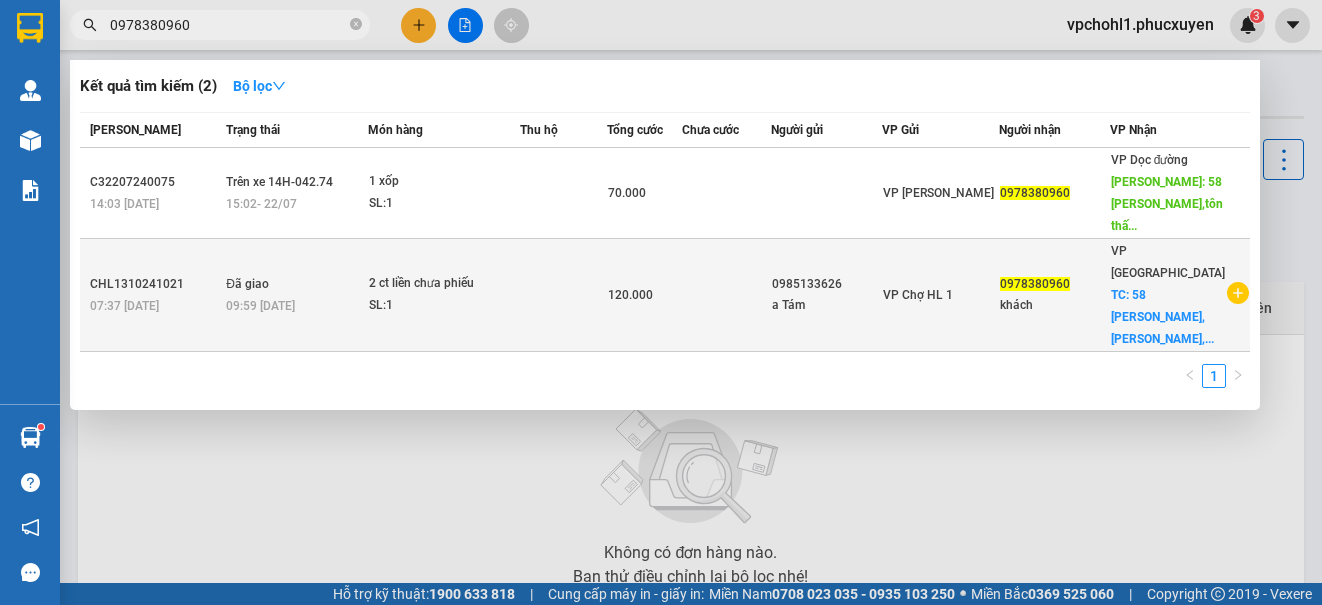 type on "0978380960" 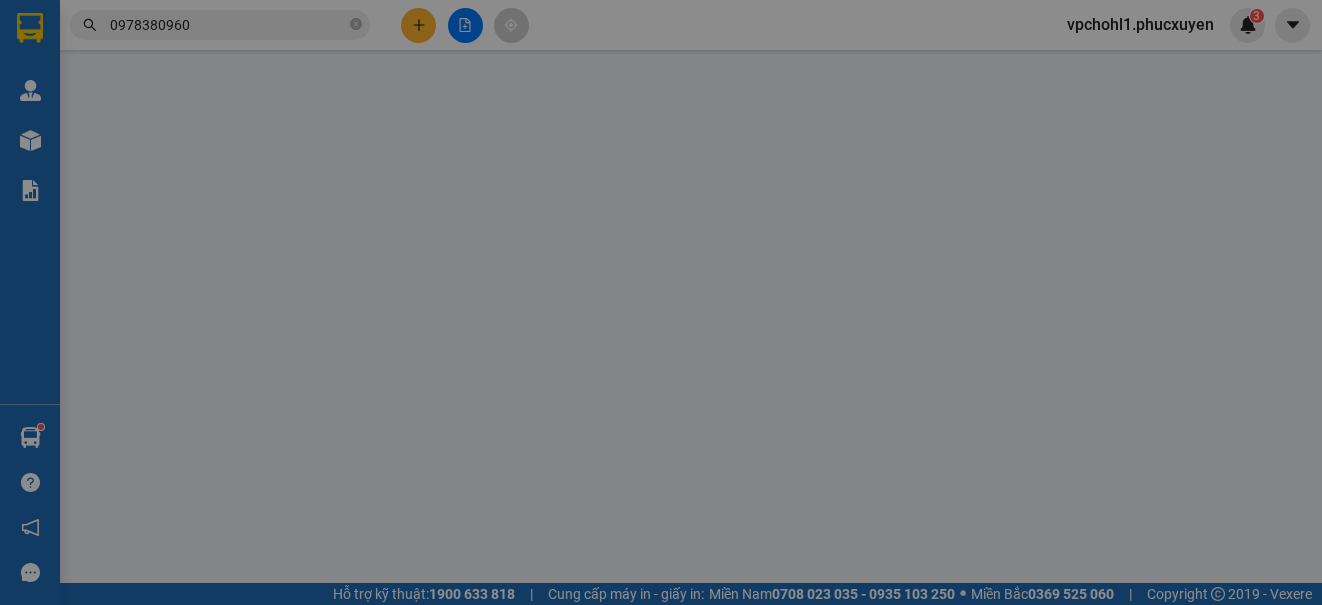 type on "0985133626" 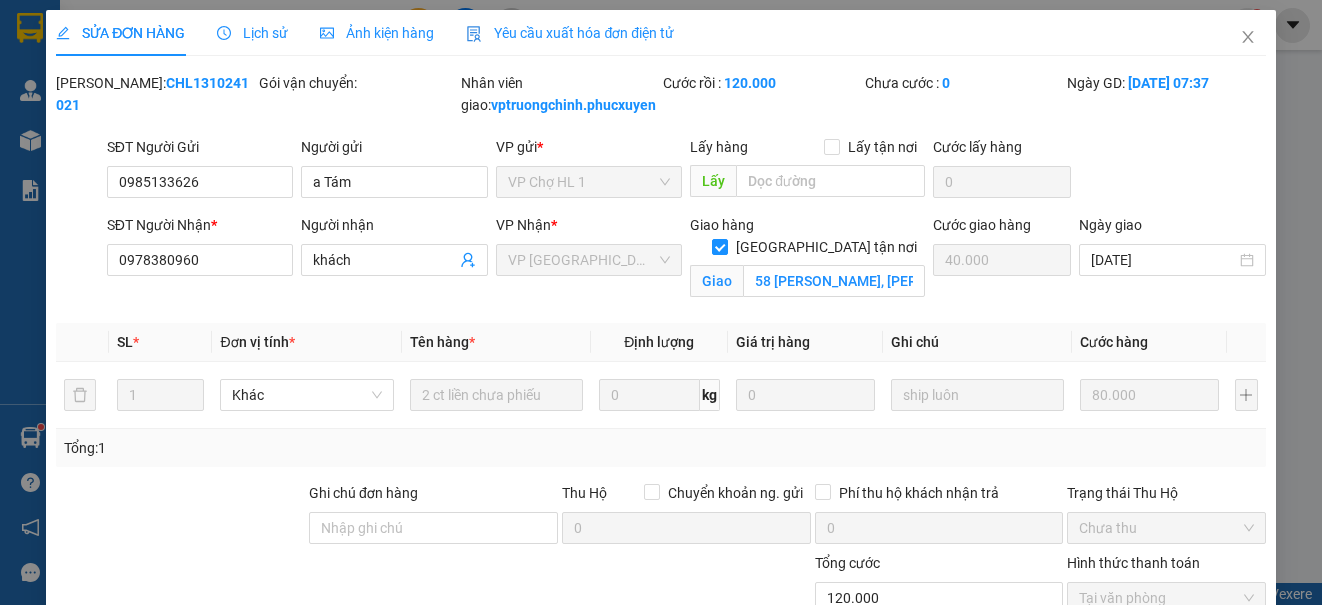 click on "Lịch sử" at bounding box center [252, 33] 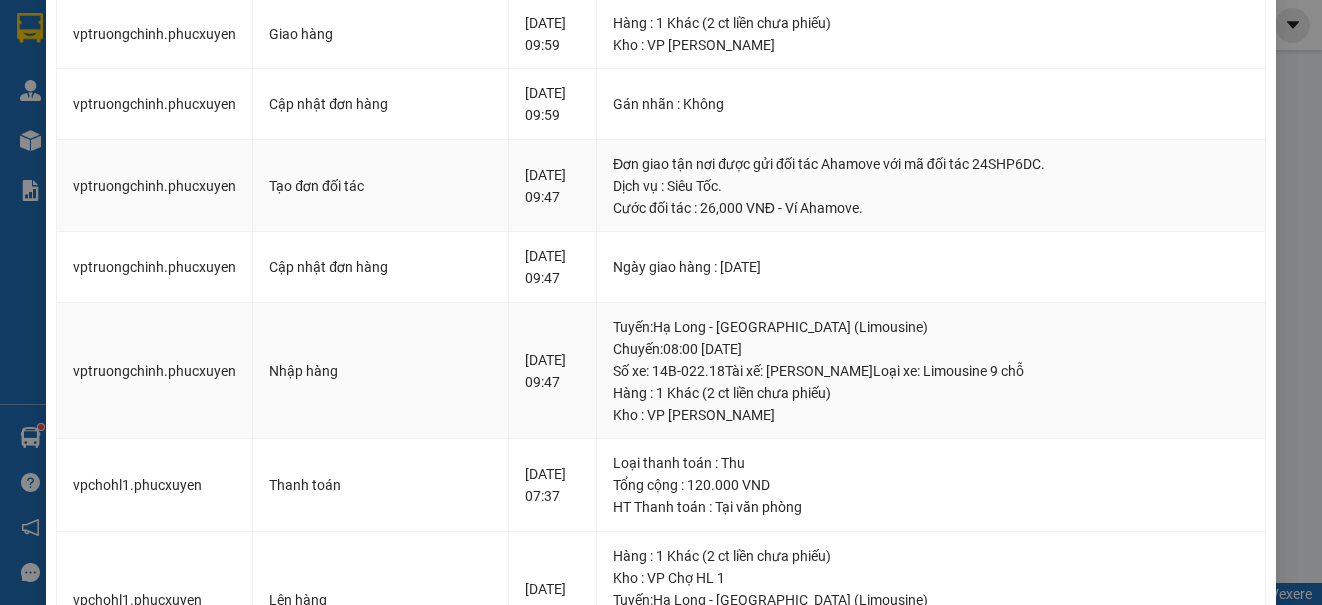 scroll, scrollTop: 0, scrollLeft: 0, axis: both 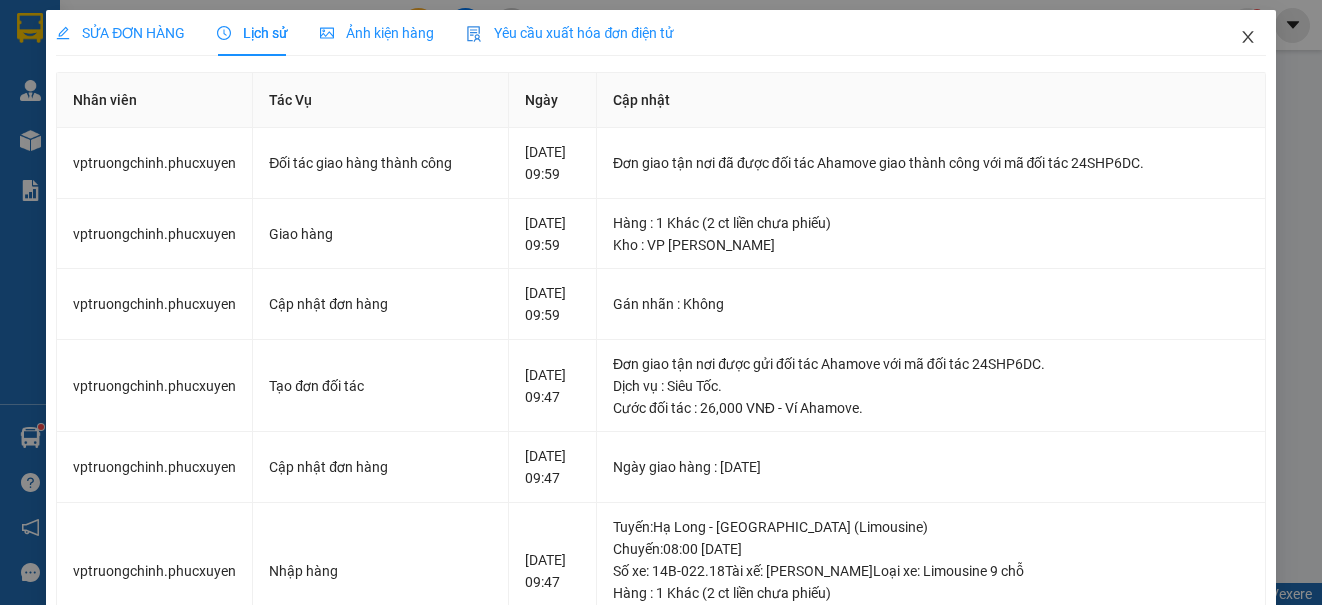 click 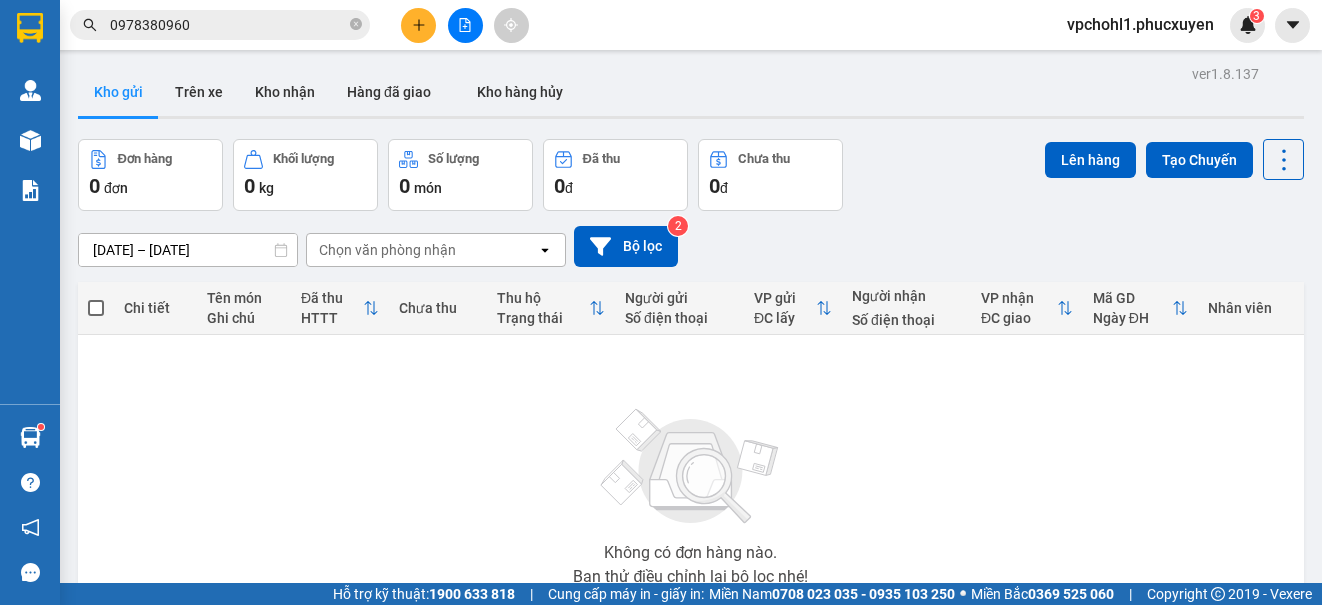 click on "0978380960" at bounding box center (228, 25) 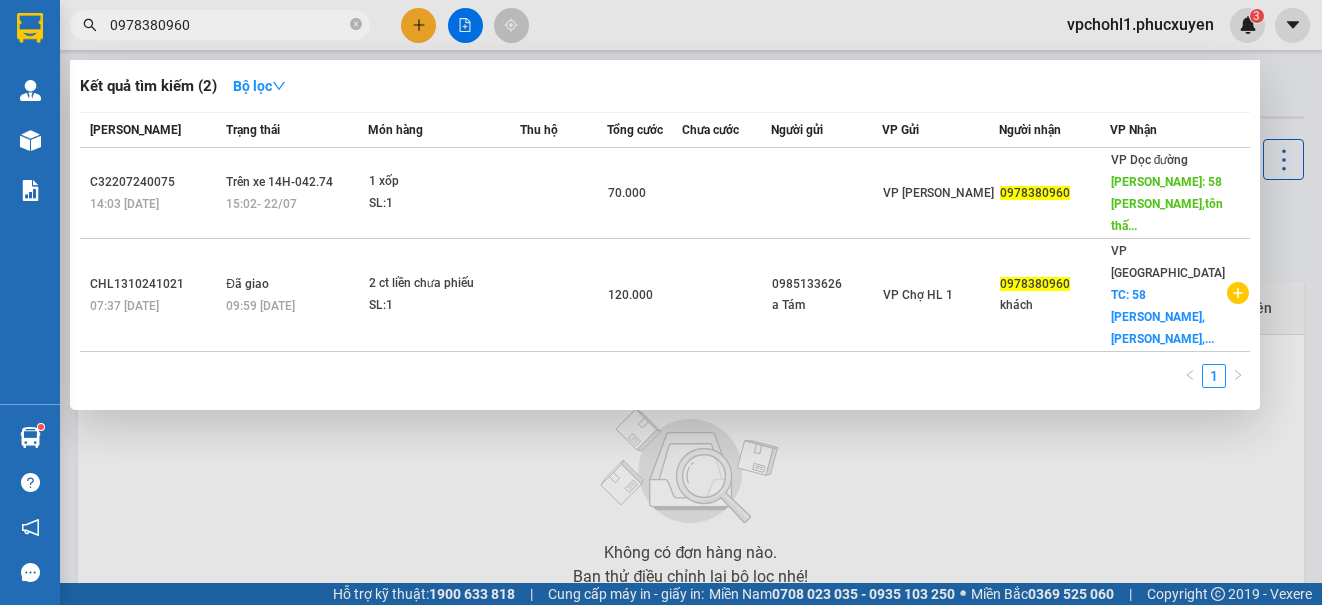 click at bounding box center (661, 302) 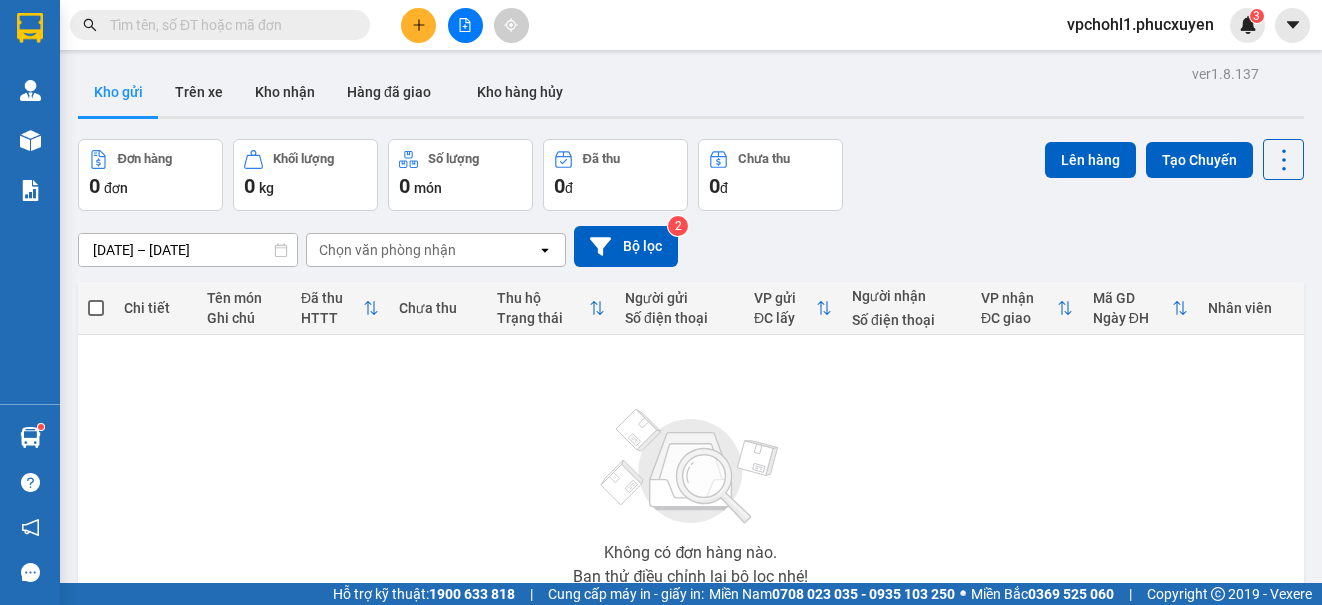 type 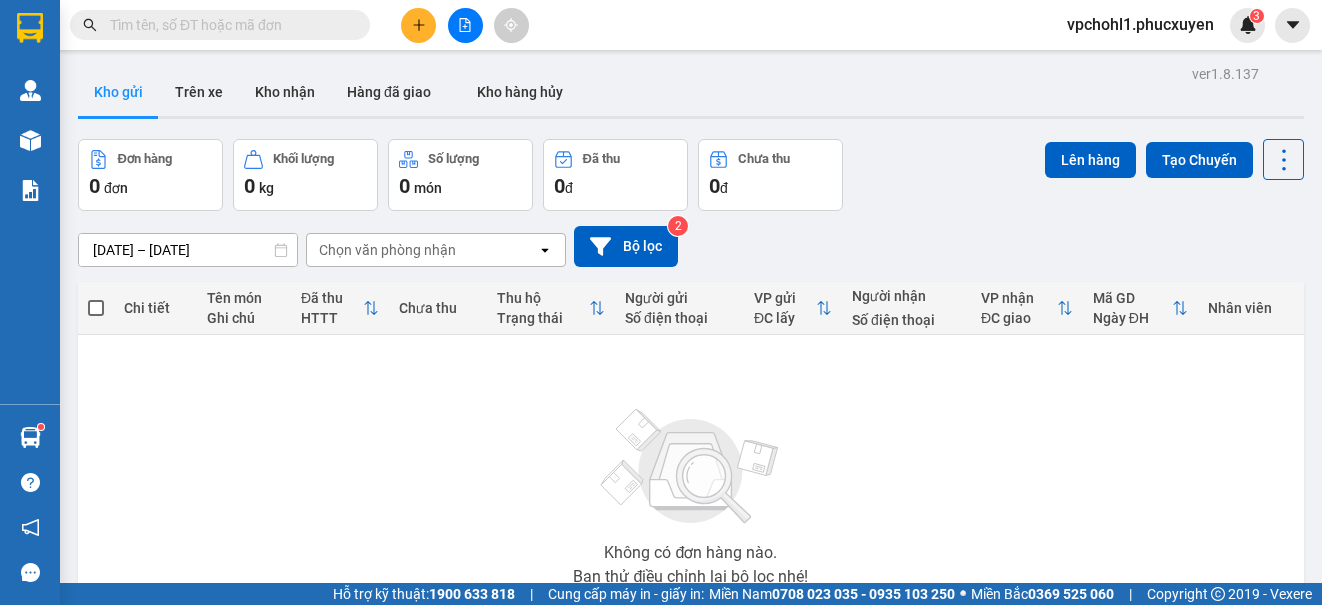 click on "Không có đơn hàng nào. Bạn thử điều chỉnh lại bộ lọc nhé!" at bounding box center [691, 491] 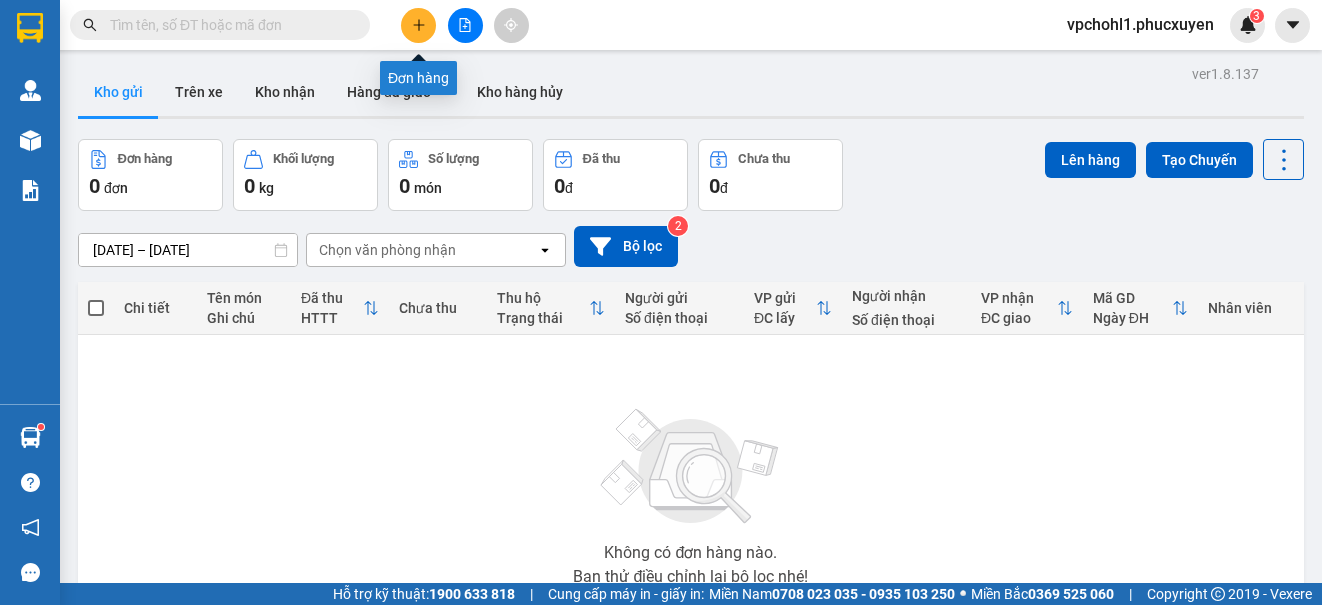 click 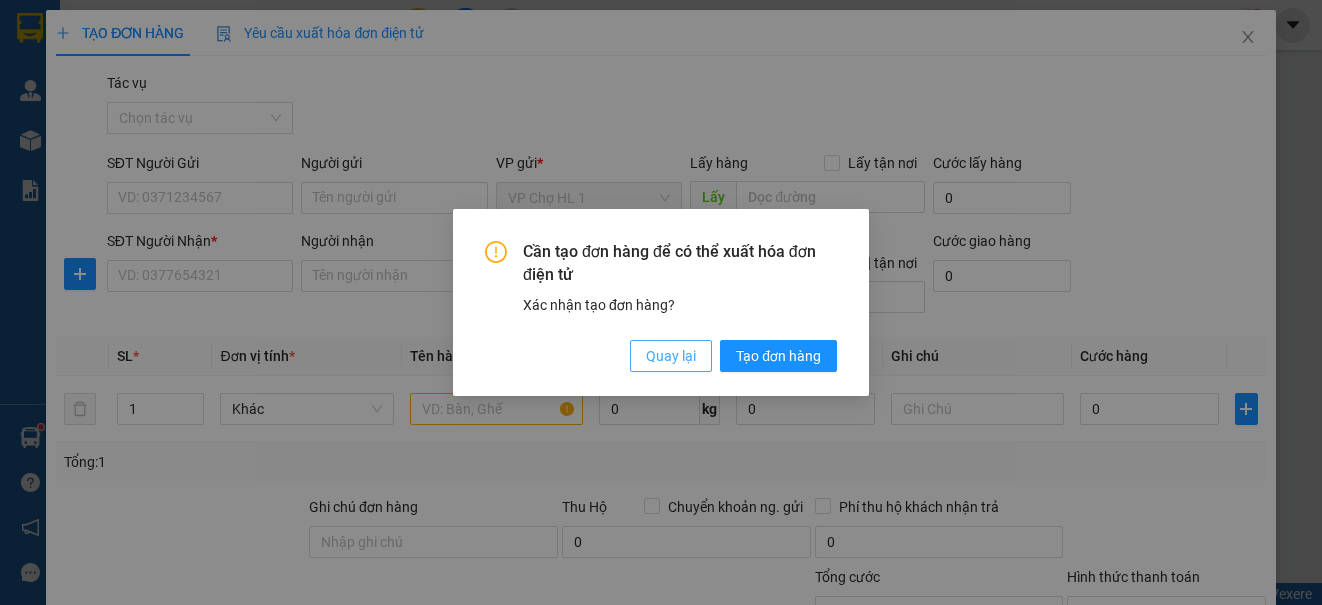 drag, startPoint x: 643, startPoint y: 360, endPoint x: 426, endPoint y: 315, distance: 221.61679 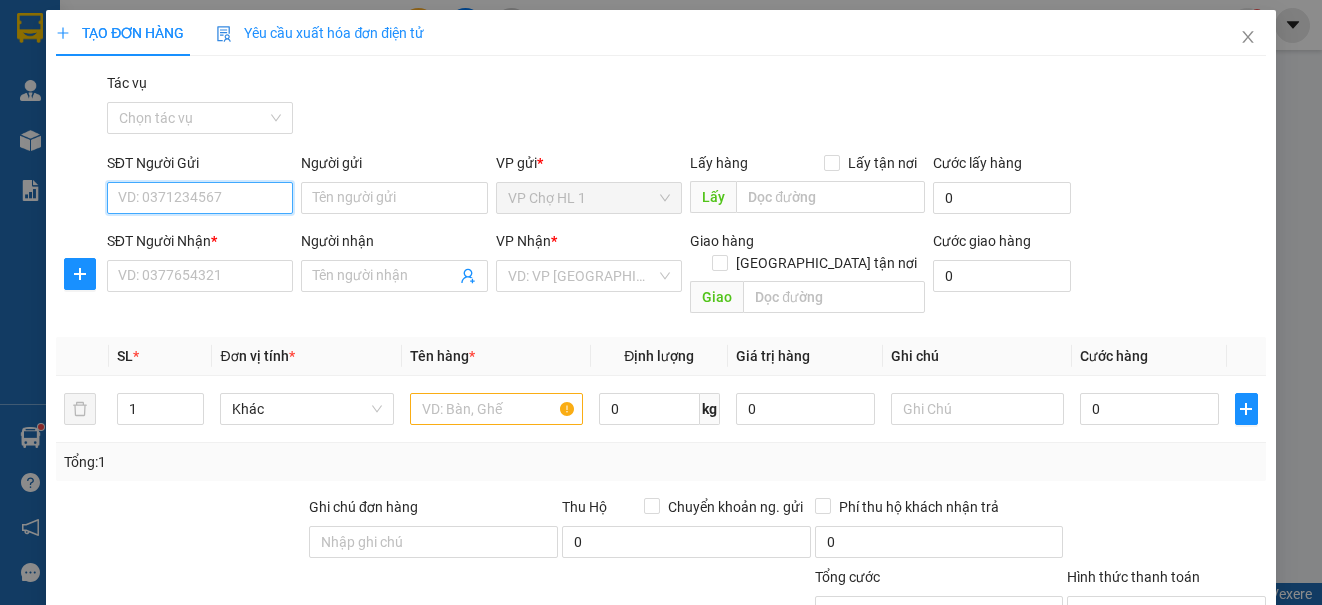 click on "SĐT Người Gửi" at bounding box center (200, 198) 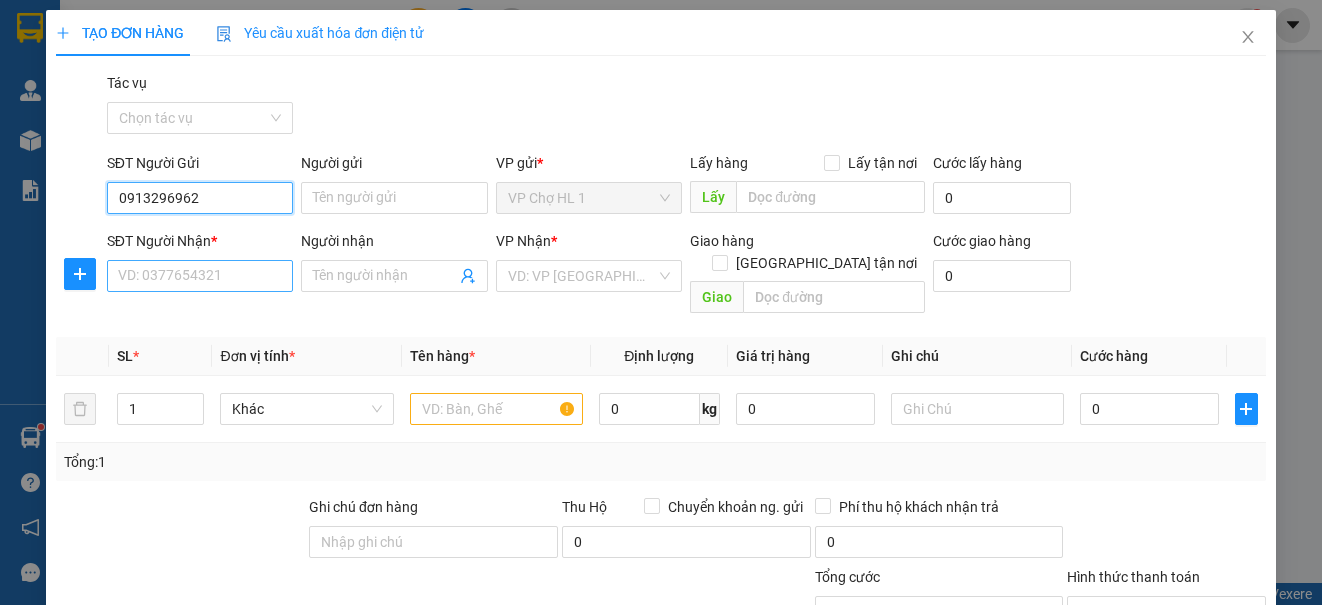 type on "0913296962" 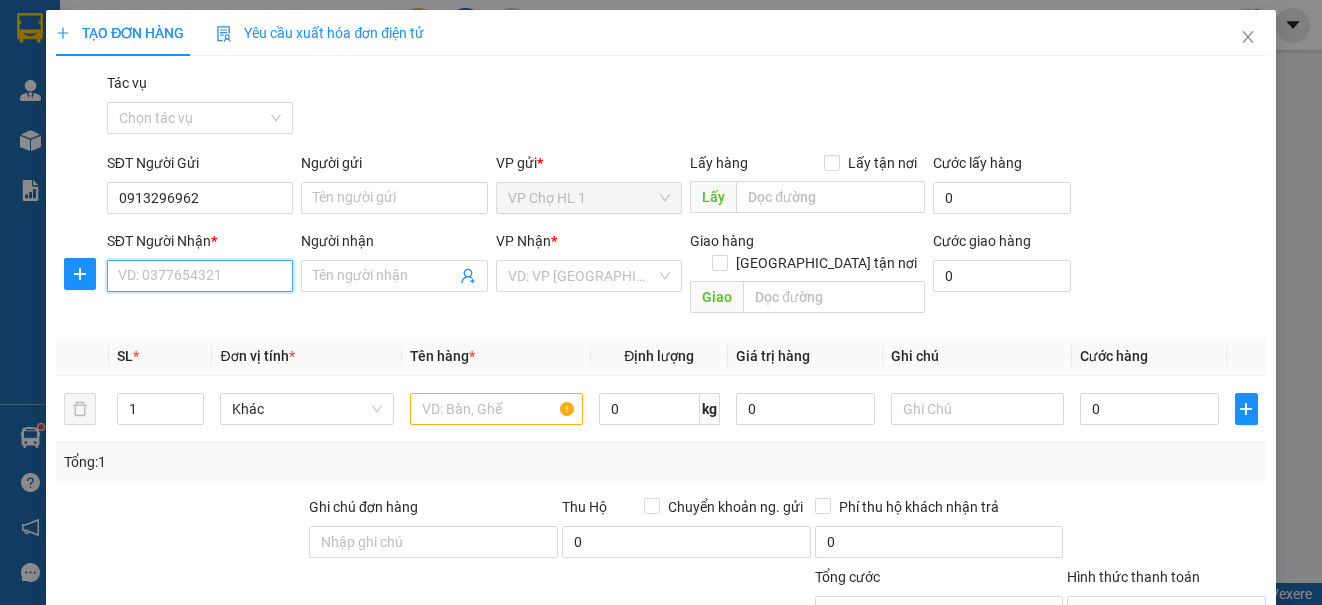 click on "SĐT Người Nhận  *" at bounding box center (200, 276) 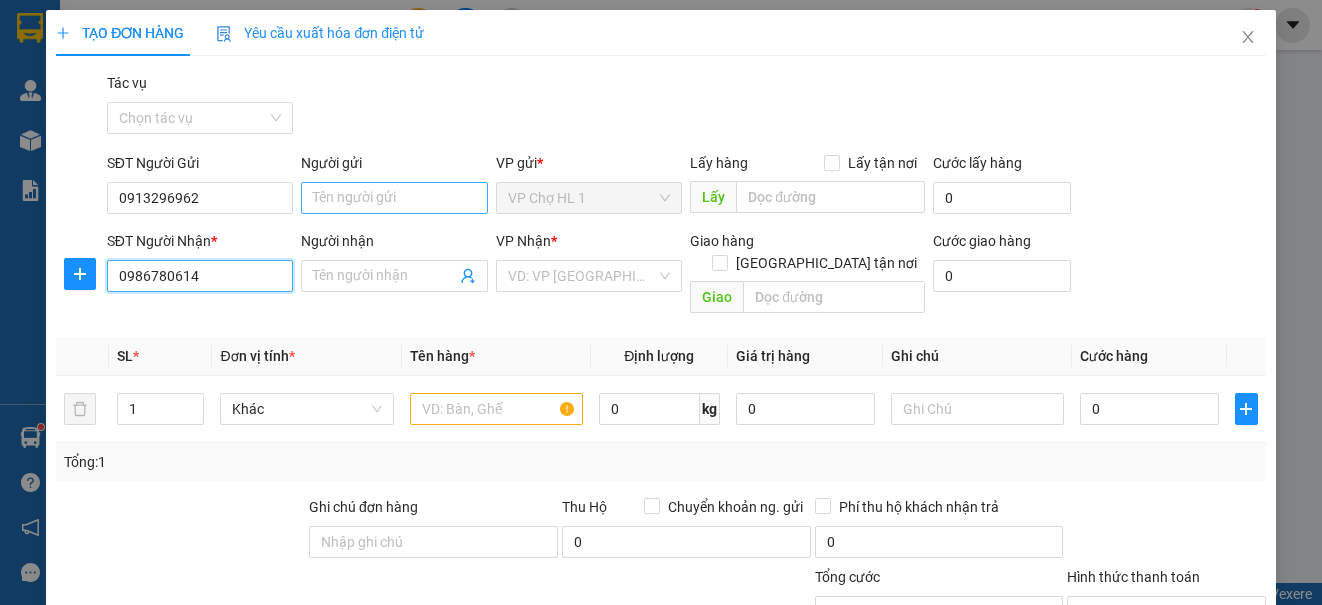 type on "0986780614" 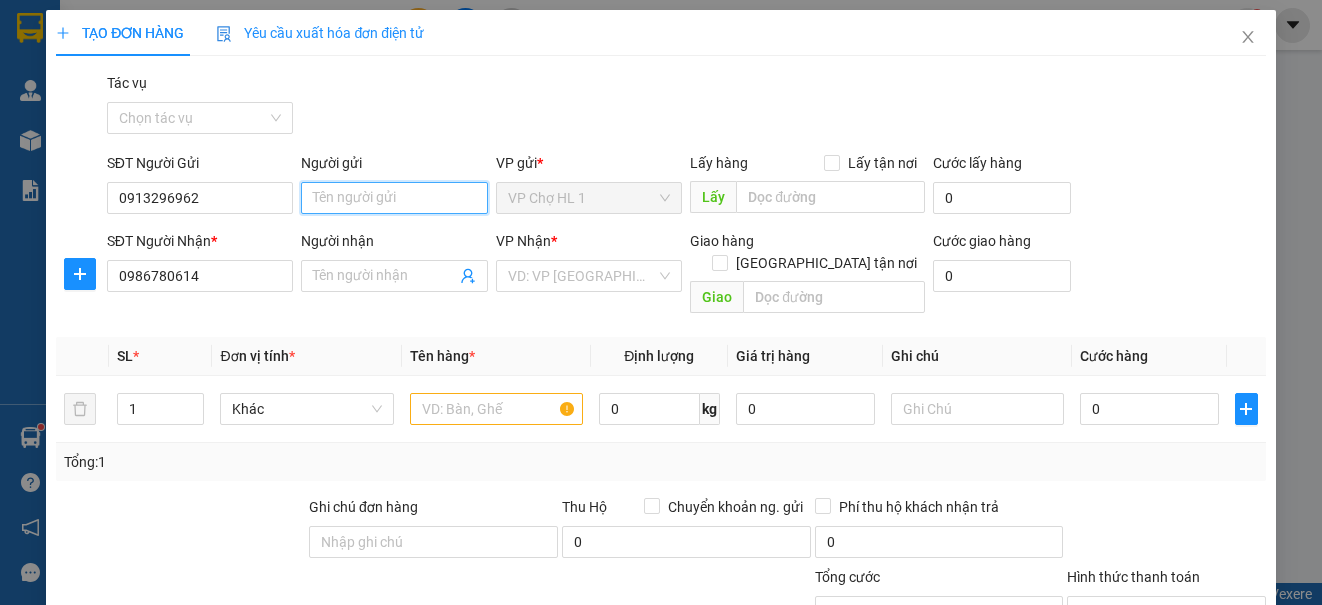 click on "Người gửi" at bounding box center [394, 198] 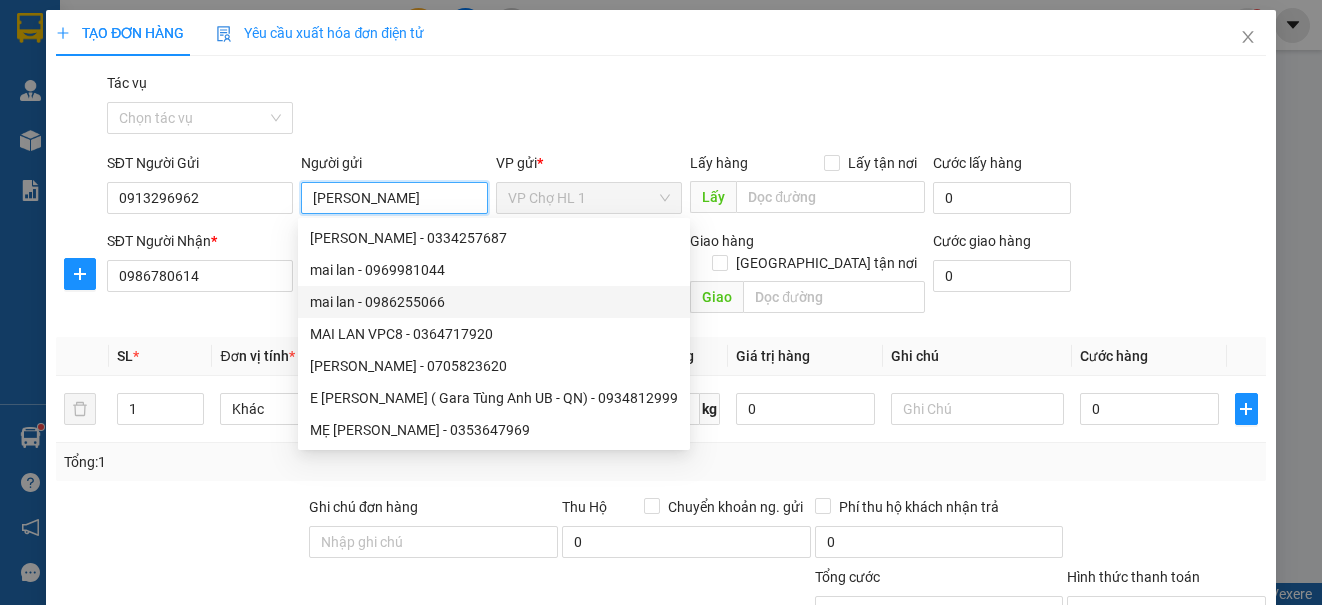 type on "[PERSON_NAME]" 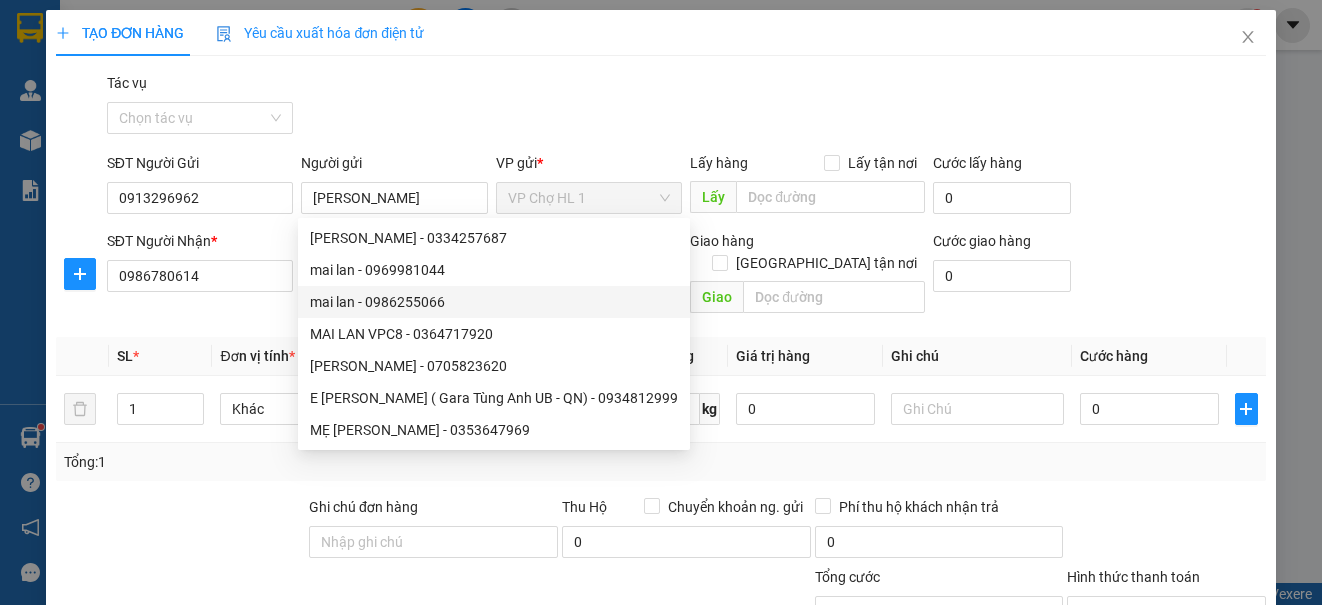 click on "SL  *" at bounding box center (160, 356) 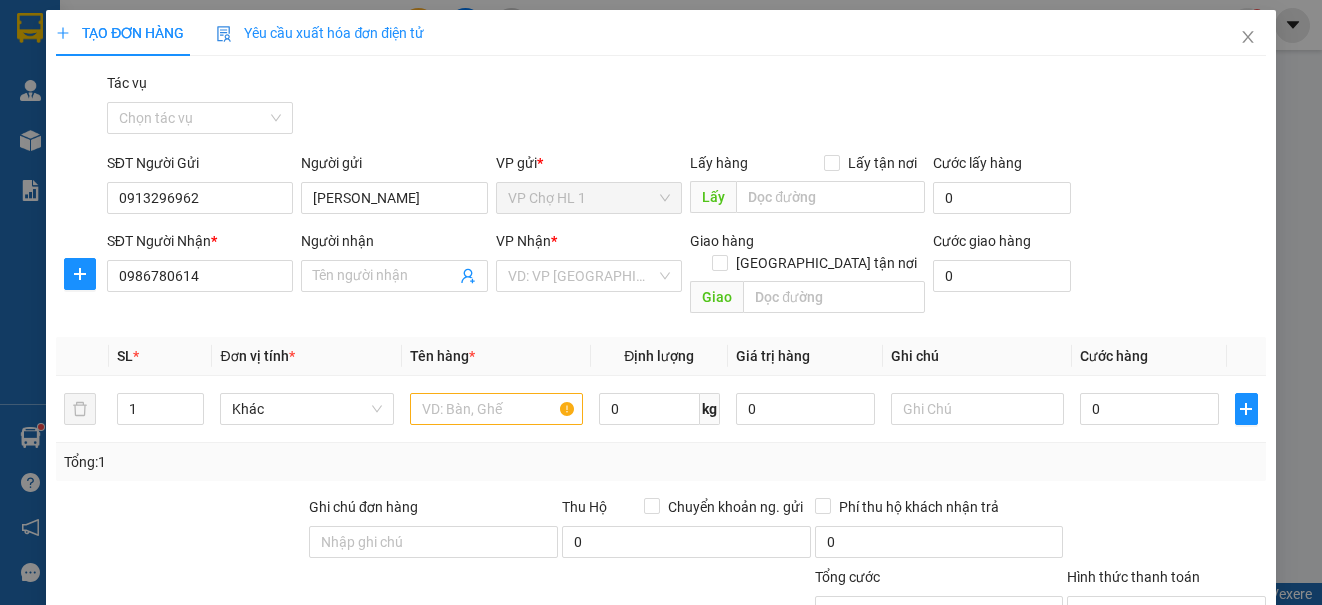 click on "Transit Pickup Surcharge Ids Transit Deliver Surcharge Ids Transit Deliver Surcharge Transit Deliver Surcharge Tác vụ Chọn tác vụ SĐT Người Gửi 0913296962 Người gửi mai lan VP gửi  * VP Chợ HL 1 Lấy hàng Lấy tận nơi Lấy Cước lấy hàng 0 SĐT Người Nhận  * 0986780614 Người nhận Tên người nhận VP Nhận  * VD: VP [GEOGRAPHIC_DATA] Giao hàng [GEOGRAPHIC_DATA] tận nơi Giao Cước giao hàng 0 SL  * Đơn vị tính  * Tên hàng  * Định lượng Giá trị hàng Ghi chú Cước hàng                   1 Khác 0 kg 0 0 Tổng:  1 Ghi chú đơn hàng Thu Hộ Chuyển khoản ng. gửi 0 Phí thu hộ khách nhận trả 0 Tổng cước 0 Hình thức thanh toán Chọn HT Thanh Toán Số tiền thu trước 0 Chưa thanh toán 0 Chọn HT Thanh Toán Ghi chú nội bộ nhà xe Chi phí nội bộ 0 Lưu nháp Xóa Thông tin [PERSON_NAME] và In" at bounding box center [660, 428] 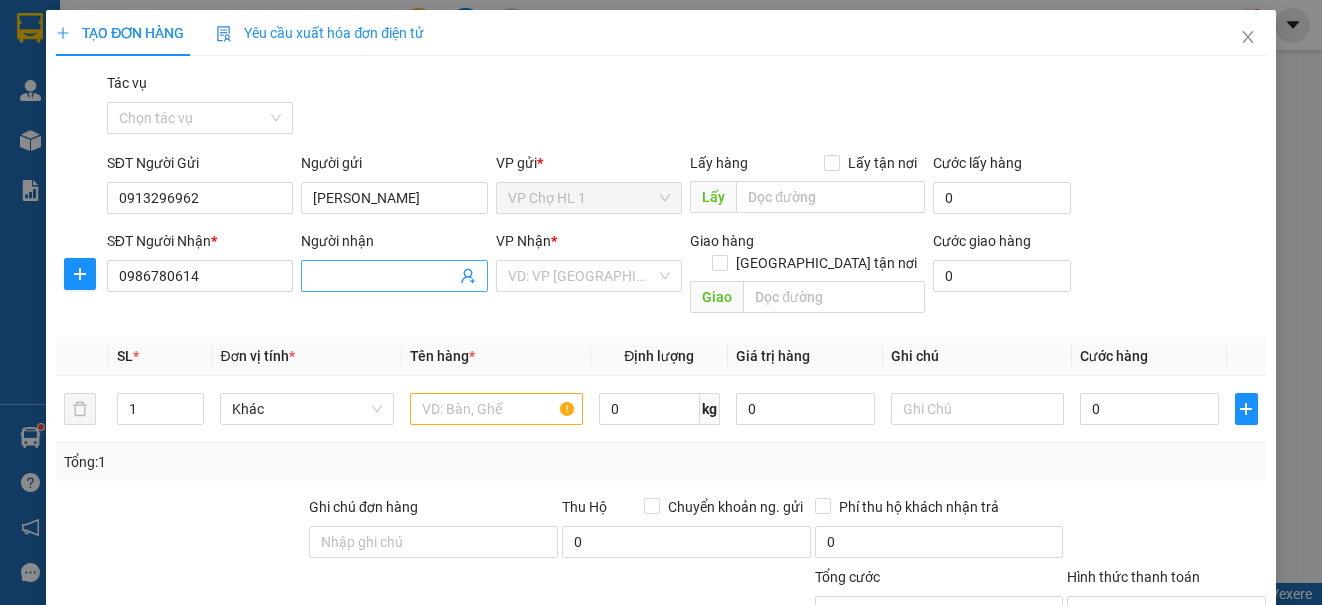 click on "Người nhận" at bounding box center [384, 276] 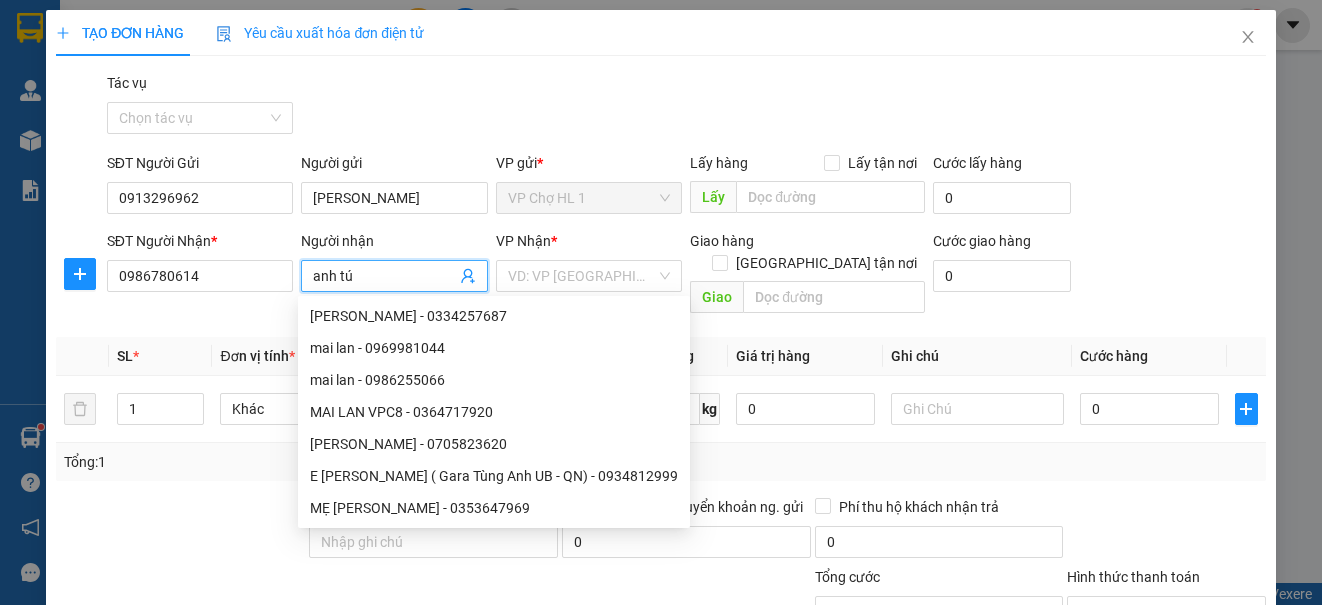type on "anh tú" 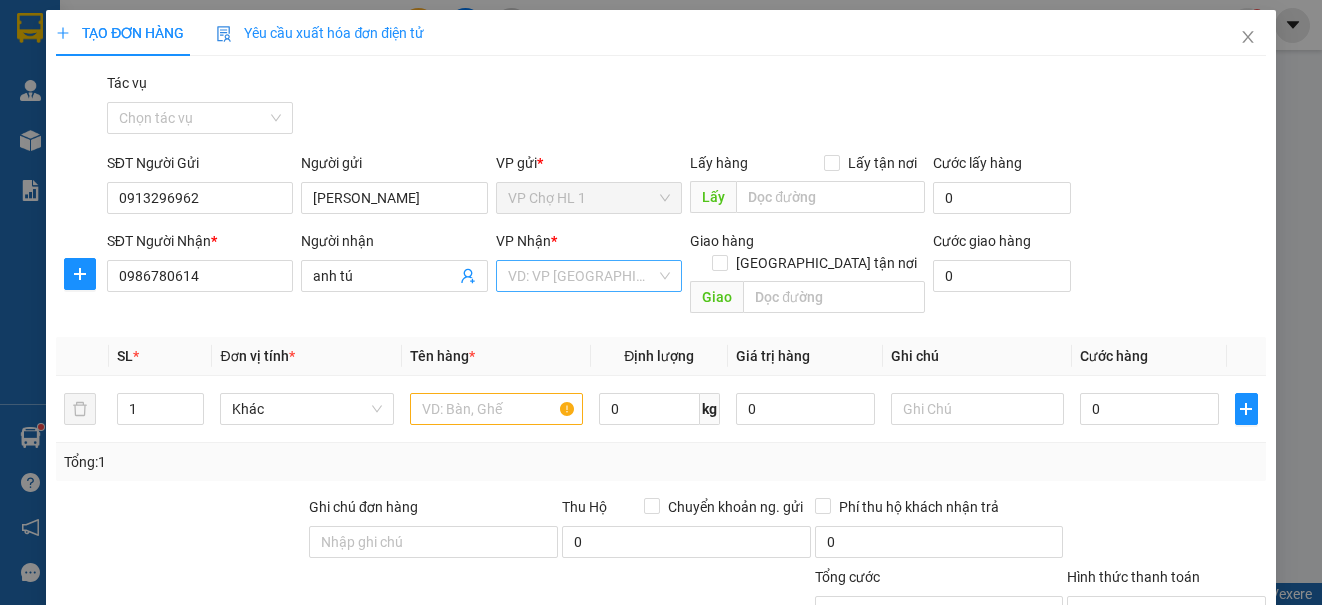 click at bounding box center (582, 276) 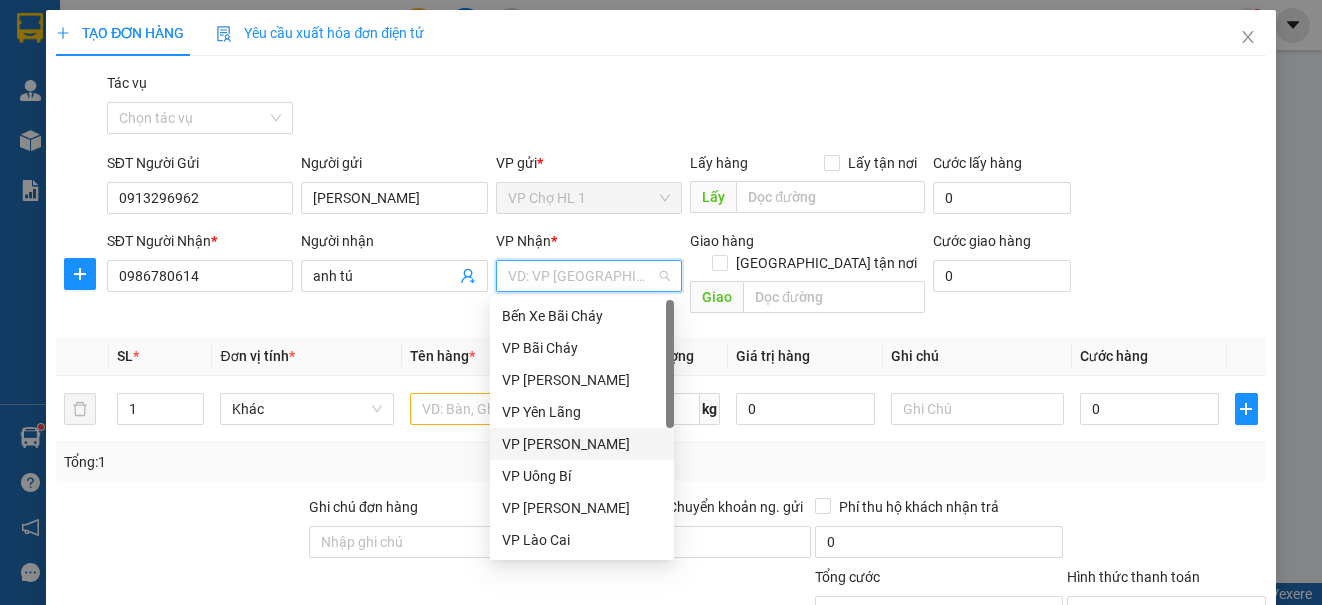 scroll, scrollTop: 288, scrollLeft: 0, axis: vertical 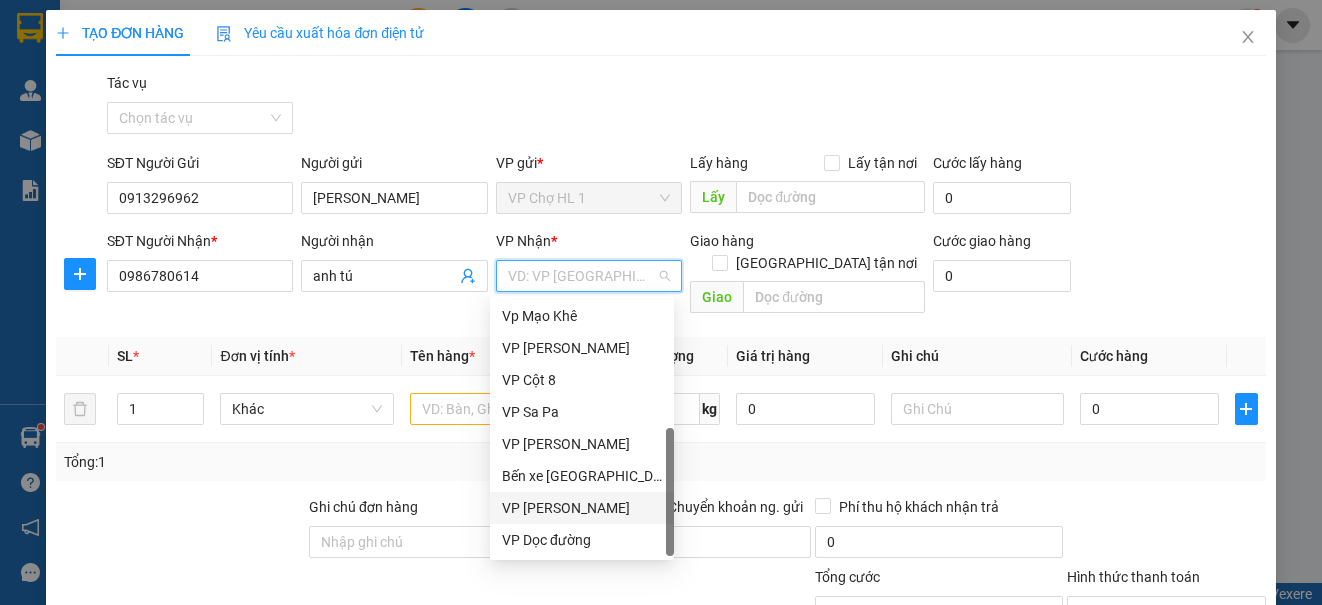 click on "VP [PERSON_NAME]" at bounding box center [582, 508] 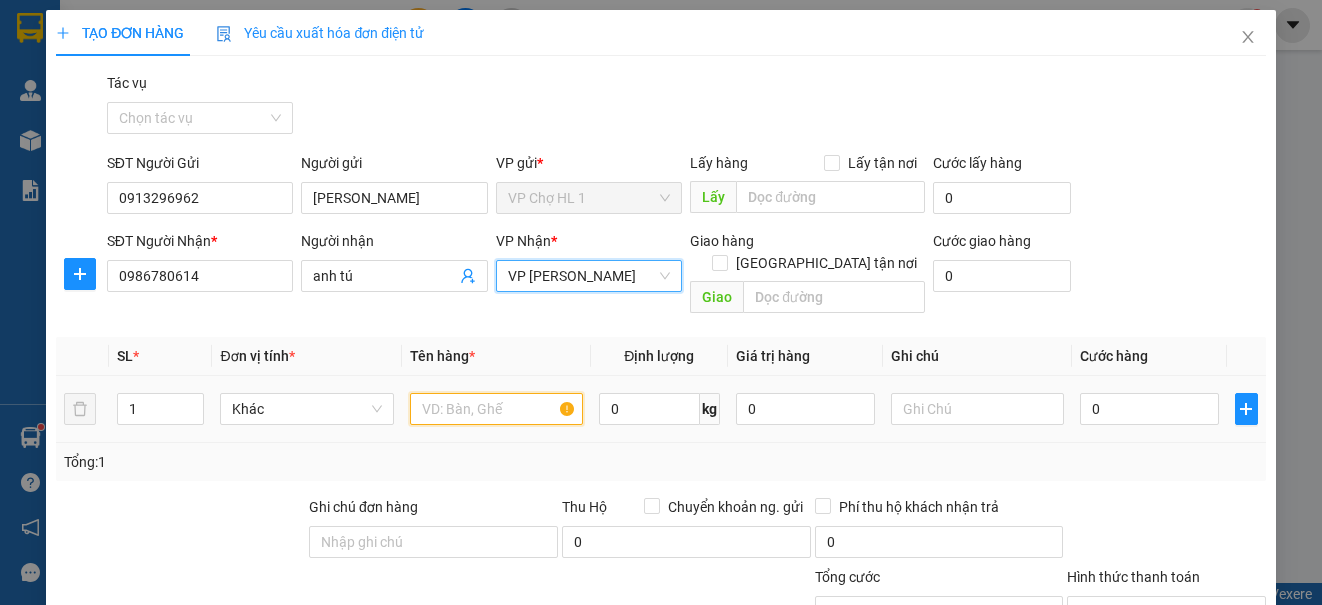 click at bounding box center [496, 409] 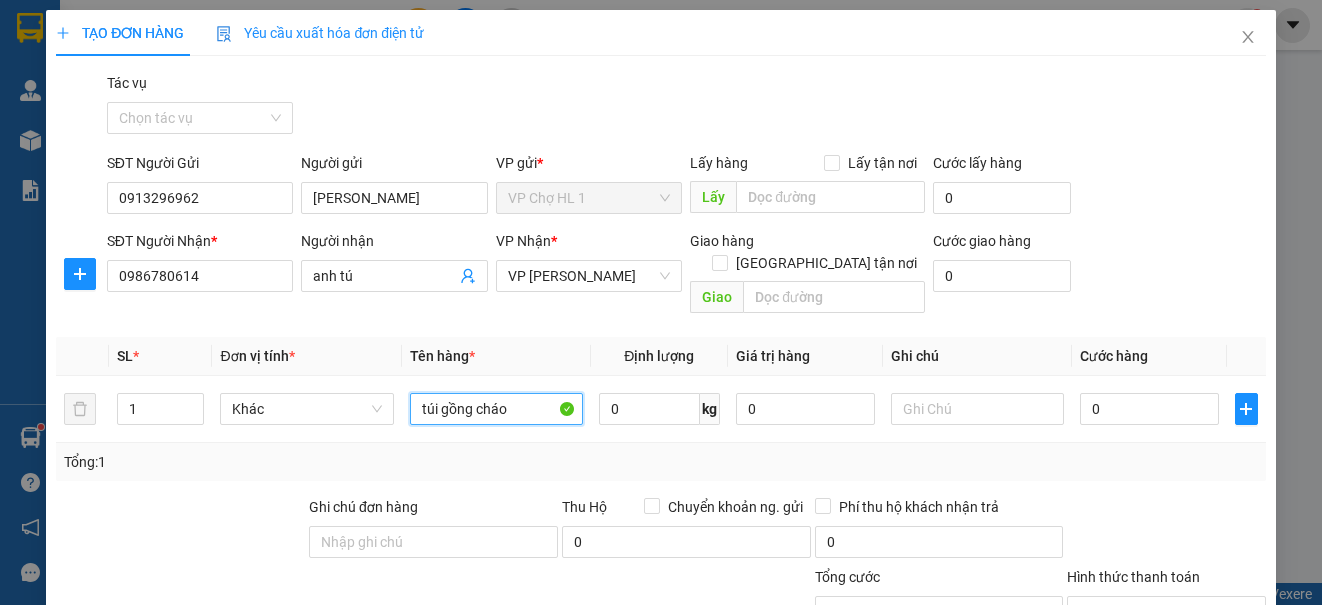 type on "túi gồng cháo" 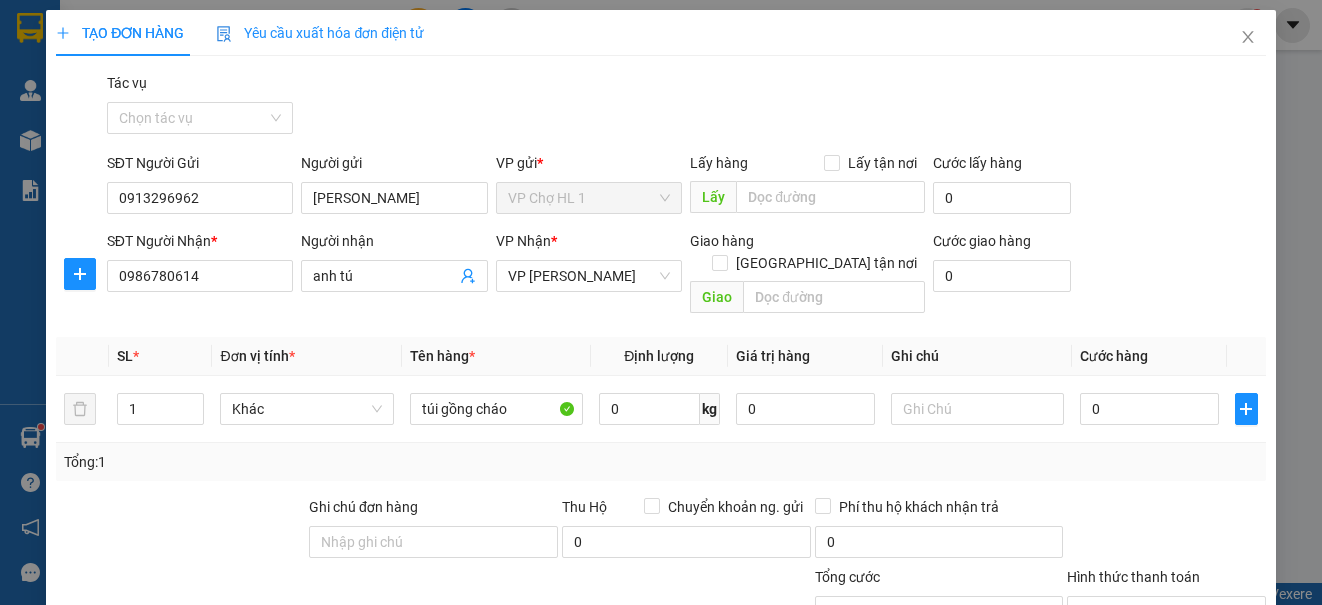 click on "SĐT Người Nhận  * 0986780614 Người nhận anh tú VP Nhận  * VP [PERSON_NAME] Giao hàng Giao tận nơi Giao Cước giao hàng 0" at bounding box center [686, 276] 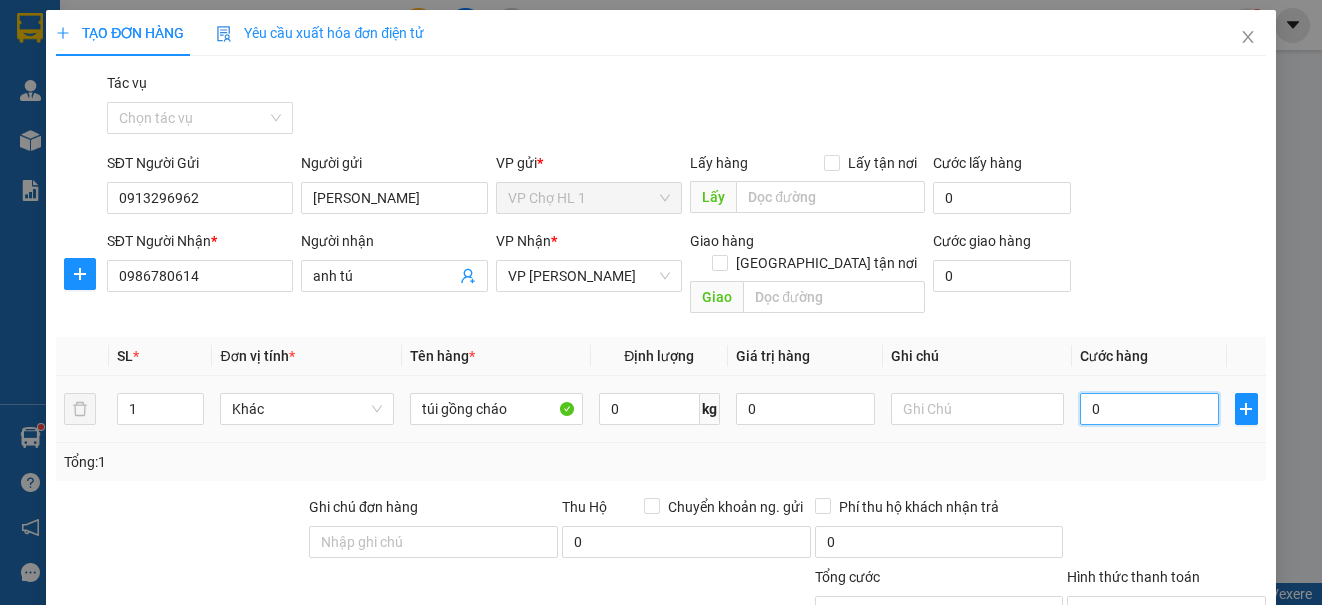 click on "0" at bounding box center (1149, 409) 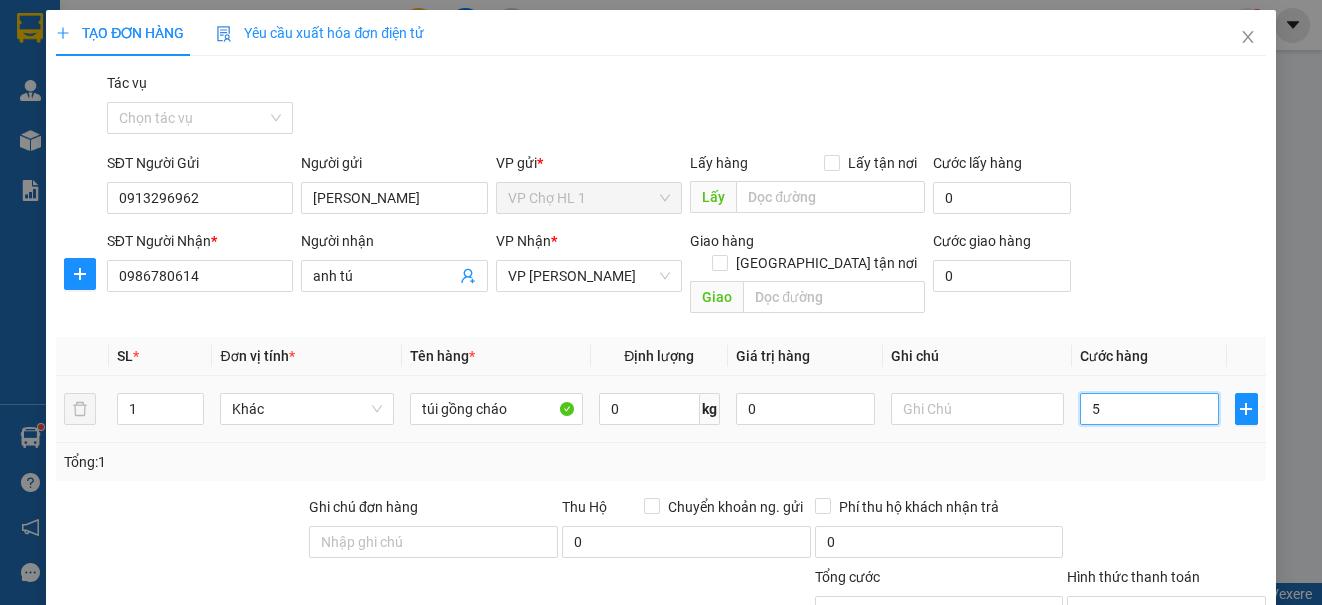 type on "5" 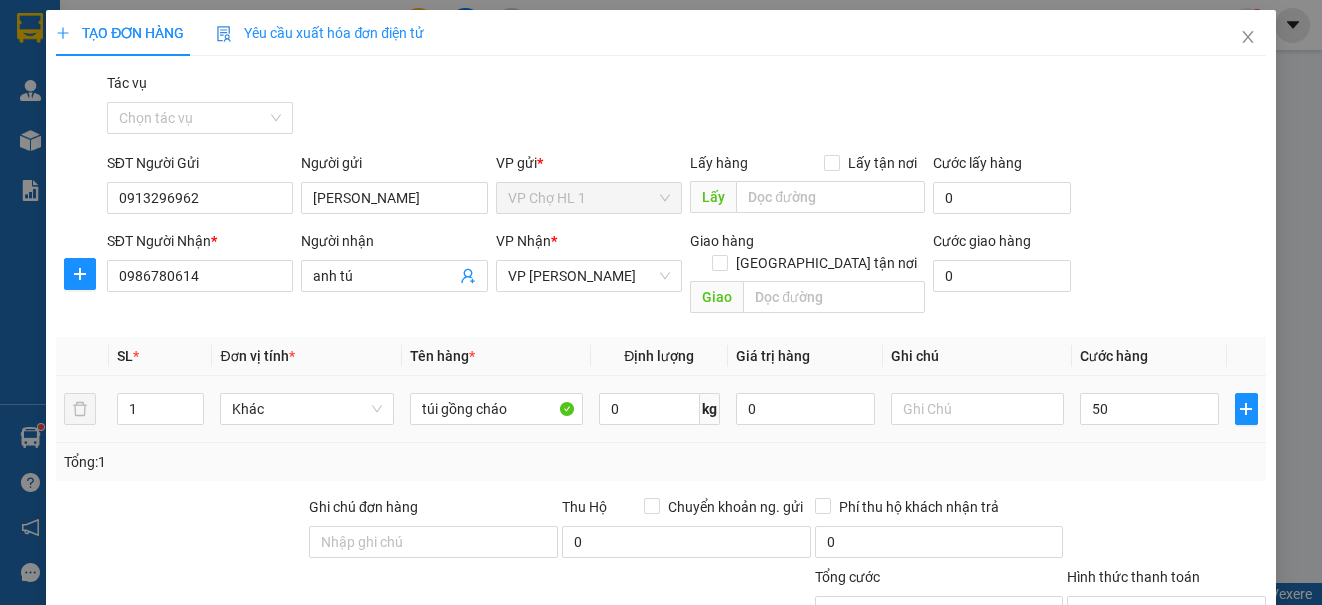 type on "50.000" 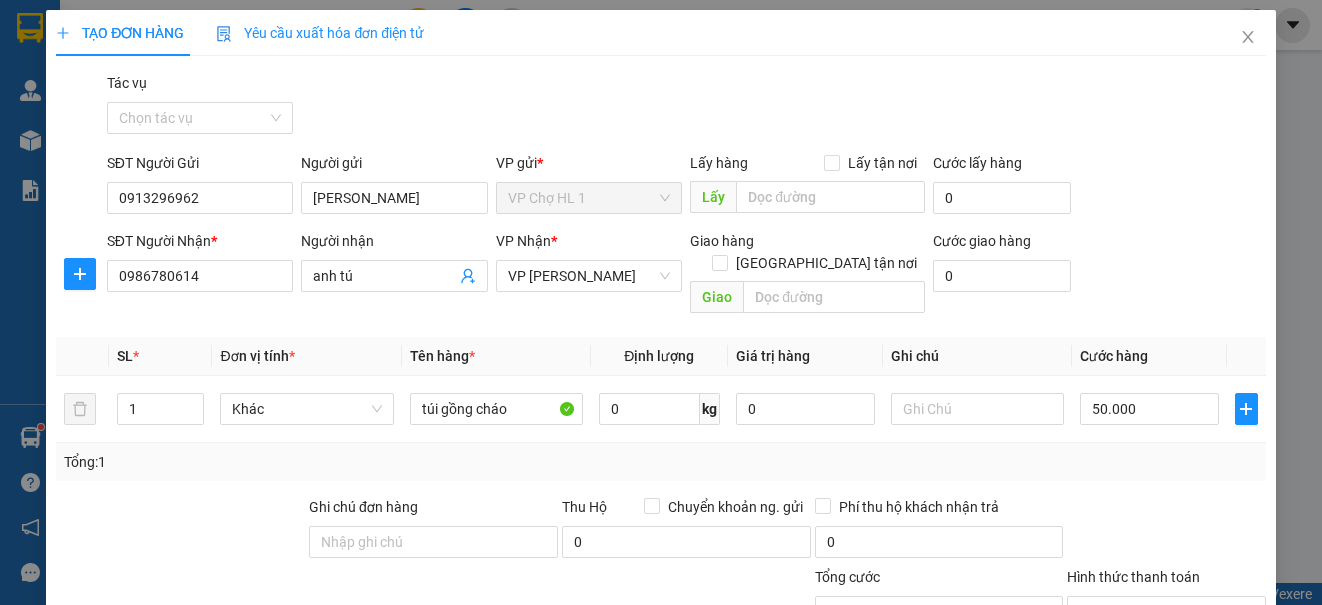 click on "SĐT Người Nhận  * 0986780614 Người nhận anh tú VP Nhận  * VP [PERSON_NAME] Giao hàng Giao tận nơi Giao Cước giao hàng 0" at bounding box center [686, 276] 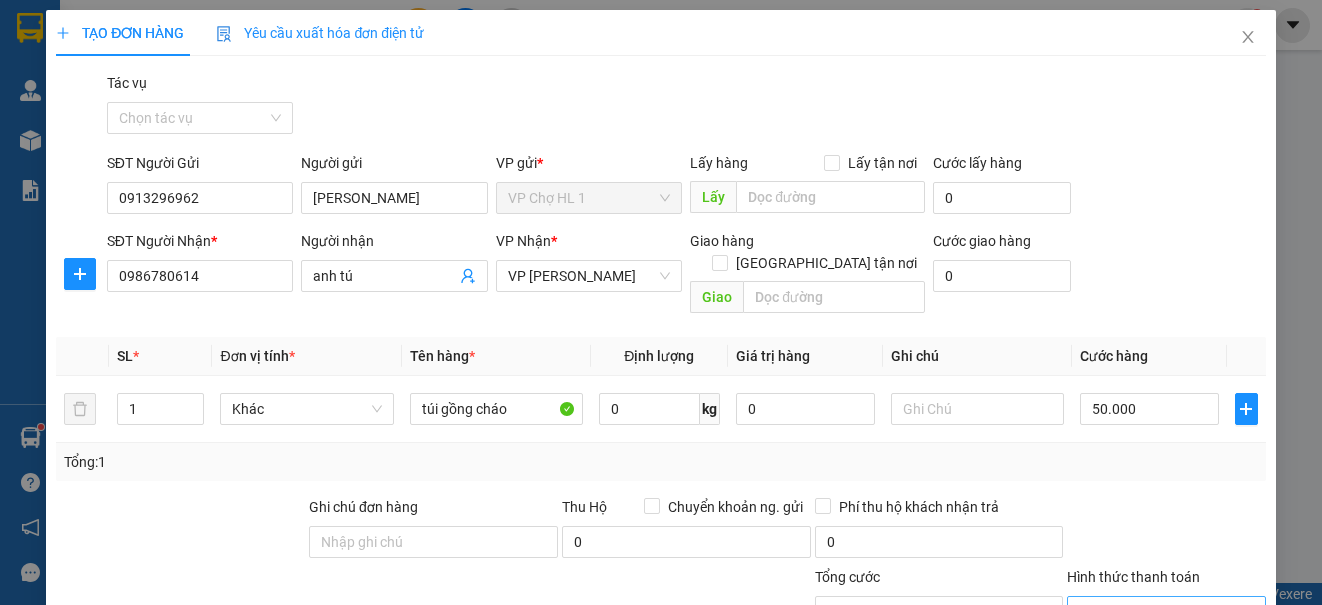 scroll, scrollTop: 197, scrollLeft: 0, axis: vertical 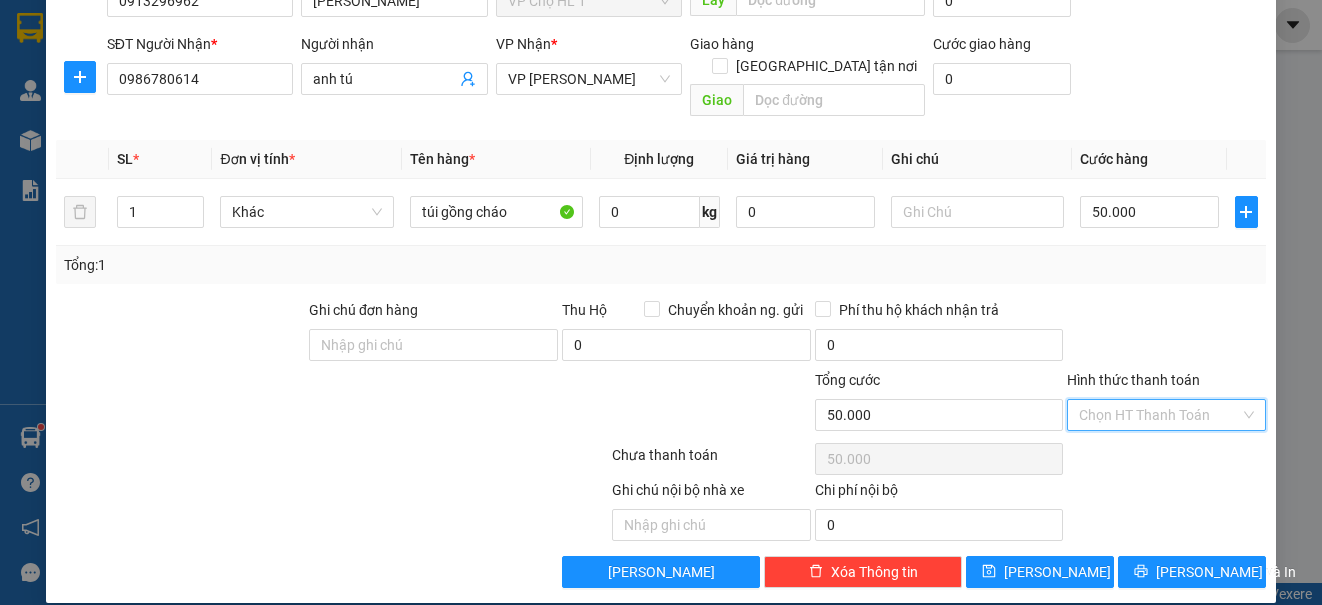 click on "Hình thức thanh toán" at bounding box center (1159, 415) 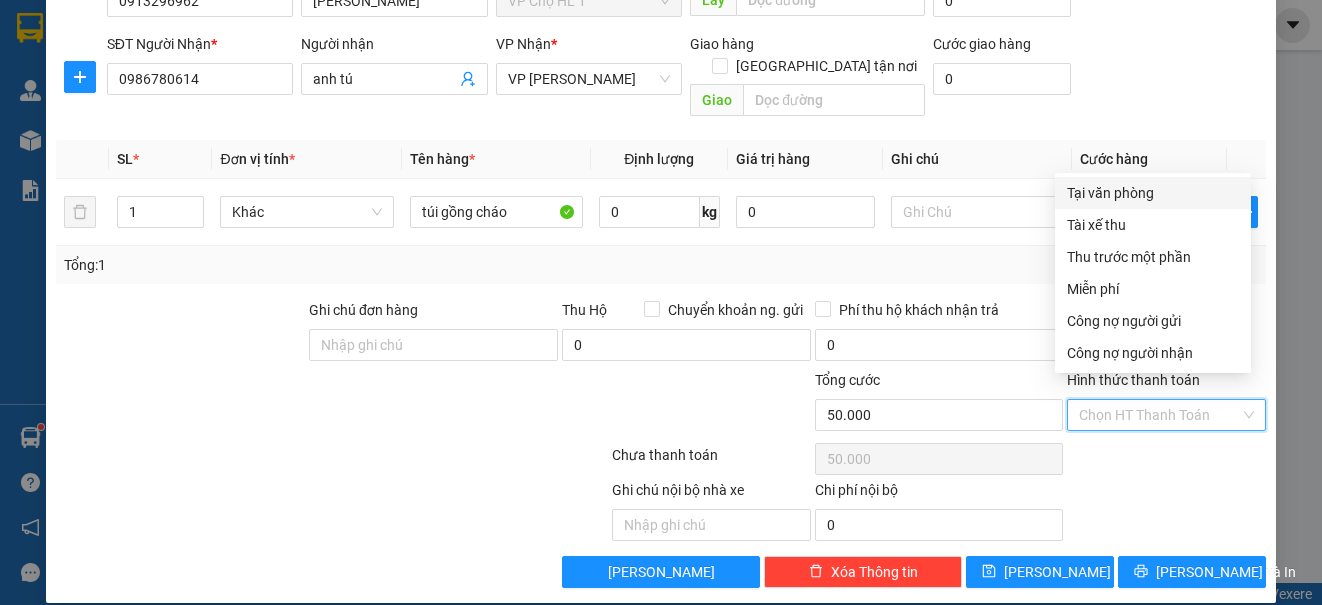 click on "Tại văn phòng" at bounding box center (1153, 193) 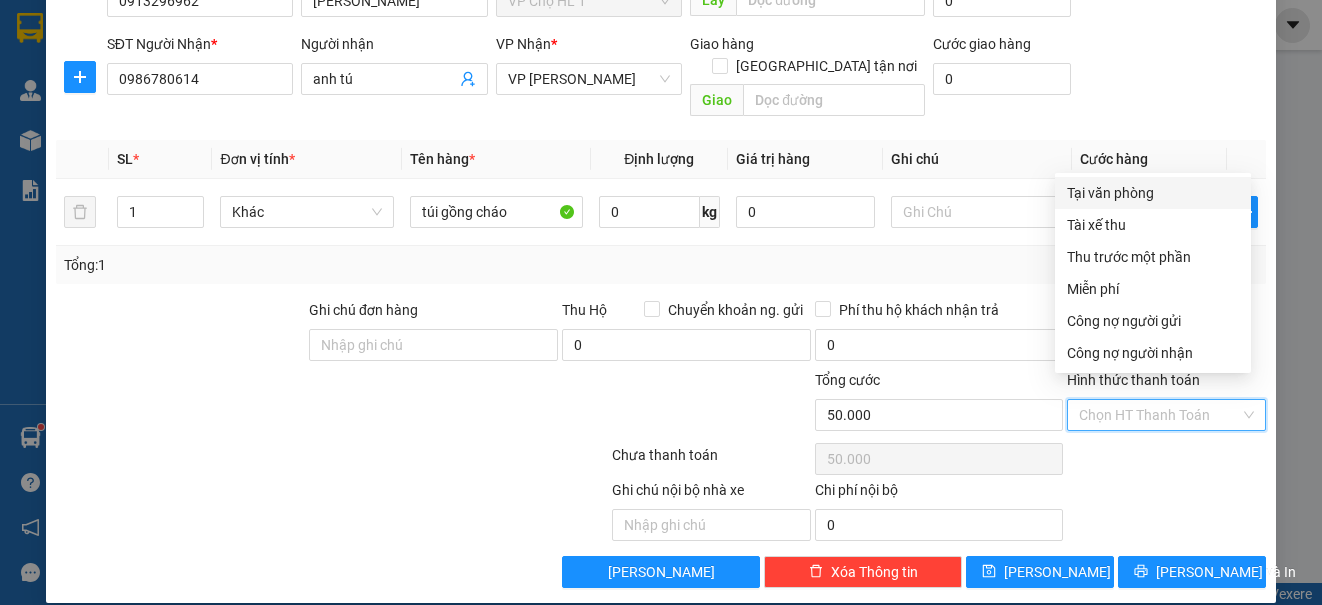 type on "0" 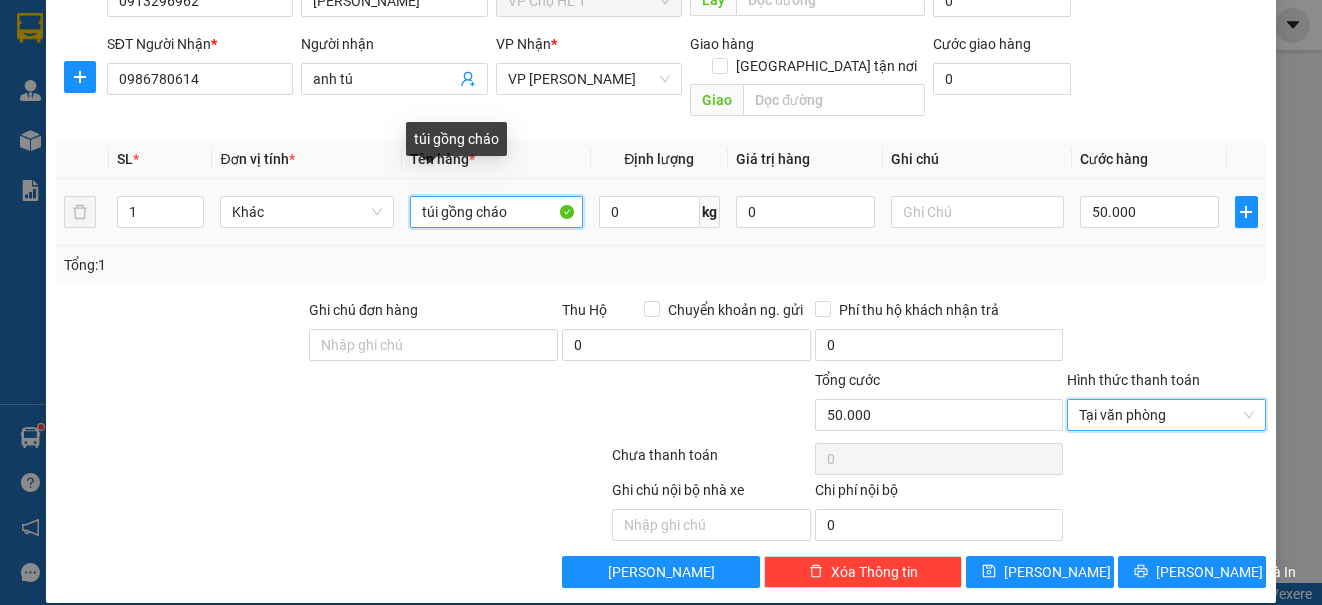 drag, startPoint x: 444, startPoint y: 188, endPoint x: 517, endPoint y: 219, distance: 79.30952 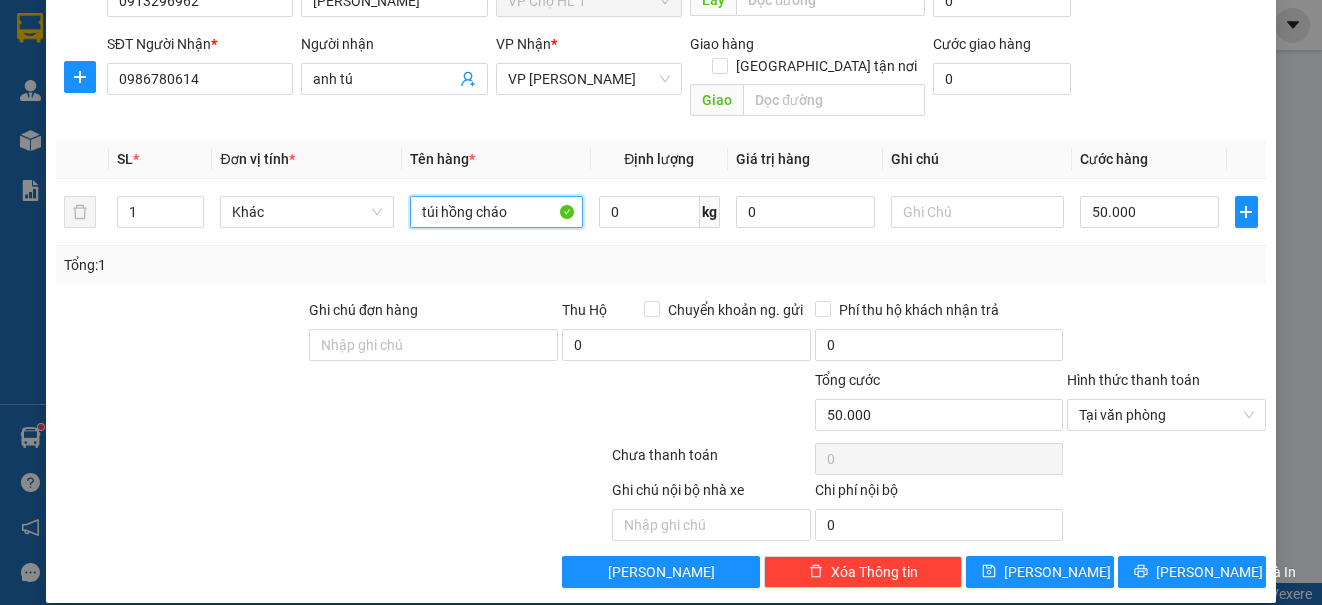 type on "túi hồng cháo" 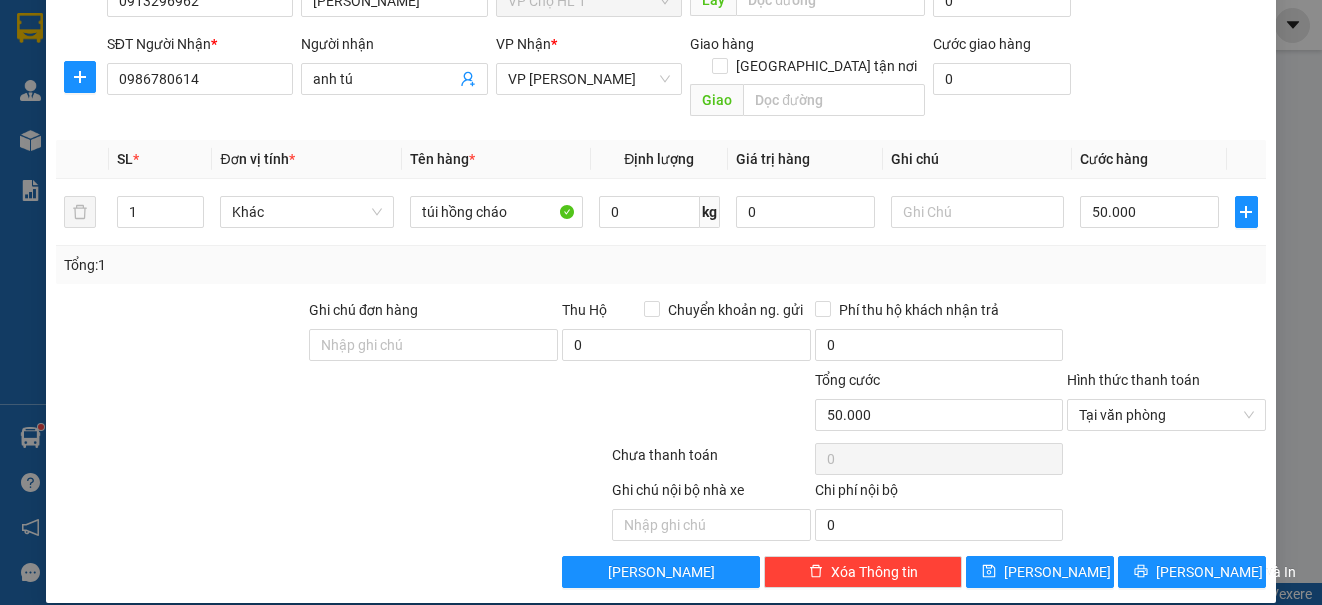 click on "SĐT Người Nhận  * 0986780614 Người nhận anh tú VP Nhận  * VP [PERSON_NAME] Giao hàng Giao tận nơi Giao Cước giao hàng 0" at bounding box center [686, 79] 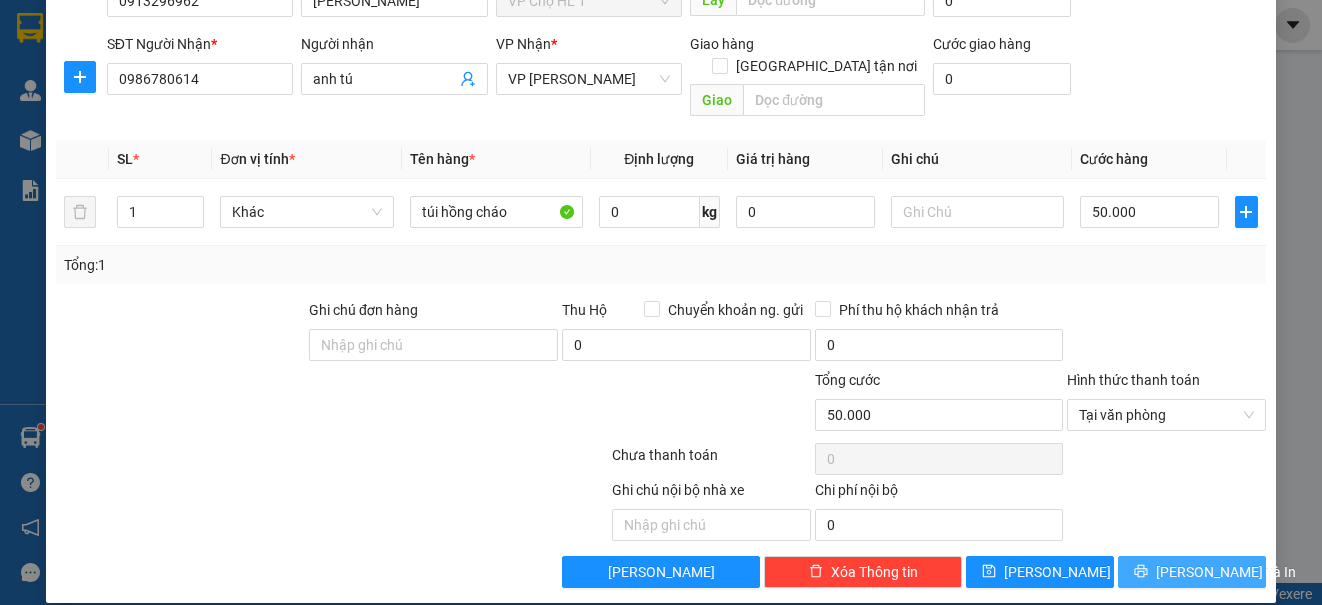 click on "[PERSON_NAME] và In" at bounding box center (1226, 572) 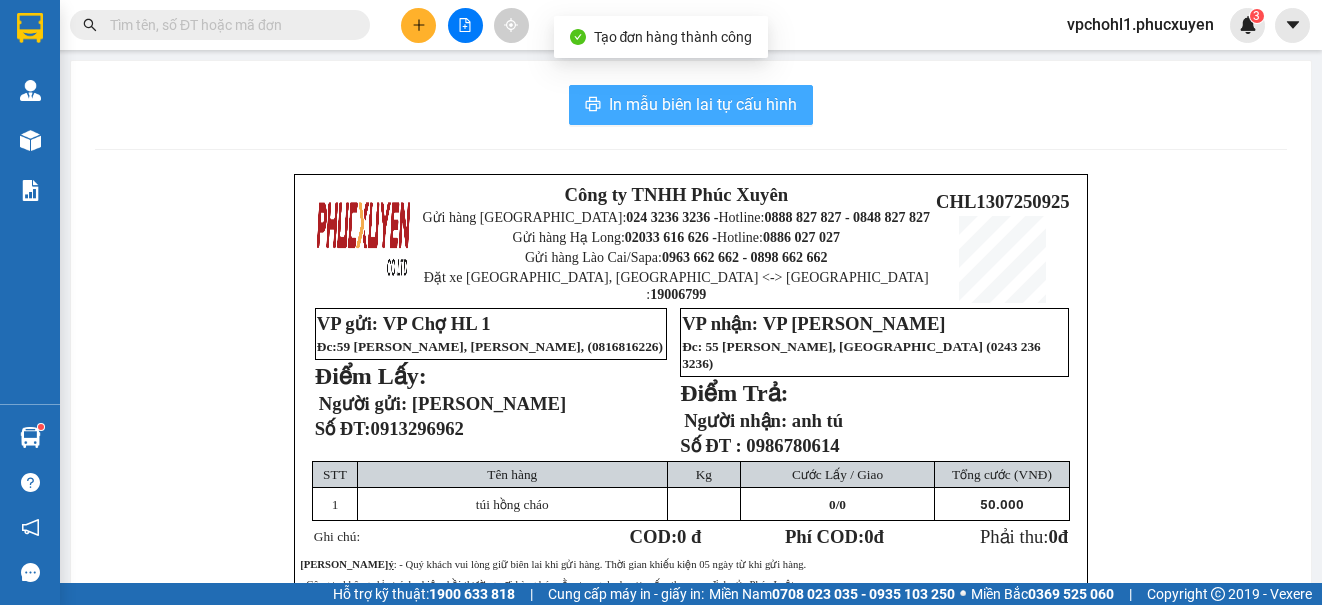 click on "In mẫu biên lai tự cấu hình" at bounding box center (703, 104) 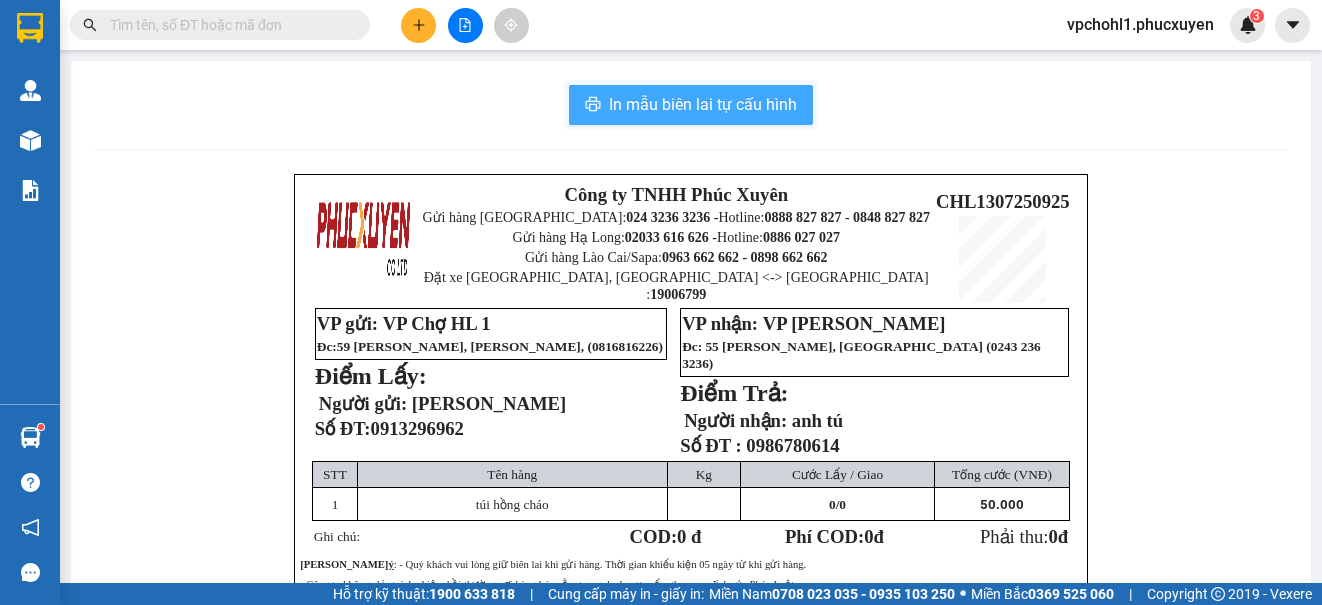scroll, scrollTop: 0, scrollLeft: 0, axis: both 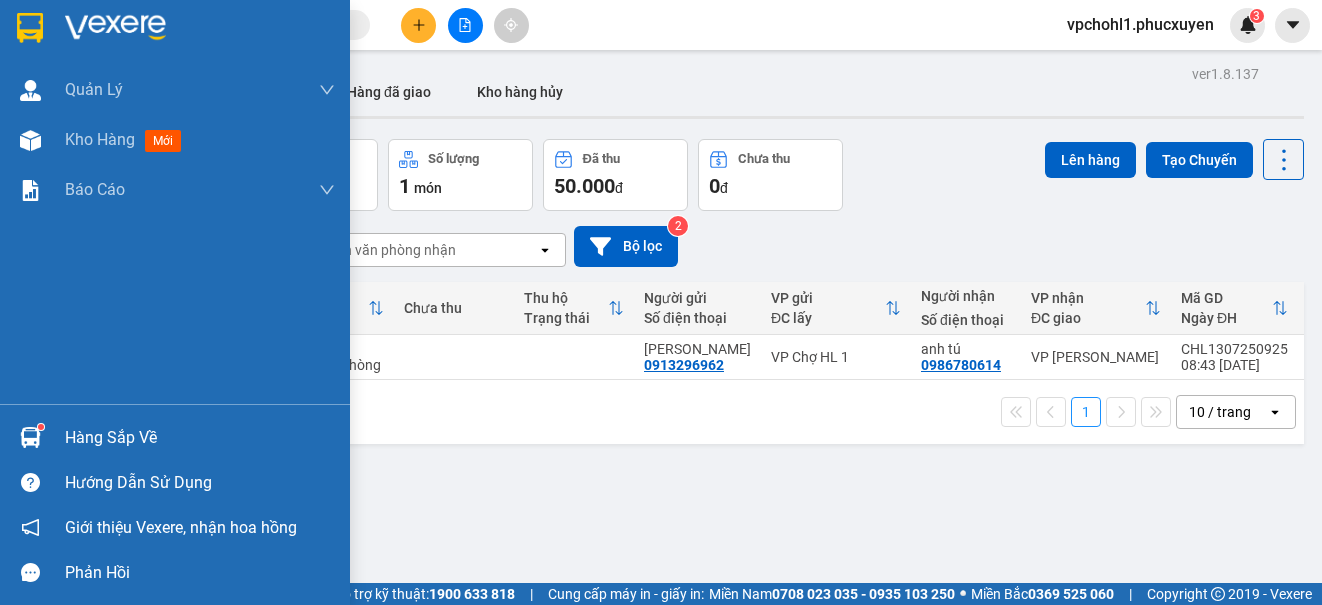 click at bounding box center (30, 437) 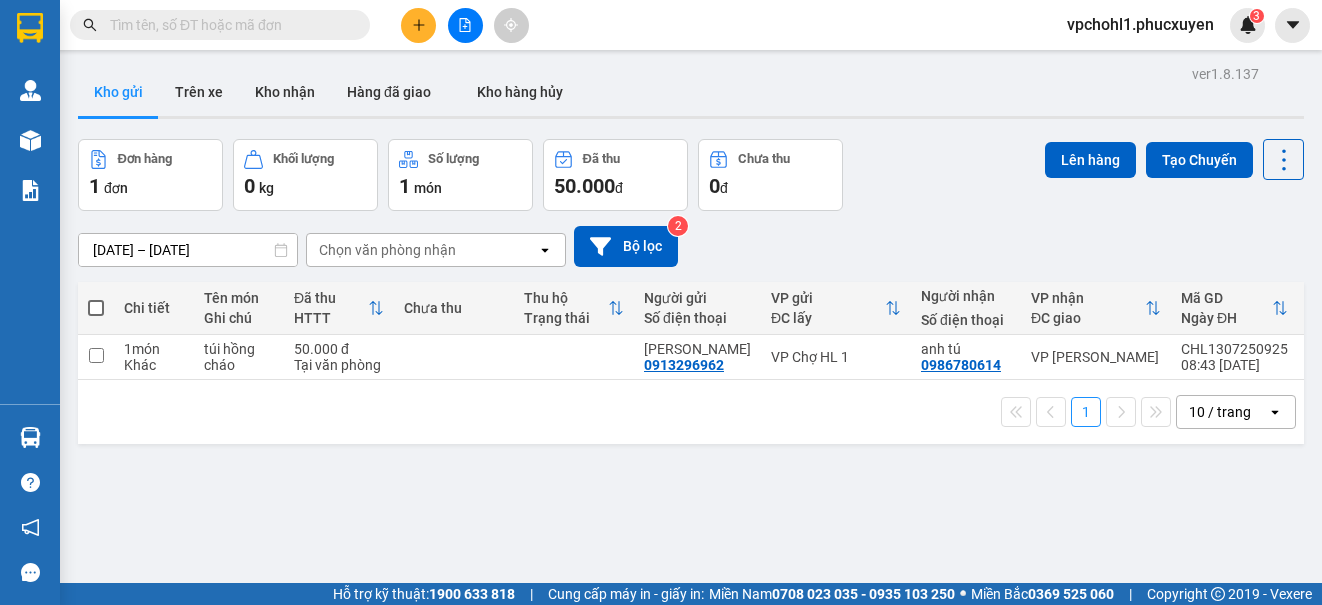 click on "Kết quả tìm kiếm ( 2 )  Bộ lọc  Mã ĐH Trạng thái Món hàng Thu hộ Tổng cước Chưa cước Người gửi VP Gửi Người nhận VP Nhận C32207240075 14:03 [DATE] Trên xe   14H-042.74 15:02  [DATE] 1 xốp SL:  1 70.000 VP Hạ Long  0978380960 VP Dọc đường  Giao DĐ: 58 tam khương,tôn thấ... CHL1310241021 07:37 [DATE] Đã giao   09:59 [DATE] 2 ct liền chưa phiếu SL:  1 120.000 0985133626 a Tám VP Chợ HL 1 0978380960 khách VP [GEOGRAPHIC_DATA]: 58 [PERSON_NAME], Trung Liệt,... 1 vpchohl1.phucxuyen 3     [PERSON_NAME] lý giao nhận mới Quản lý kiểm kho     Kho hàng mới     Báo cáo  11. Báo cáo đơn giao nhận nội bộ 1. Chi tiết đơn hàng văn phòng 12. Thống kê đơn đối tác 2. Tổng doanh thu theo từng văn phòng 3. Thống kê đơn hàng toàn nhà xe  4. Báo cáo dòng tiền theo nhân viên 5. Doanh thu thực tế chi tiết theo phòng hàng  8. Thống kê nhận và gửi hàng theo văn phòng ver  1" at bounding box center [661, 302] 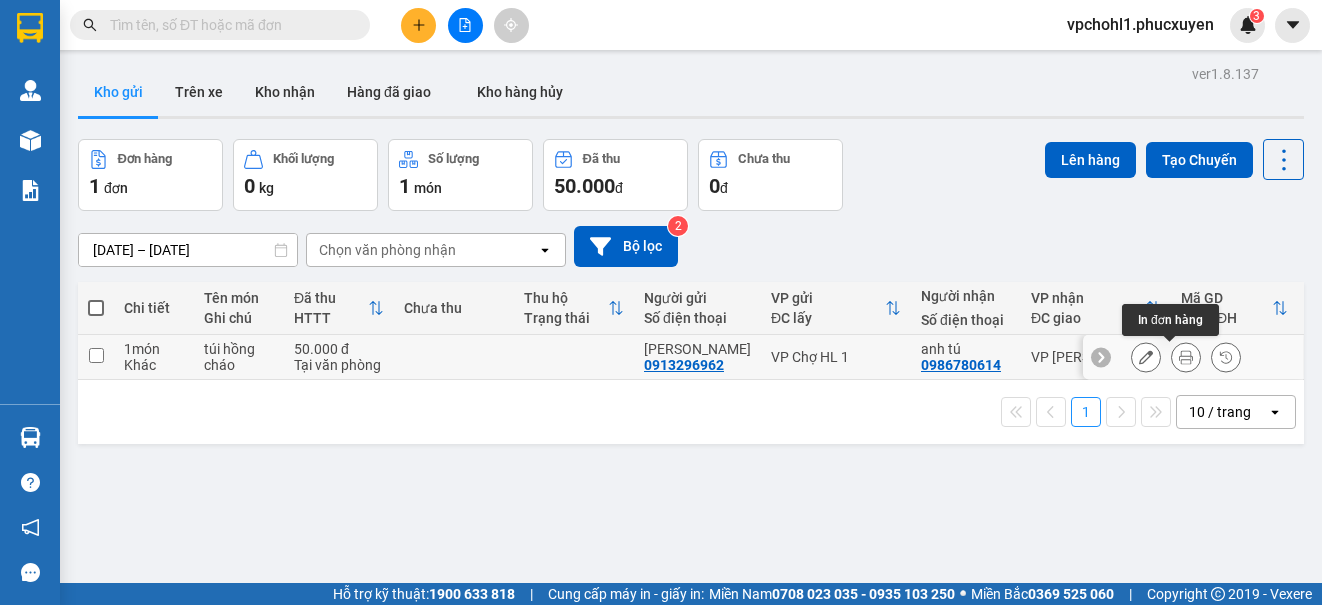 click 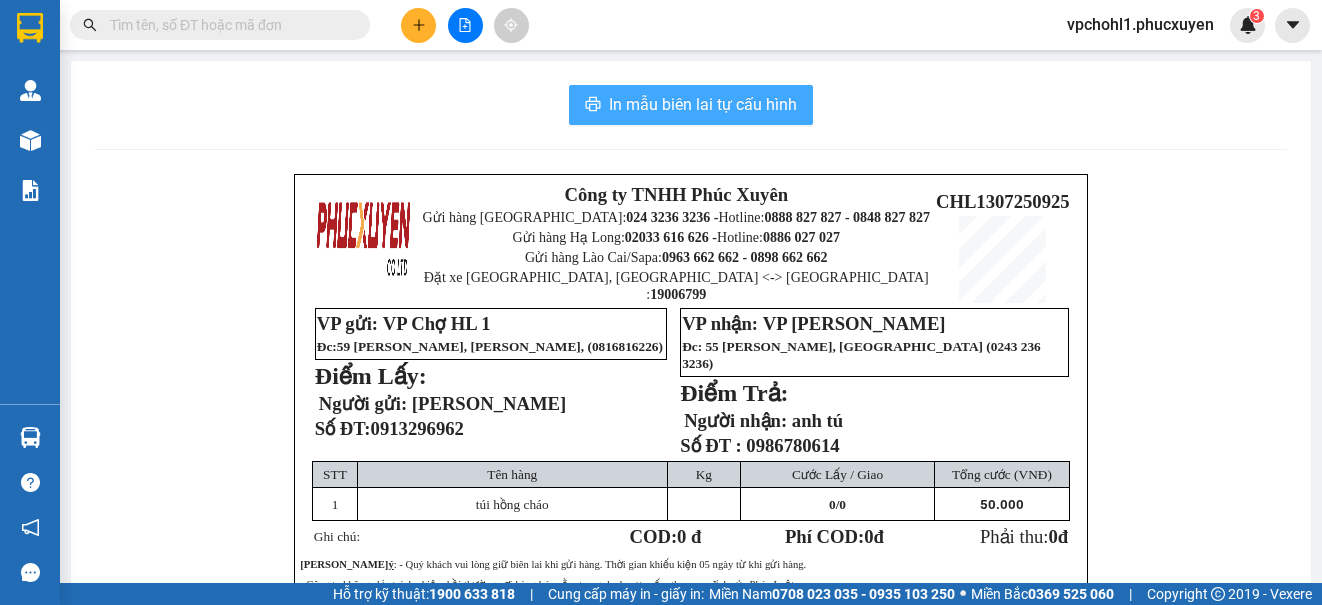 drag, startPoint x: 715, startPoint y: 94, endPoint x: 725, endPoint y: 104, distance: 14.142136 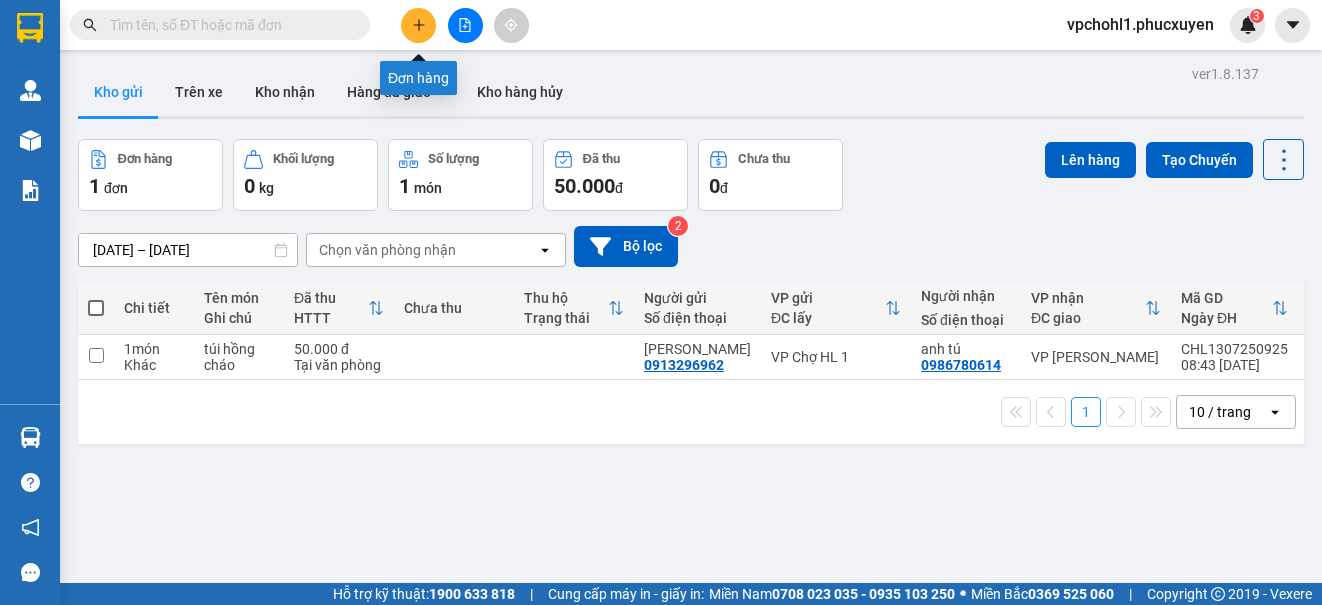 click at bounding box center (418, 25) 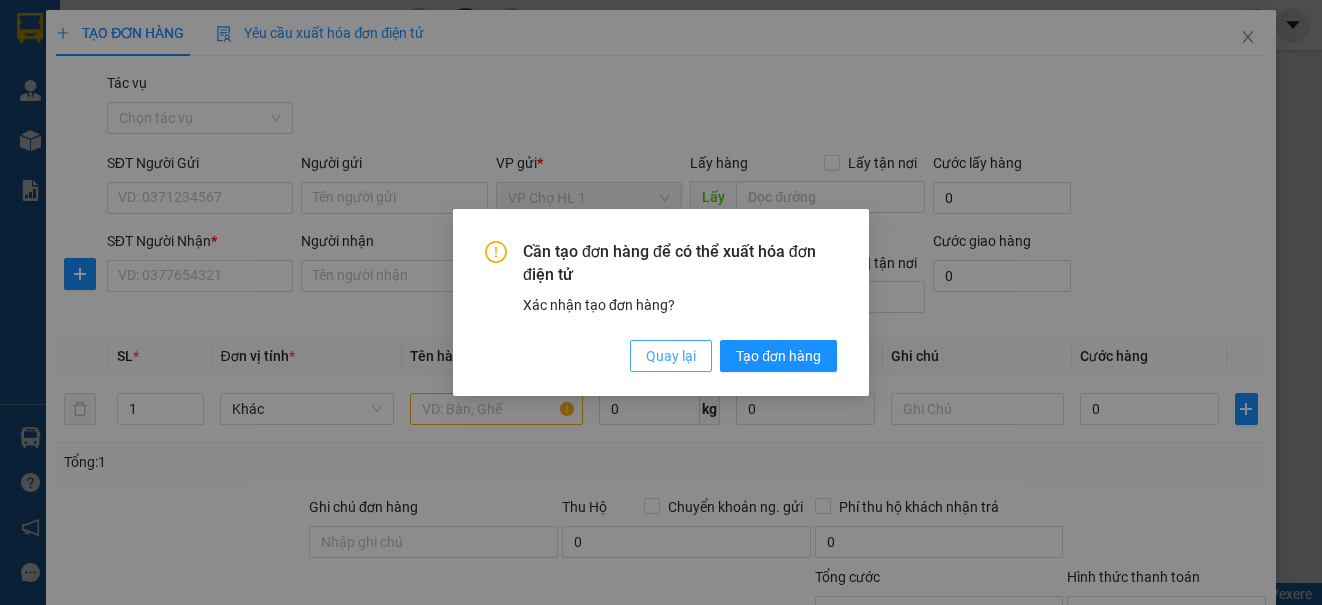 click on "Quay lại" at bounding box center [671, 356] 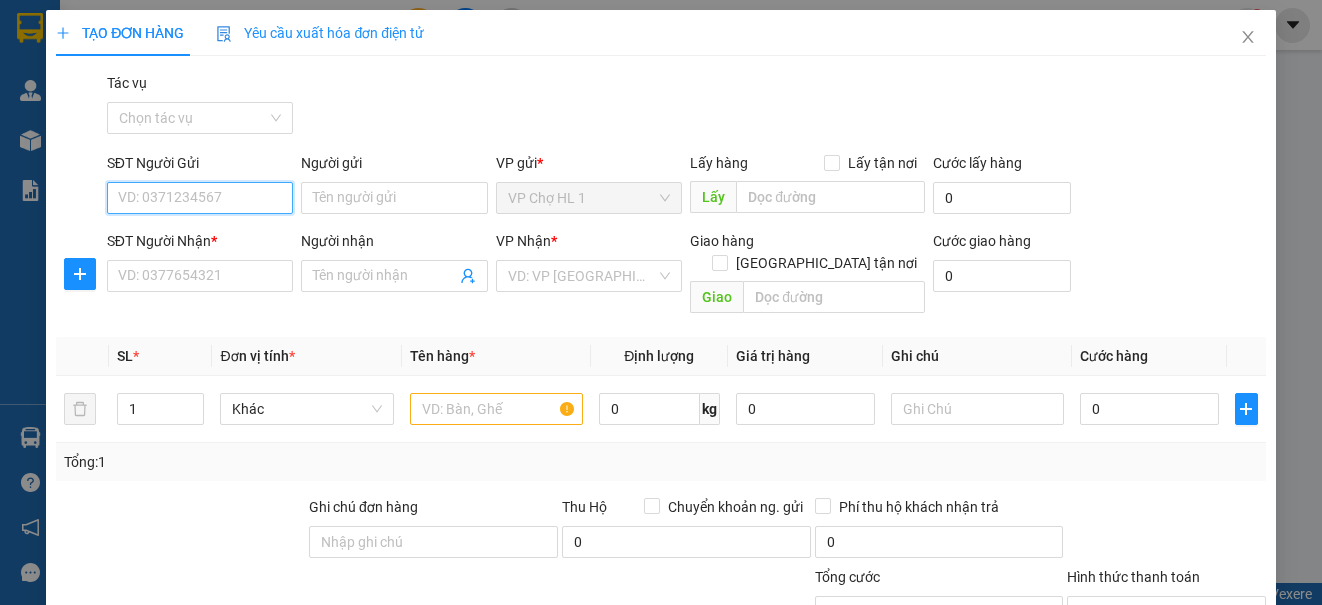 click on "SĐT Người Gửi" at bounding box center (200, 198) 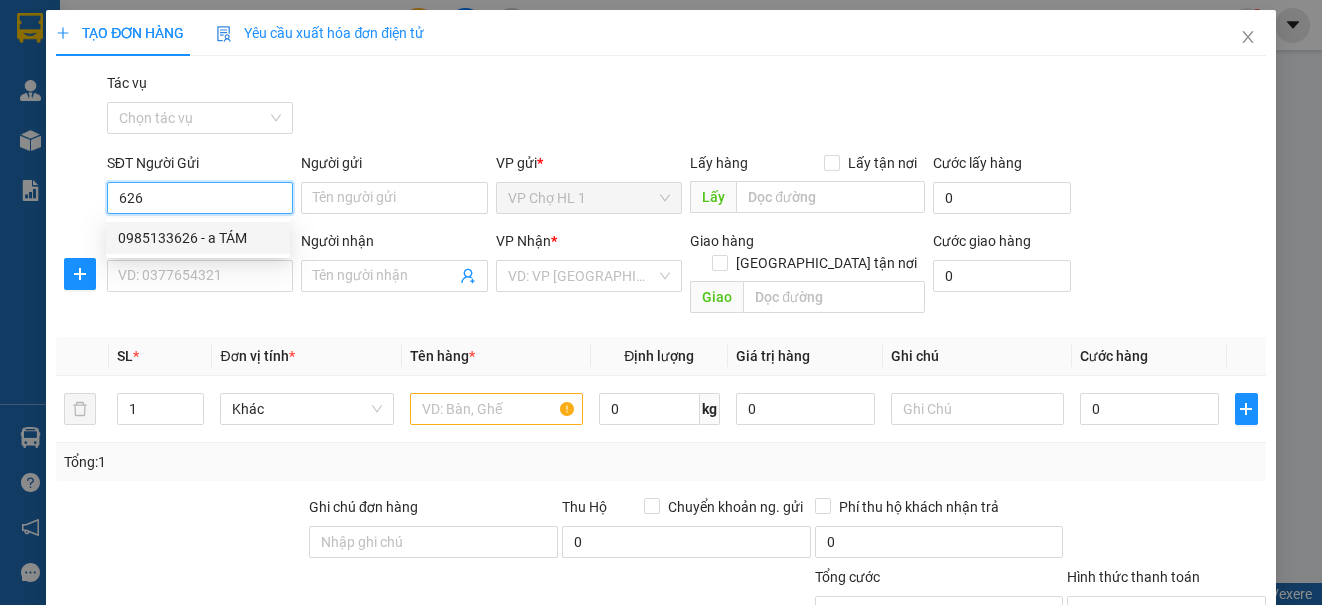 click on "0985133626 - a TÁM" at bounding box center [198, 238] 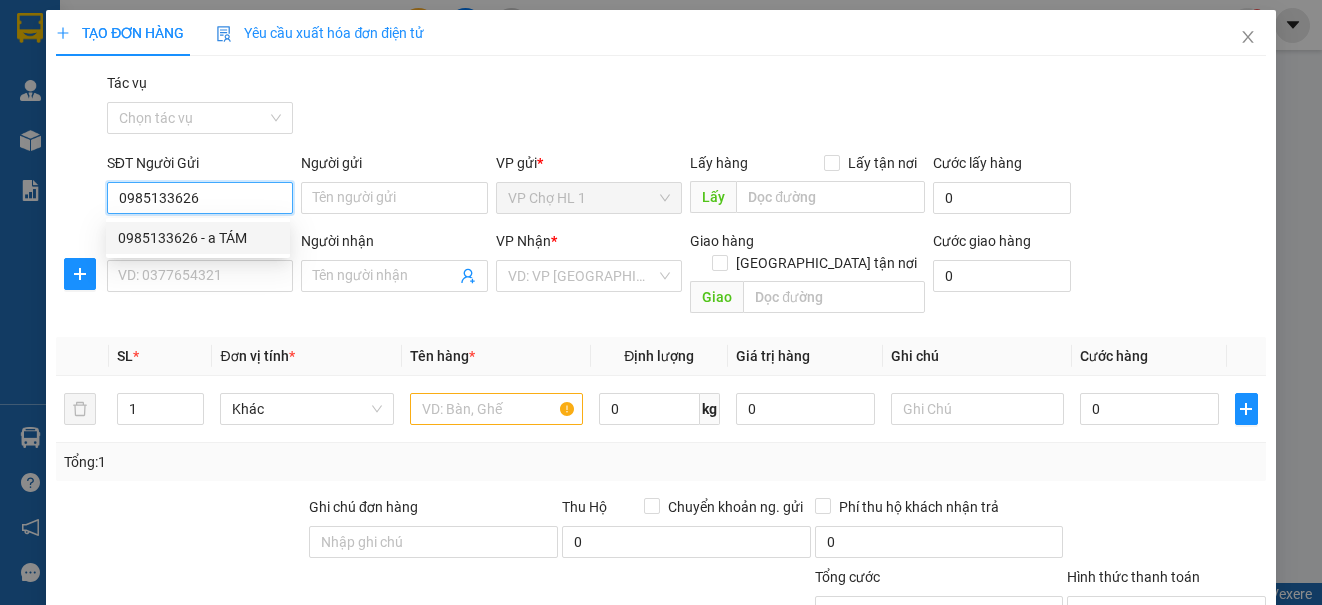 type on "a TÁM" 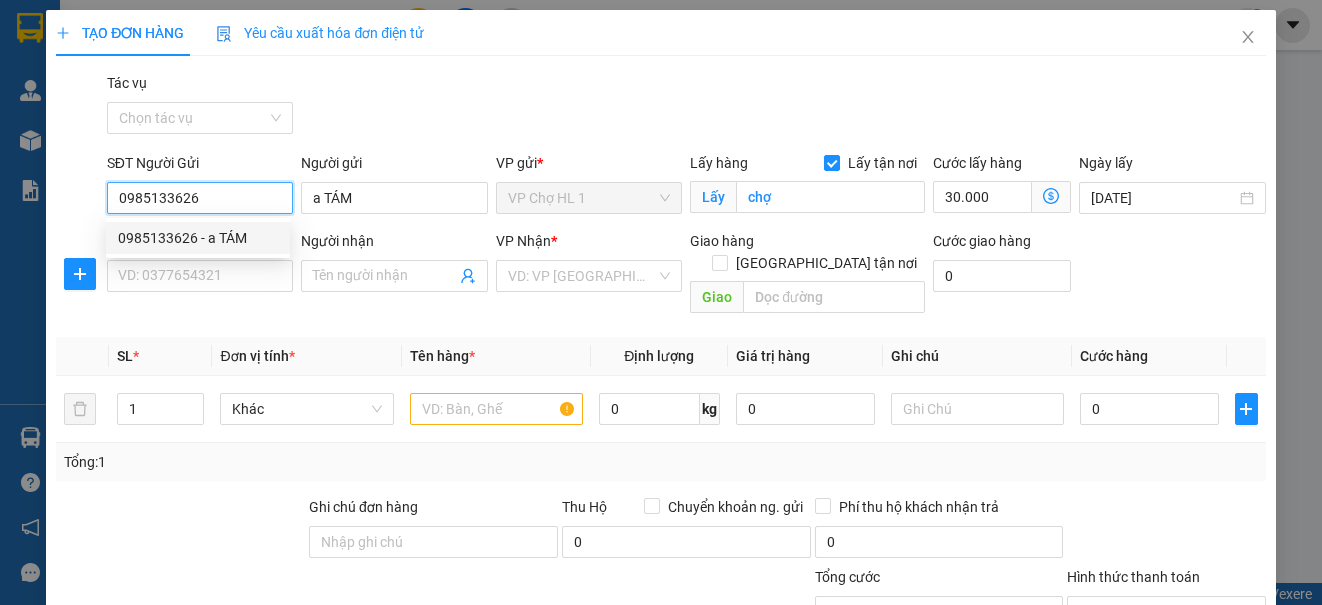 type on "0985133626" 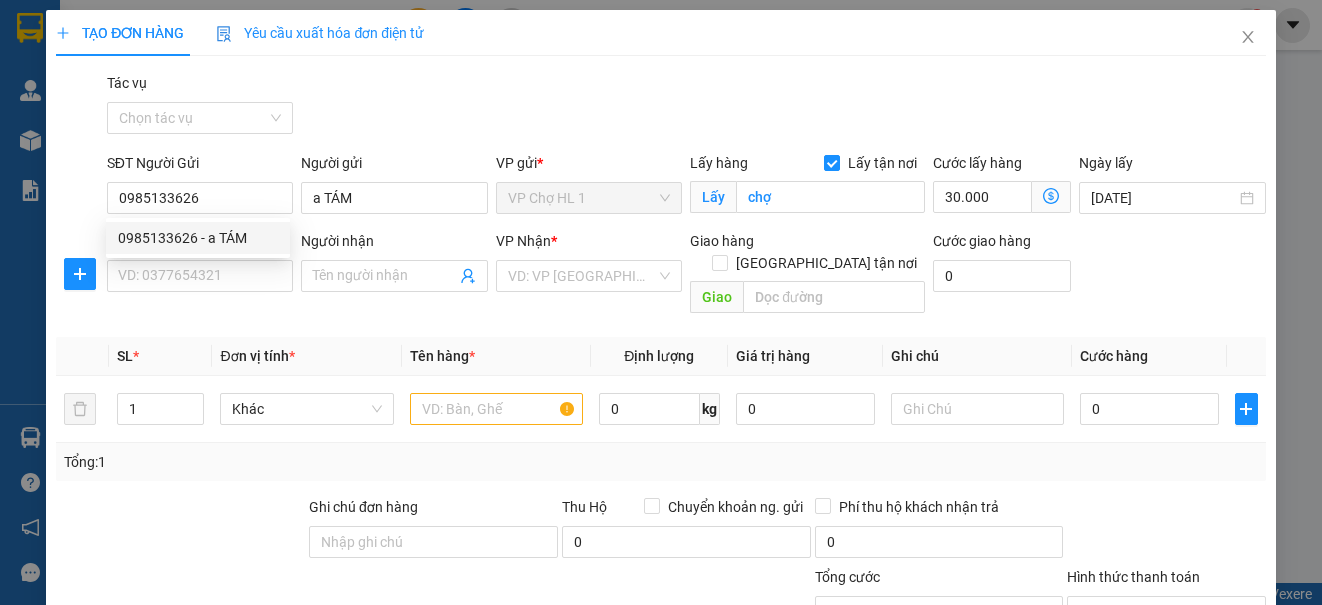 click on "SĐT Người Nhận  *" at bounding box center [200, 245] 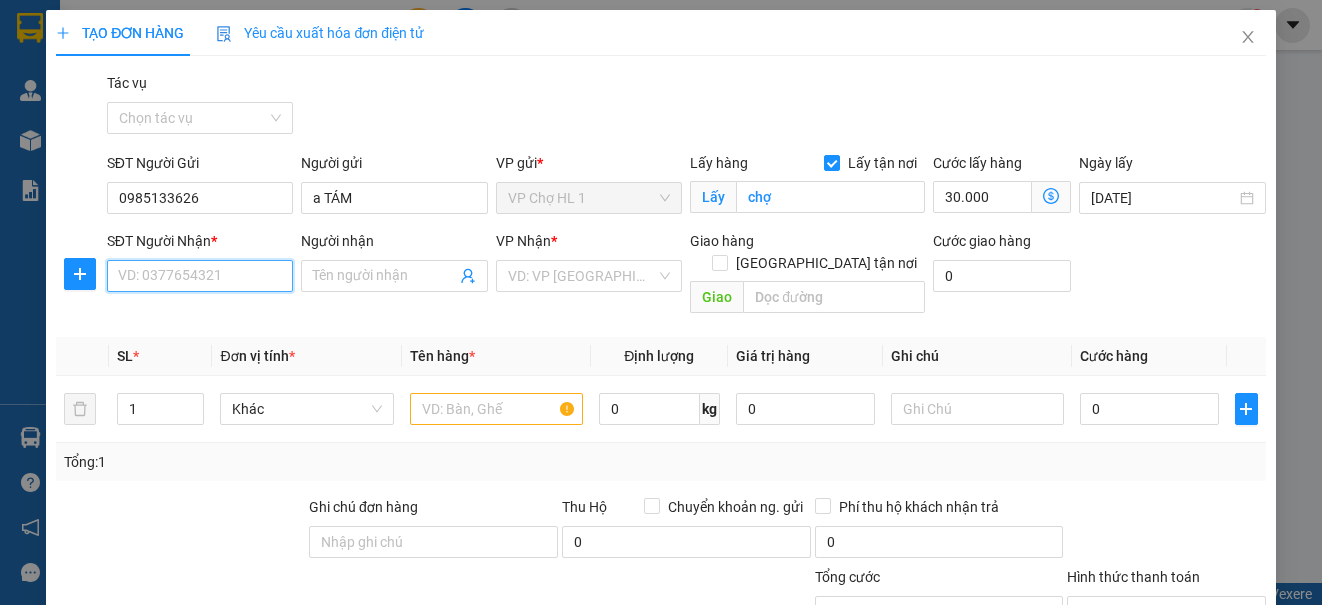 click on "SĐT Người Nhận  *" at bounding box center [200, 276] 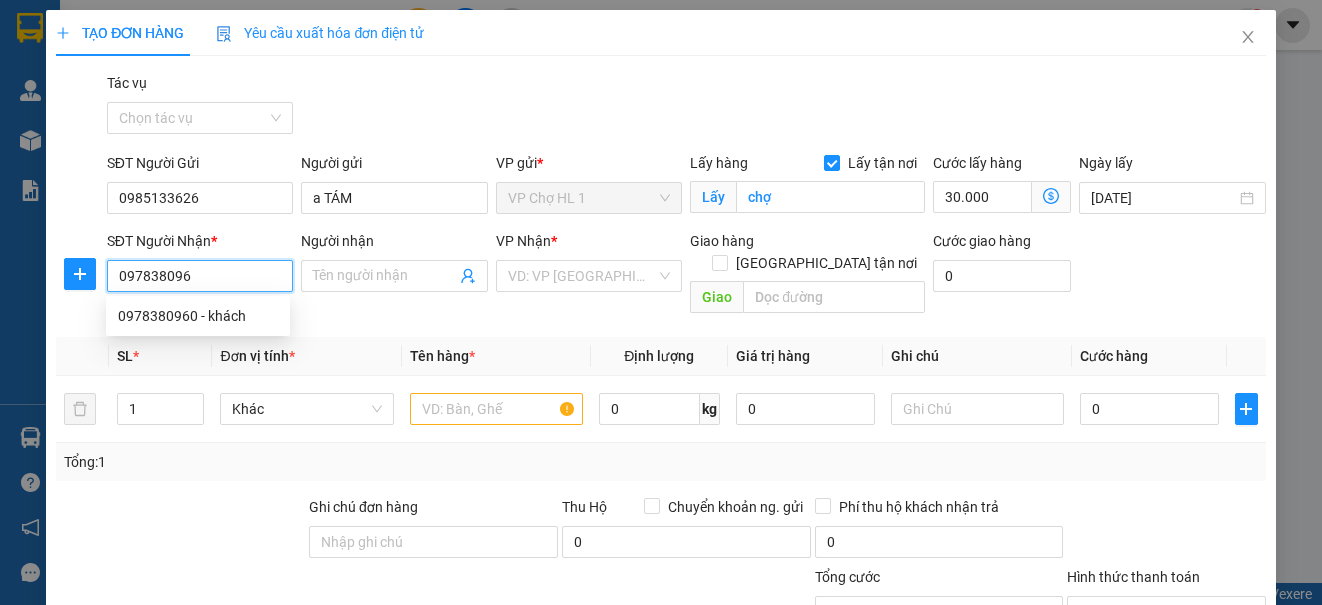 type on "0978380960" 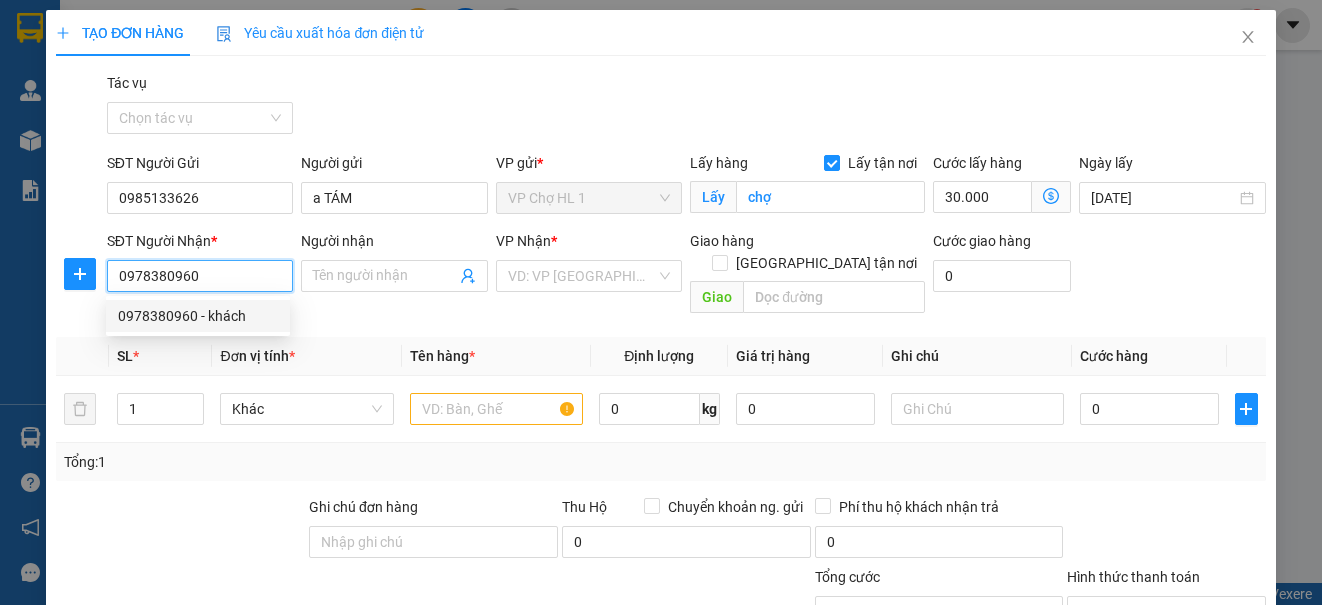 click on "0978380960 - khách" at bounding box center [198, 316] 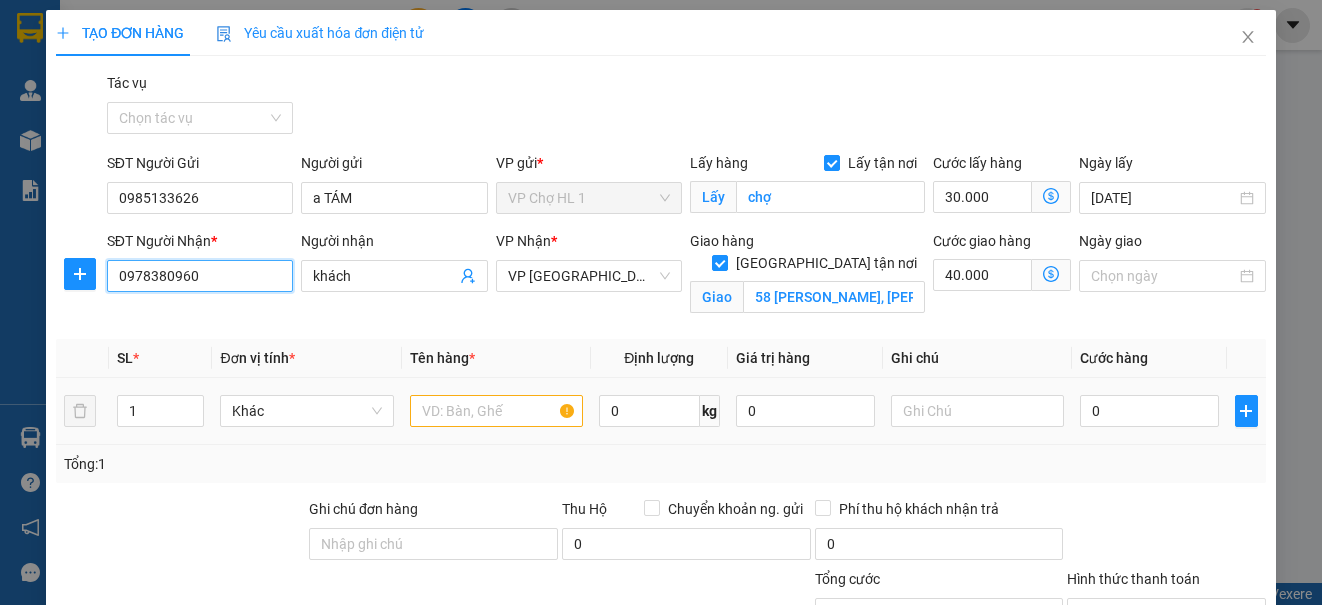 type on "0978380960" 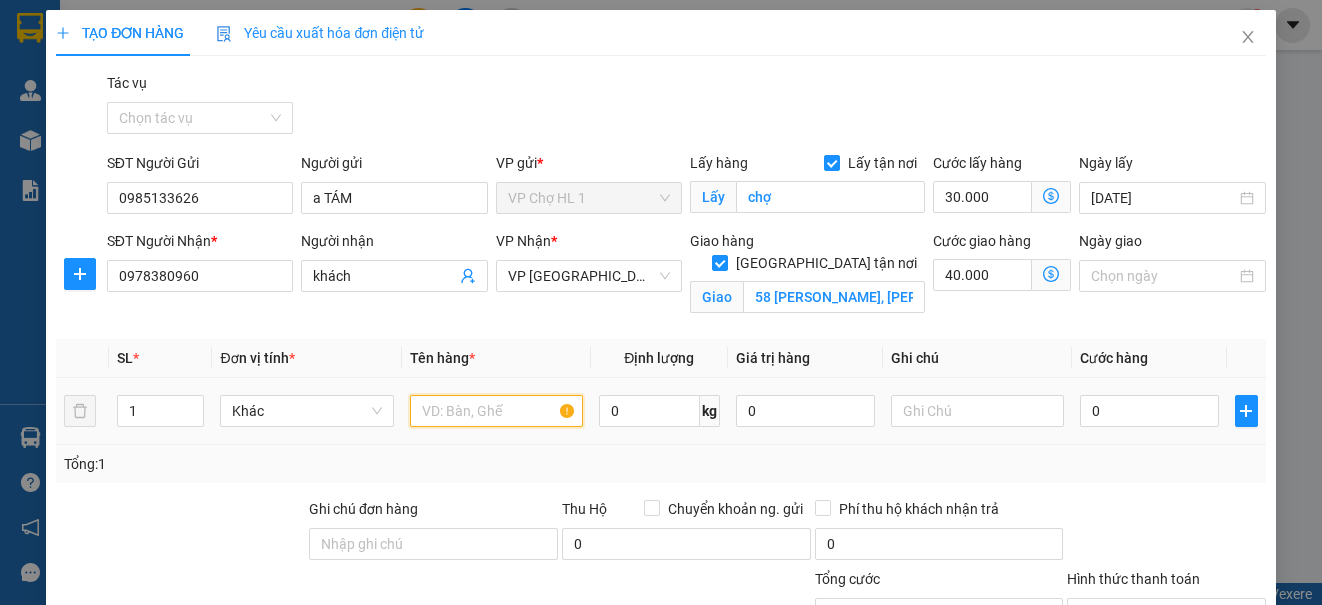 click at bounding box center (496, 411) 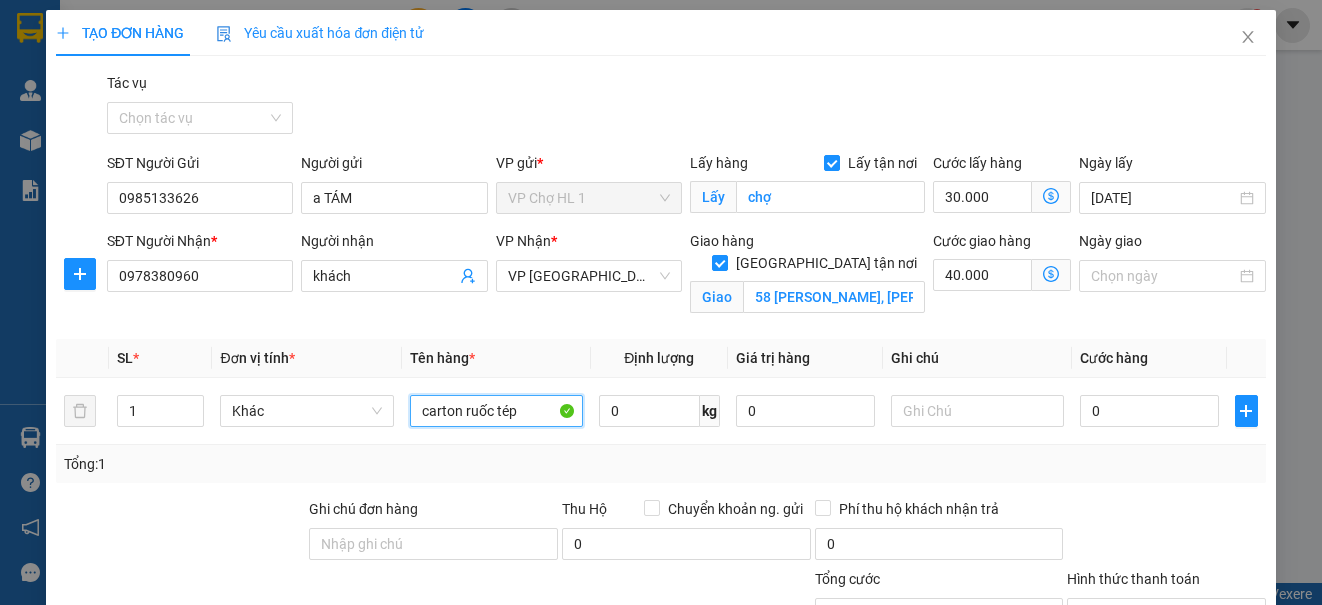 type on "carton ruốc tép" 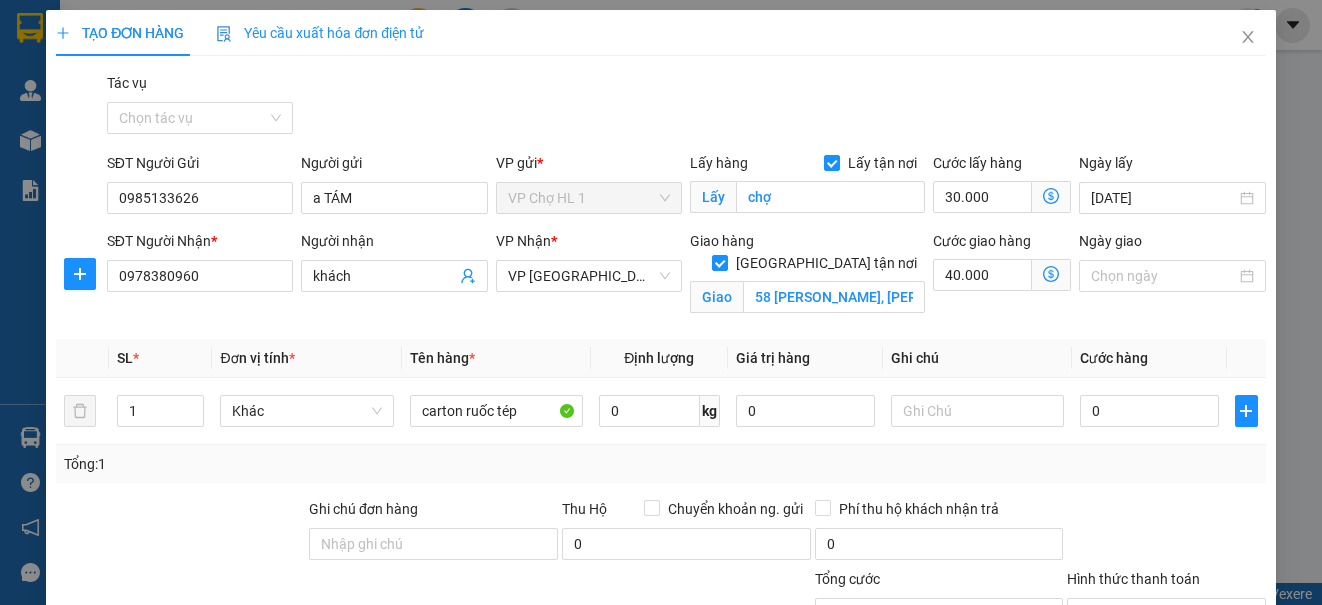 click on "Tác vụ Chọn tác vụ" at bounding box center (686, 107) 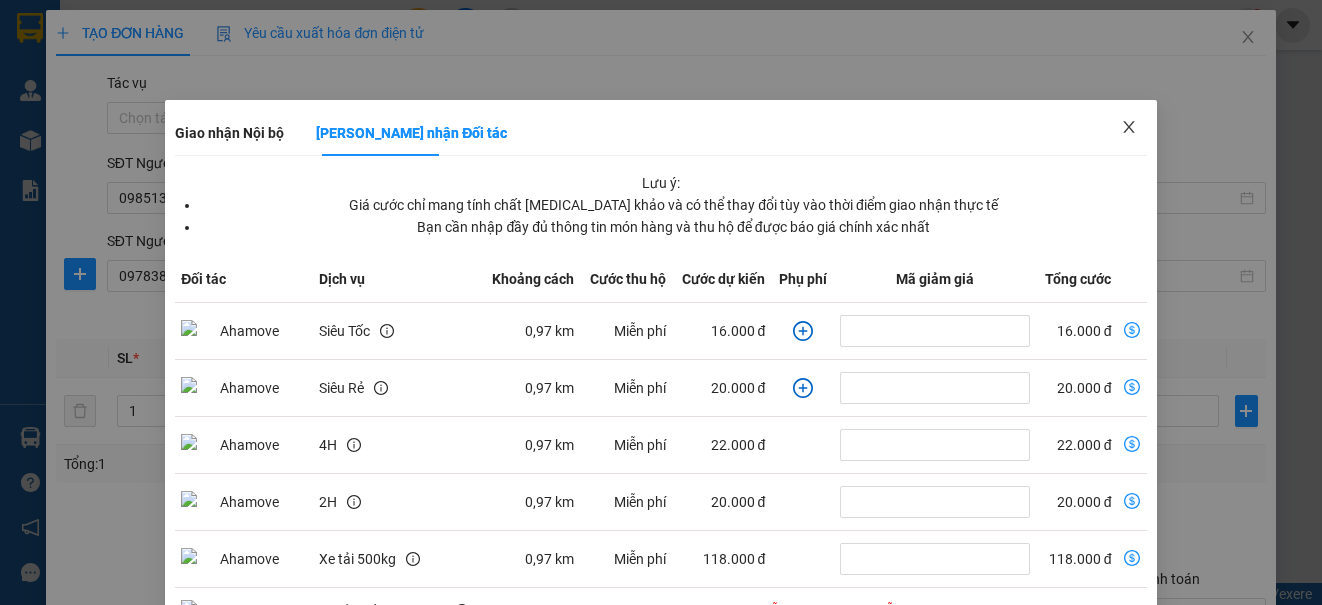 click at bounding box center [1129, 128] 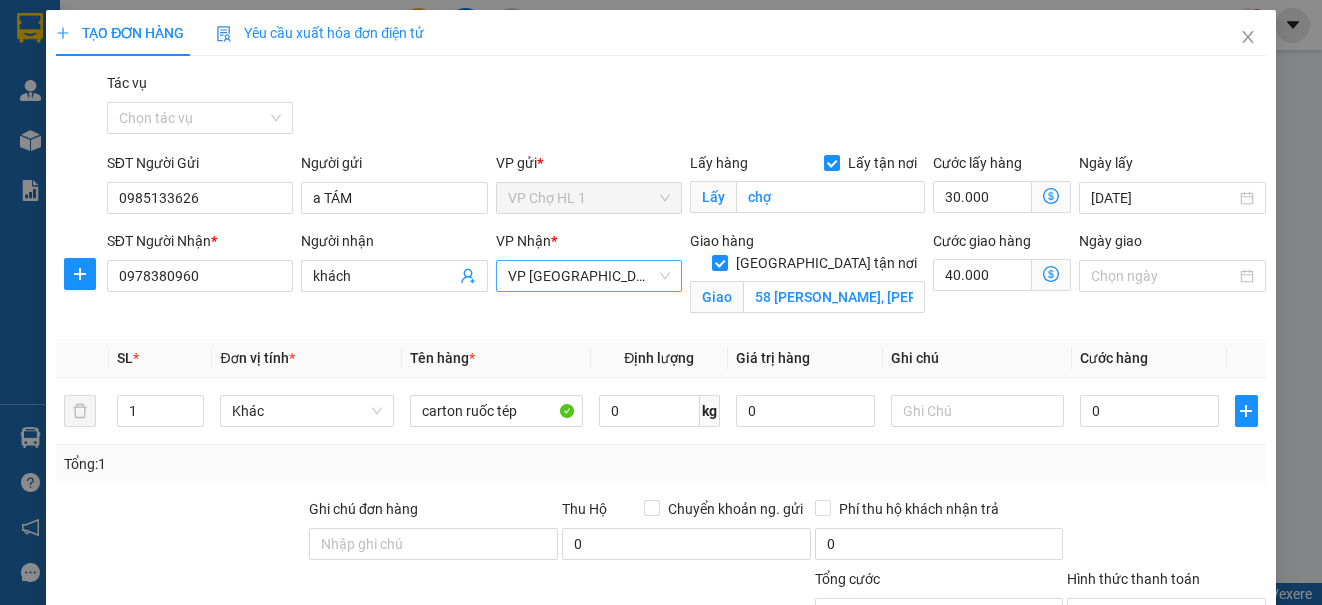 click on "VP [GEOGRAPHIC_DATA]" at bounding box center (589, 276) 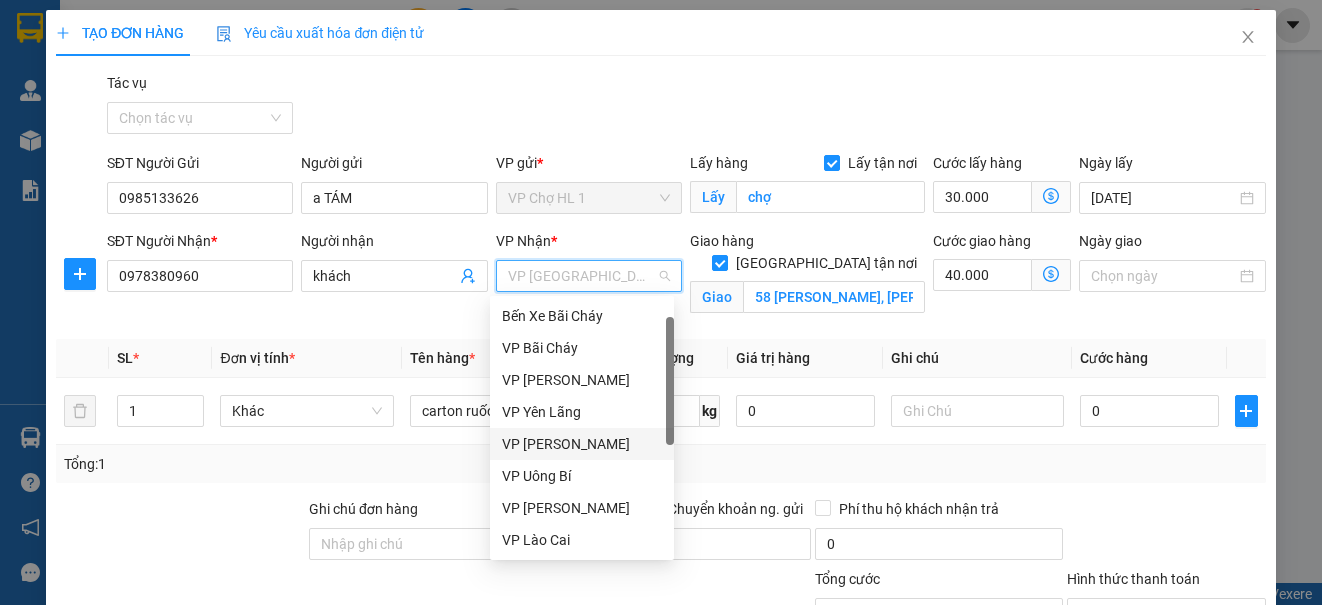 click on "VP [PERSON_NAME]" at bounding box center [582, 444] 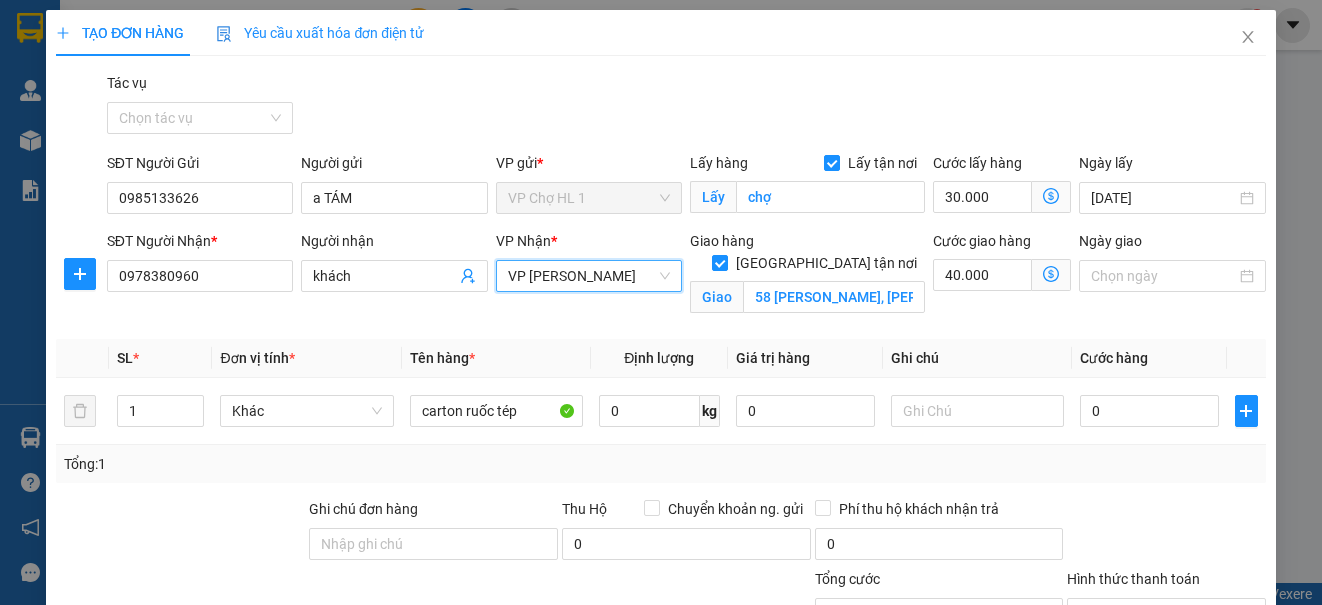 click 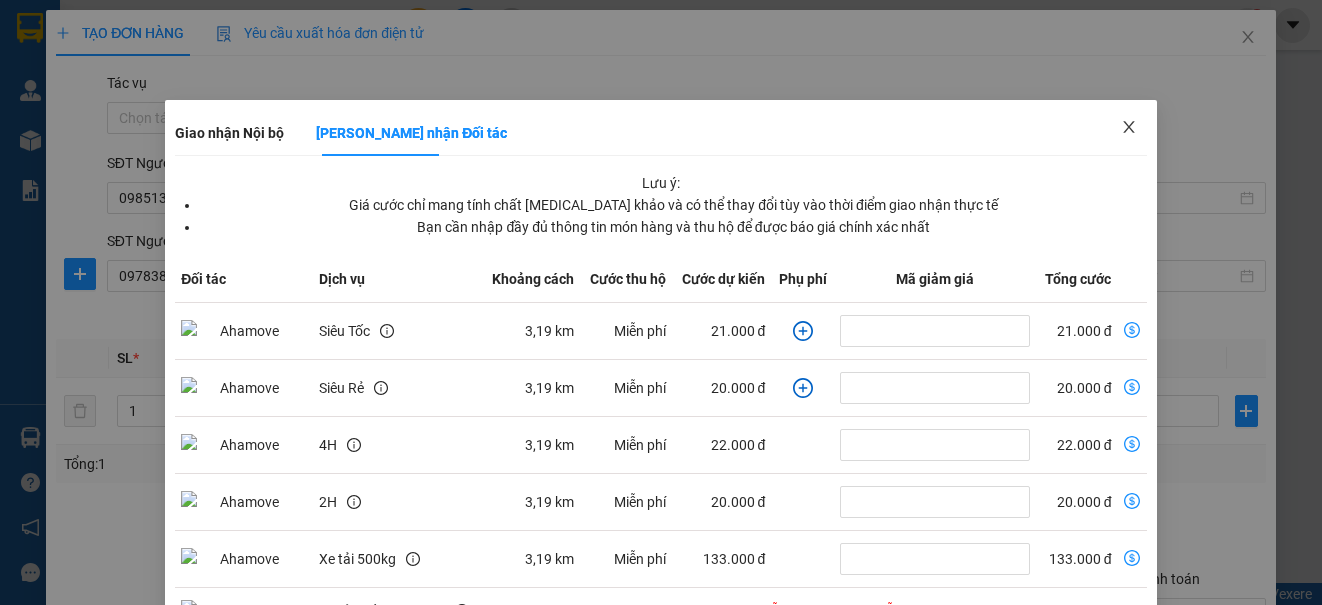 click 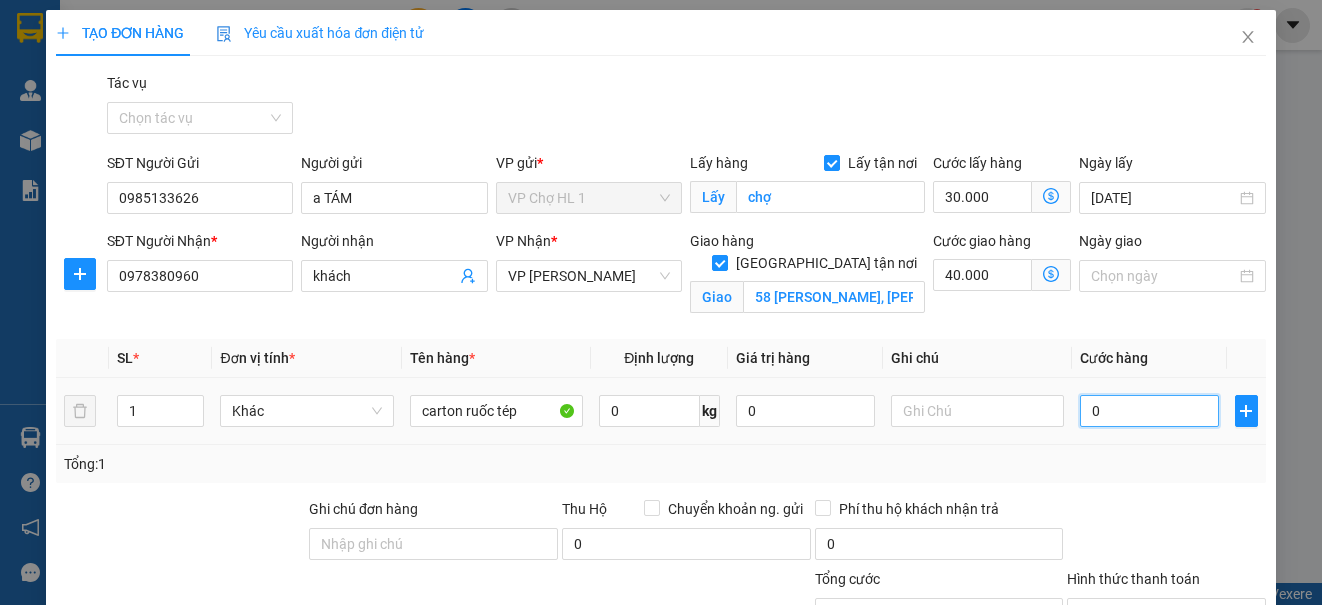click on "0" at bounding box center (1149, 411) 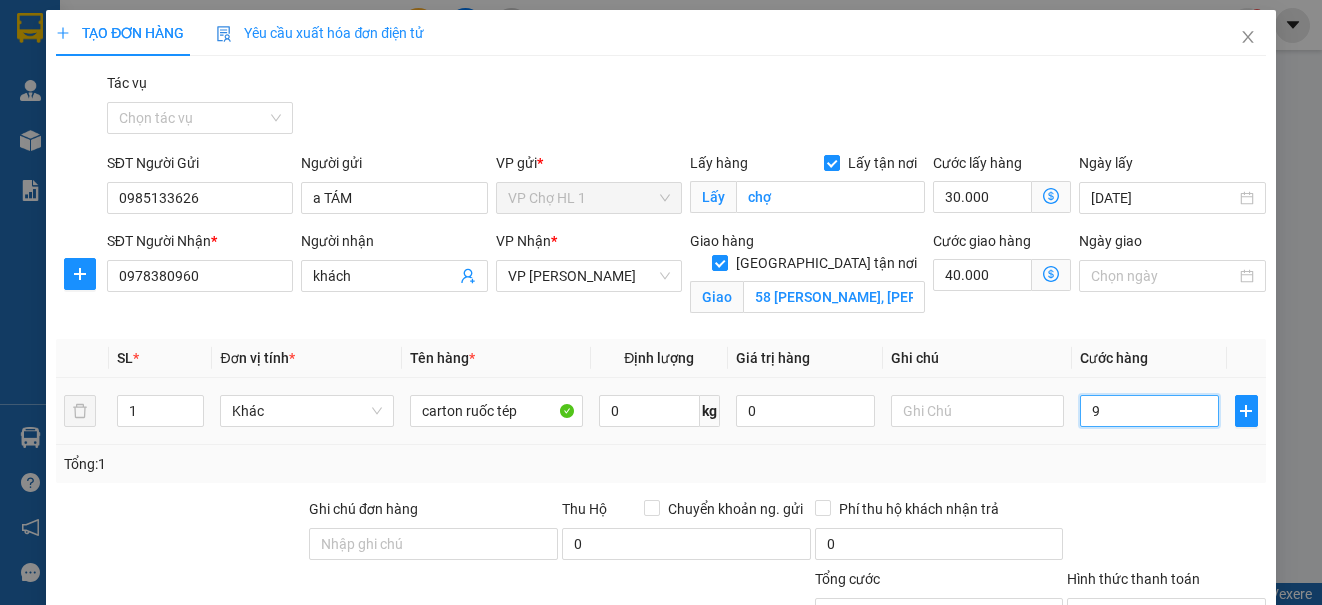 type on "90" 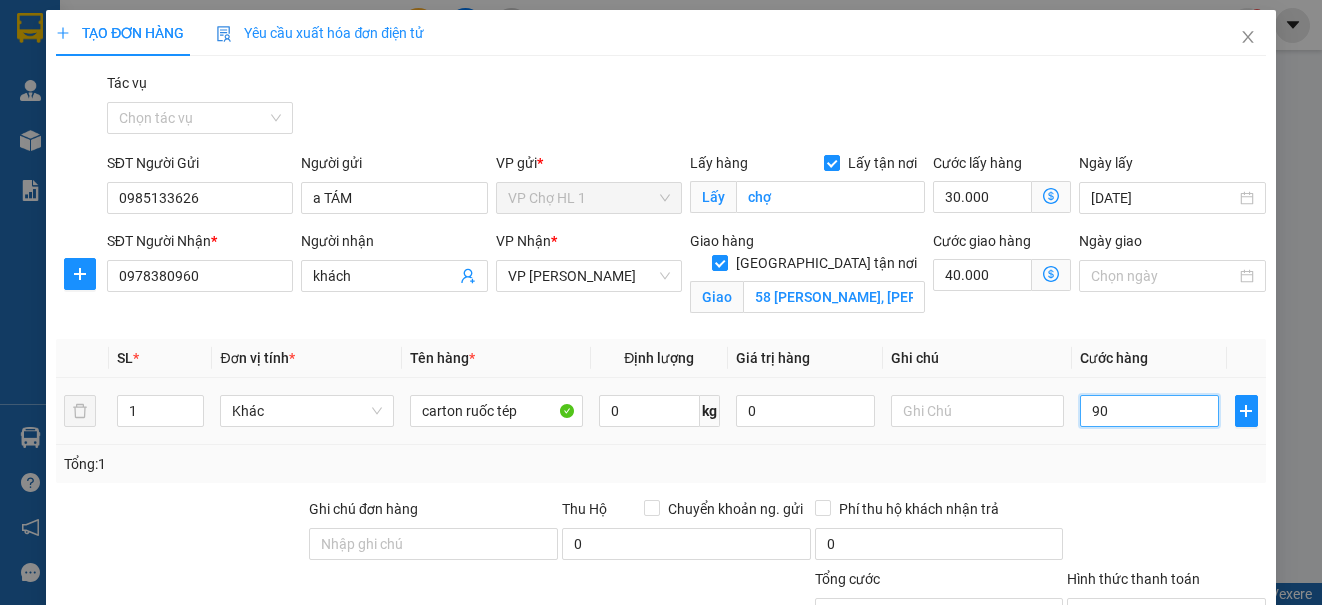 type on "9" 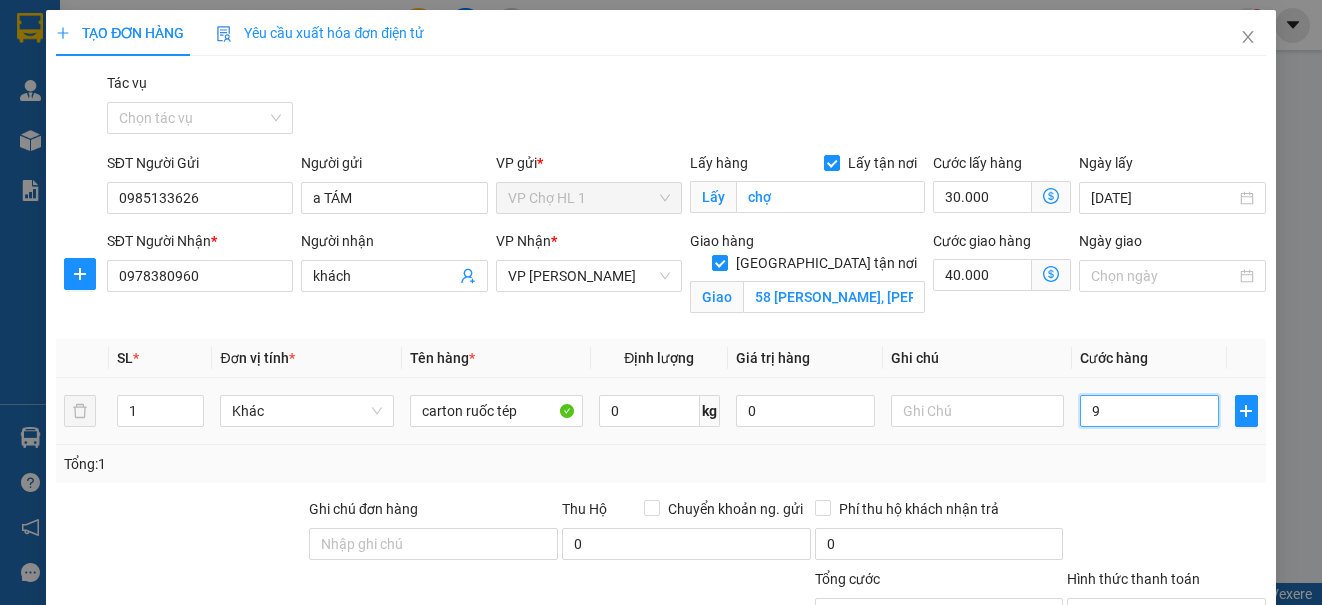 type on "70.009" 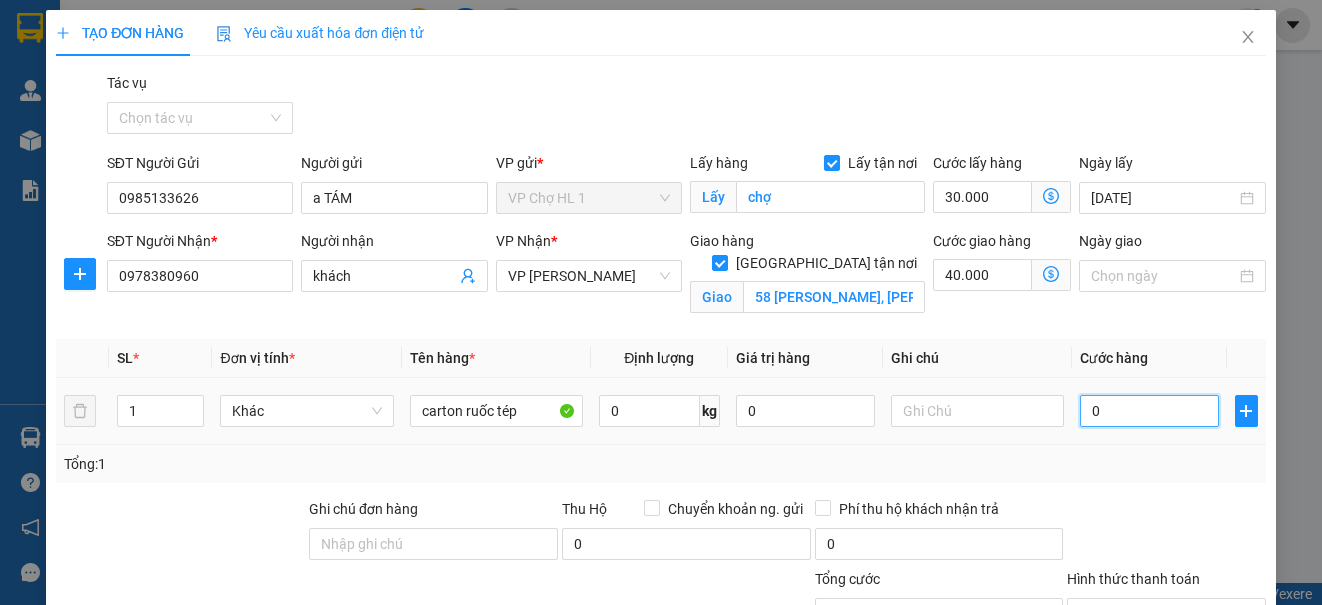 type on "08" 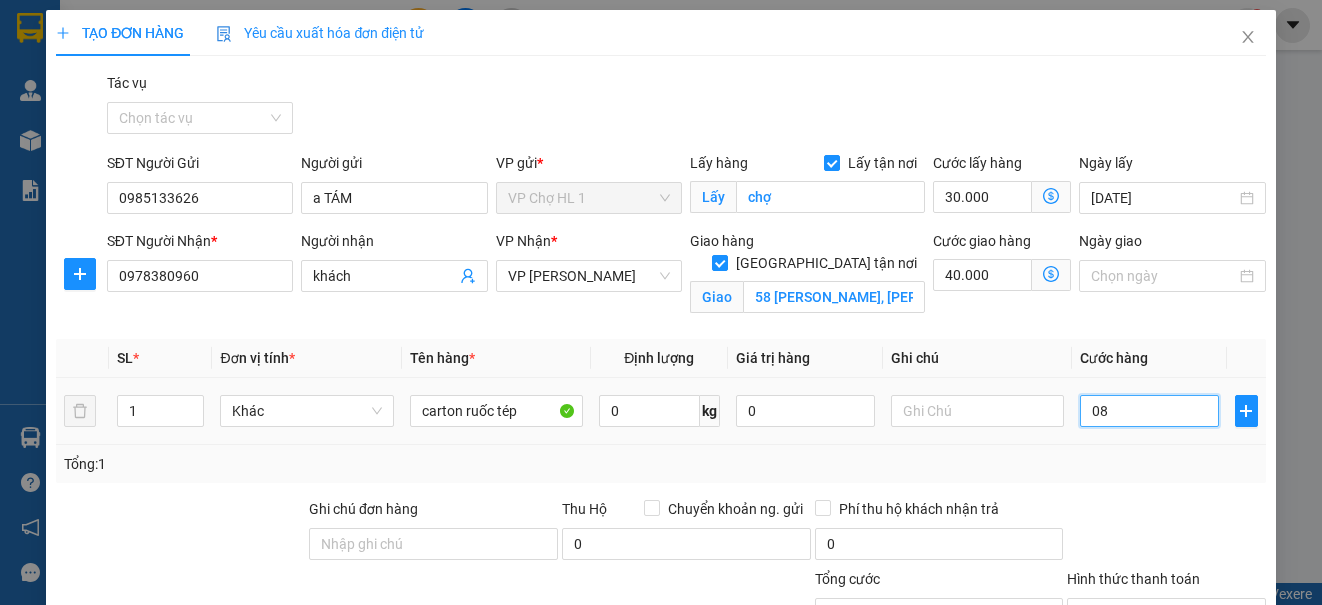 type on "080" 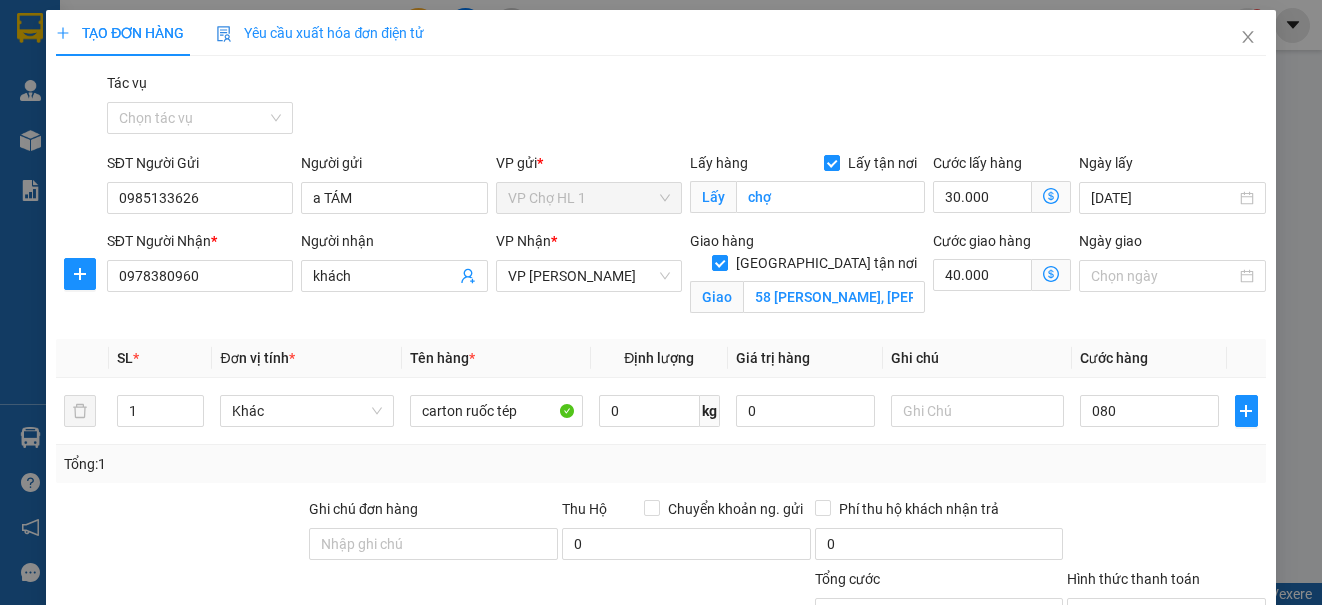 type on "80.000" 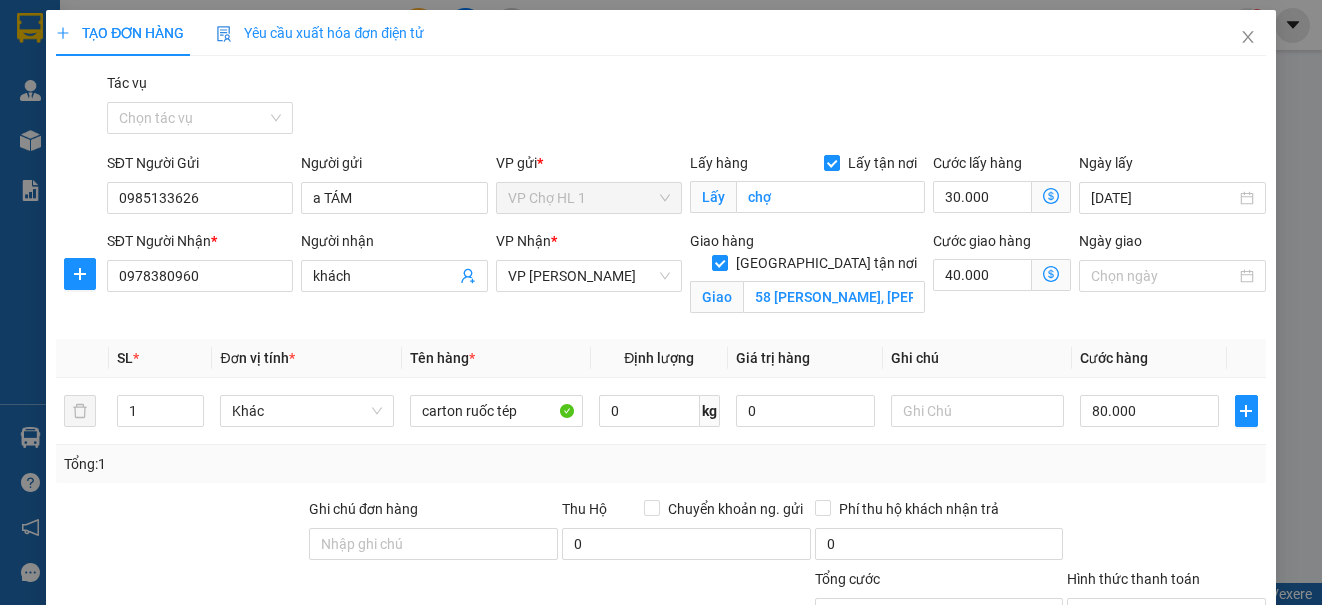 click on "Tác vụ Chọn tác vụ" at bounding box center (686, 107) 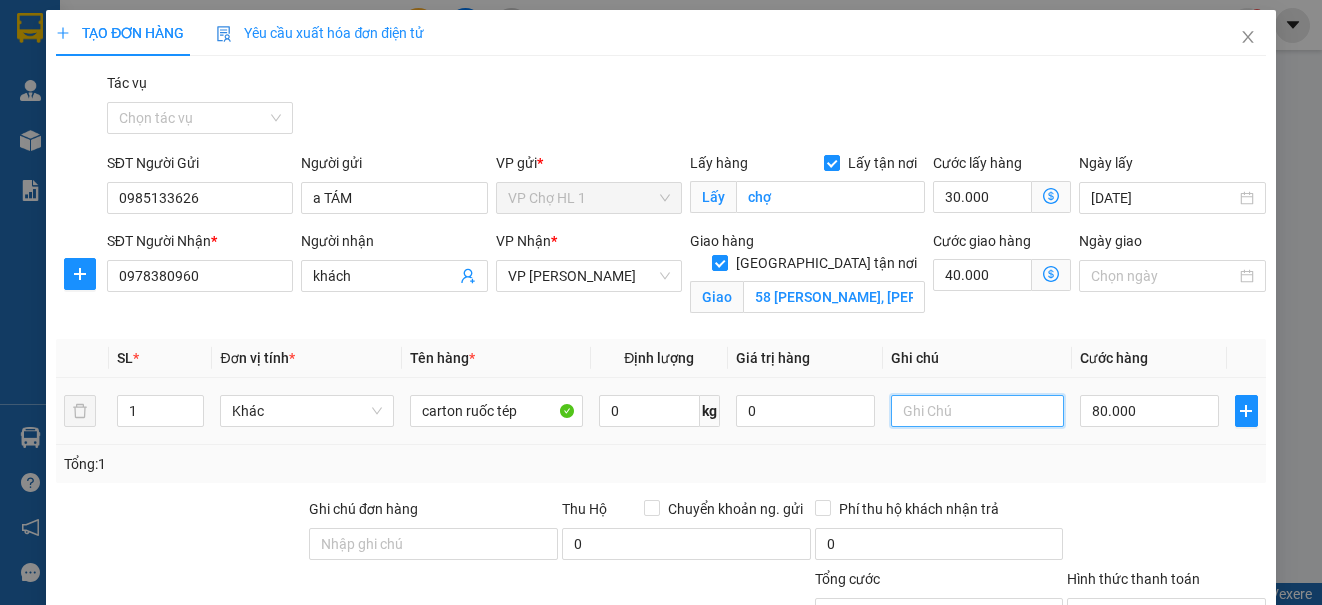 click at bounding box center (977, 411) 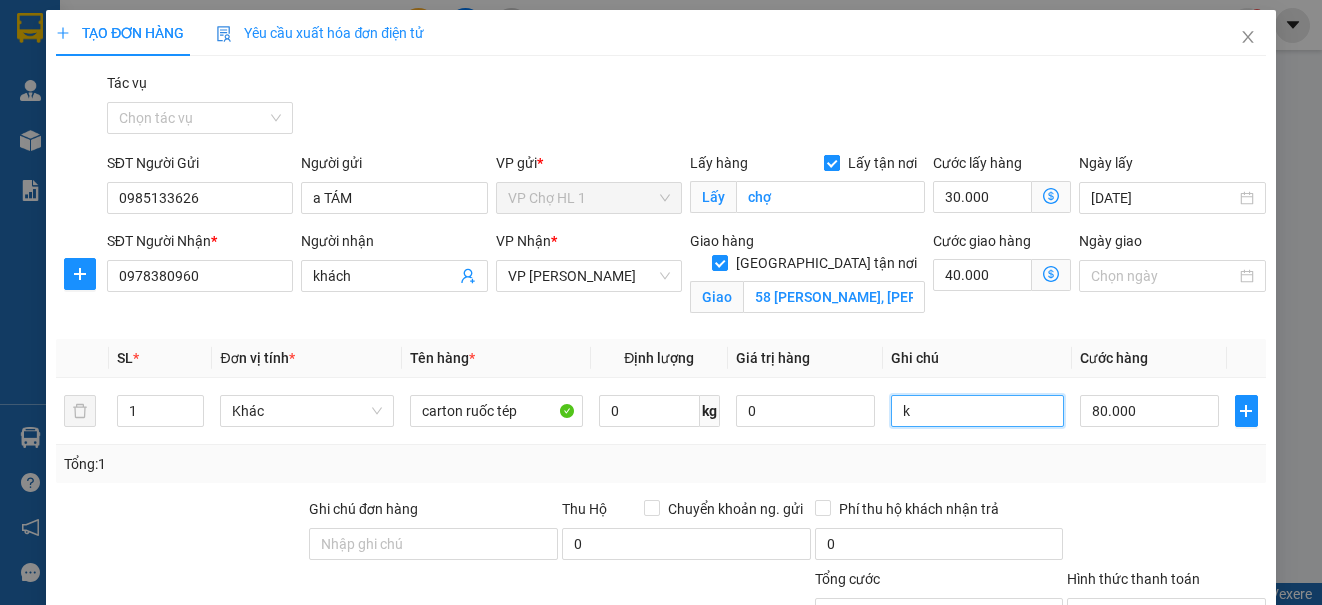 type on "k" 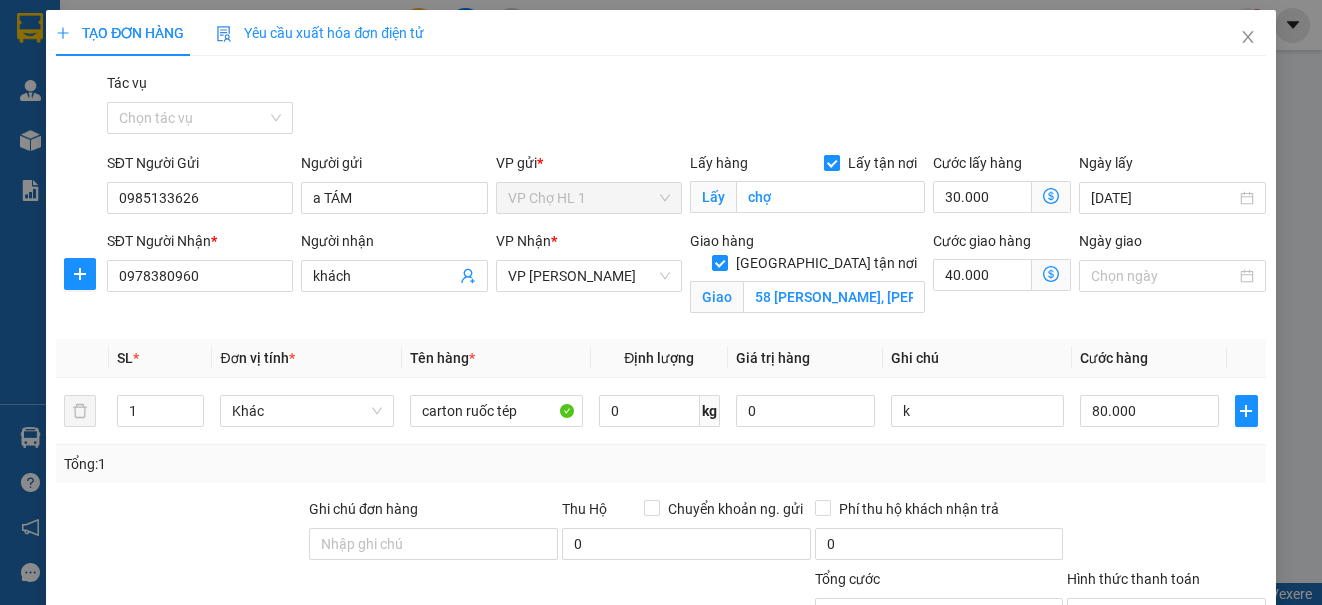 click on "Lấy tận nơi" at bounding box center [831, 162] 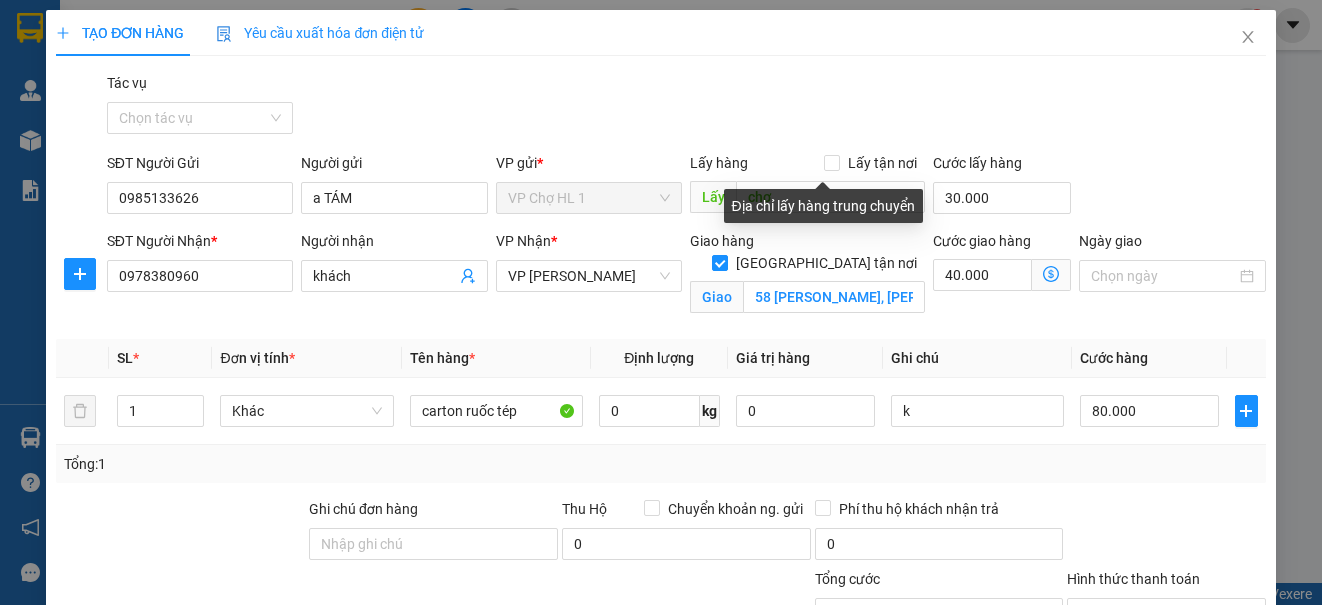 click on "Địa chỉ lấy hàng trung chuyển" at bounding box center (823, 206) 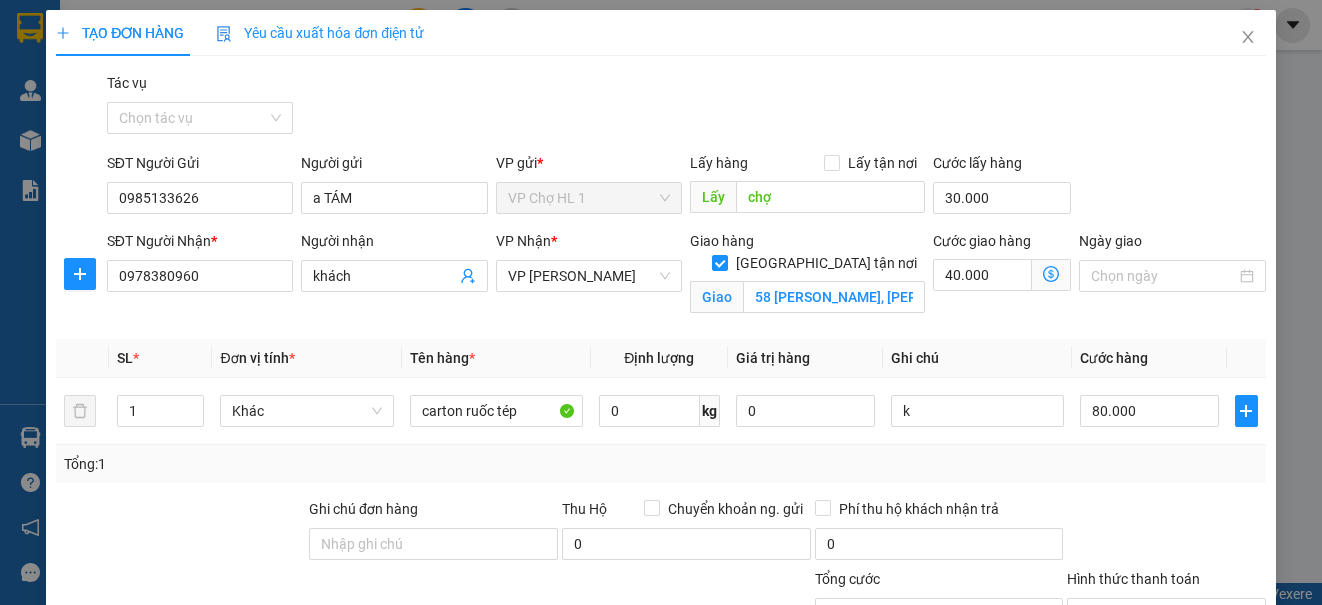 click on "SĐT Người Gửi 0985133626 Người gửi a TÁM VP gửi  * VP Chợ HL 1 Lấy hàng Lấy tận nơi Lấy chợ Cước lấy hàng 30.000" at bounding box center (686, 187) 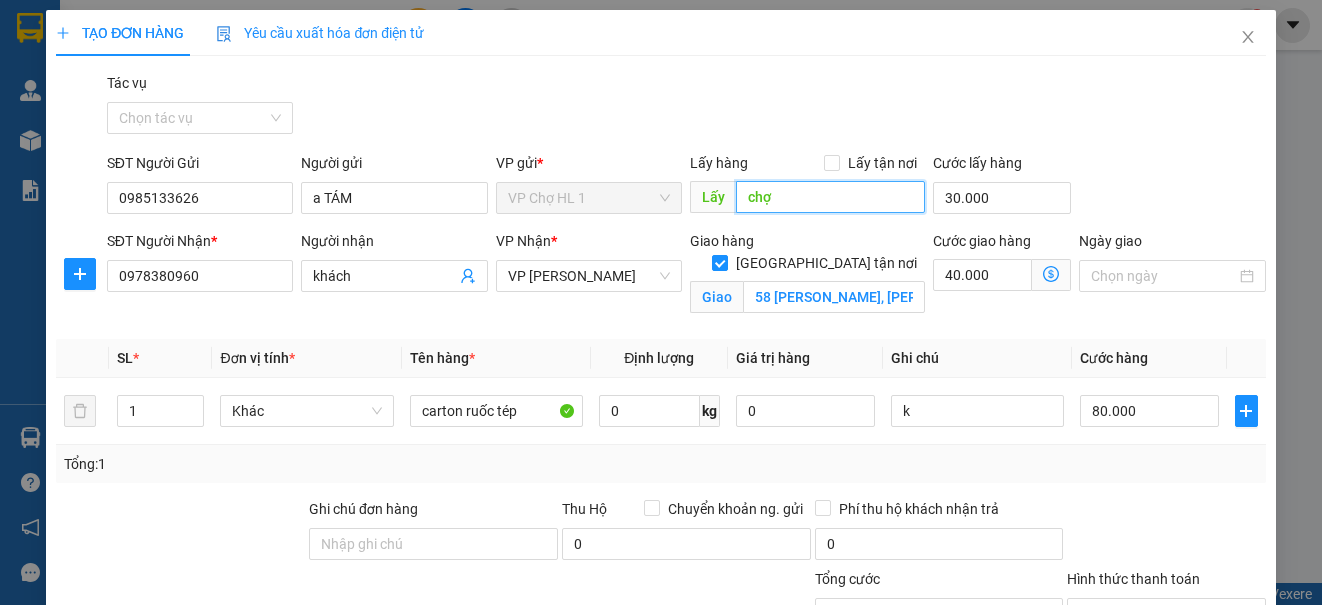 click on "chợ" at bounding box center [830, 197] 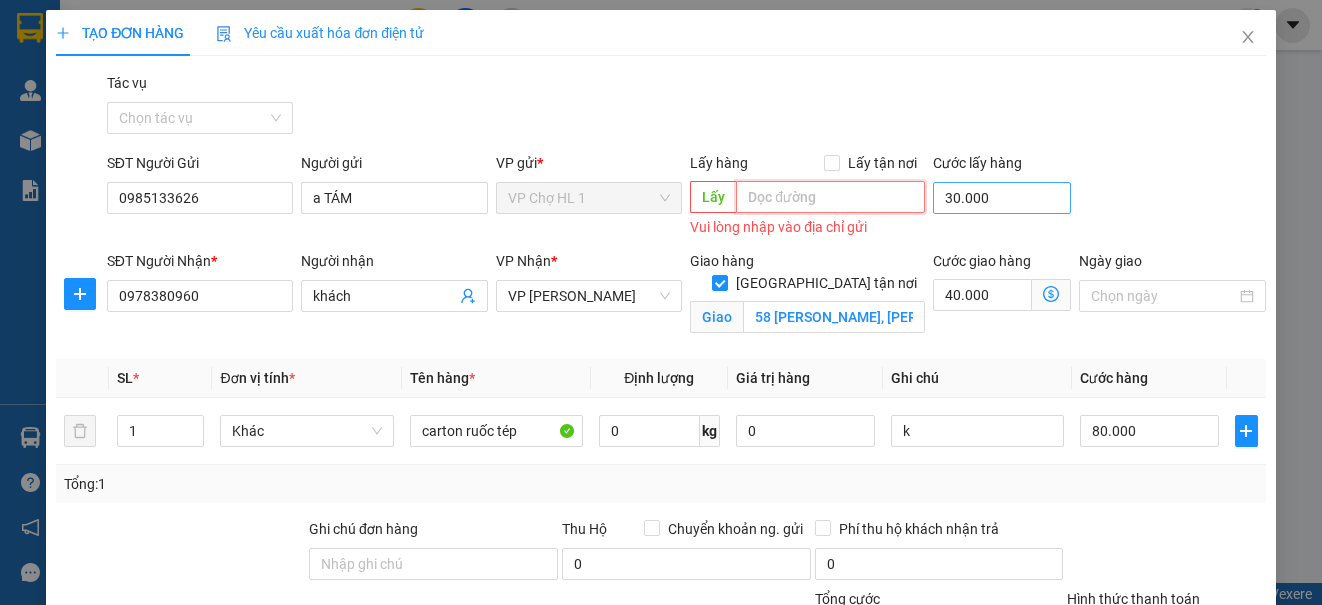 type 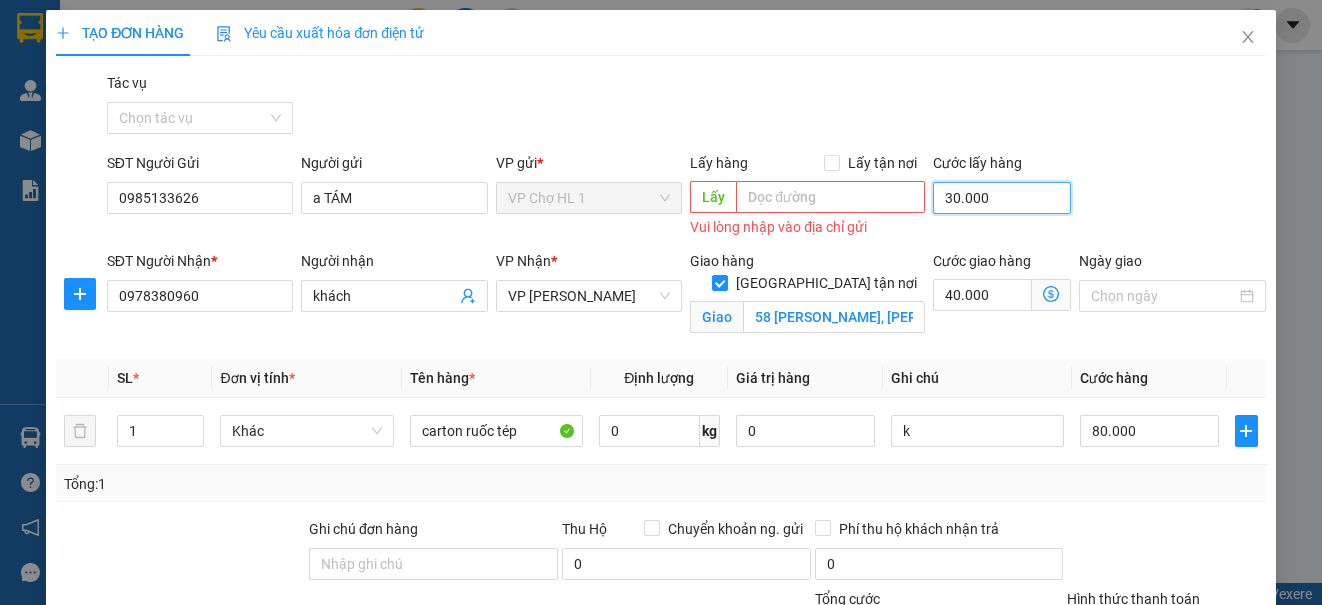 drag, startPoint x: 1010, startPoint y: 89, endPoint x: 1039, endPoint y: 82, distance: 29.832869 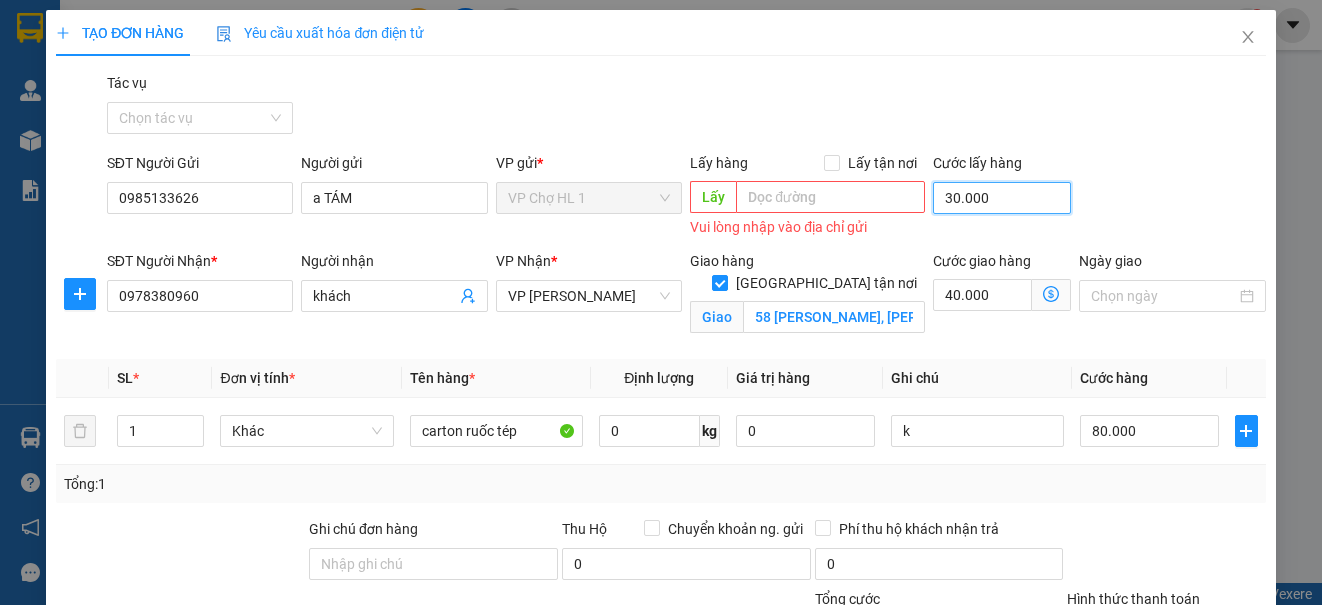 click on "30.000" at bounding box center (1002, 198) 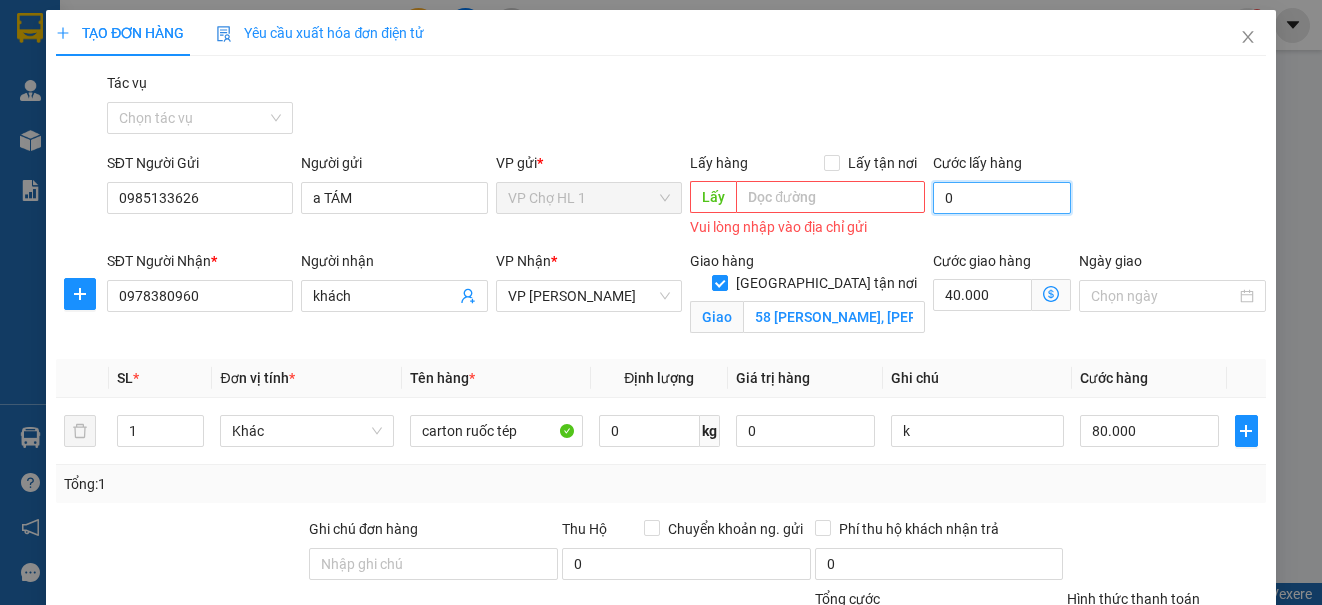 type on "0" 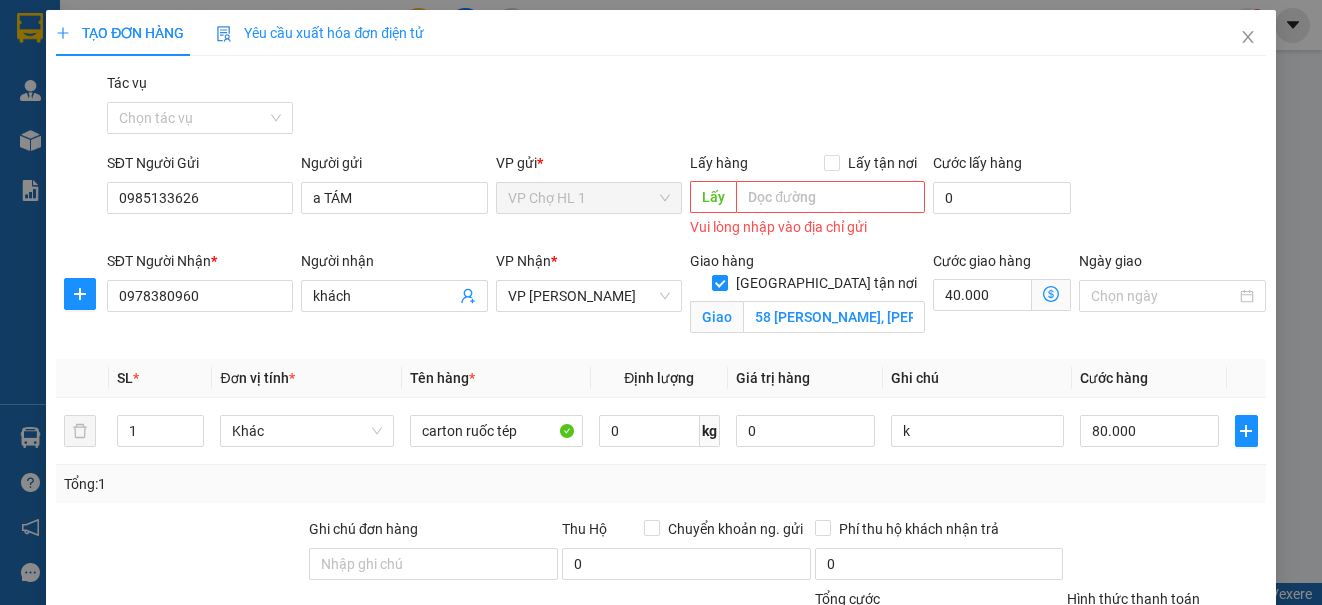 click on "SĐT Người Gửi 0985133626 Người gửi a TÁM VP gửi  * VP Chợ HL 1 Lấy hàng Lấy tận nơi Lấy Vui lòng nhập vào địa chỉ gửi Cước lấy hàng 0" at bounding box center (686, 197) 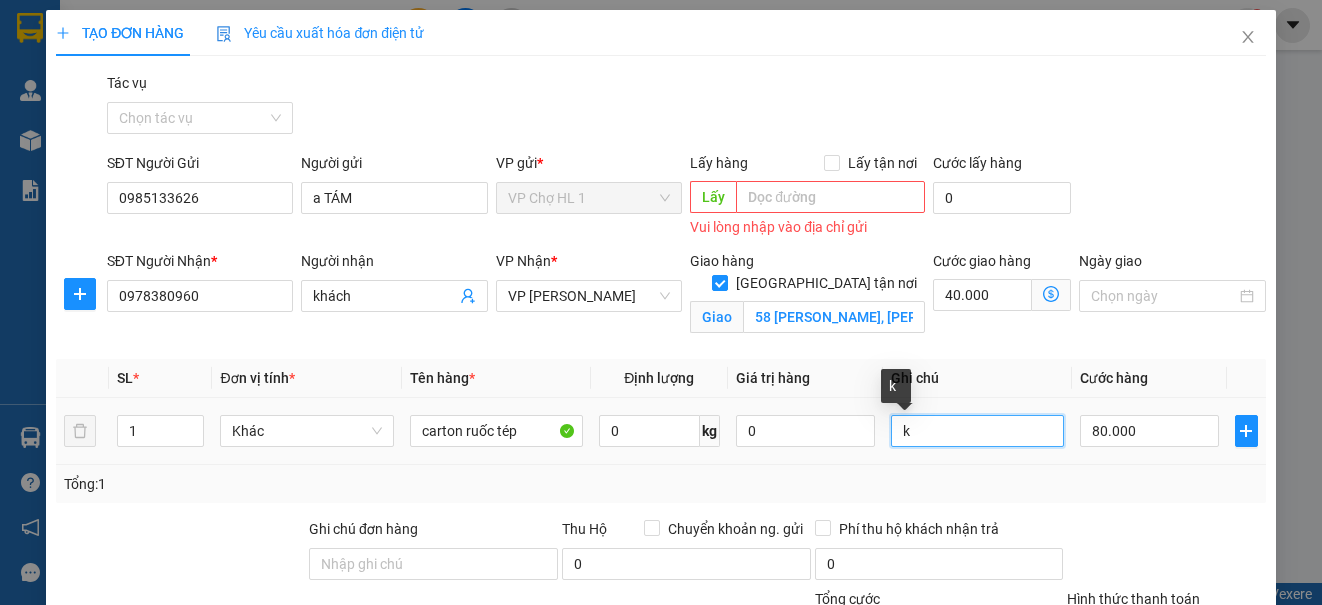 click on "k" at bounding box center [977, 431] 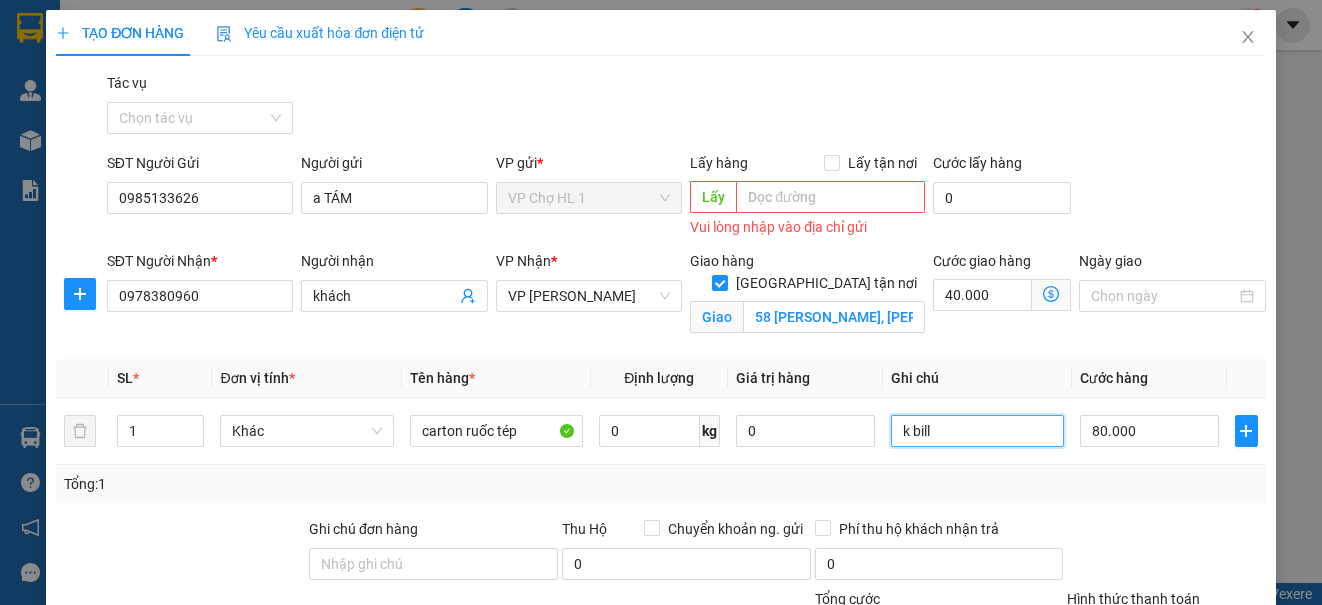 type on "k bill" 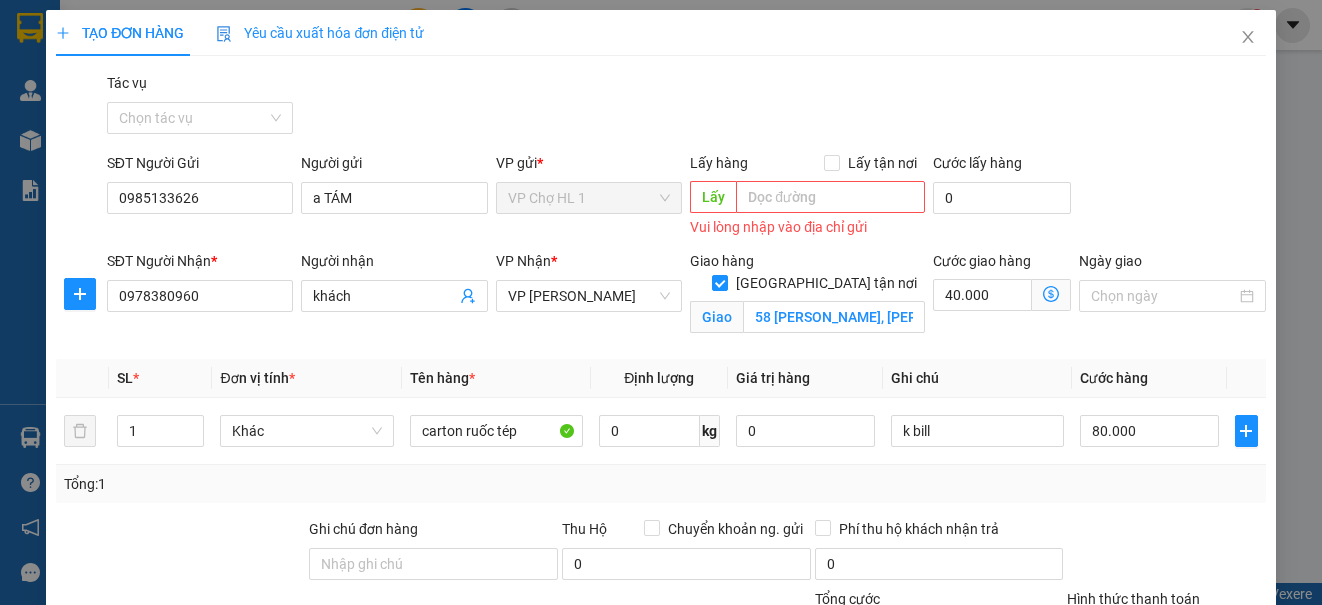 click on "Hình thức thanh toán" at bounding box center [1159, 634] 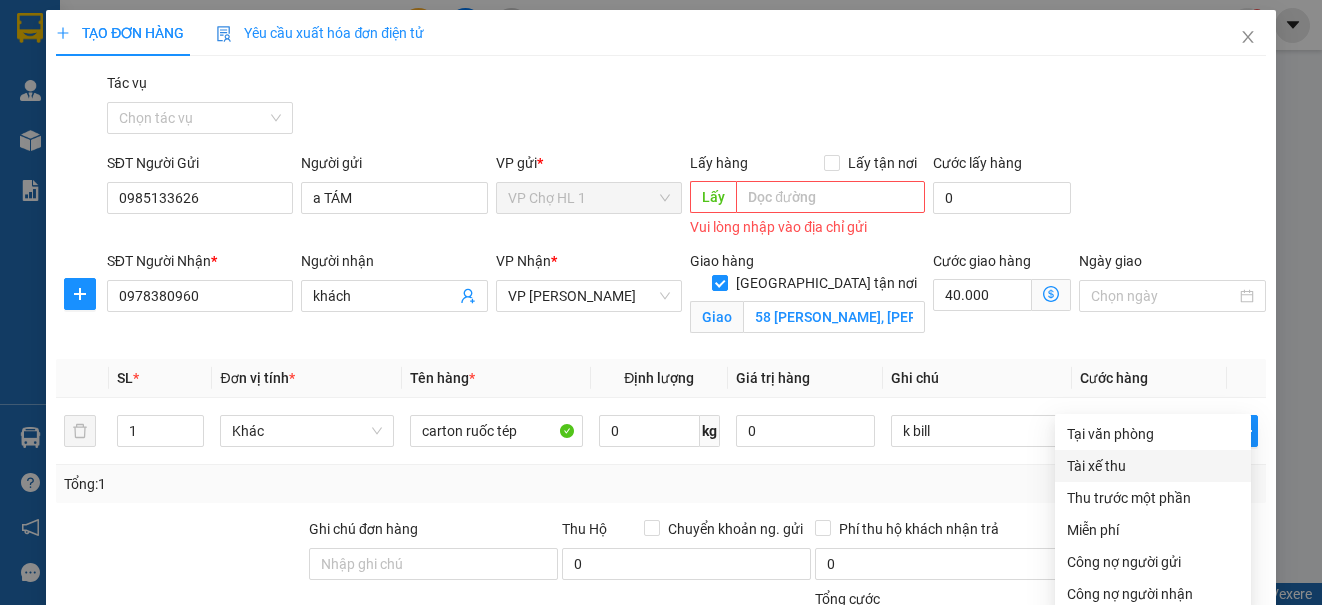 click on "Tại văn phòng" at bounding box center [1153, 434] 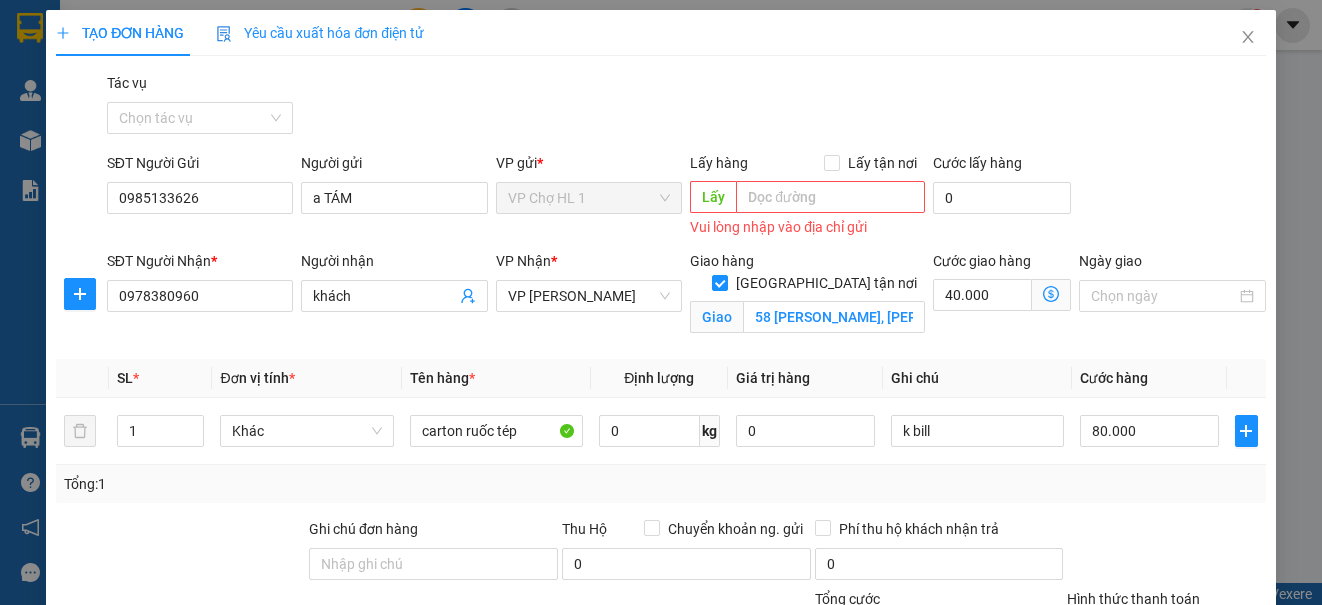 click on "[PERSON_NAME]" at bounding box center [1057, 791] 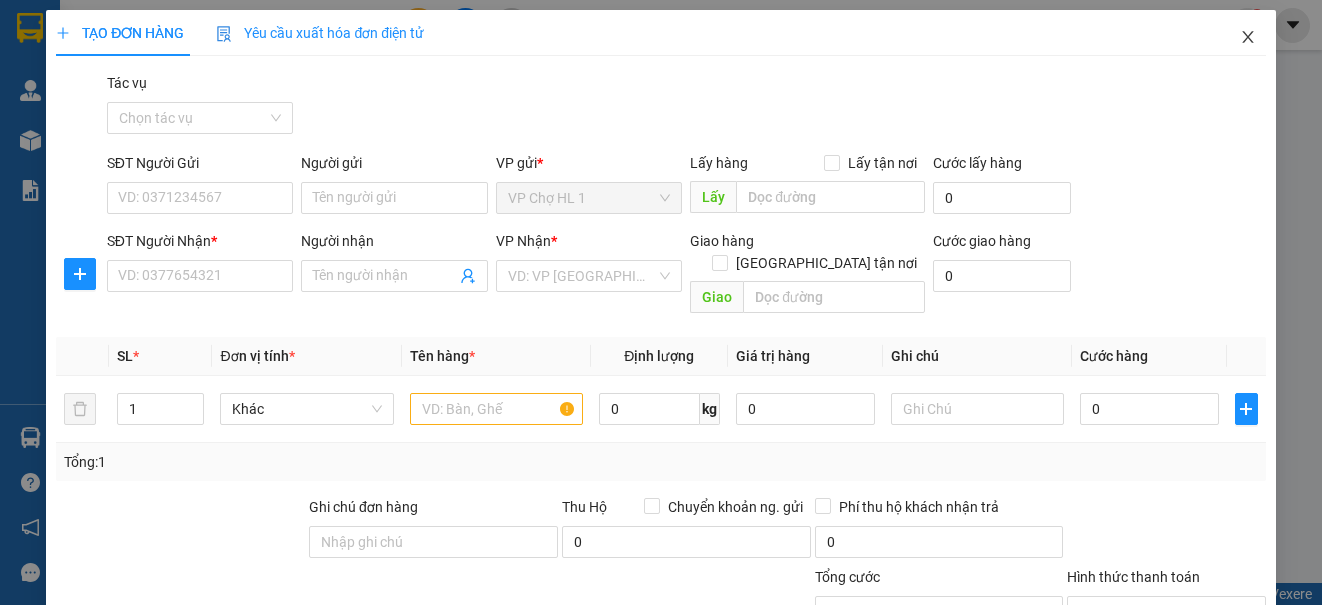 click 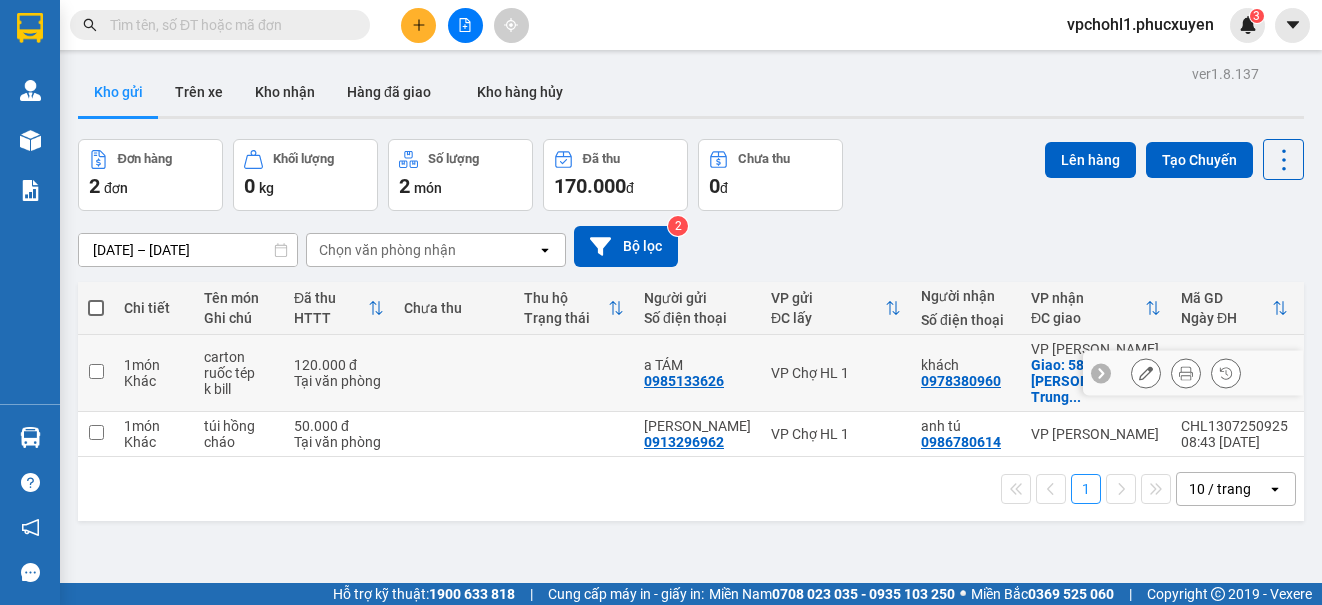 click at bounding box center [96, 371] 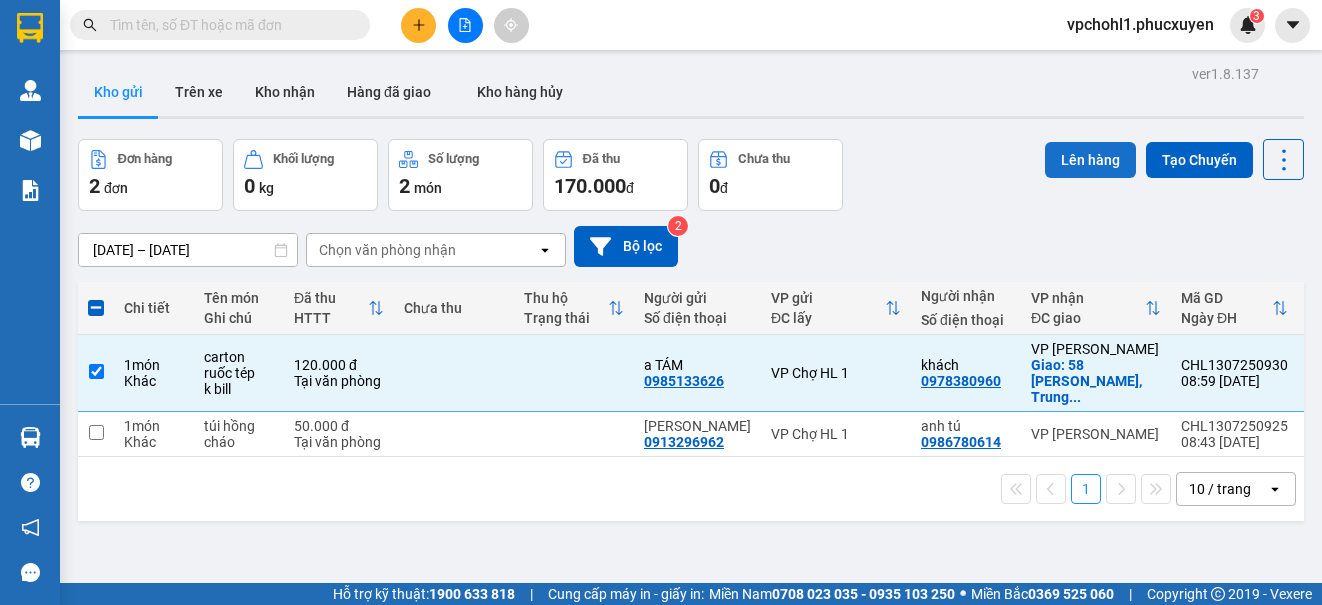 click on "Lên hàng" at bounding box center [1090, 160] 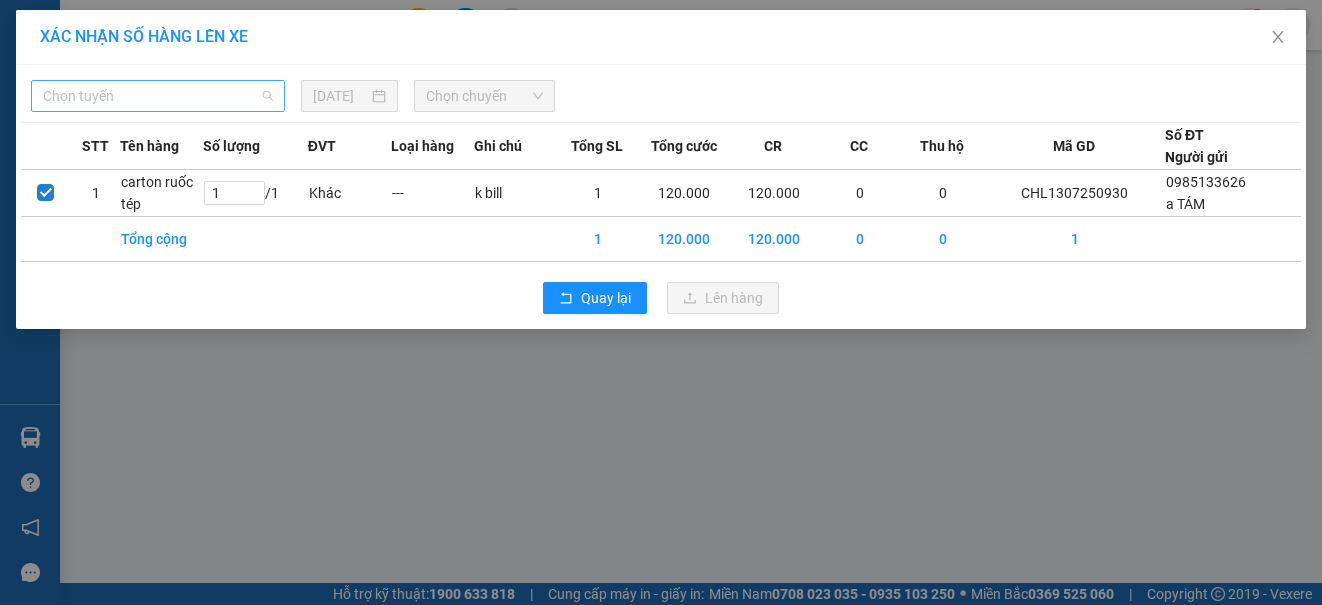 click on "Chọn tuyến" at bounding box center (158, 96) 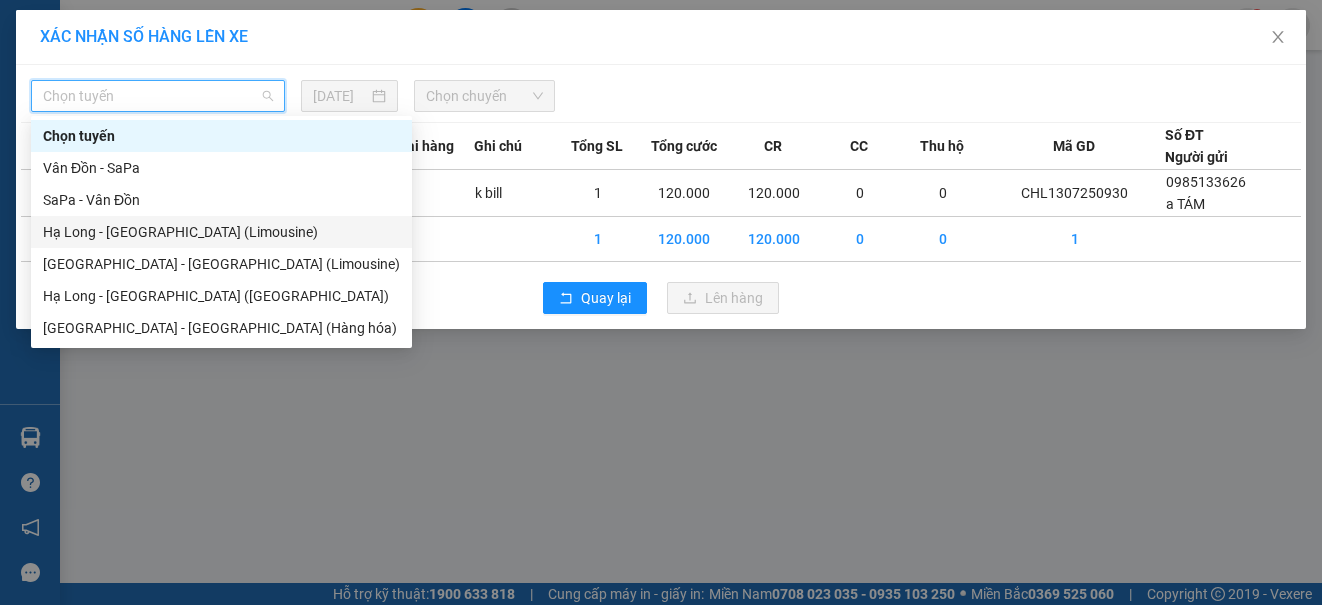 click on "Hạ Long - [GEOGRAPHIC_DATA] (Limousine)" at bounding box center (221, 232) 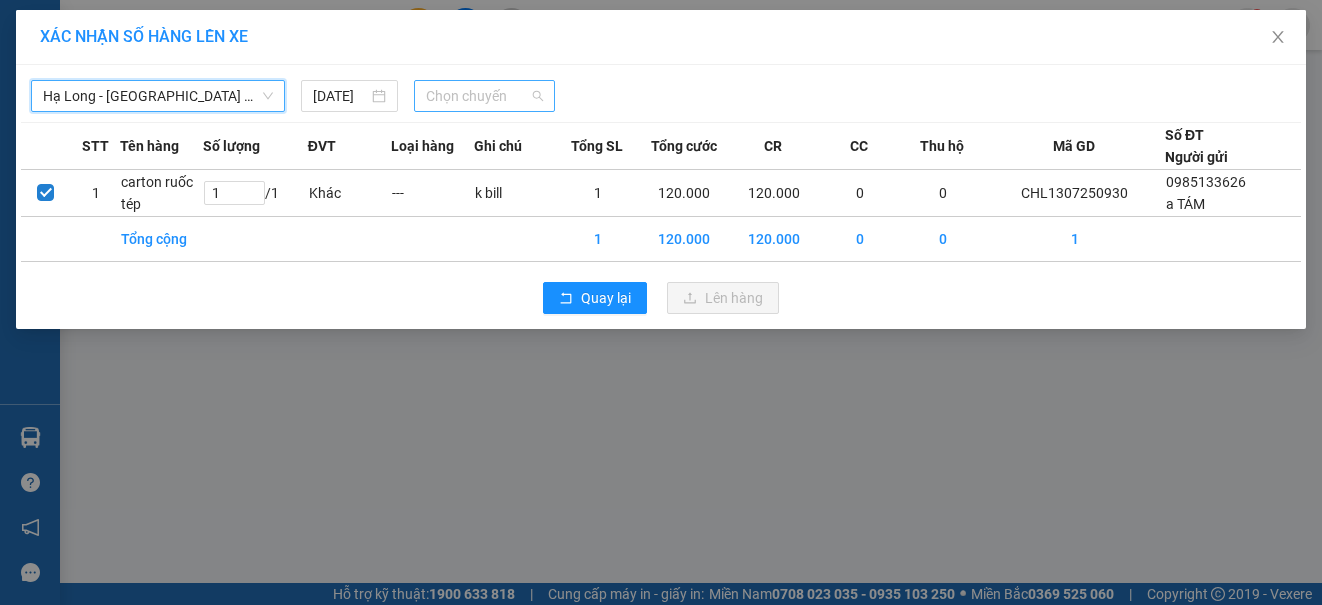 click on "Chọn chuyến" at bounding box center (485, 96) 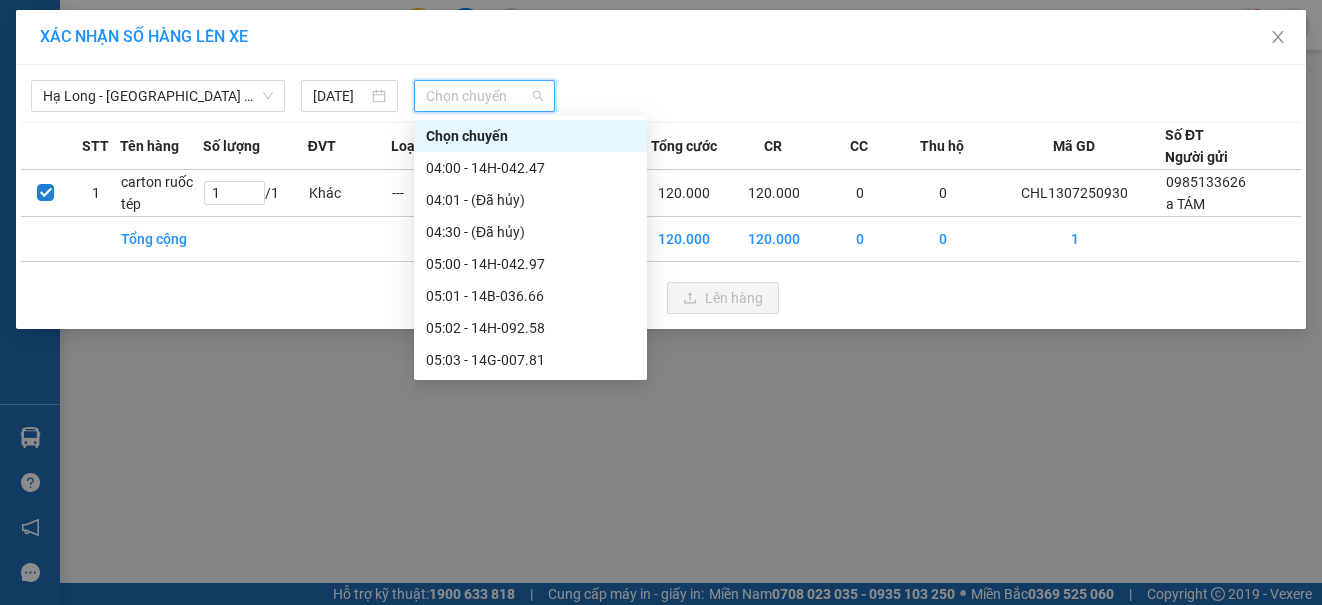 click on "09:01     - 14F-009.77" at bounding box center (530, 776) 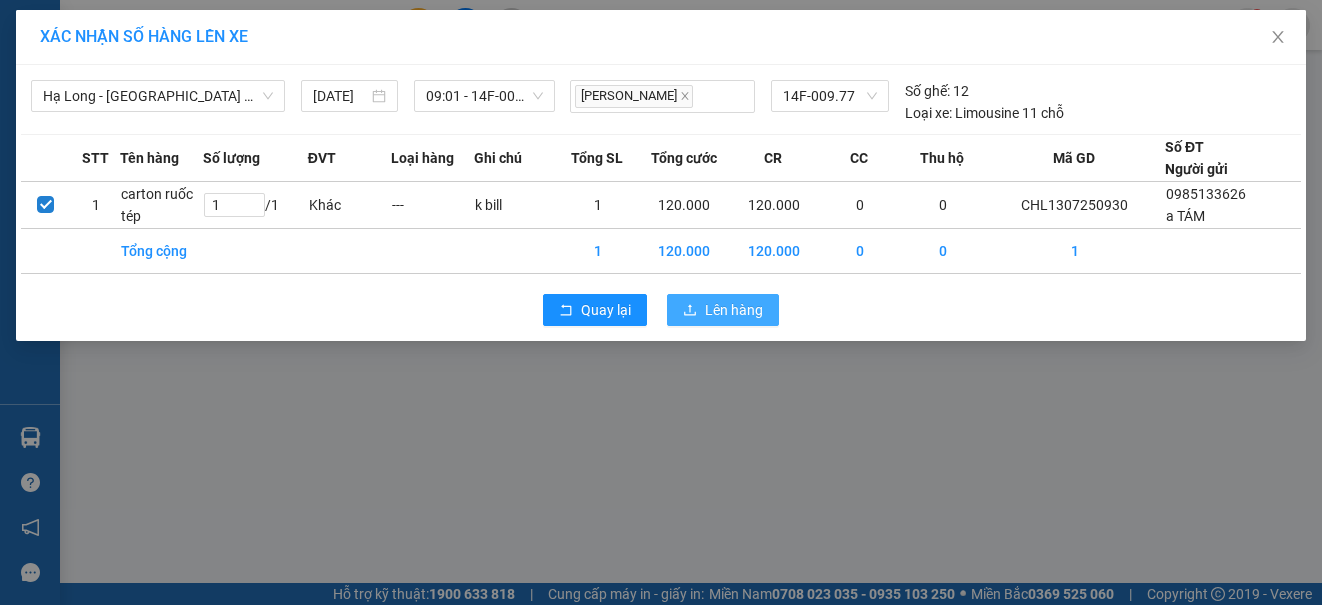 click on "Lên hàng" at bounding box center (734, 310) 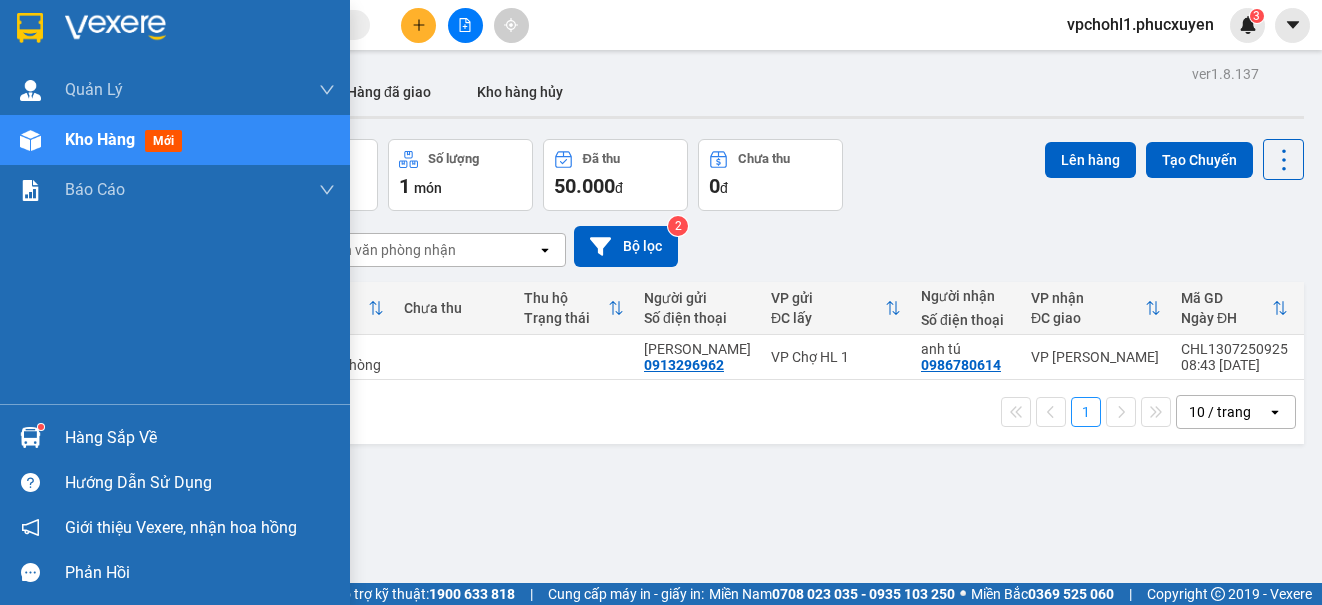 click on "Hàng sắp về" at bounding box center [175, 437] 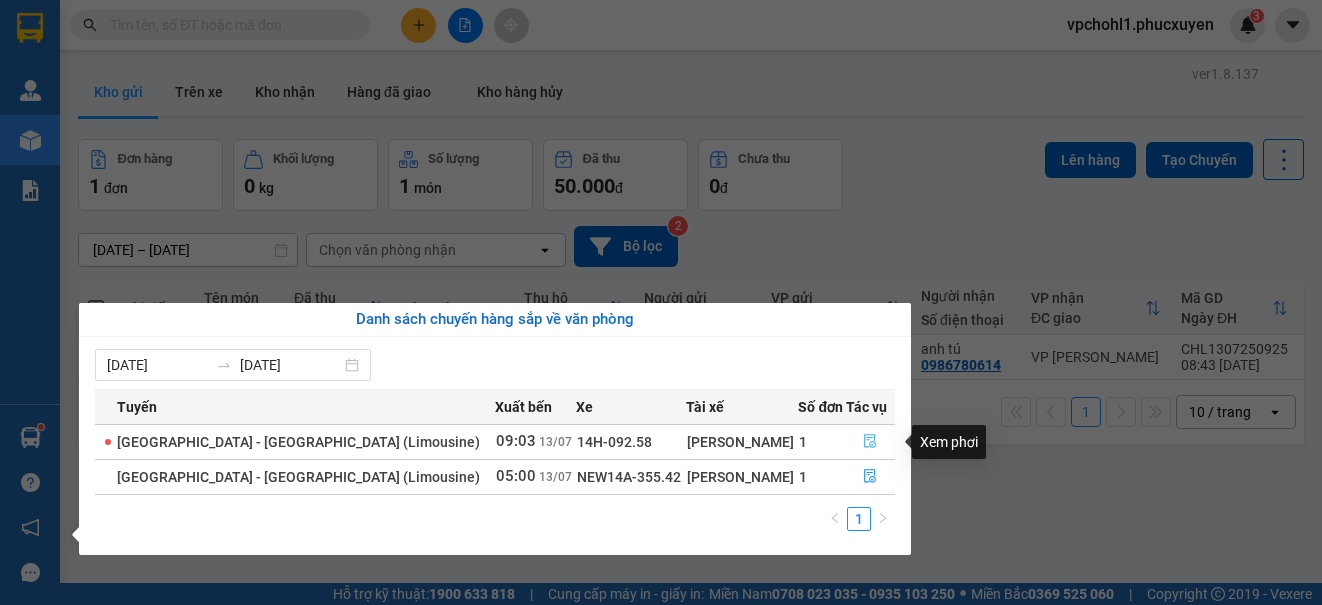 click 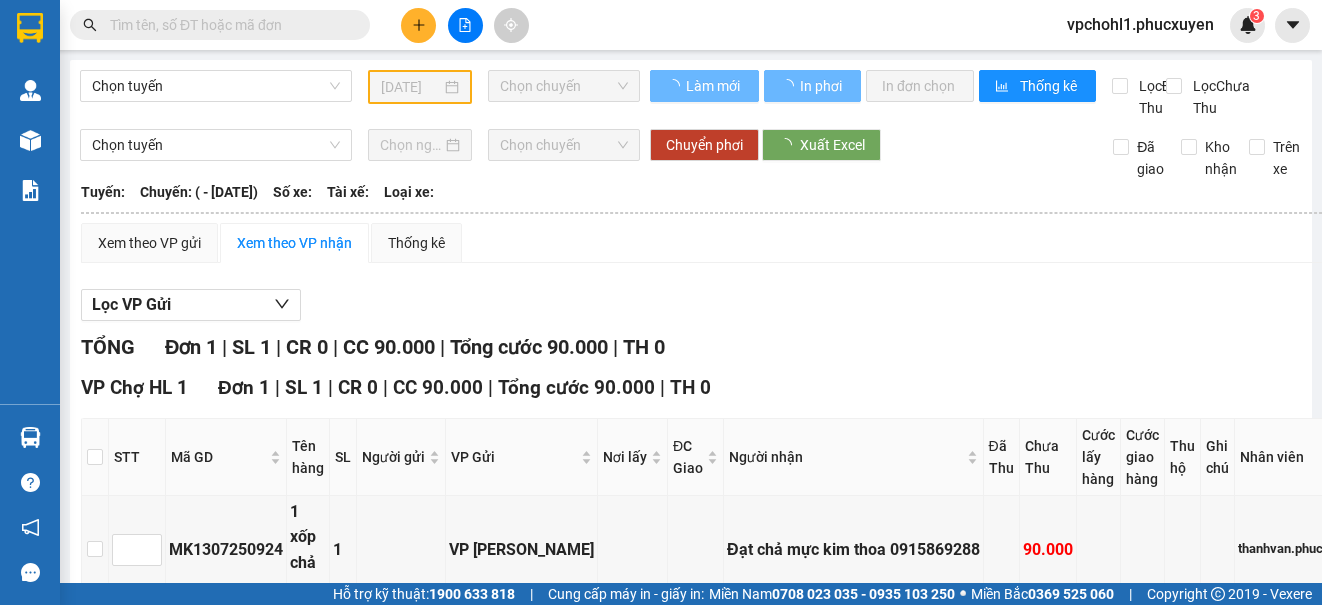 type on "[DATE]" 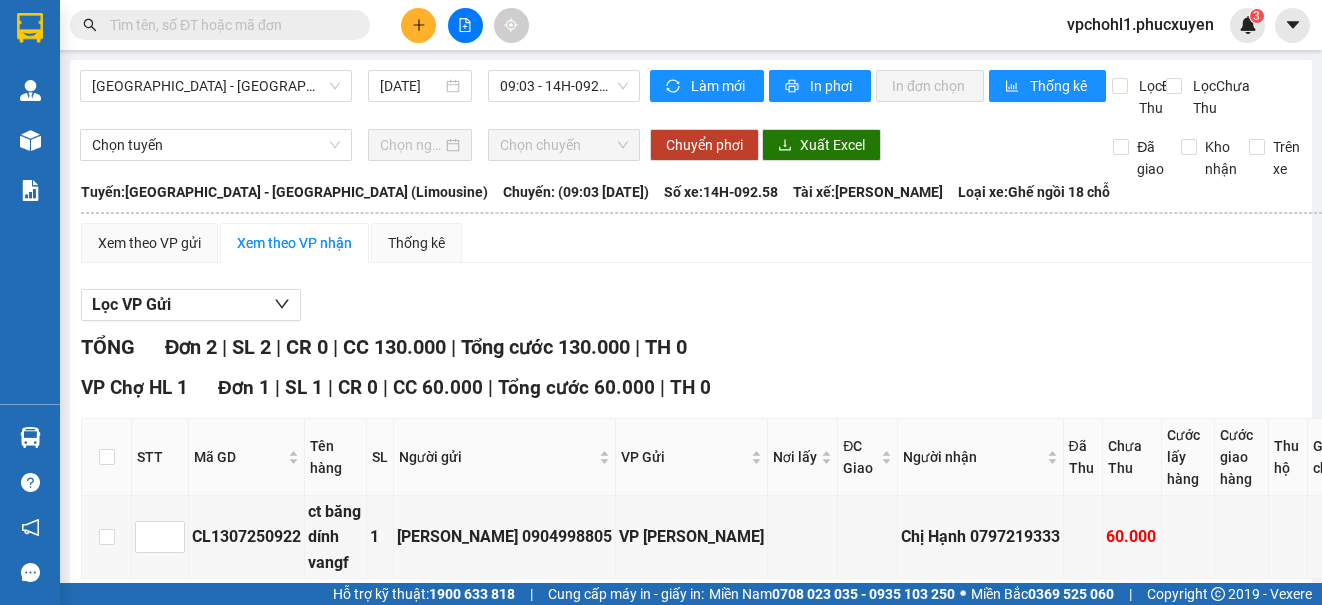 click on "Lọc VP Gửi TỔNG Đơn   2 | SL   2 | CR   0 | CC   130.000 | Tổng cước   130.000 | TH   0 VP Chợ HL 1 Đơn   1 | SL   1 | CR   0 | CC   60.000 | Tổng cước   60.000 | TH   0 STT Mã GD Tên hàng SL Người gửi VP Gửi Nơi lấy ĐC Giao Người nhận Đã Thu Chưa Thu Cước lấy hàng Cước giao hàng Thu hộ Ghi chú Nhân viên Ký nhận                                     CL1307250922 ct băng dính vangf 1 Hồng Anh 0904998805 VP [GEOGRAPHIC_DATA] 0797219333 60.000 thanh.[PERSON_NAME] sắp xếp Nhập kho nhận In DS In biên lai Phúc Xuyên   02033616626, 19006799   Số 239 [PERSON_NAME], TP. Hạ Long, [GEOGRAPHIC_DATA] VP Chợ HL 1  -  09:19 [DATE] Tuyến:  [GEOGRAPHIC_DATA] - [GEOGRAPHIC_DATA] (Limousine) [GEOGRAPHIC_DATA]:   (09:03 [DATE]) Tài xế:  Phùng Văn Thám   Số xe:  14H-092.58   Loại xe:  Ghế ngồi 18 chỗ STT Mã GD Tên hàng SL Người gửi VP Gửi Nơi lấy ĐC Giao Người nhận Đã Thu Chưa Thu Cước giao hàng" at bounding box center [766, 591] 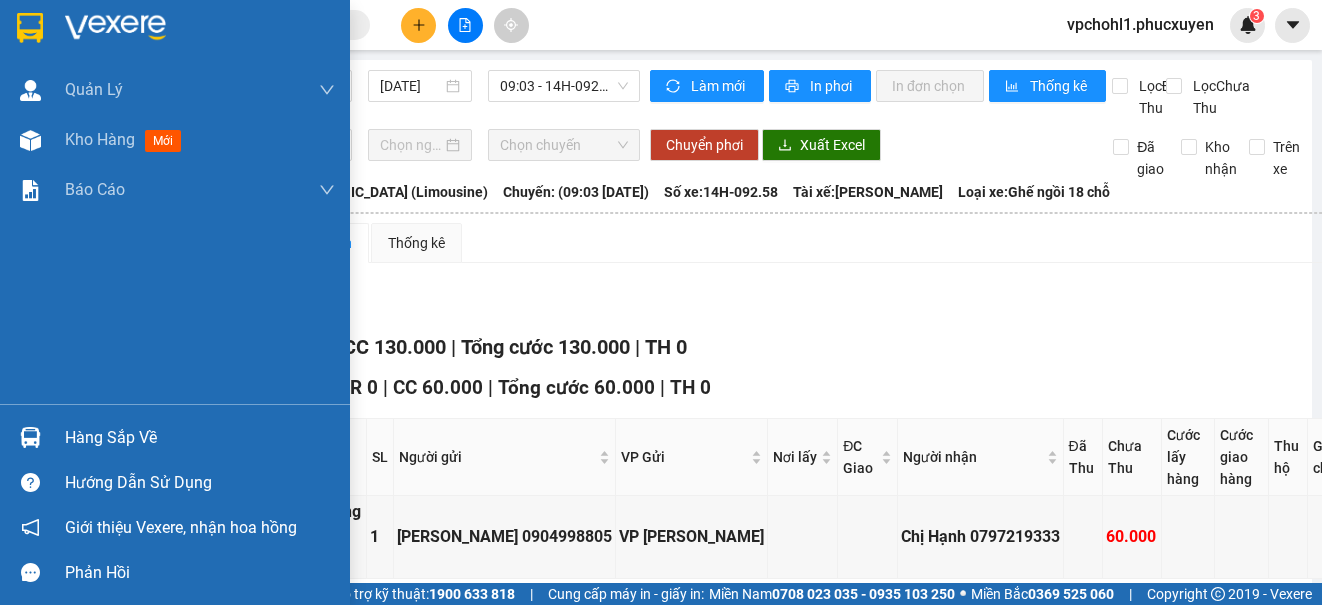 click on "Hàng sắp về" at bounding box center (175, 437) 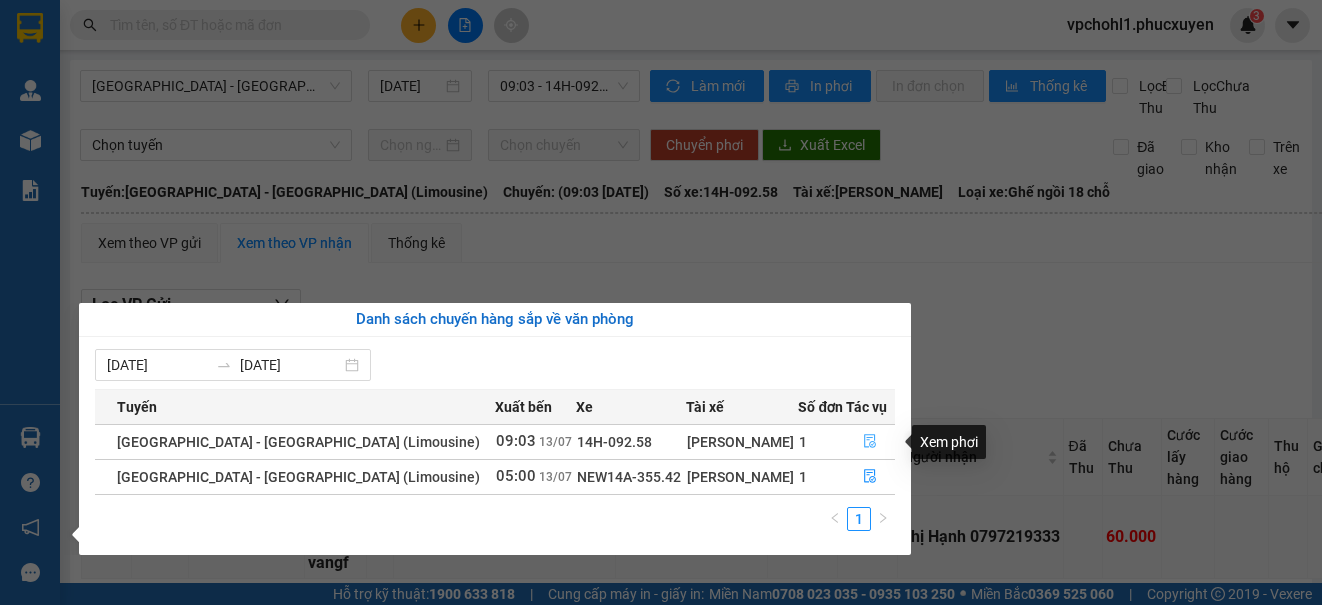 click 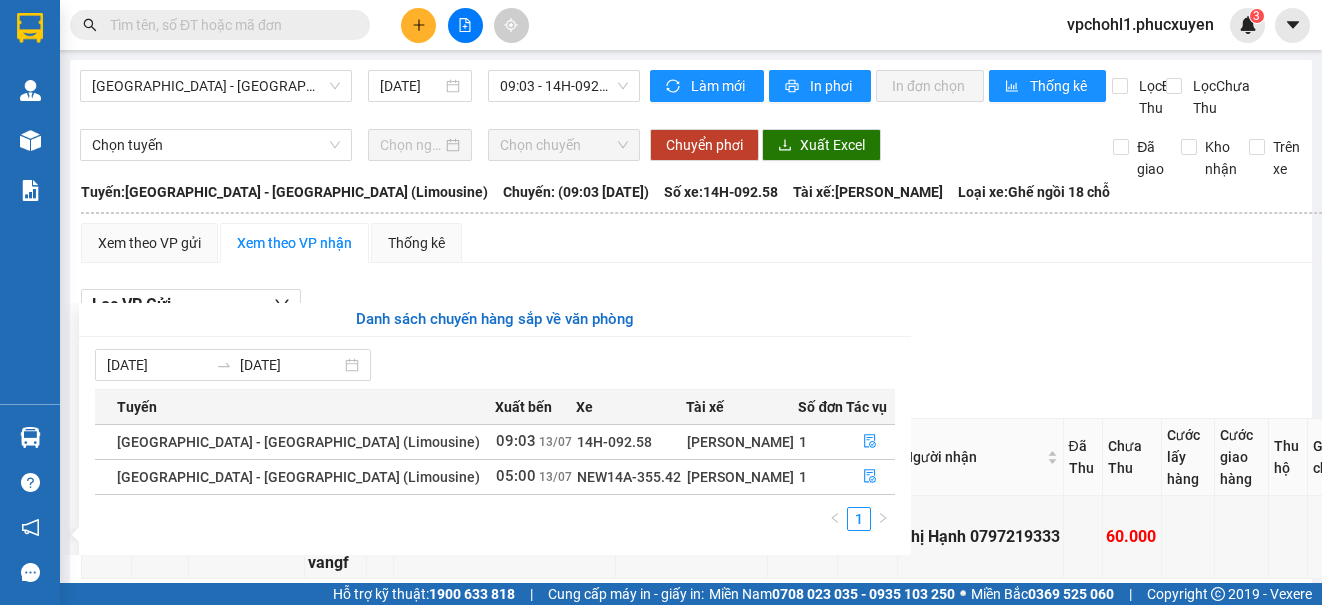 click on "VP Chợ HL 1 Đơn   1 | SL   1 | CR   0 | CC   60.000 | Tổng cước   60.000 | TH   0 STT Mã GD Tên hàng SL Người gửi VP Gửi Nơi lấy ĐC Giao Người nhận Đã Thu Chưa Thu Cước lấy hàng Cước giao hàng Thu hộ Ghi chú Nhân viên Ký nhận                                     CL1307250922 ct băng dính vangf 1 Hồng Anh 0904998805 VP Cổ Linh Chị Hạnh 0797219333 60.000 thanh.[PERSON_NAME] sắp xếp Nhập kho nhận In DS In biên lai Phúc Xuyên   02033616626, 19006799   Số [STREET_ADDRESS][PERSON_NAME] Hạ Long, [GEOGRAPHIC_DATA] VP Chợ HL 1  -  09:21 [DATE] Tuyến:  [GEOGRAPHIC_DATA] - [GEOGRAPHIC_DATA] (Limousine) [GEOGRAPHIC_DATA]:   (09:03 [DATE]) Tài xế:  Phùng Văn Thám   Số xe:  14H-092.58   Loại xe:  Ghế ngồi 18 chỗ STT Mã GD Tên hàng SL Người gửi VP Gửi Nơi lấy ĐC Giao Người nhận Đã Thu Chưa Thu Cước lấy hàng Cước giao hàng Thu hộ Ghi chú Nhân viên Ký nhận VP Chợ HL 1 Đơn   1 | SL   1 | CR" at bounding box center [766, 506] 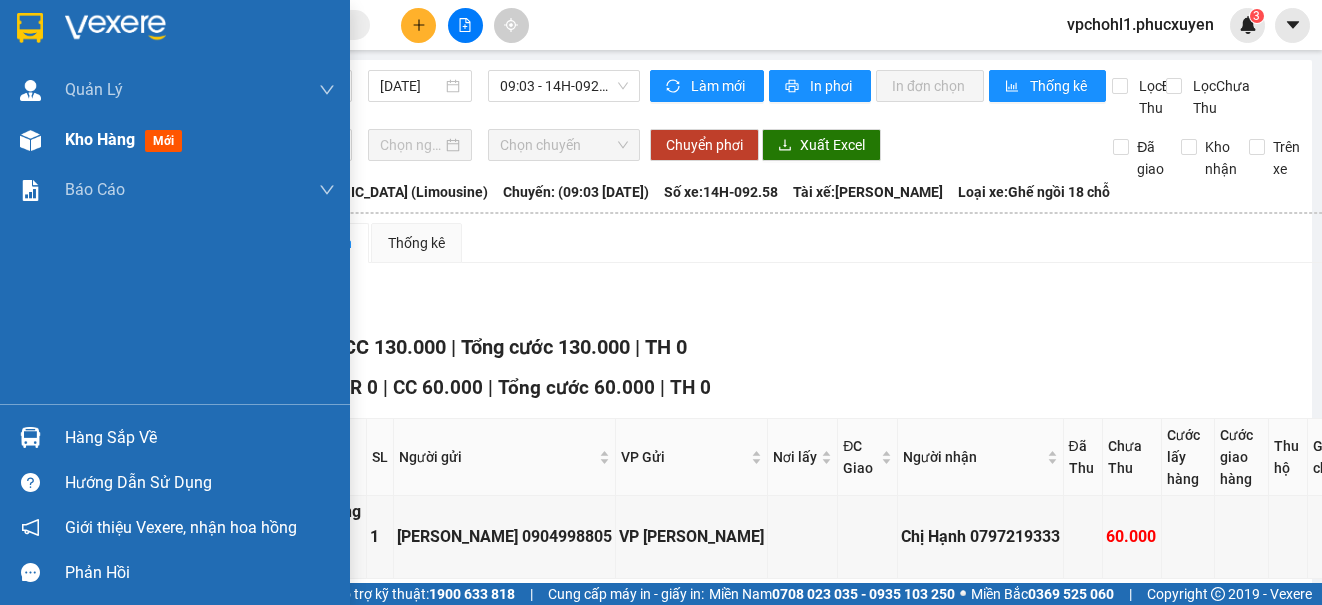 click on "Kho hàng" at bounding box center (100, 139) 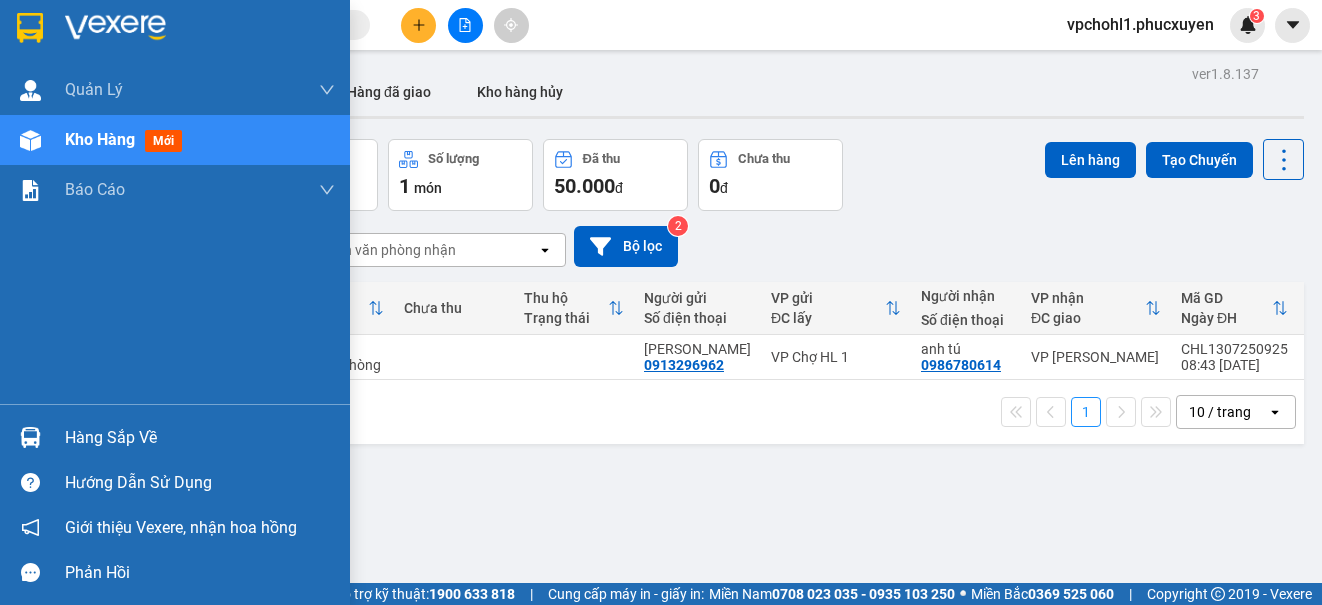 click on "Hàng sắp về" at bounding box center [200, 438] 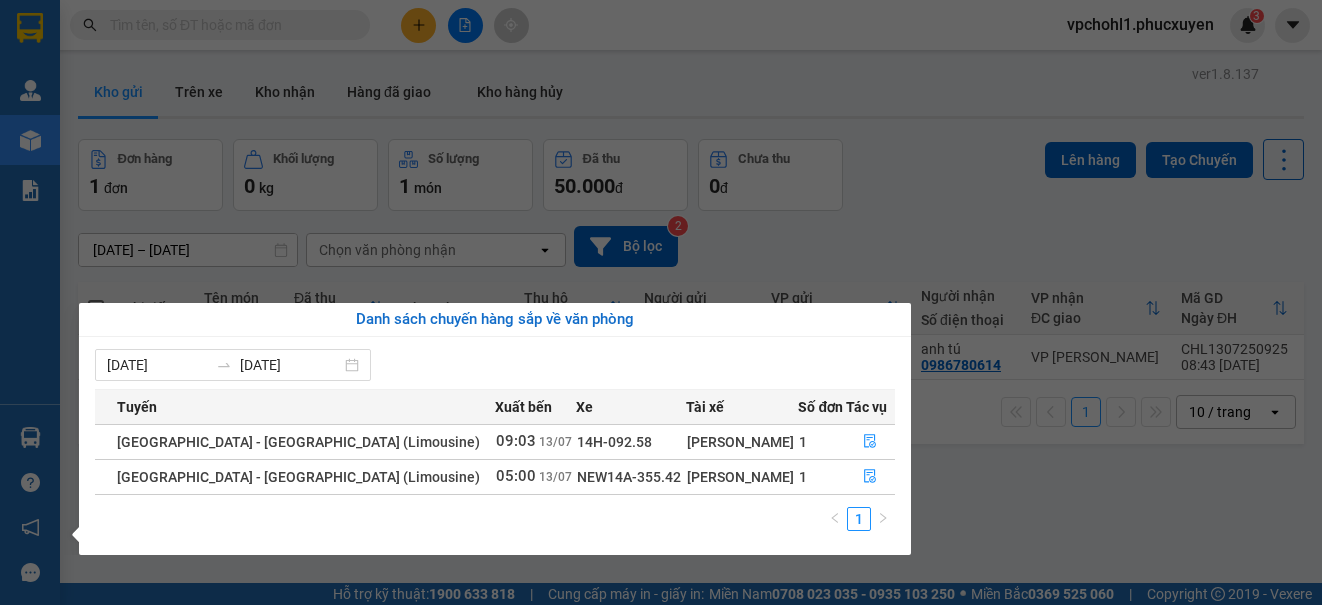 click on "Kết quả tìm kiếm ( 2 )  Bộ lọc  Mã ĐH Trạng thái Món hàng Thu hộ Tổng cước Chưa cước Người gửi VP Gửi Người nhận VP Nhận C32207240075 14:03 [DATE] Trên xe   14H-042.74 15:02  [DATE] 1 xốp SL:  1 70.000 VP Hạ Long  0978380960 VP Dọc đường  Giao DĐ: 58 tam khương,tôn thấ... CHL1310241021 07:37 [DATE] Đã giao   09:59 [DATE] 2 ct liền chưa phiếu SL:  1 120.000 0985133626 a Tám VP Chợ HL 1 0978380960 khách VP [GEOGRAPHIC_DATA]: 58 [PERSON_NAME], Trung Liệt,... 1 vpchohl1.phucxuyen 3     [PERSON_NAME] lý giao nhận mới Quản lý kiểm kho     Kho hàng mới     Báo cáo  11. Báo cáo đơn giao nhận nội bộ 1. Chi tiết đơn hàng văn phòng 12. Thống kê đơn đối tác 2. Tổng doanh thu theo từng văn phòng 3. Thống kê đơn hàng toàn nhà xe  4. Báo cáo dòng tiền theo nhân viên 5. Doanh thu thực tế chi tiết theo phòng hàng  8. Thống kê nhận và gửi hàng theo văn phòng ver  1" at bounding box center [661, 302] 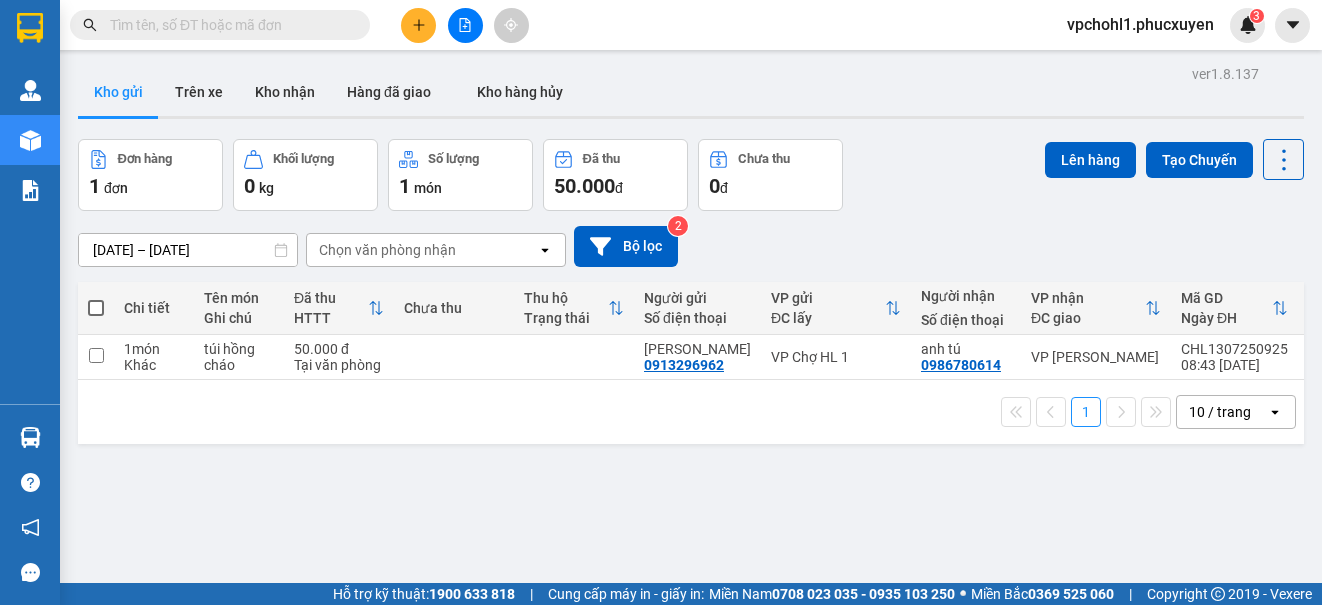 click at bounding box center (418, 25) 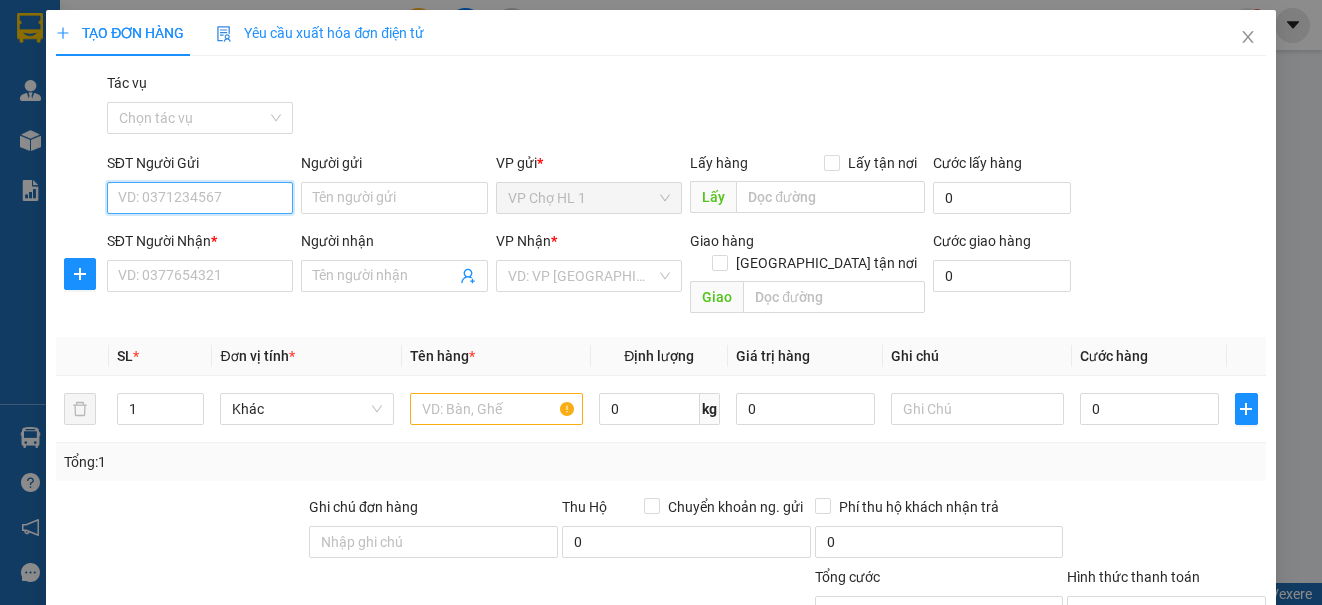 click on "SĐT Người Gửi" at bounding box center [200, 198] 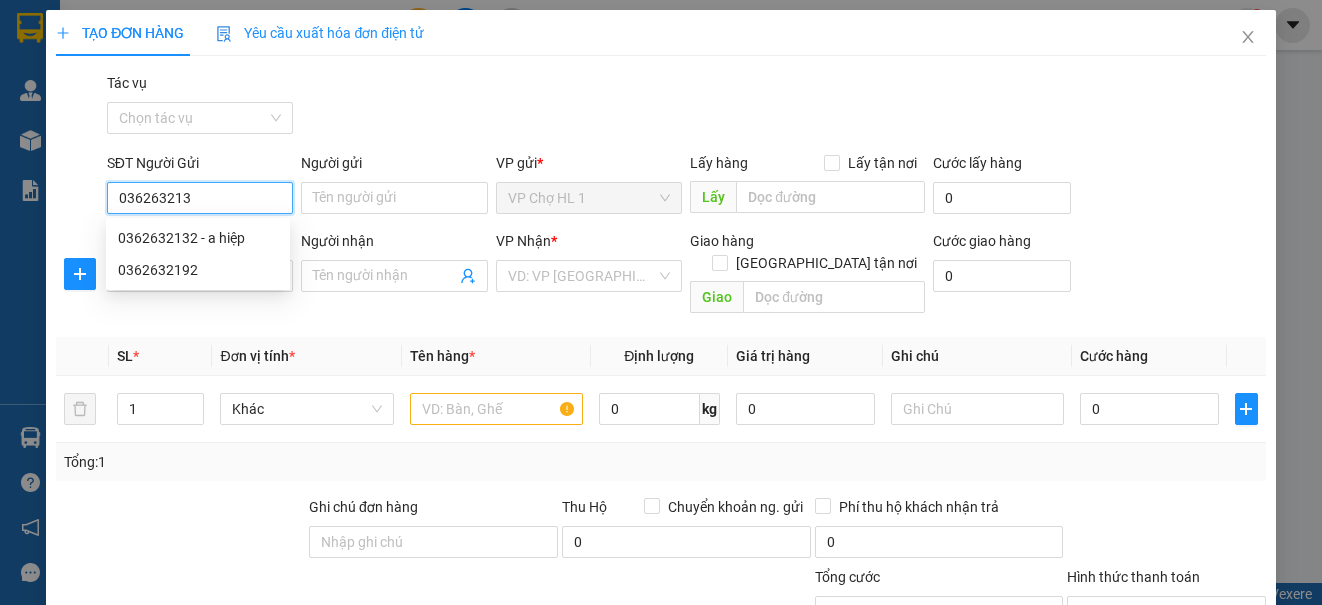 type on "0362632132" 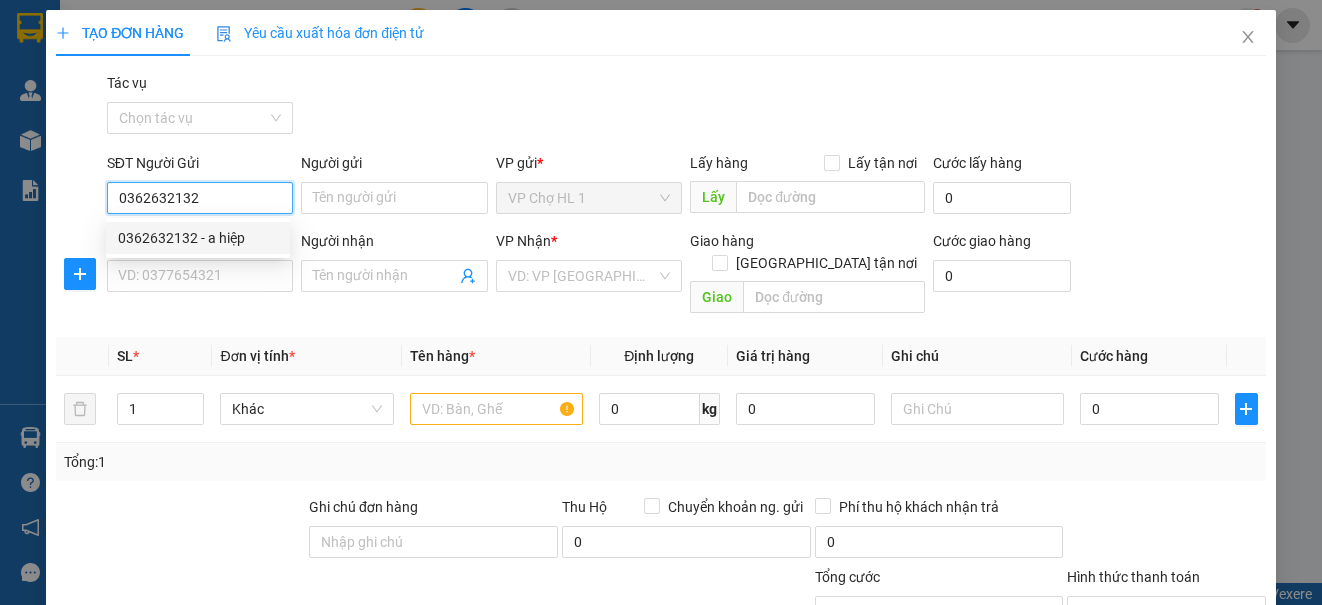 click on "0362632132 - a hiệp" at bounding box center (198, 238) 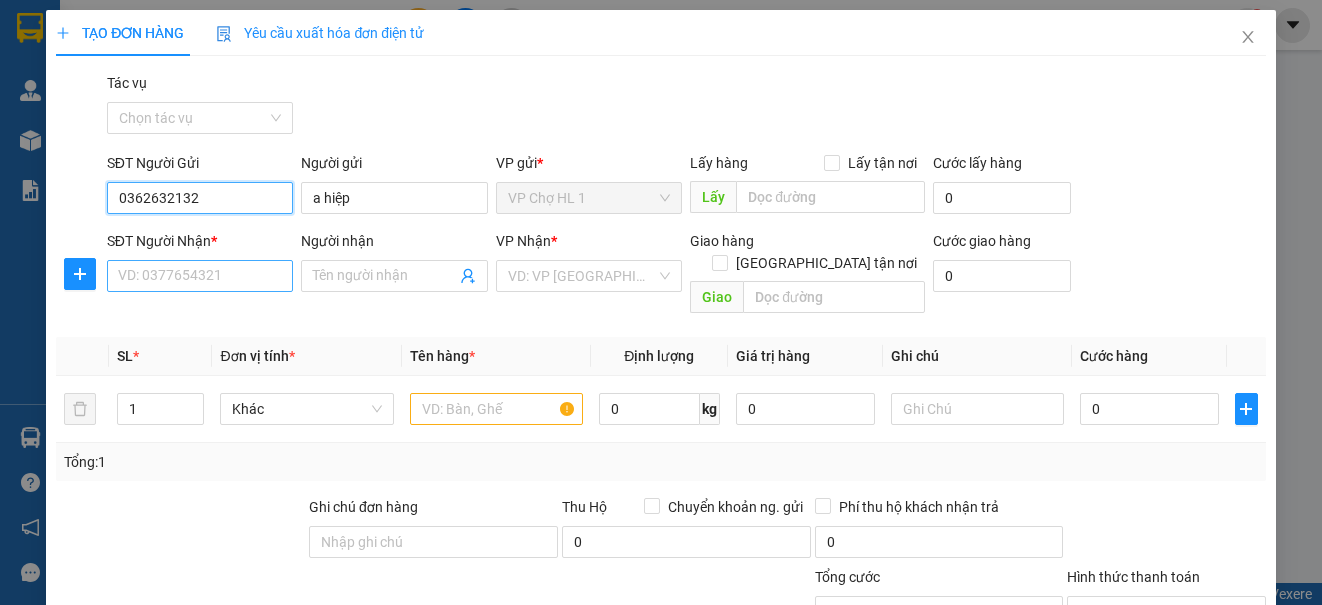 type on "0362632132" 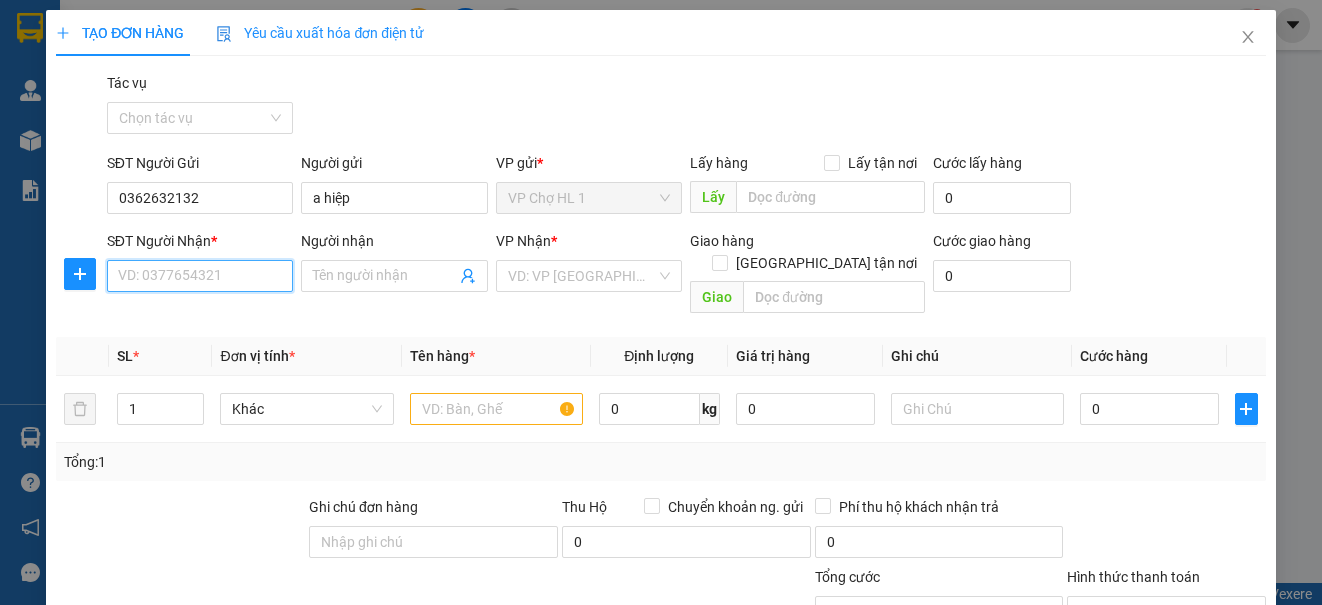 click on "SĐT Người Nhận  *" at bounding box center (200, 276) 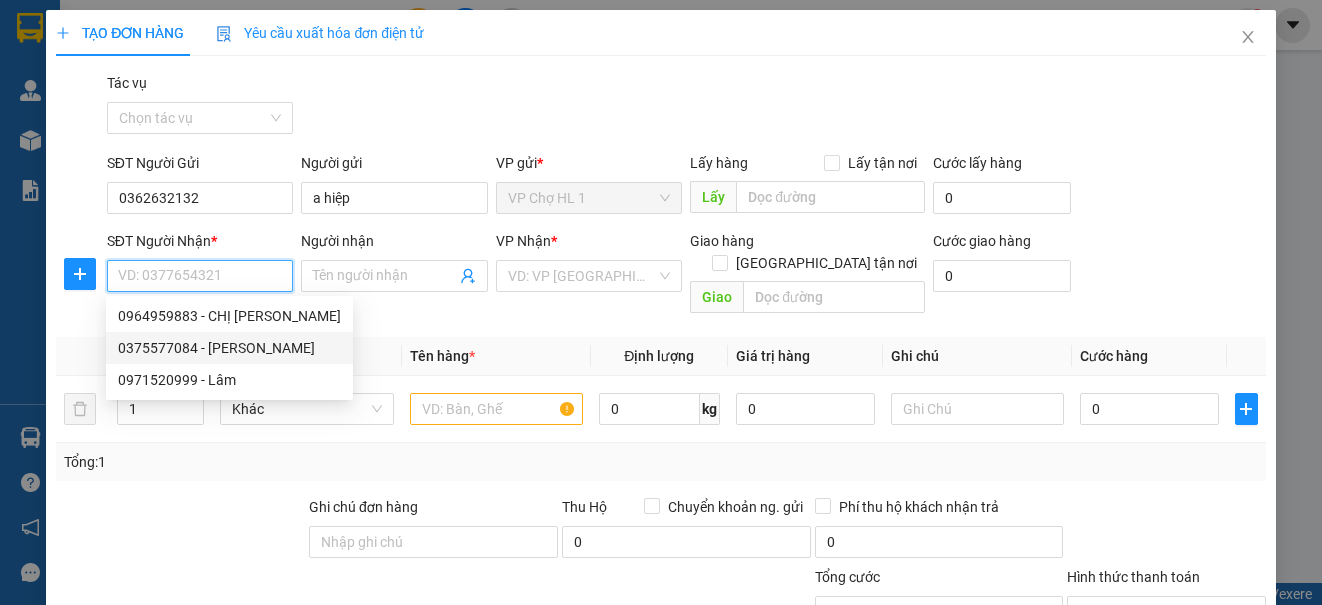 click on "0375577084 - [PERSON_NAME]" at bounding box center (229, 348) 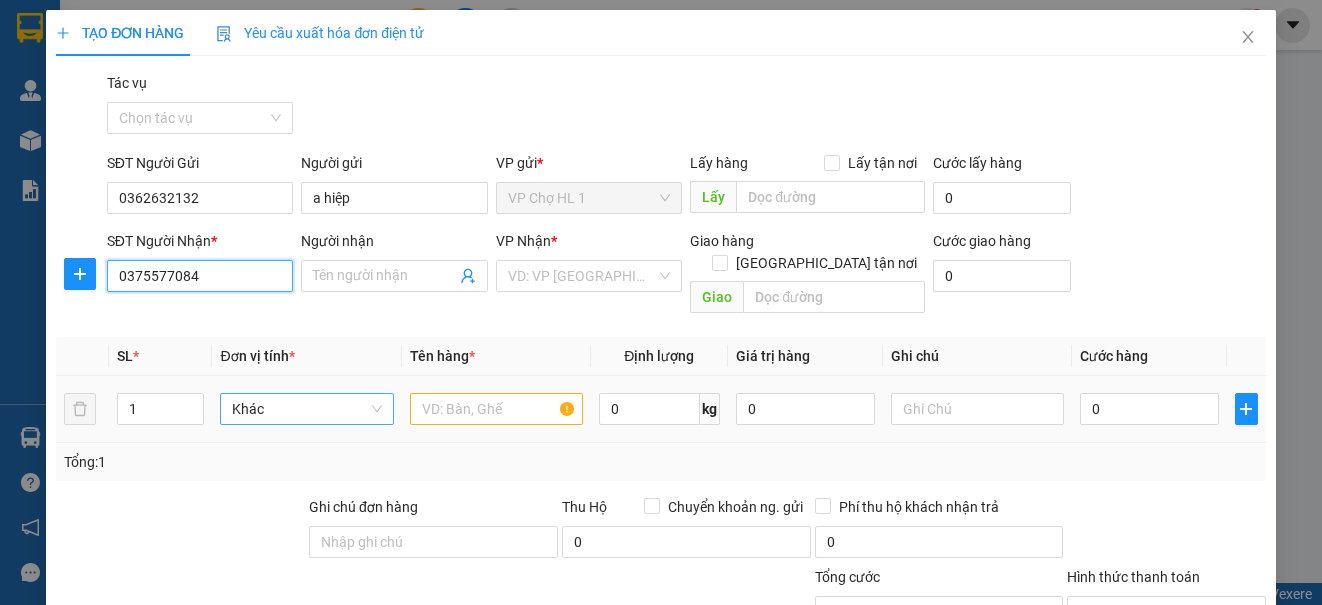 type on "[PERSON_NAME]" 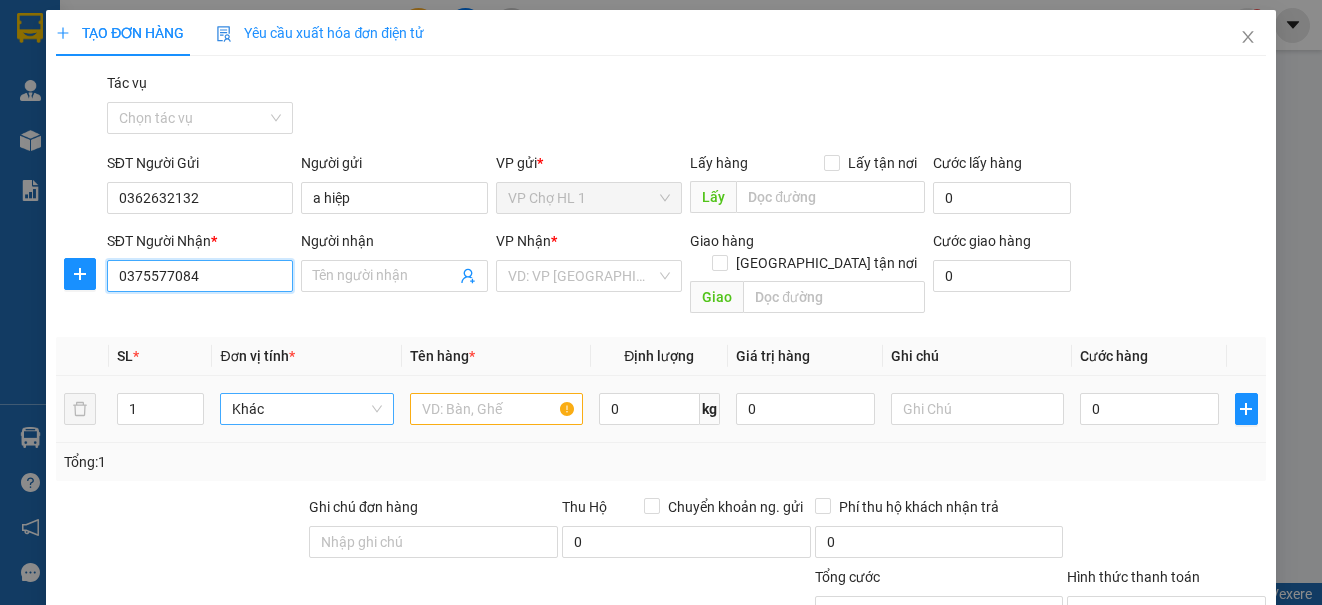 type on "km98 [GEOGRAPHIC_DATA],[GEOGRAPHIC_DATA]" 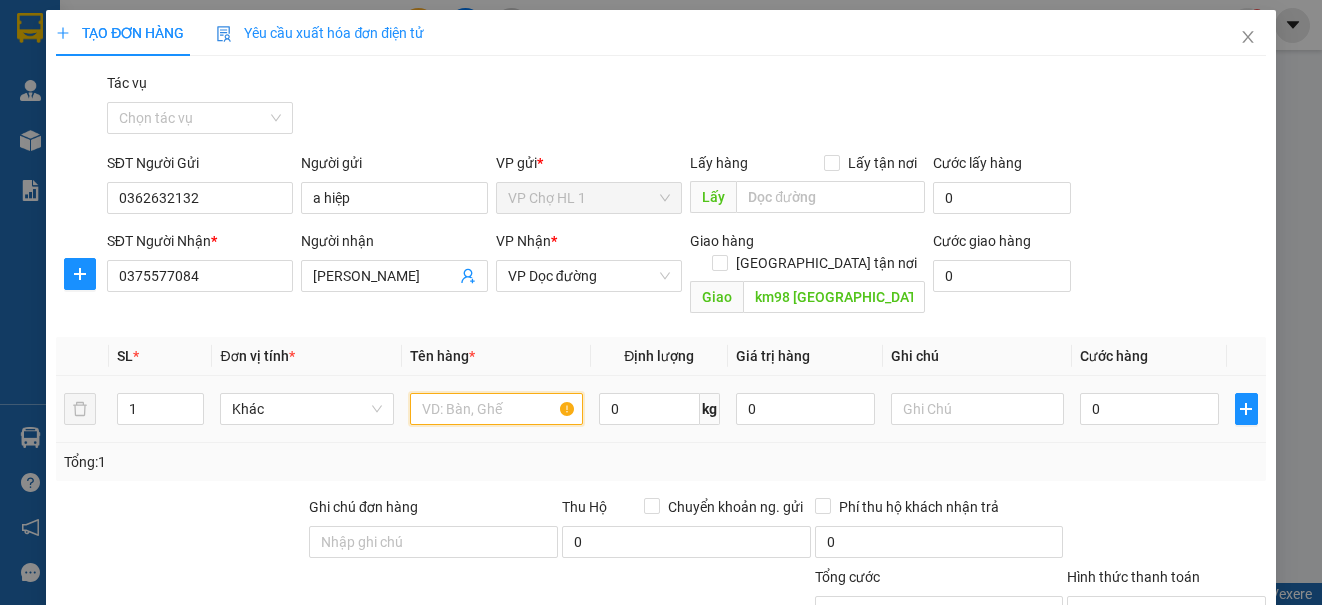 click at bounding box center [496, 409] 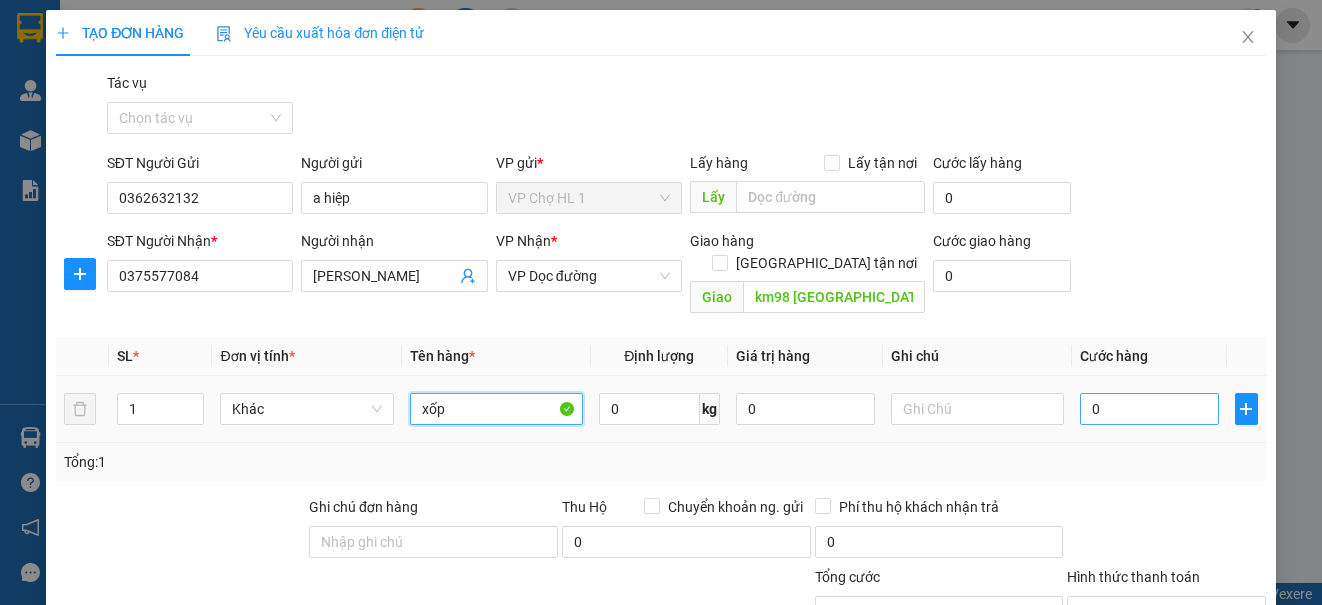type on "xốp" 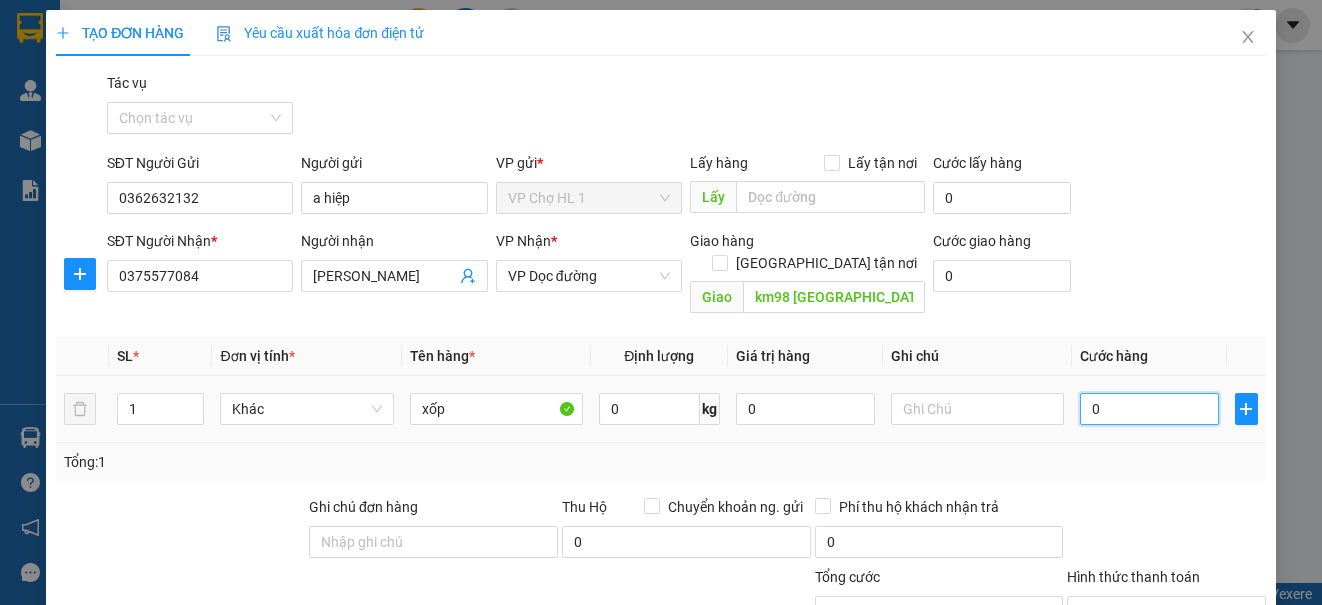 click on "0" at bounding box center (1149, 409) 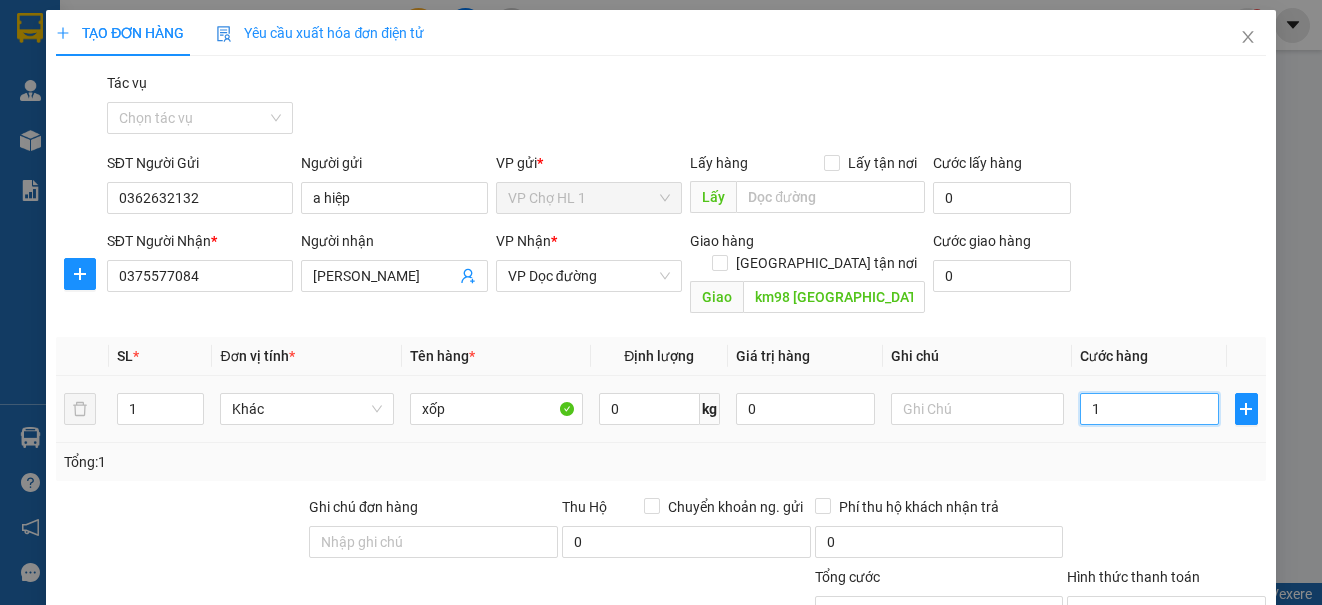 type on "1" 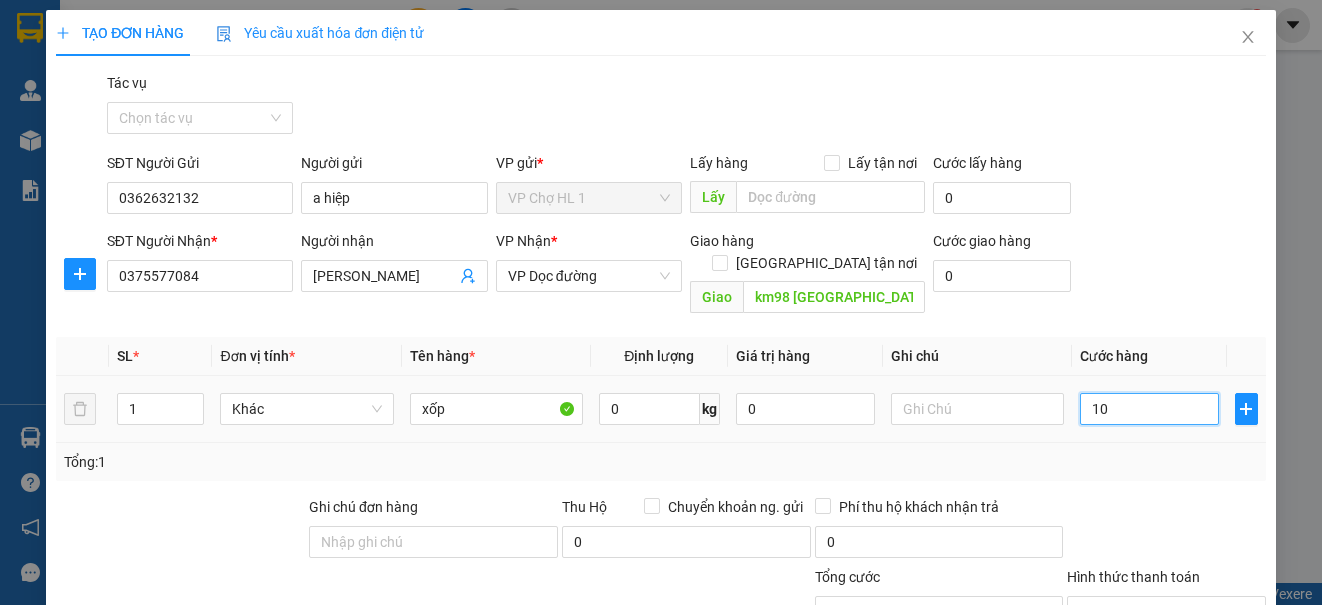 type on "10" 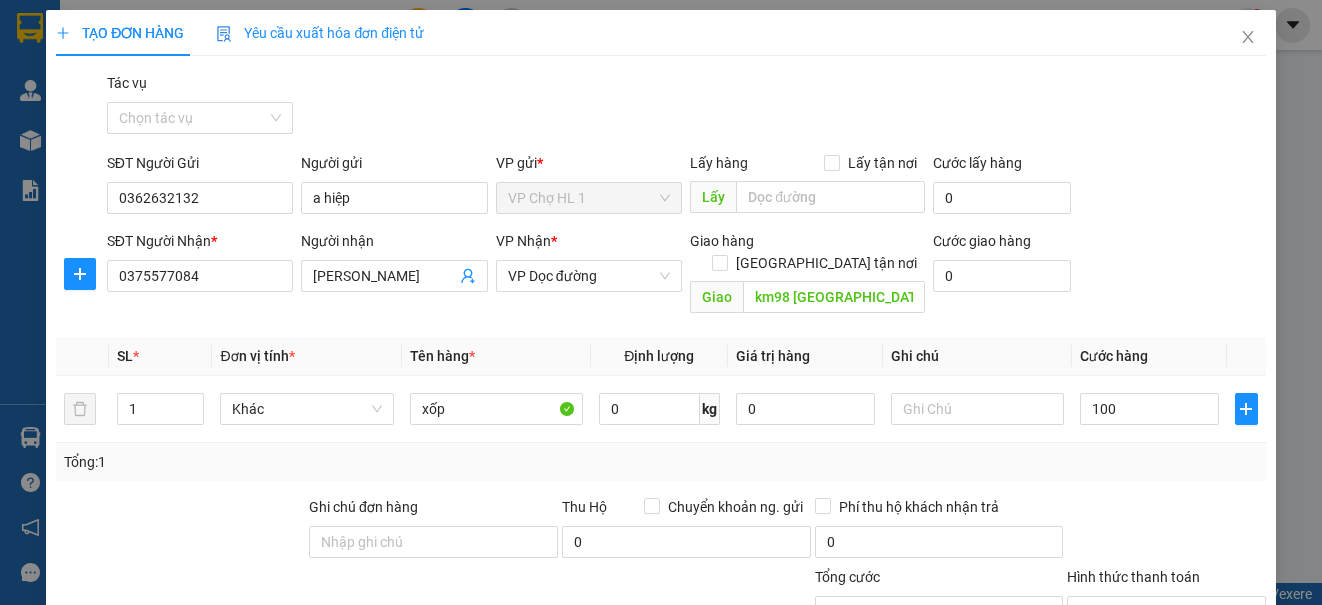type on "100.000" 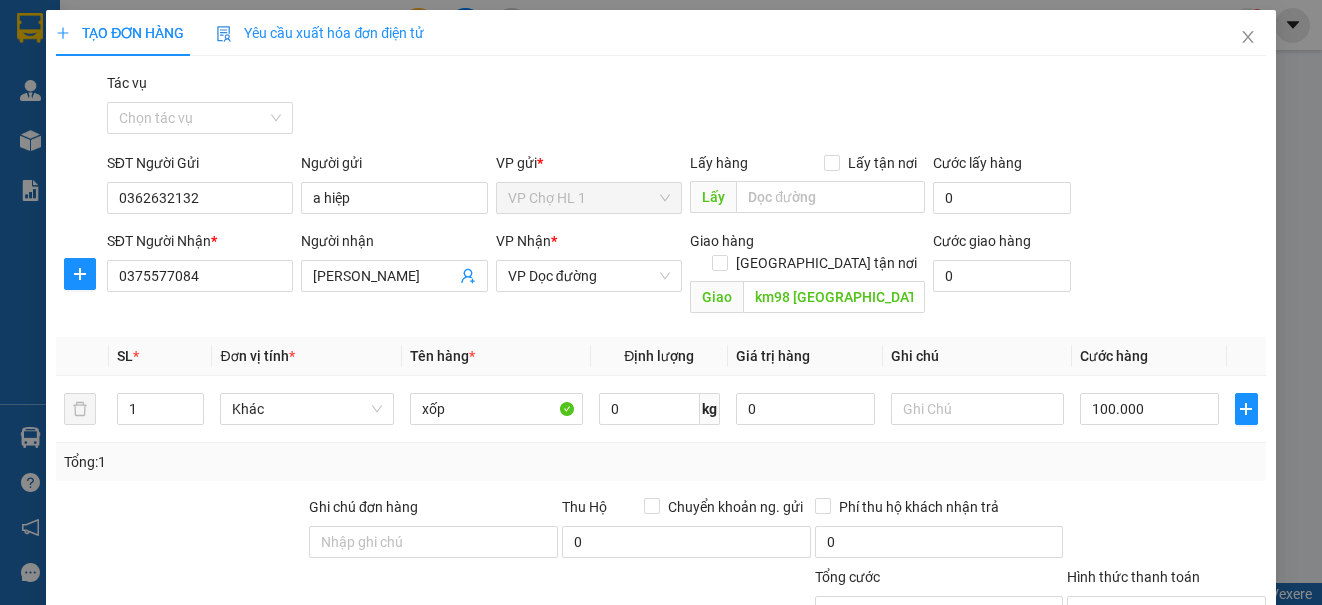 click on "SĐT Người Nhận  * 0375577084 Người nhận Dũng Linh VP Nhận  * VP Dọc đường  Giao hàng [GEOGRAPHIC_DATA] tận nơi [GEOGRAPHIC_DATA] km98 [GEOGRAPHIC_DATA],[GEOGRAPHIC_DATA] giao hàng 0" at bounding box center [686, 276] 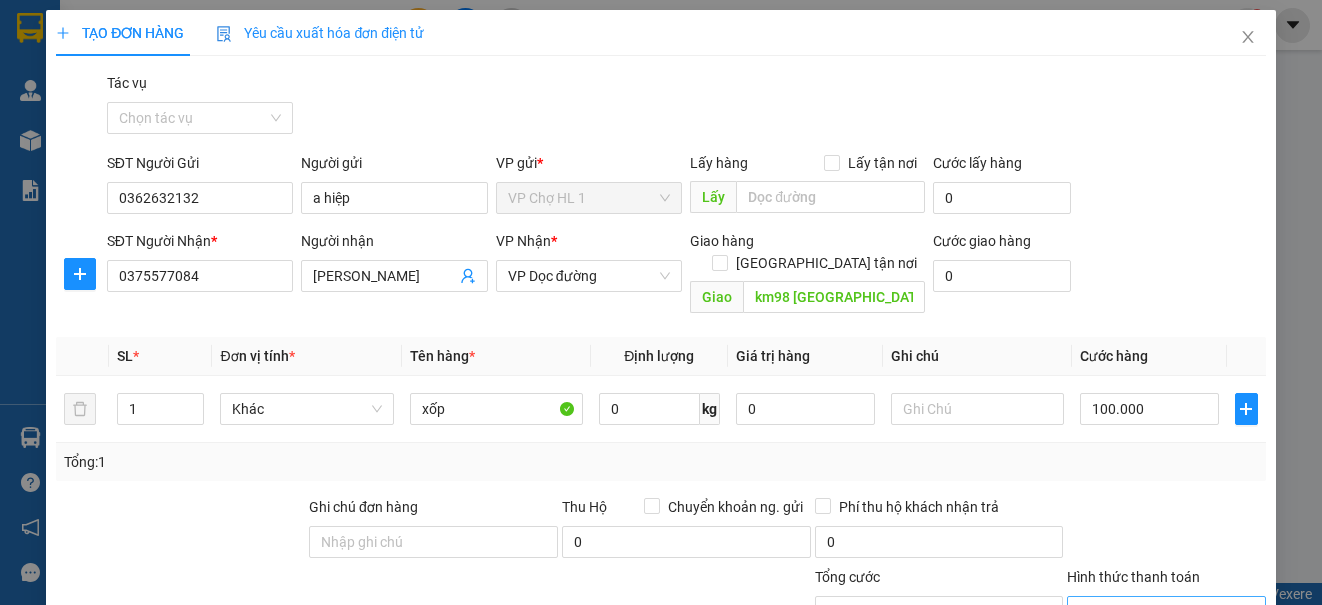 click on "Hình thức thanh toán" at bounding box center [1159, 612] 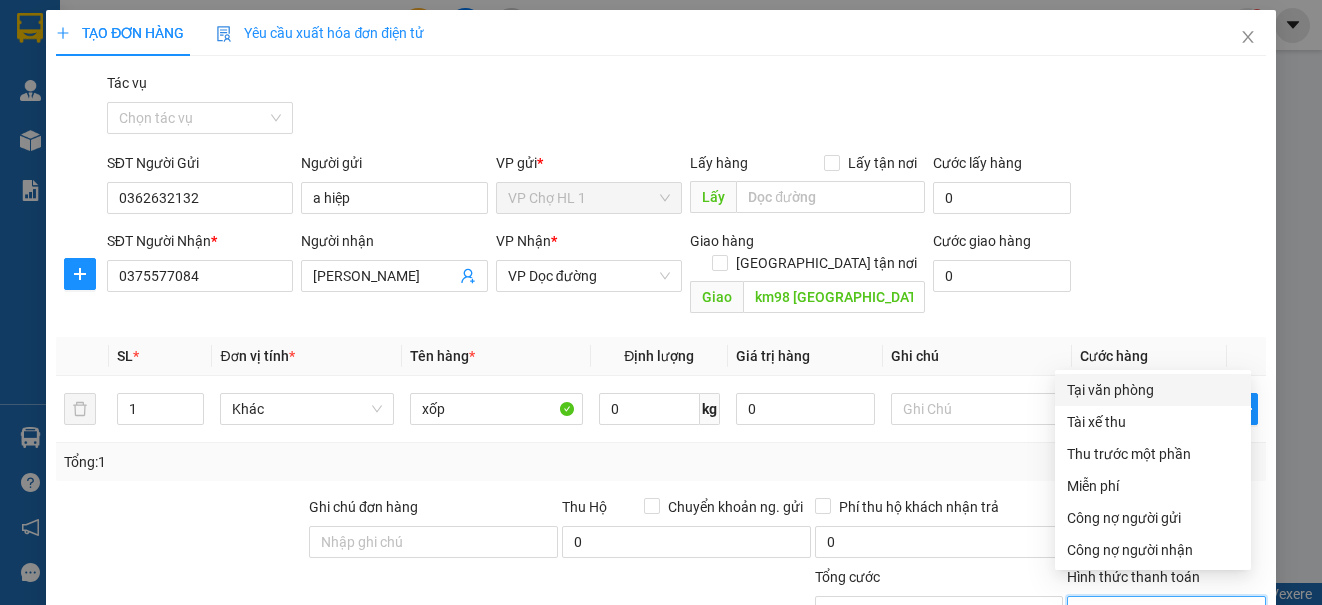 click on "Tại văn phòng" at bounding box center [1153, 390] 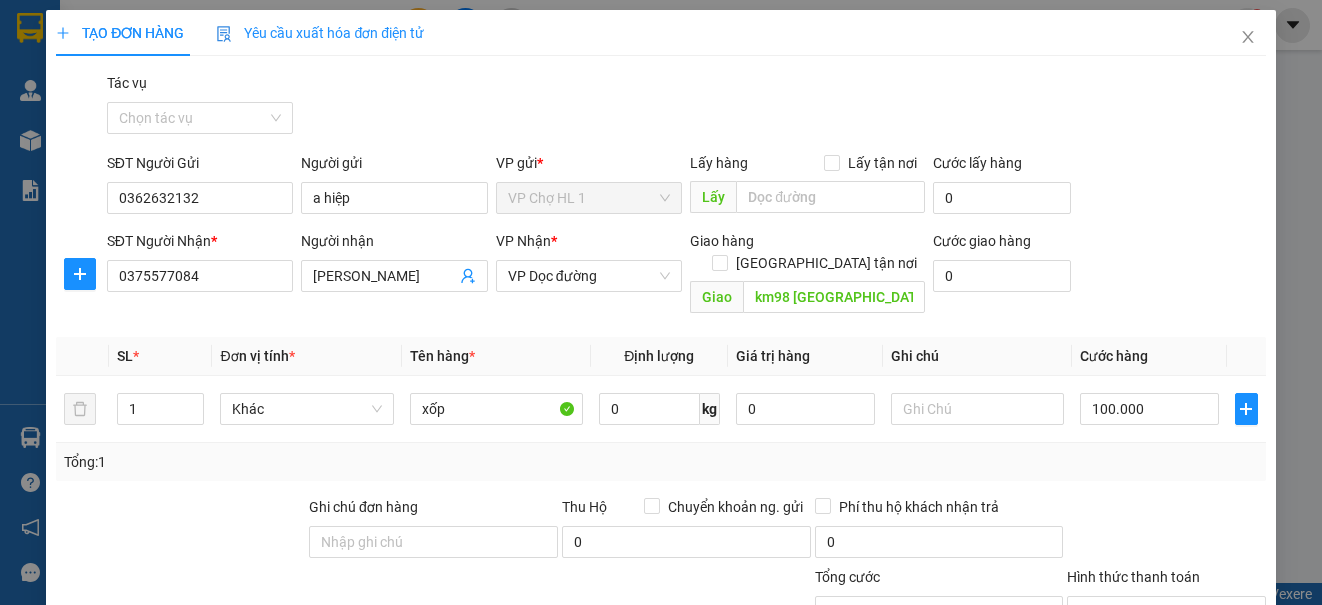 click on "[PERSON_NAME] và In" at bounding box center [1226, 769] 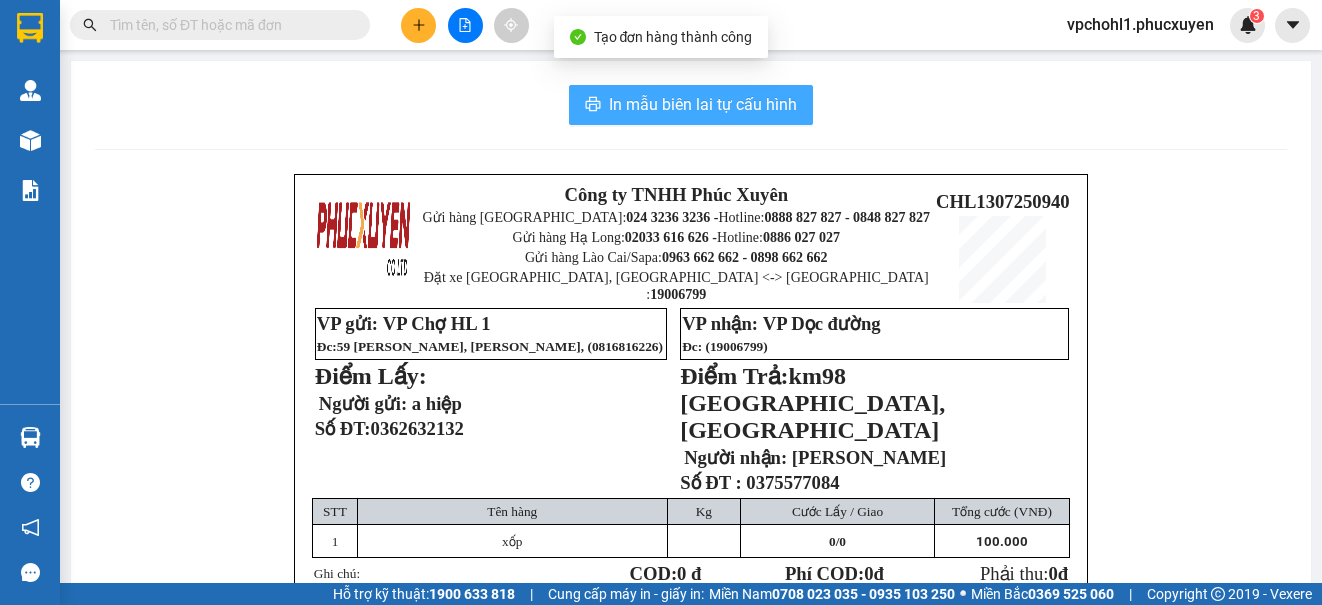 click on "In mẫu biên lai tự cấu hình" at bounding box center [703, 104] 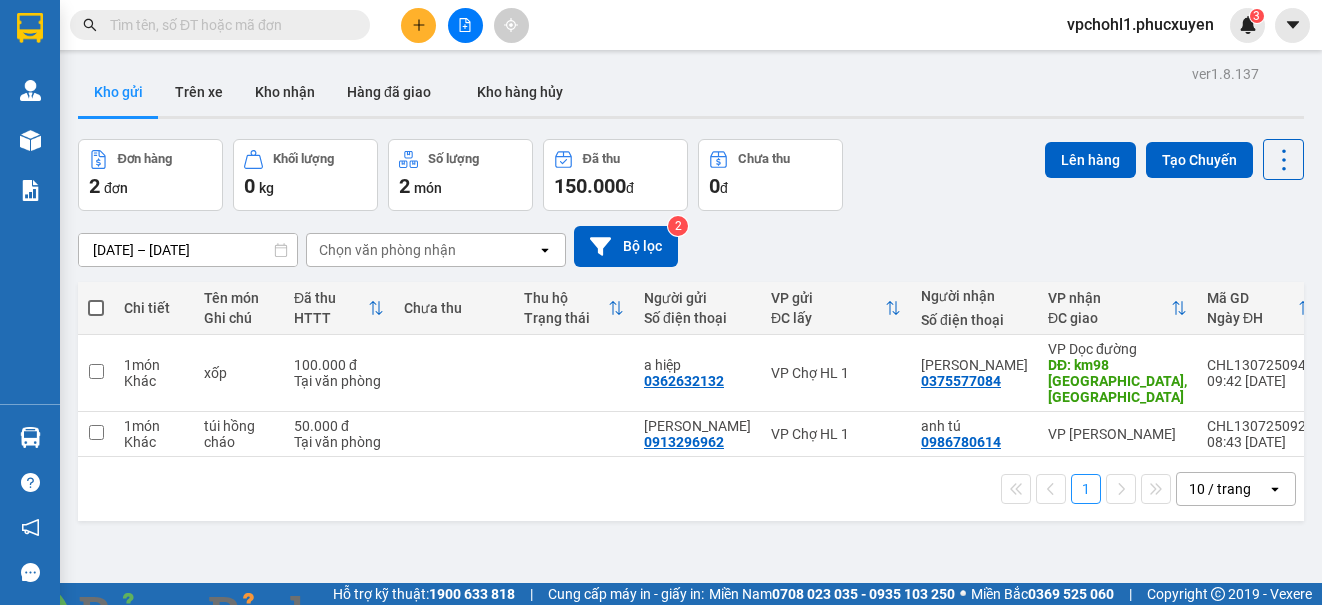 scroll, scrollTop: 0, scrollLeft: 0, axis: both 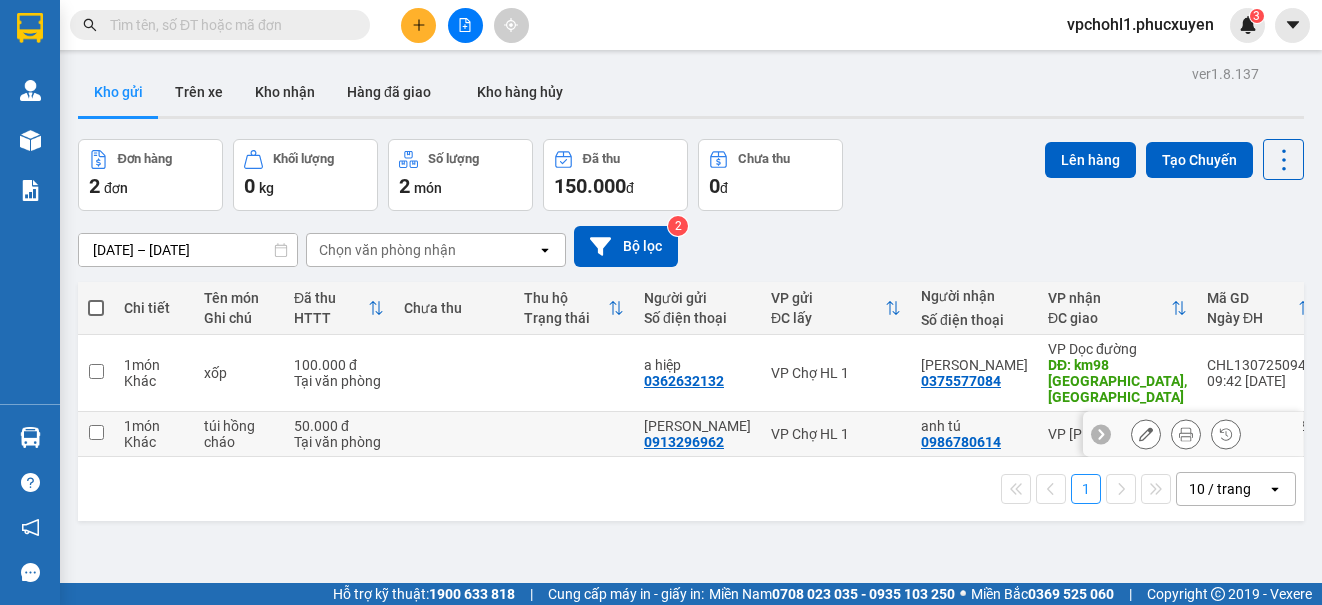 drag, startPoint x: 99, startPoint y: 417, endPoint x: 776, endPoint y: 204, distance: 709.71686 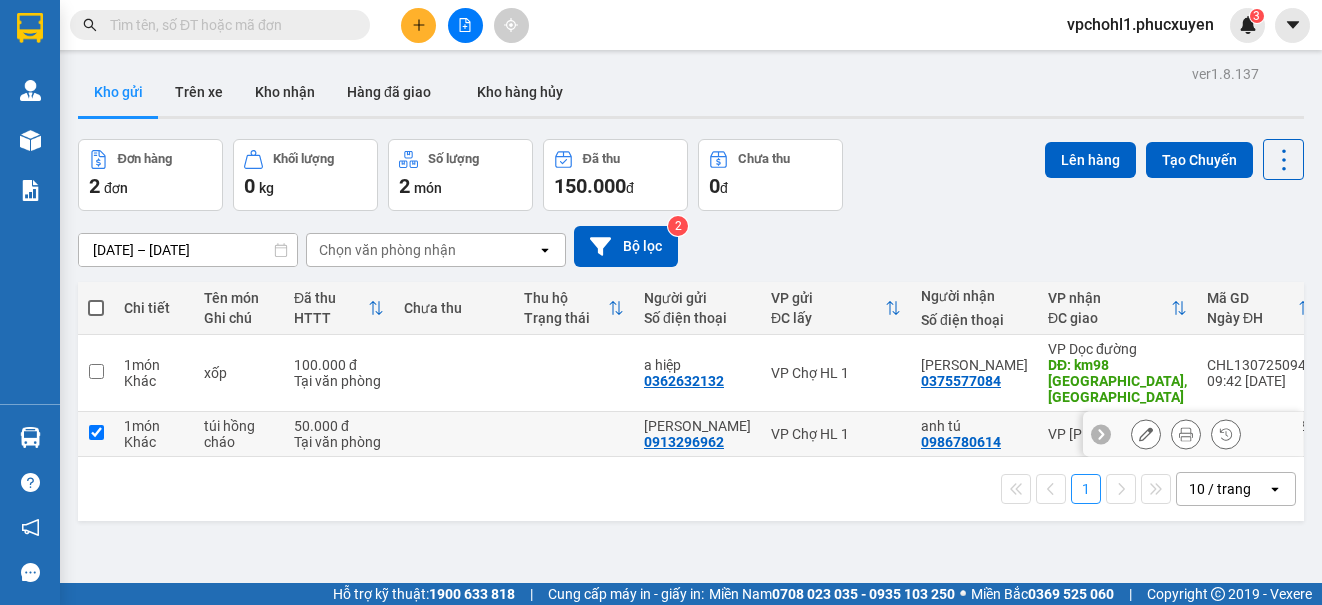 checkbox on "true" 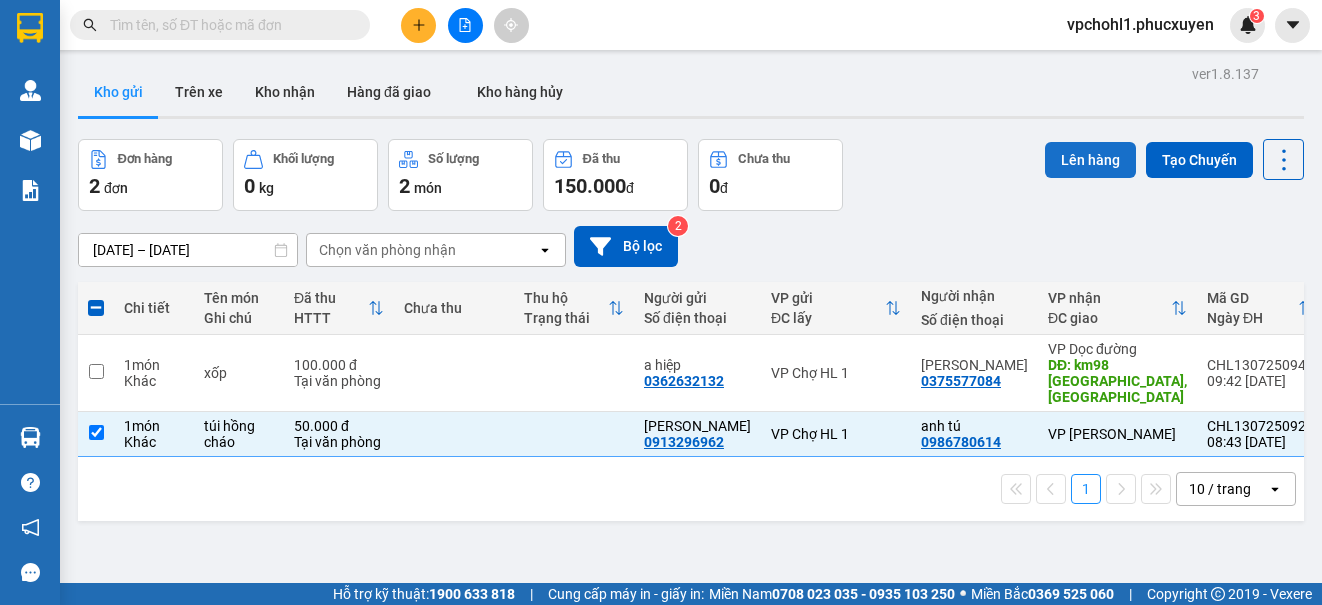click on "Lên hàng" at bounding box center [1090, 160] 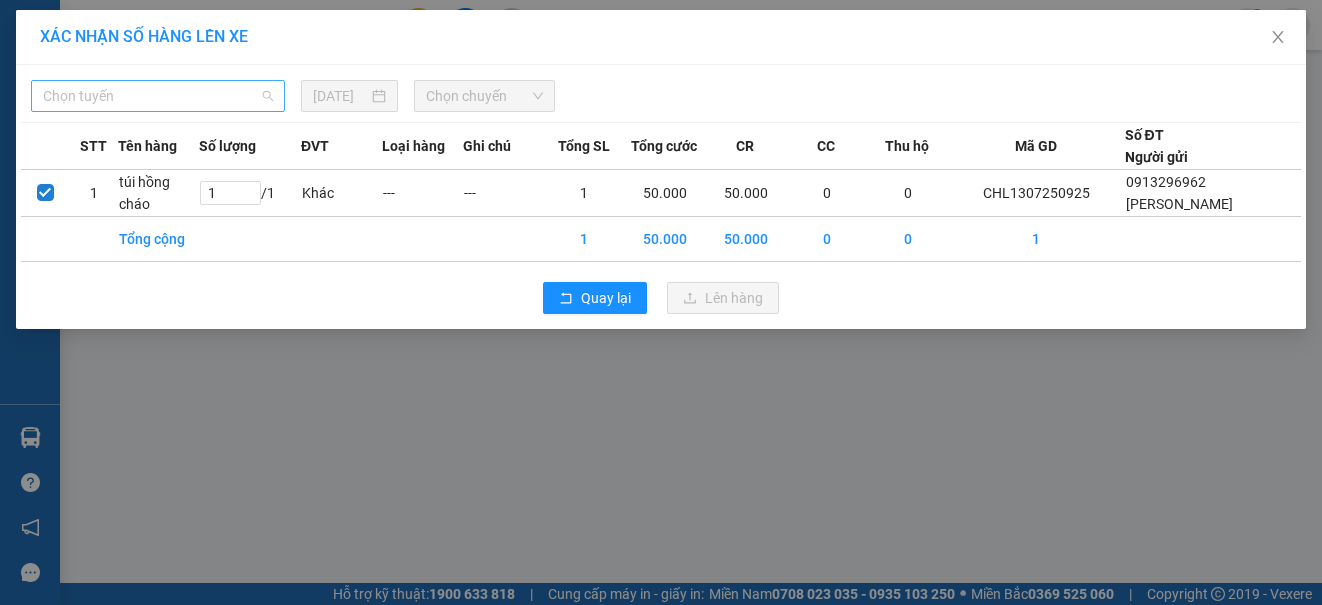 click on "Chọn tuyến" at bounding box center (158, 96) 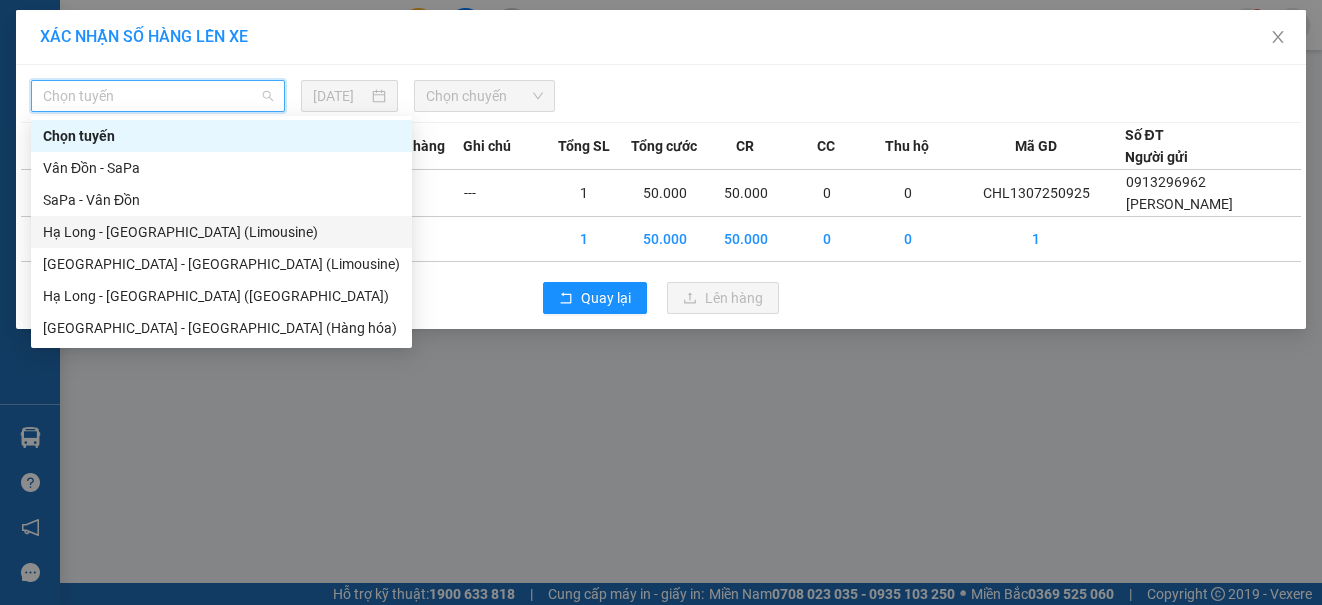 click on "Hạ Long - [GEOGRAPHIC_DATA] (Limousine)" at bounding box center [221, 232] 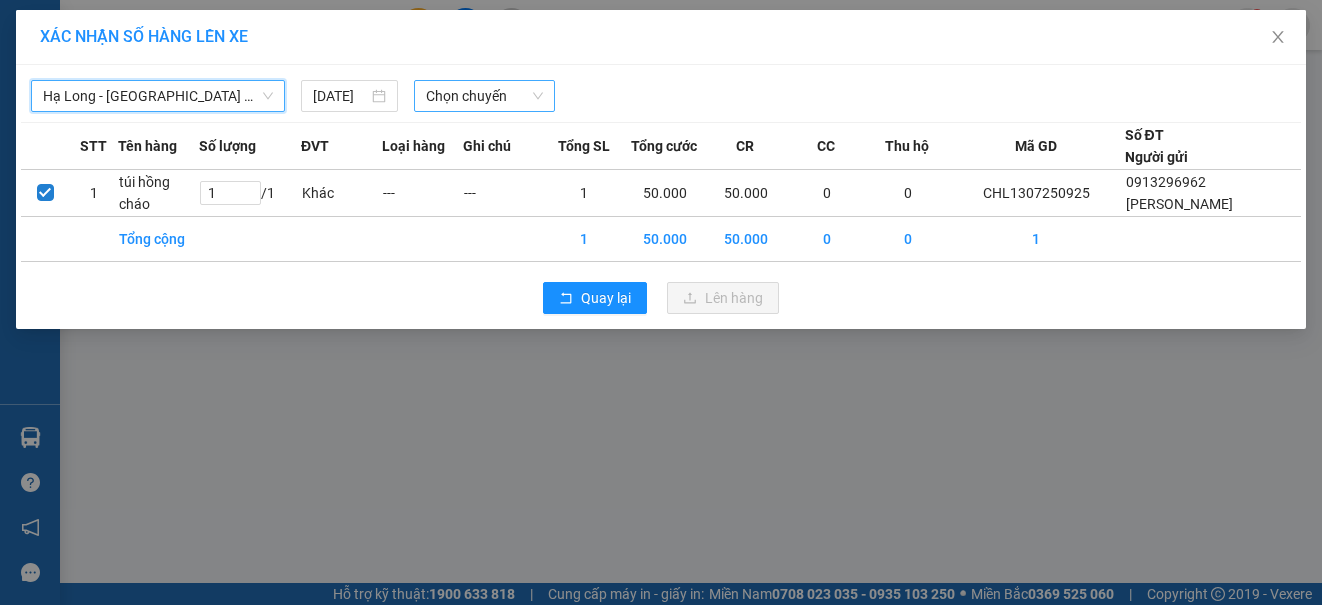 click on "Chọn chuyến" at bounding box center [485, 96] 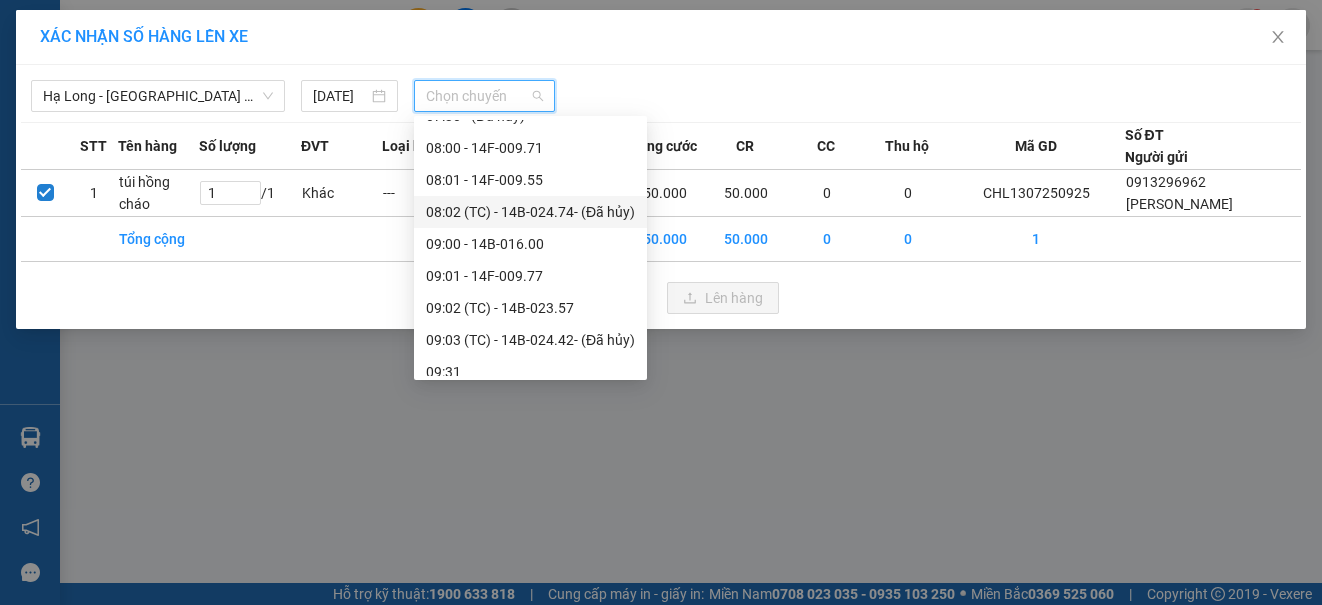 scroll, scrollTop: 700, scrollLeft: 0, axis: vertical 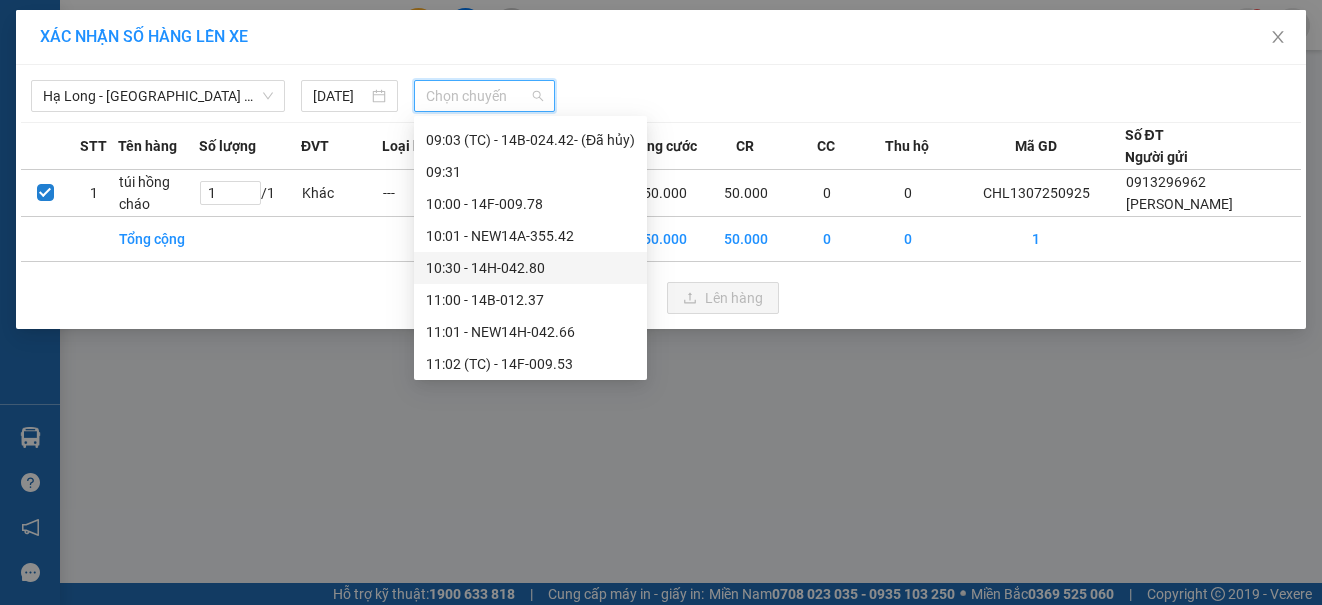 click on "10:30     - 14H-042.80" at bounding box center [530, 268] 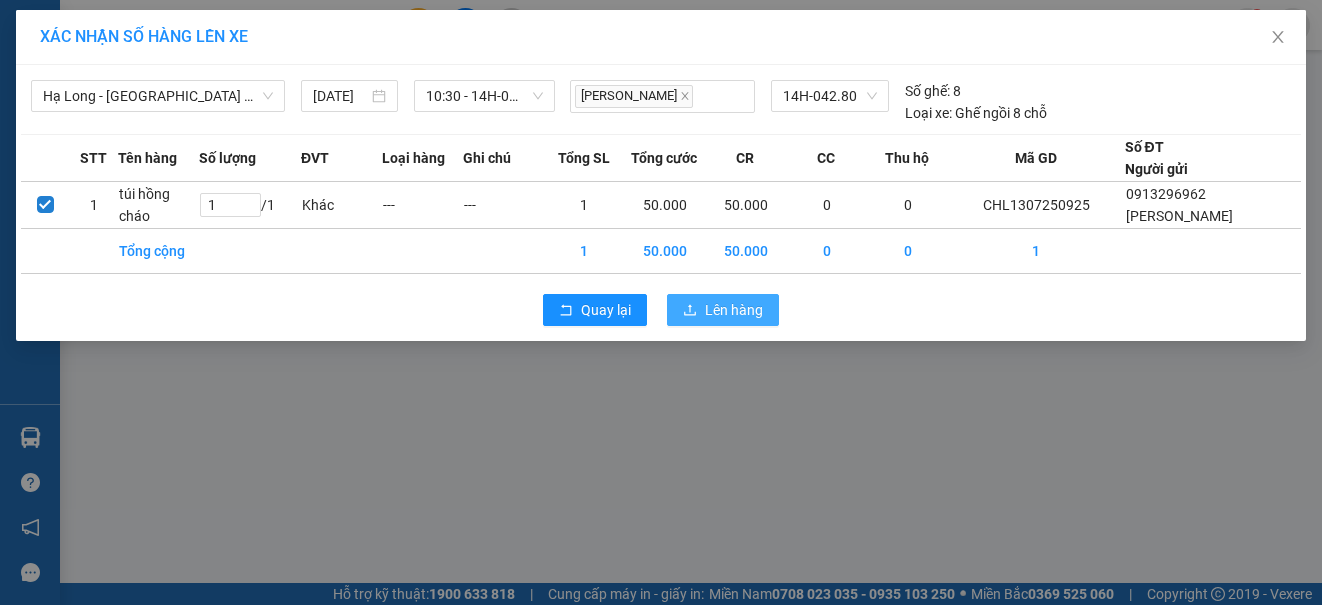 click on "Lên hàng" at bounding box center (734, 310) 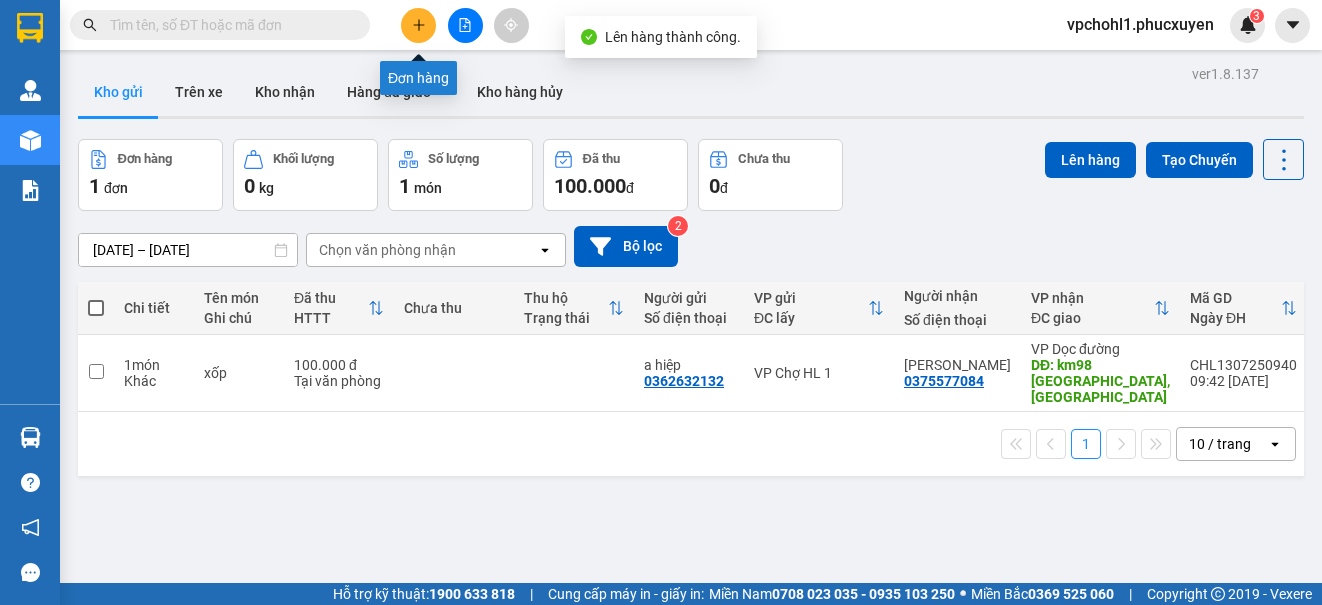 click at bounding box center (418, 25) 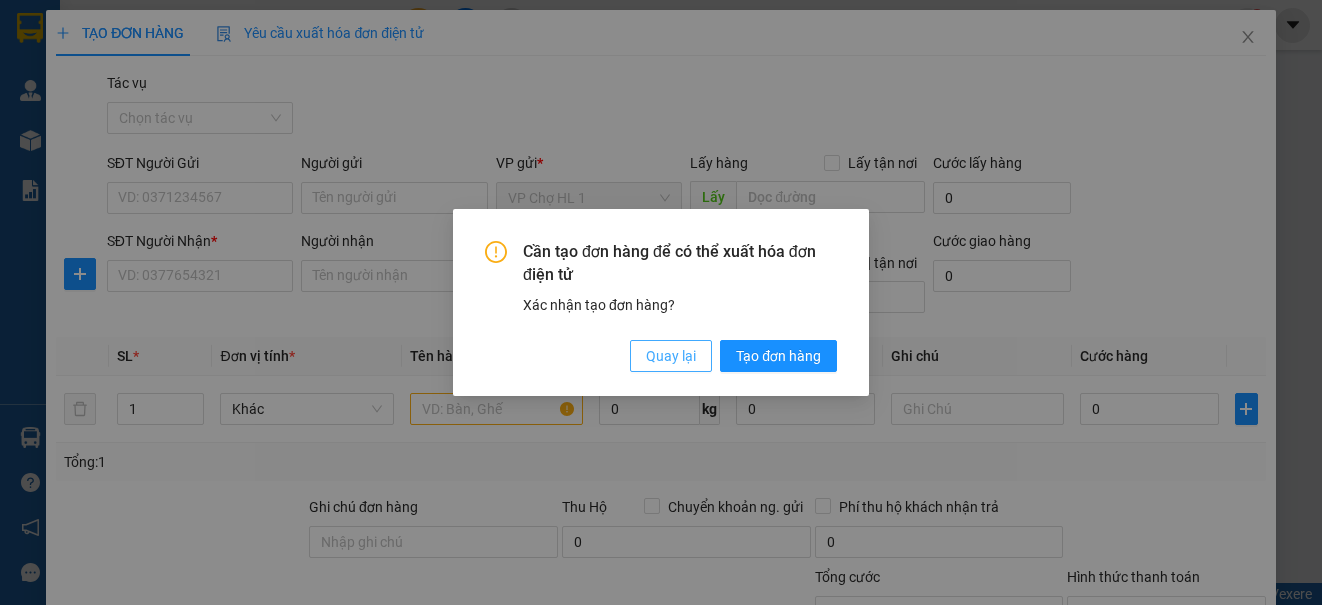 click on "Quay lại" at bounding box center (671, 356) 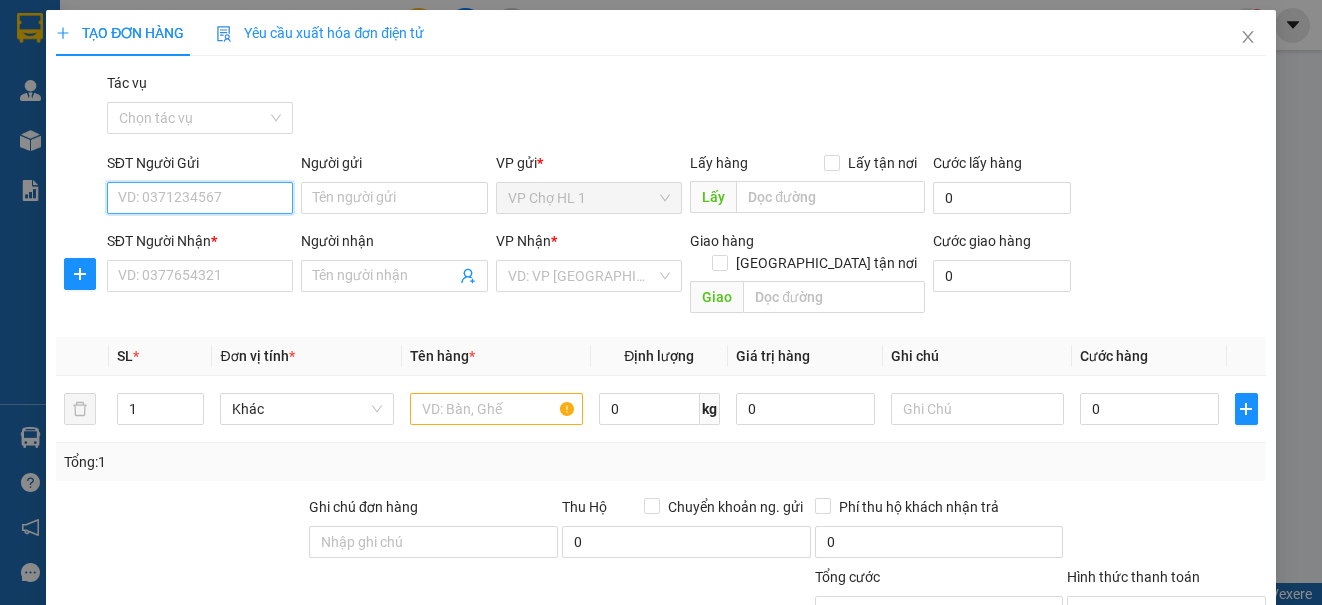 click on "SĐT Người Gửi" at bounding box center (200, 198) 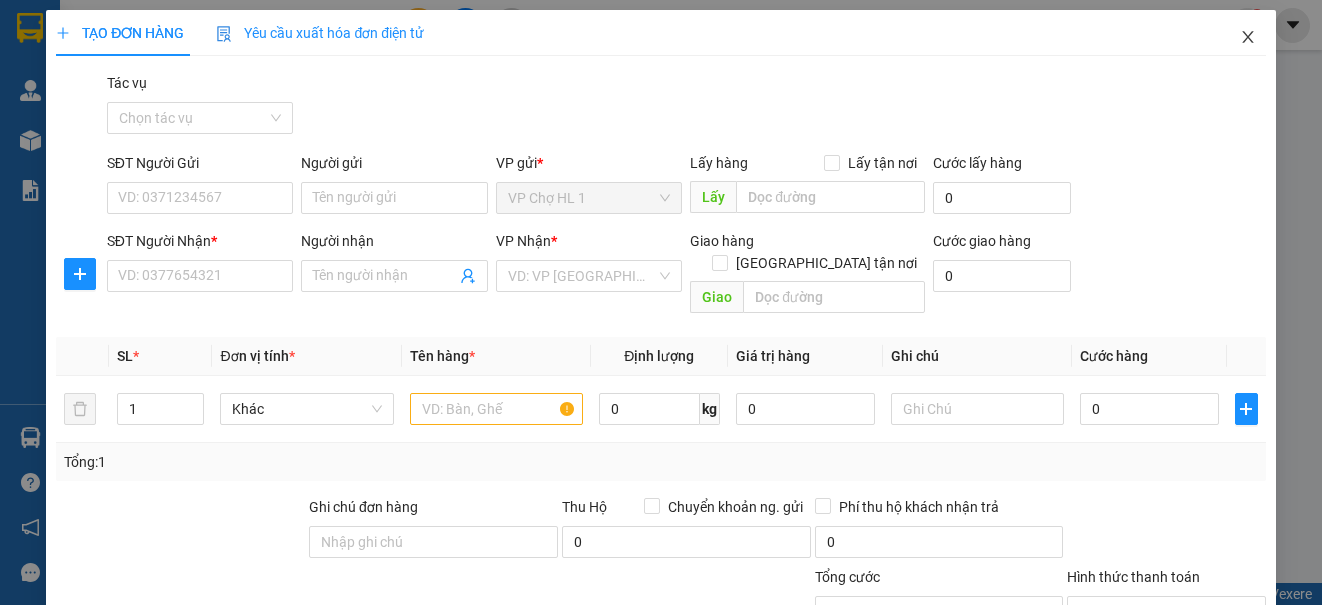 click 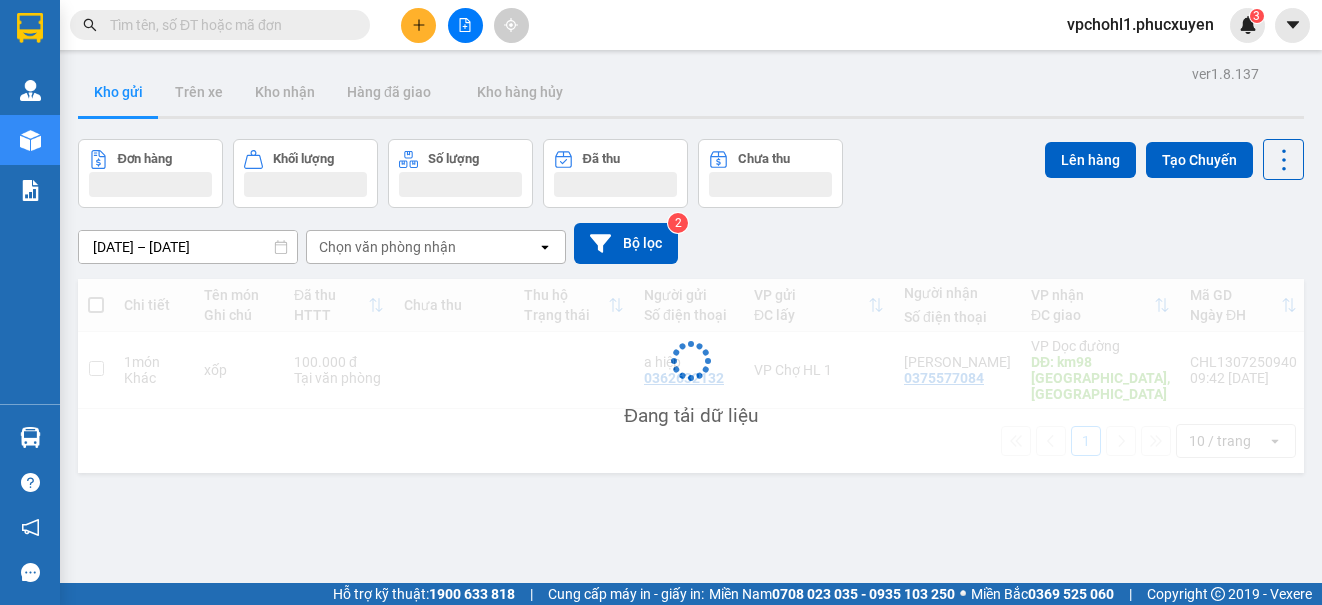 click at bounding box center [228, 25] 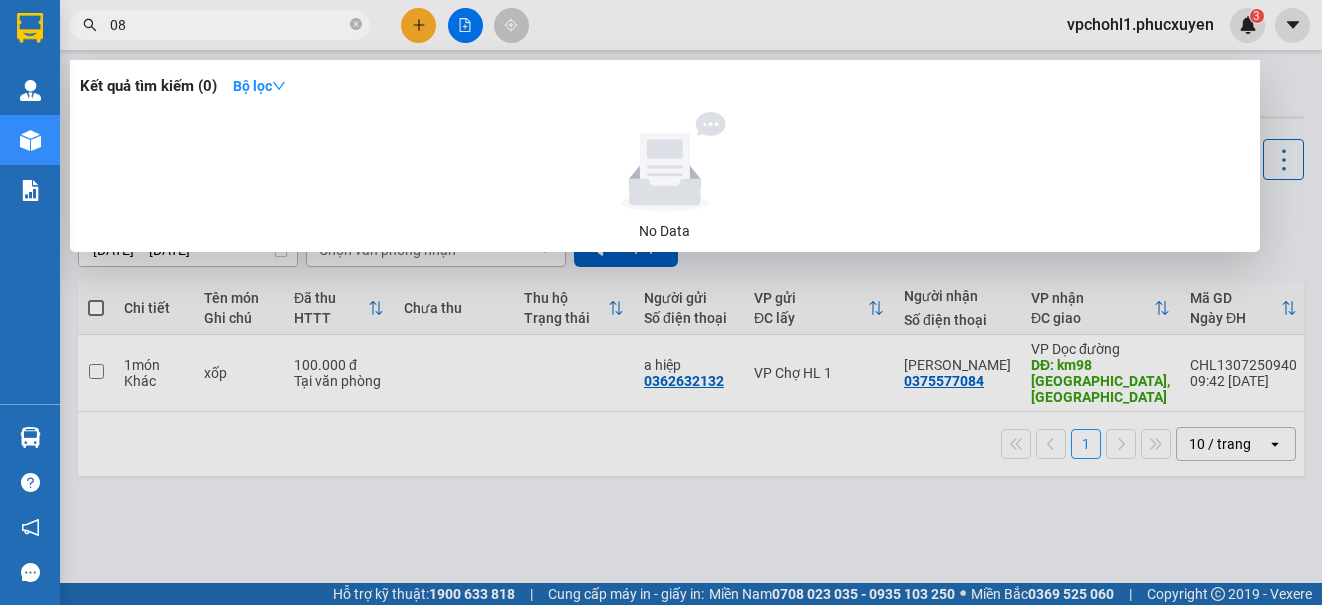 type on "0" 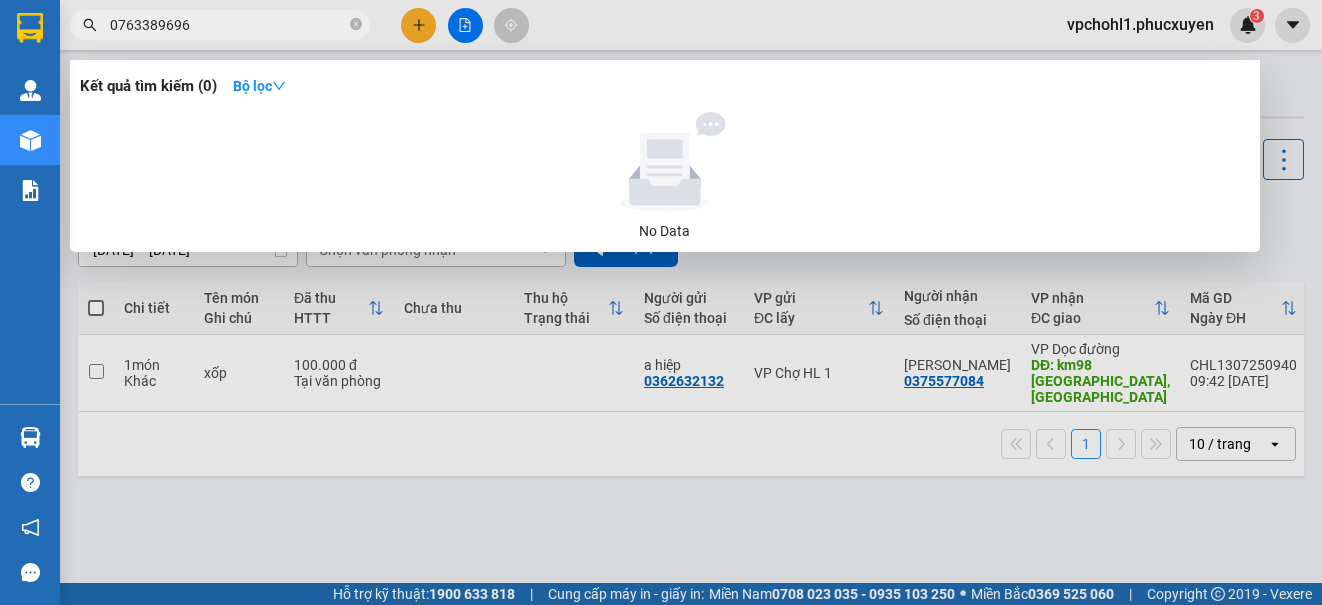 type on "0763389696" 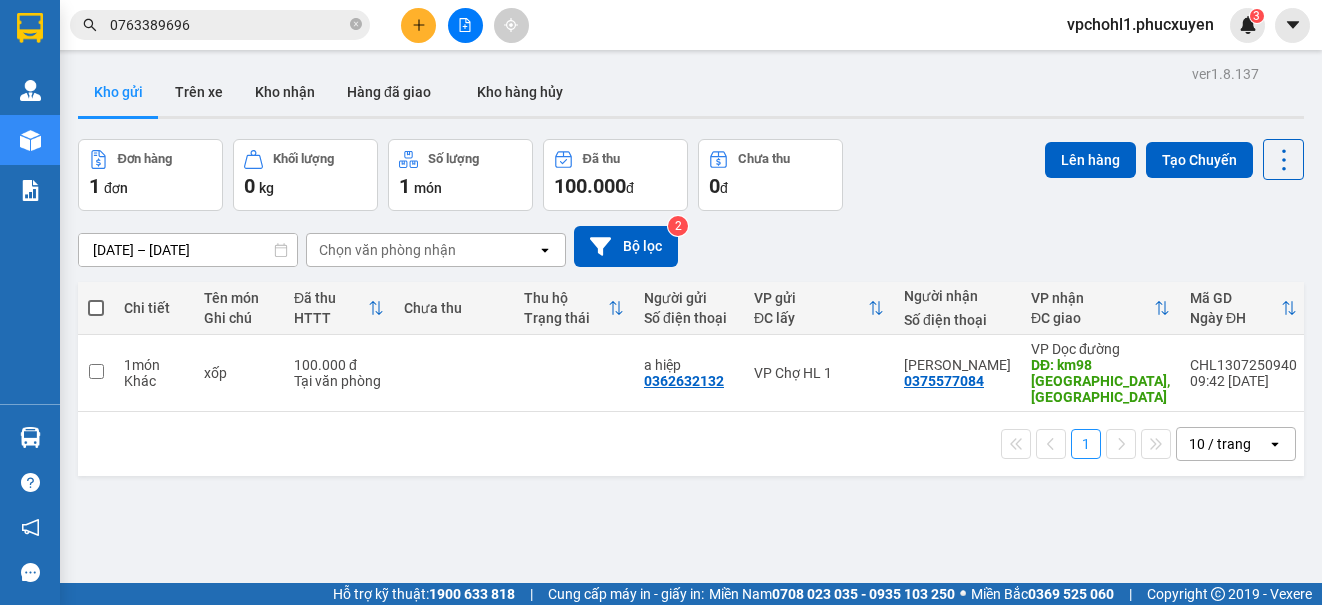 click 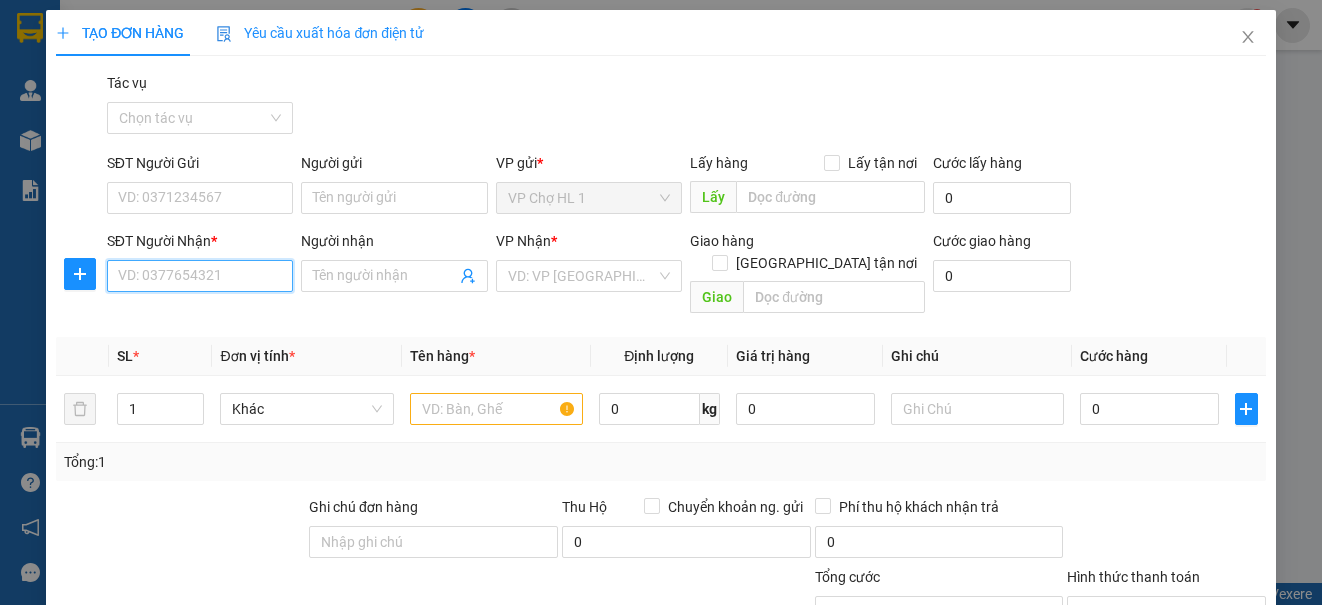 click on "SĐT Người Nhận  *" at bounding box center [200, 276] 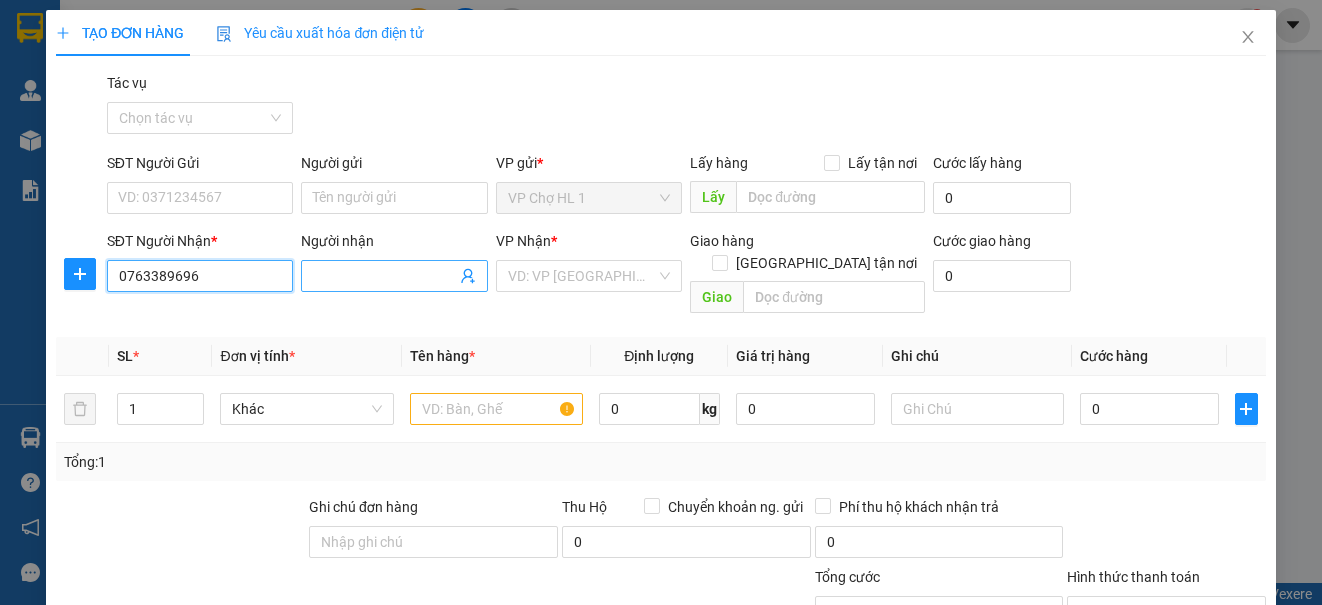 type on "0763389696" 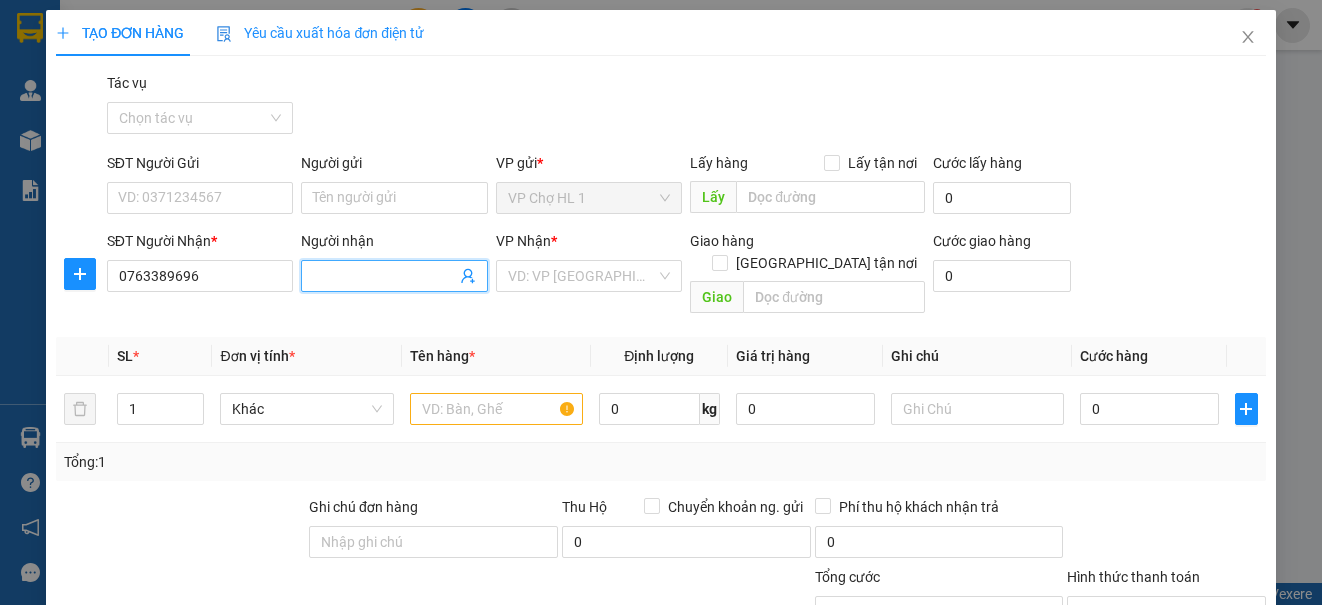 click on "Người nhận" at bounding box center (384, 276) 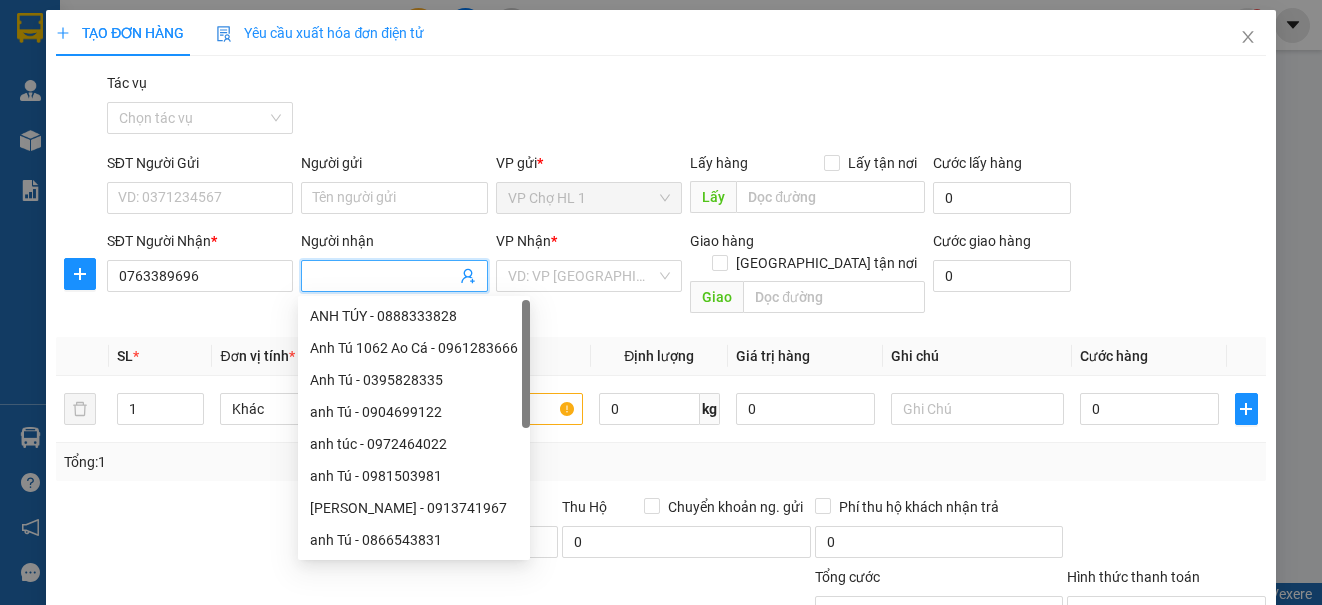 type on "d" 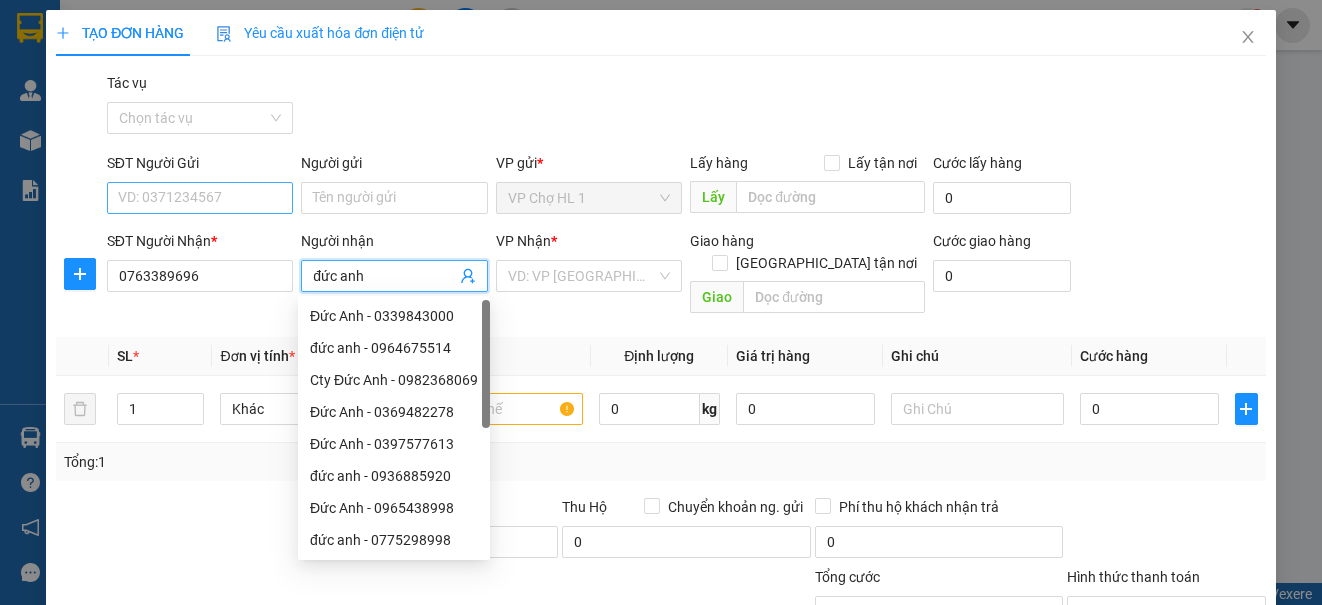 type on "đức anh" 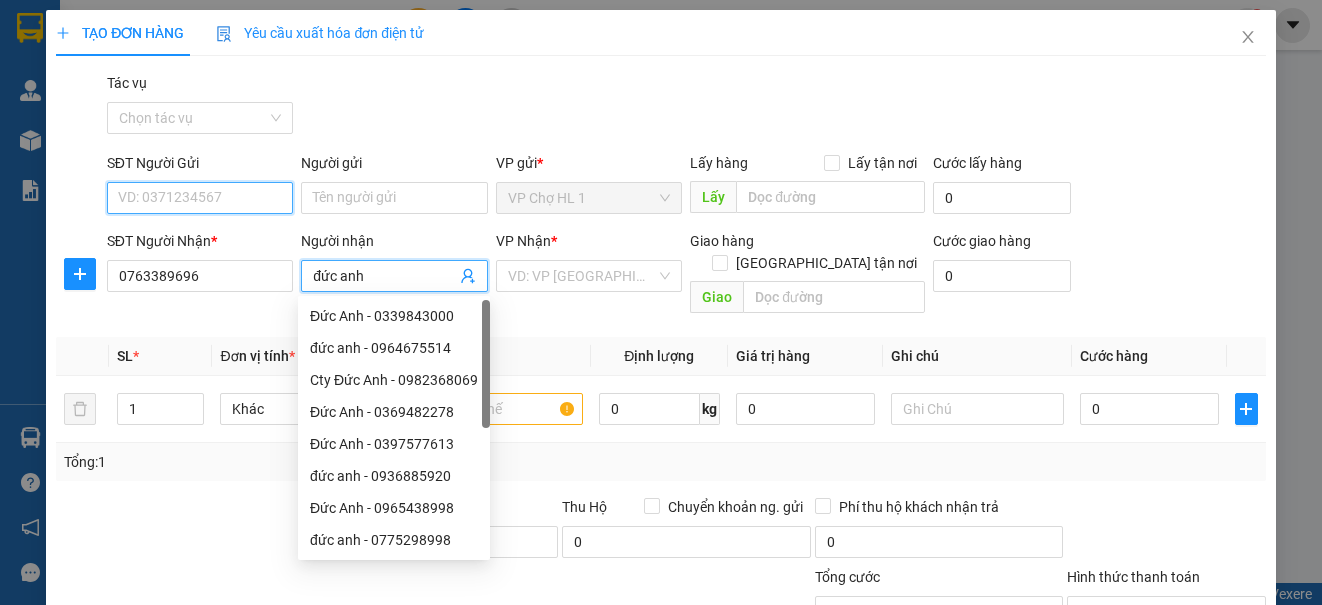 click on "SĐT Người Gửi" at bounding box center [200, 198] 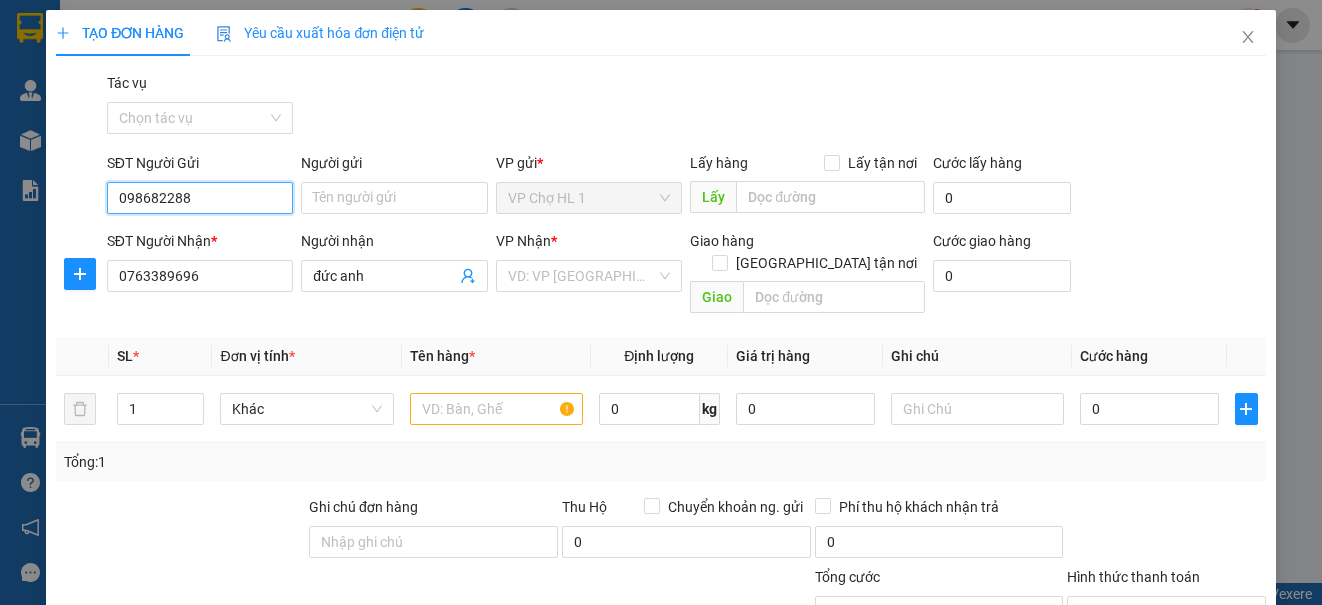 type on "0986822888" 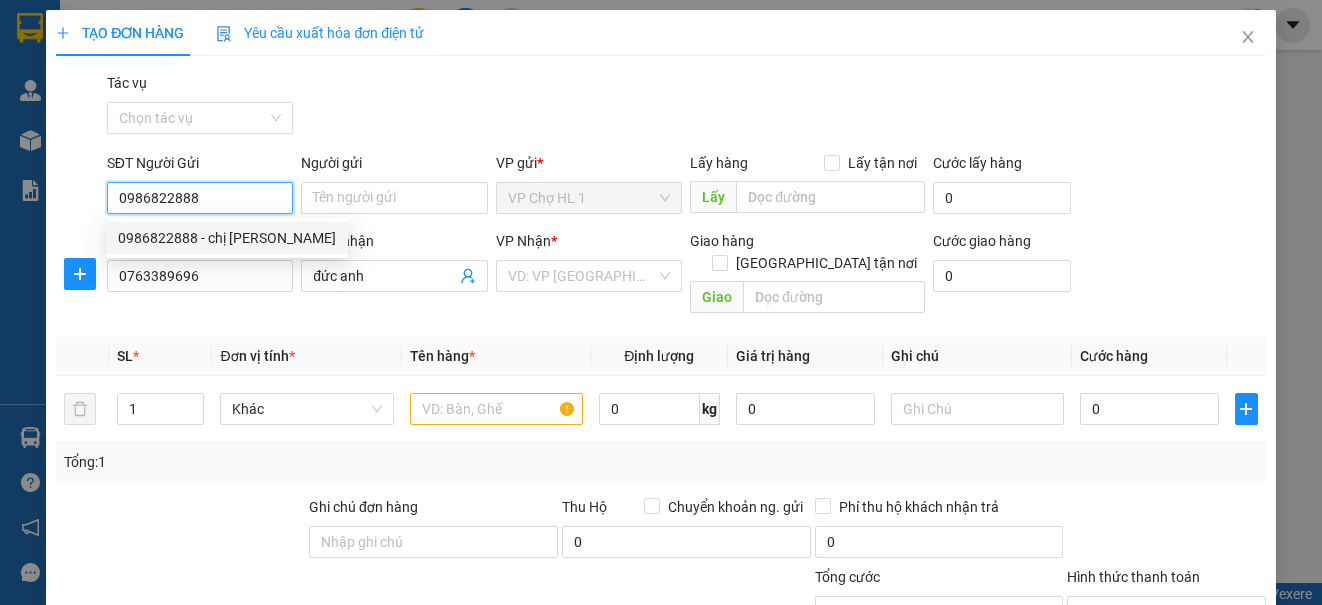 click on "0986822888 - chị [PERSON_NAME]" at bounding box center (227, 238) 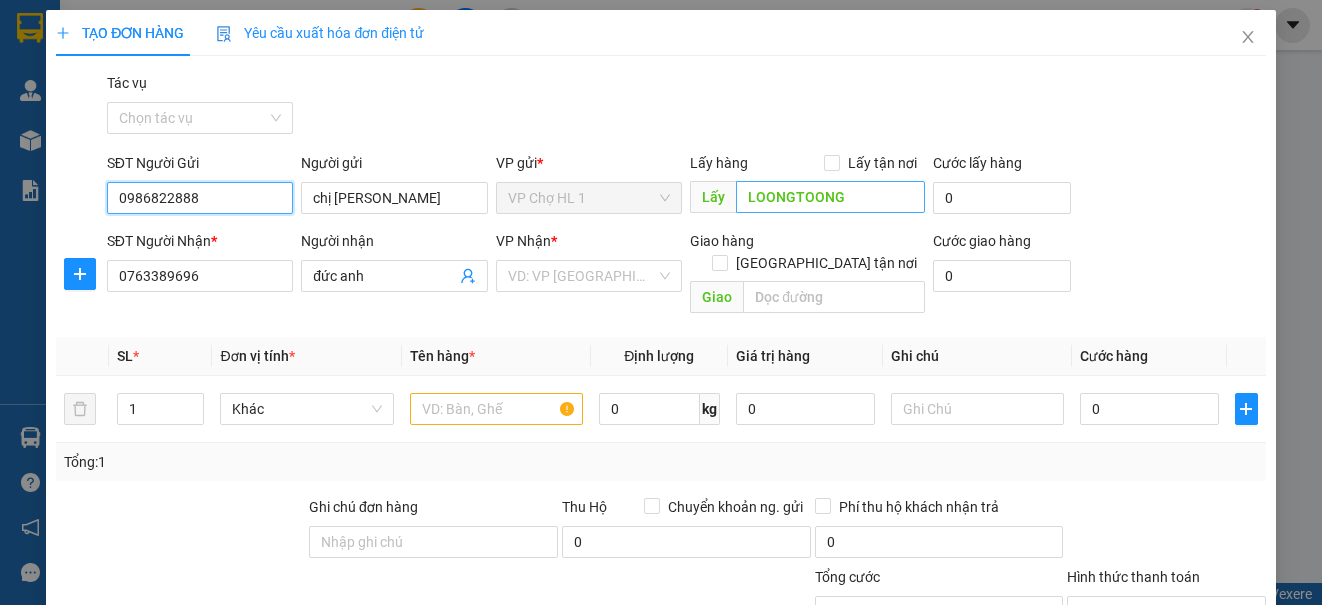 type on "0986822888" 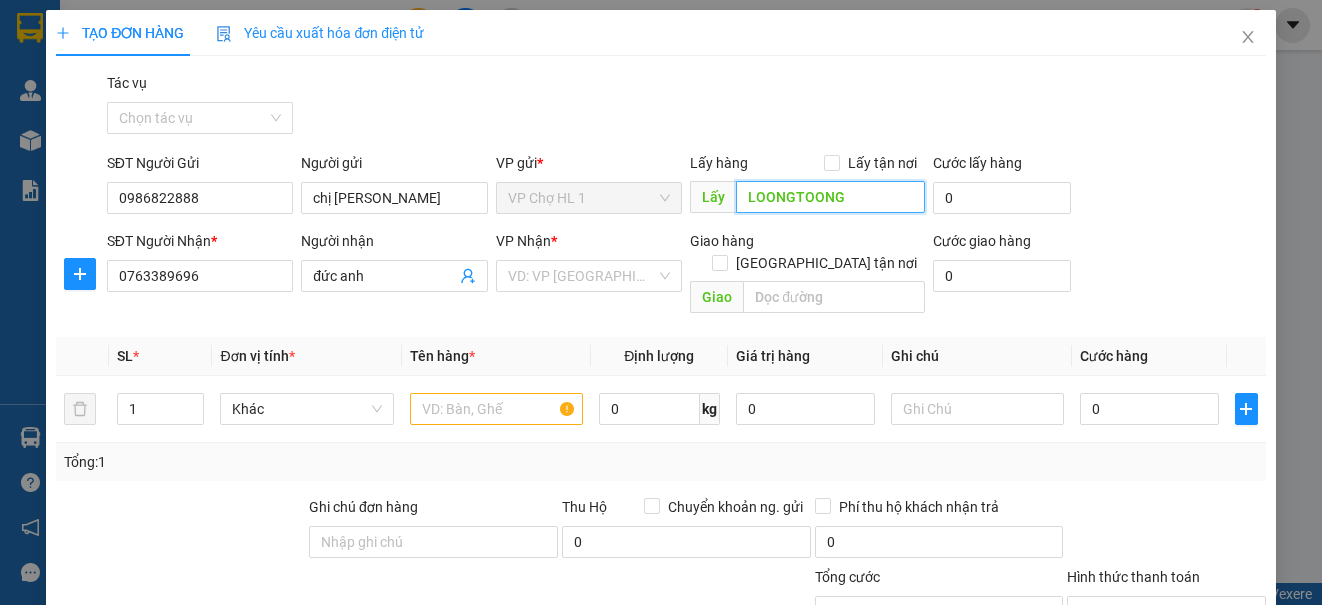 click on "LOONGTOONG" at bounding box center (830, 197) 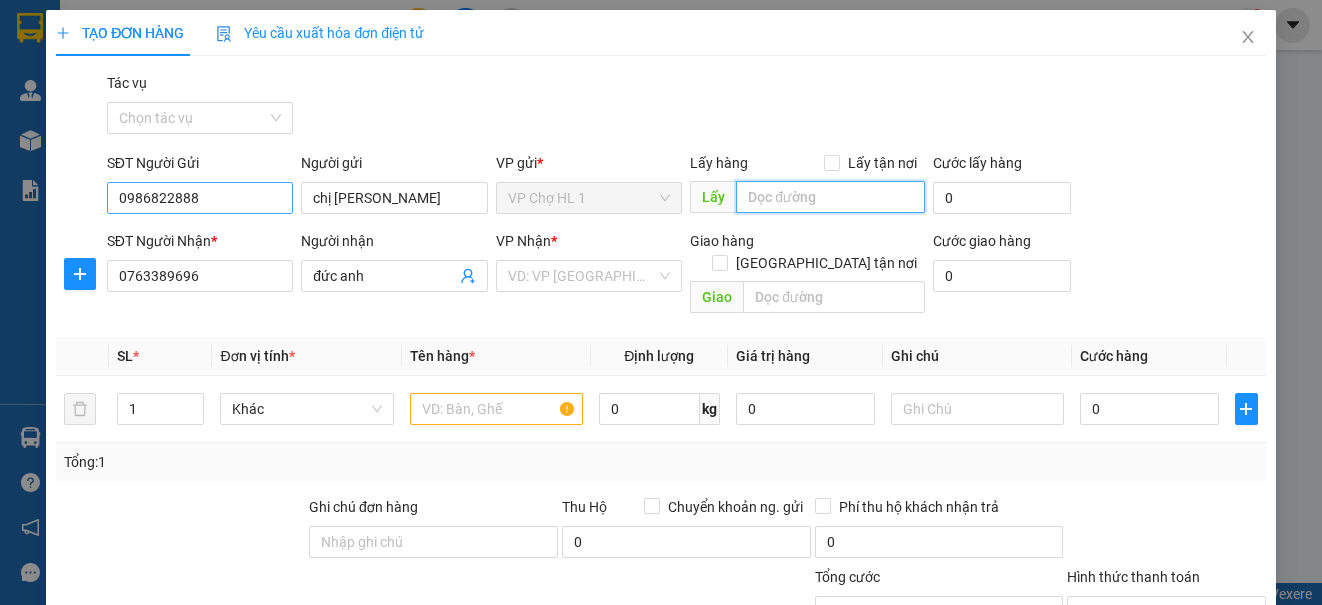 type 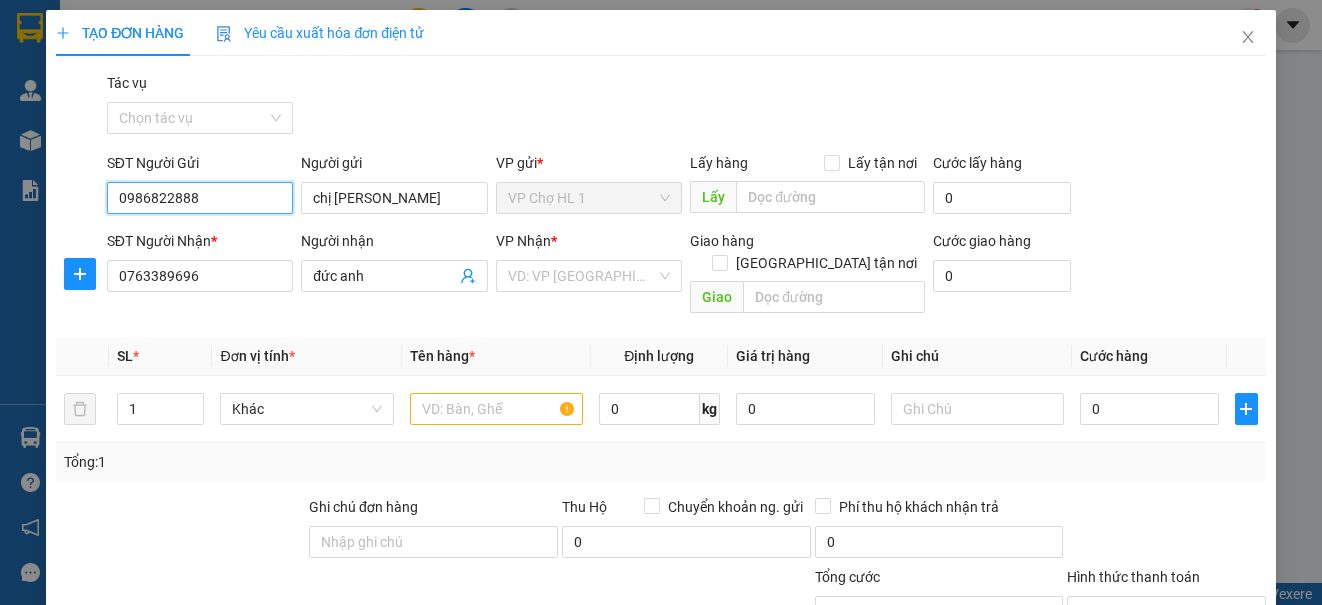 drag, startPoint x: 215, startPoint y: 197, endPoint x: 81, endPoint y: 197, distance: 134 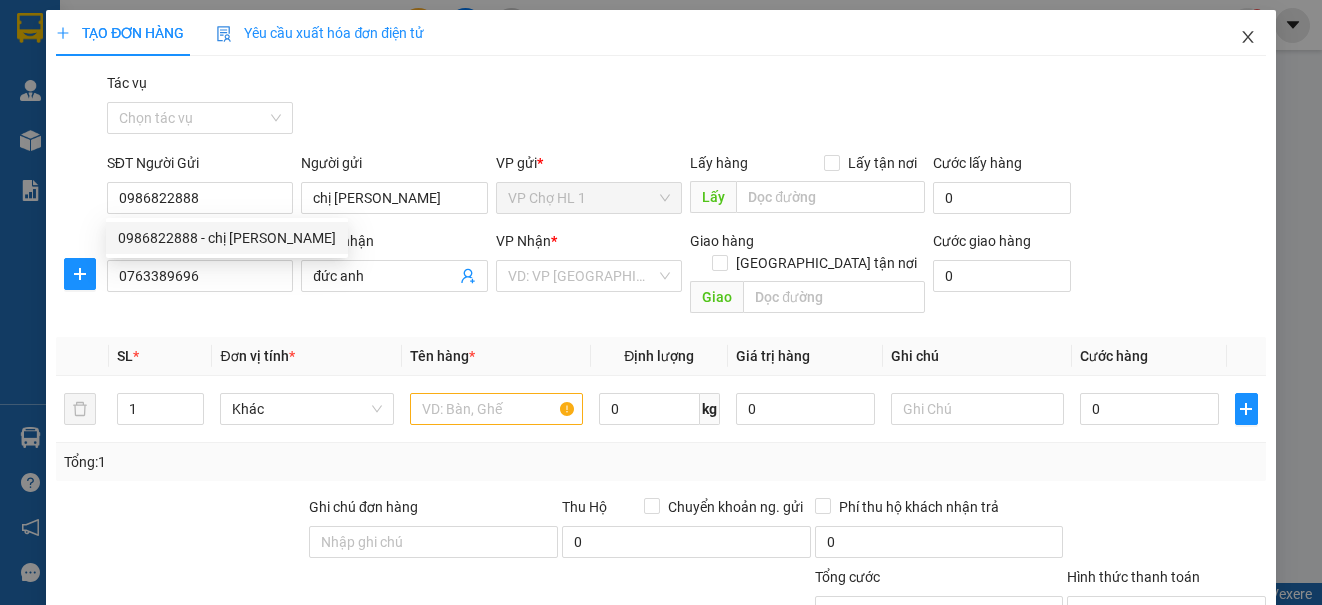 click 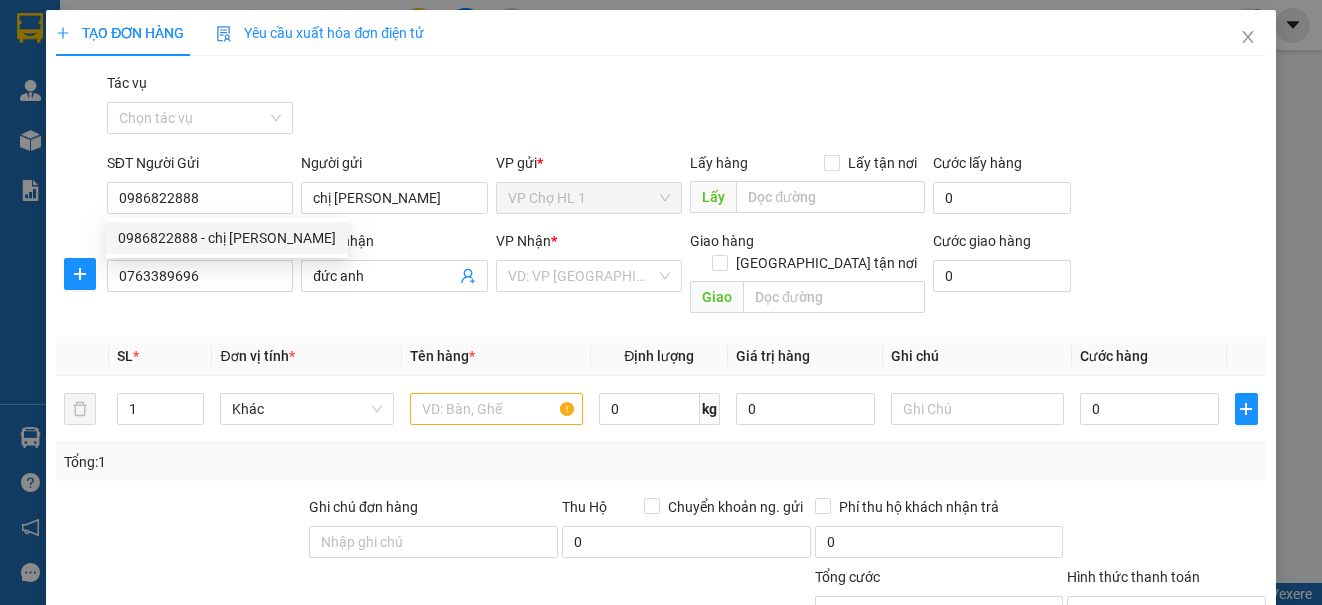 drag, startPoint x: 1233, startPoint y: 34, endPoint x: 207, endPoint y: 58, distance: 1026.2806 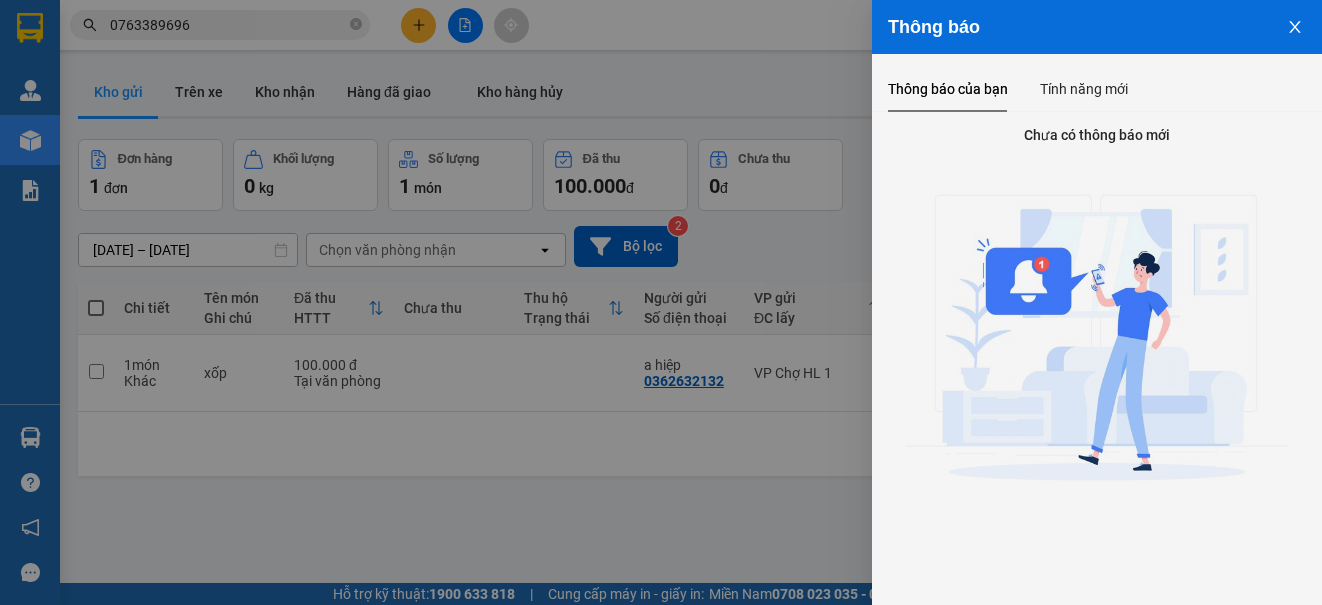 click at bounding box center (661, 302) 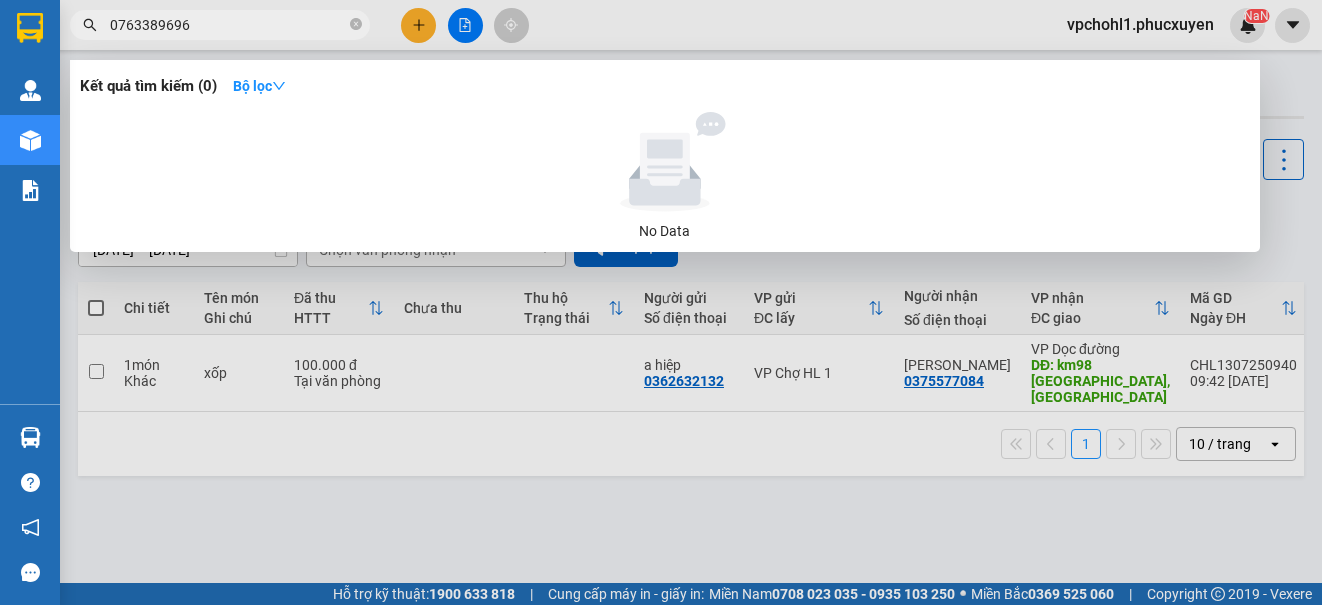 drag, startPoint x: 197, startPoint y: 21, endPoint x: 87, endPoint y: 18, distance: 110.0409 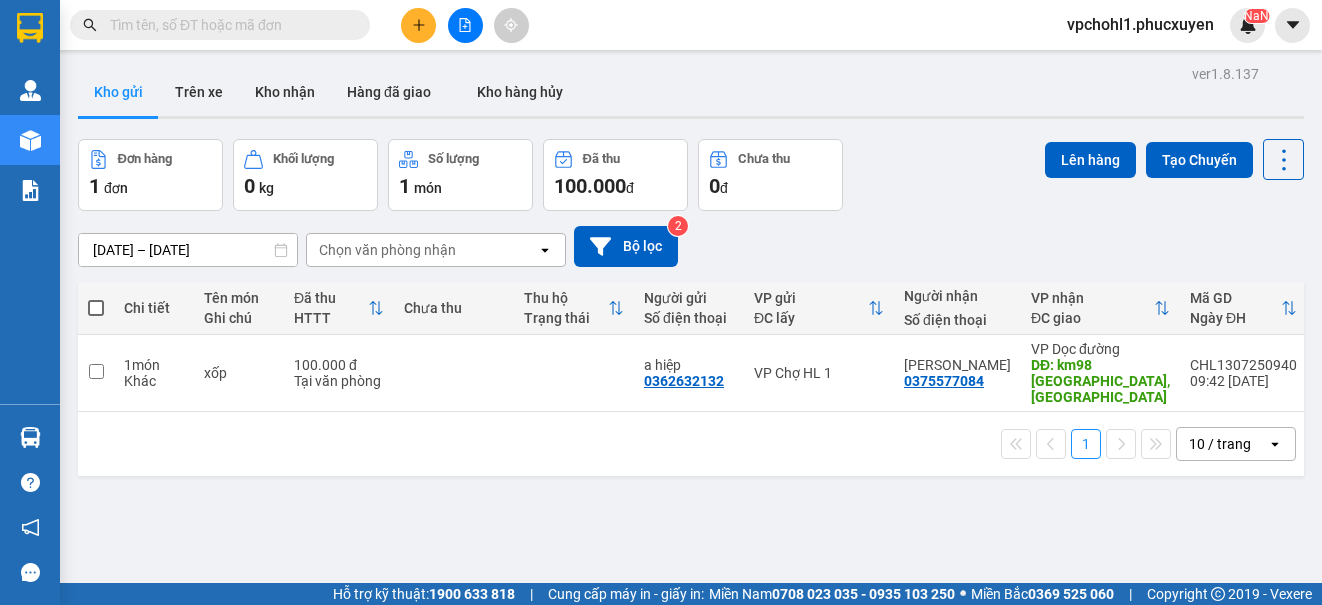paste on "0986822888" 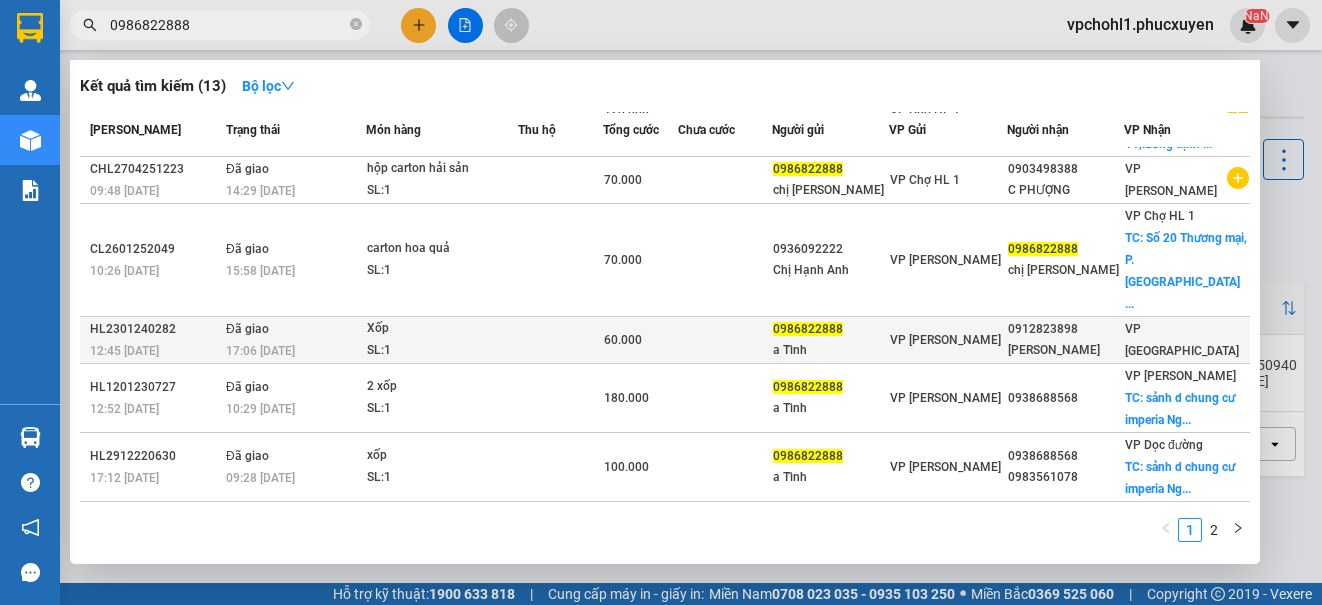 scroll, scrollTop: 0, scrollLeft: 0, axis: both 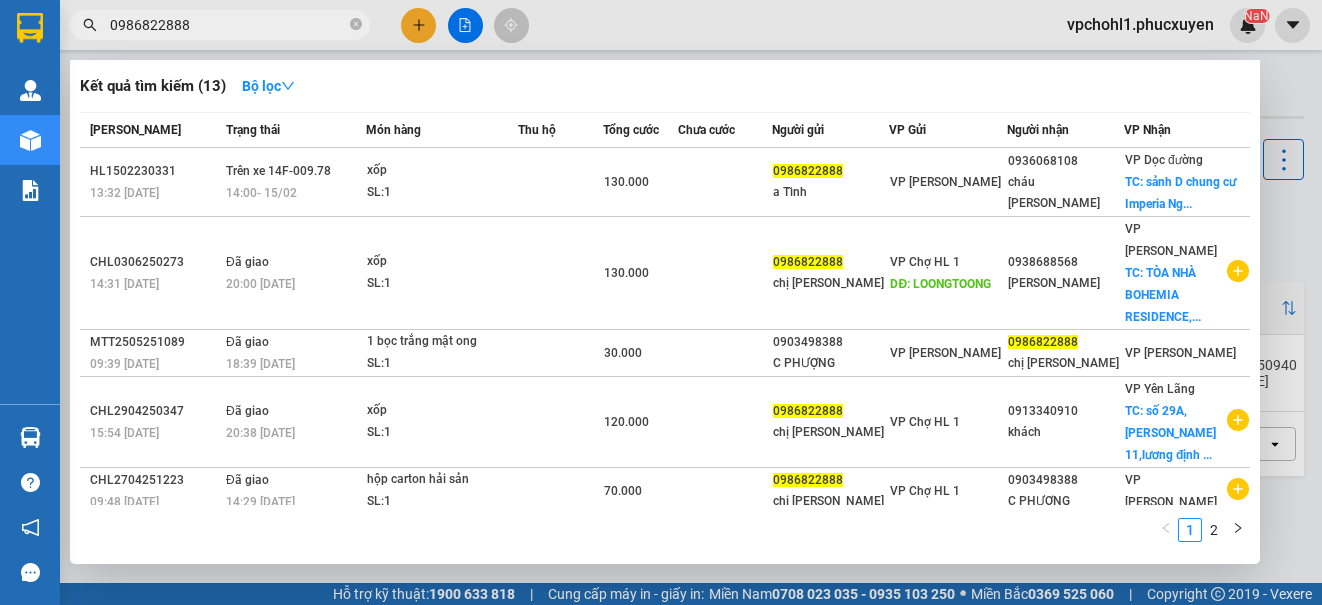 type on "0986822888" 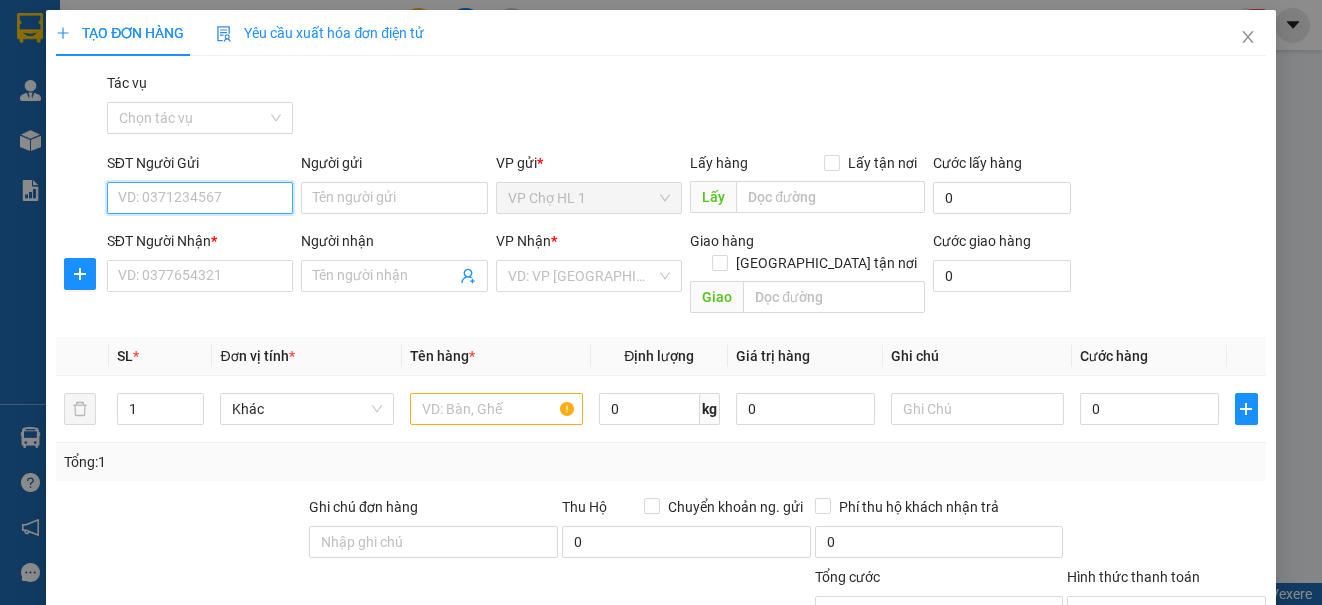 click on "SĐT Người Gửi" at bounding box center (200, 198) 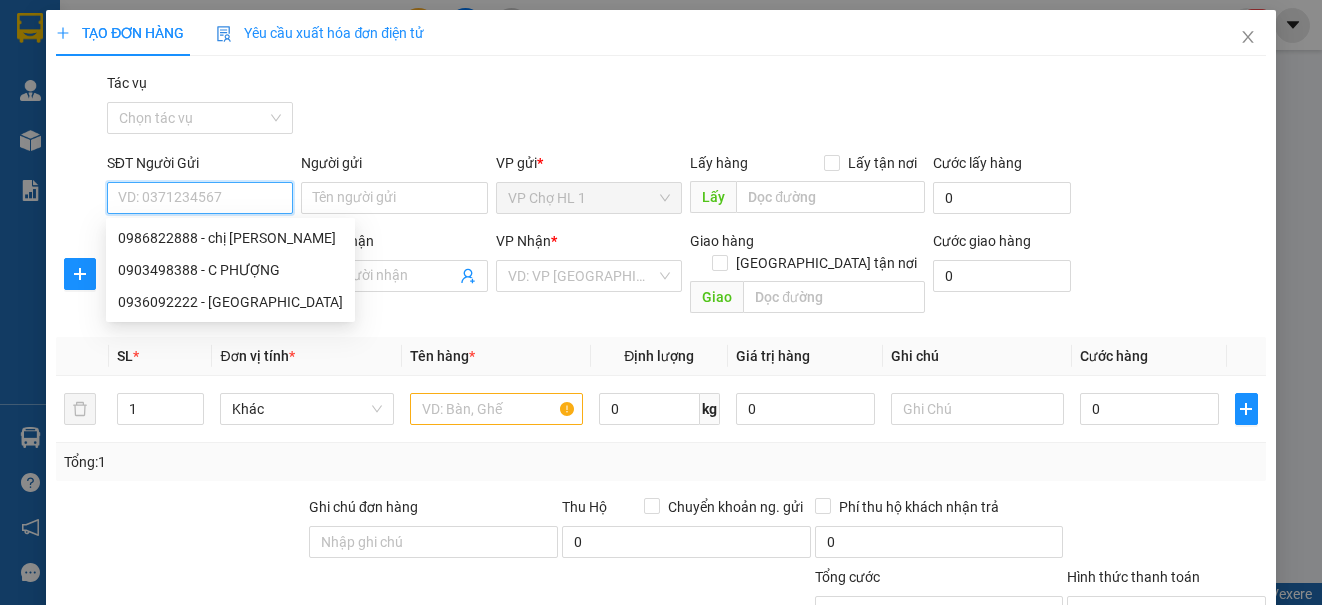 paste on "0986822888" 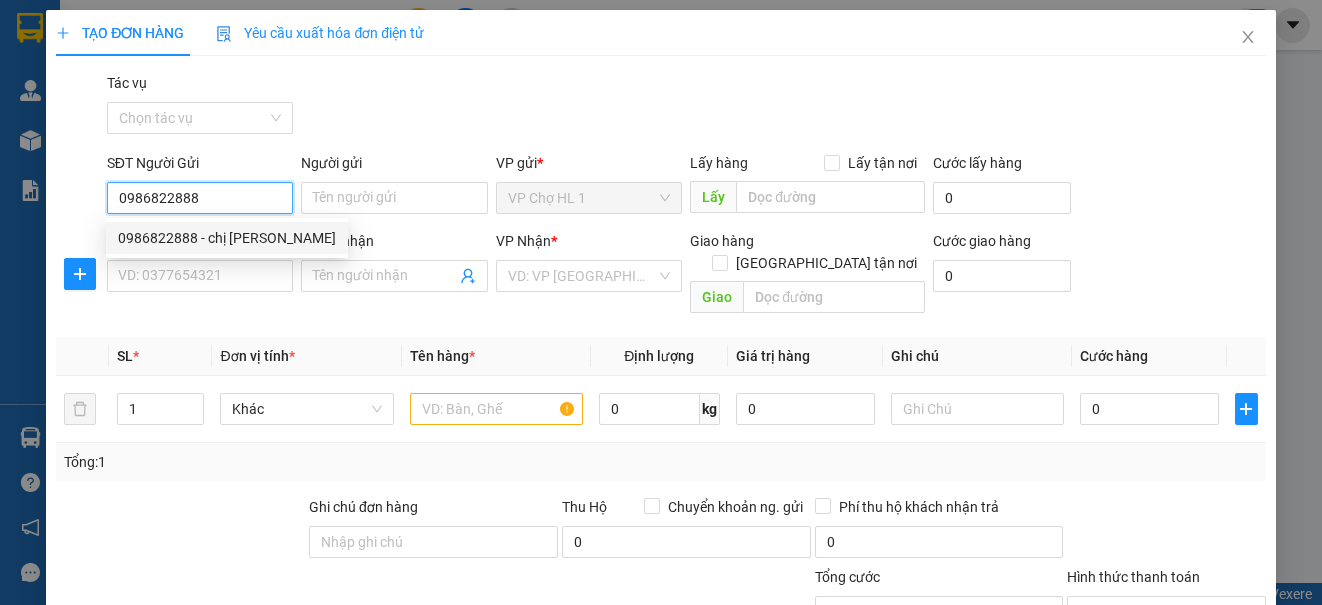 click on "0986822888 - chị [PERSON_NAME]" at bounding box center [227, 238] 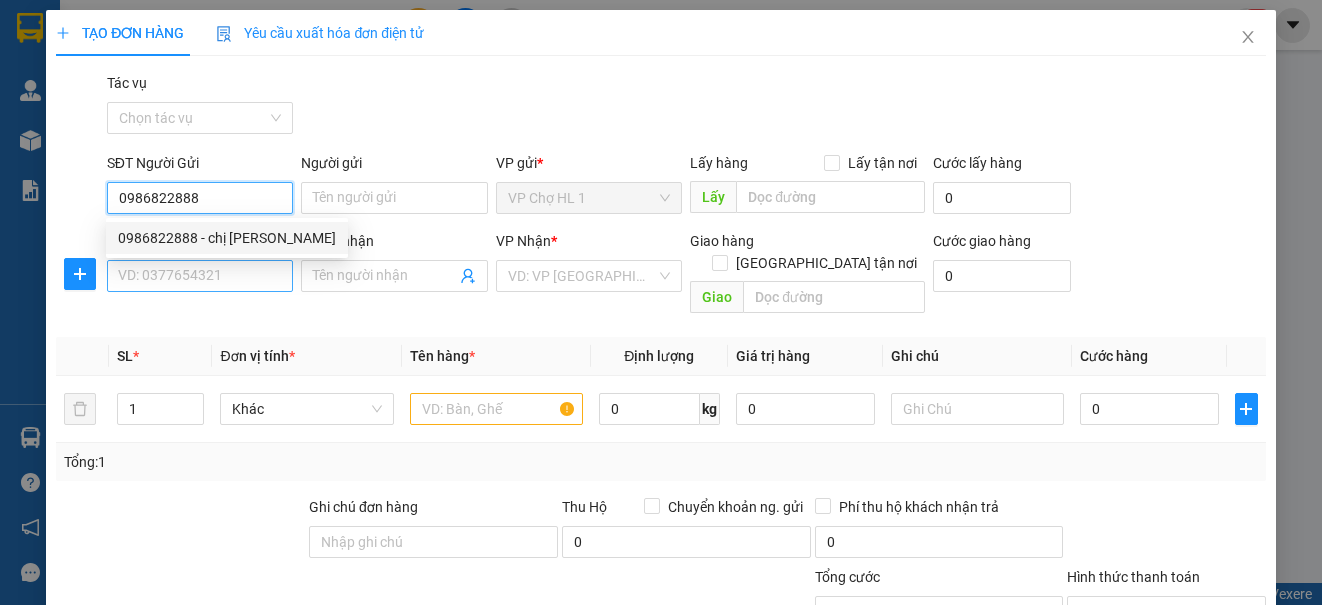 type on "chị [PERSON_NAME]" 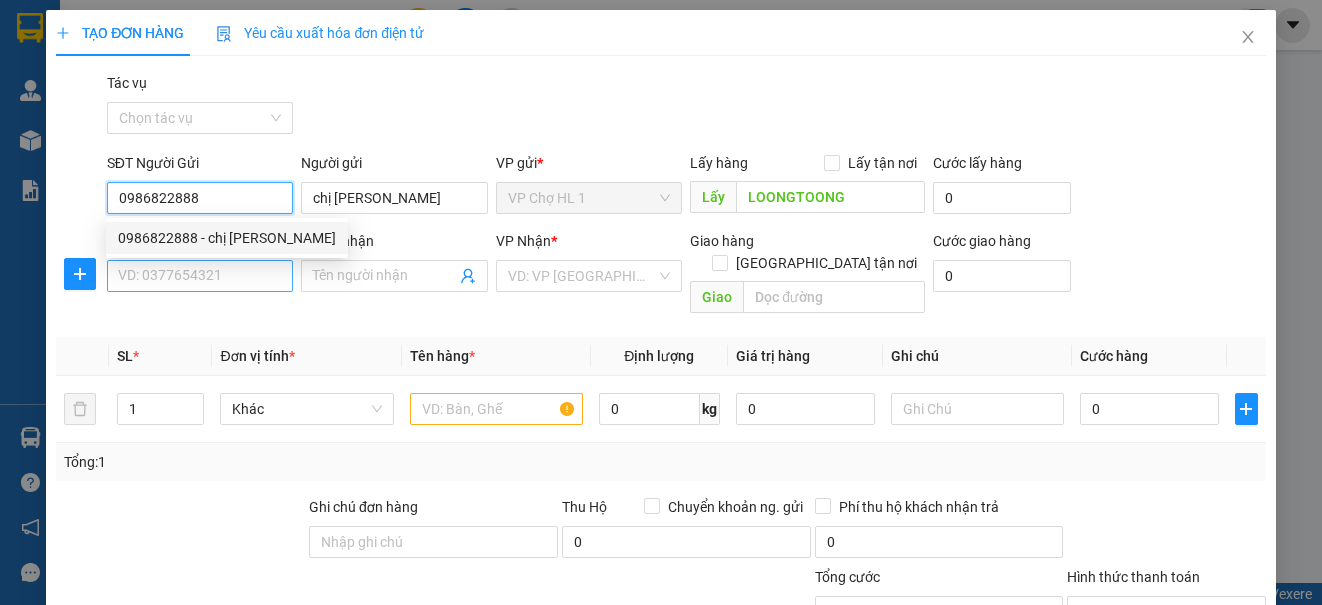 type on "0986822888" 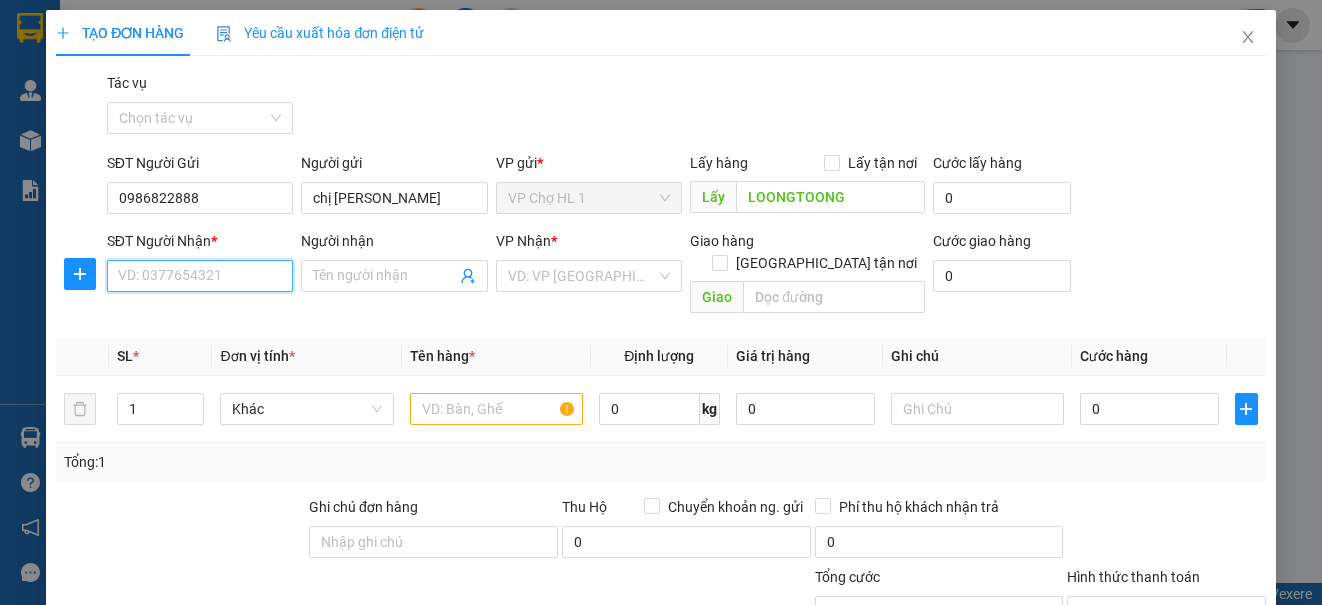 click on "SĐT Người Nhận  *" at bounding box center (200, 276) 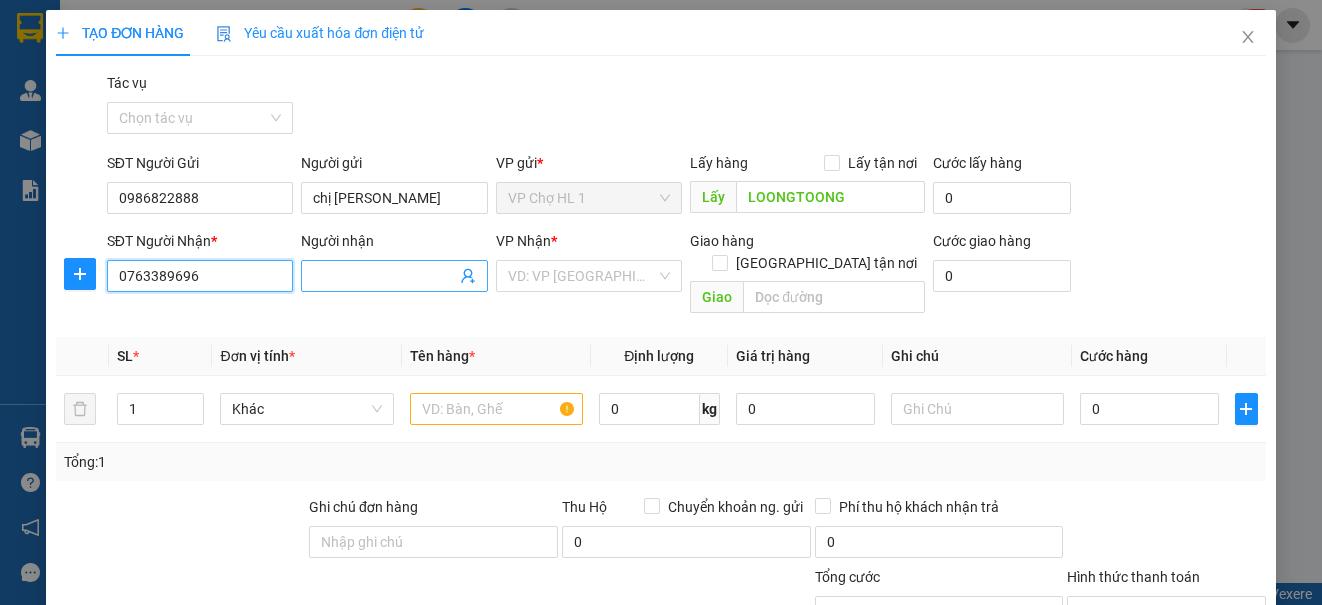 type on "0763389696" 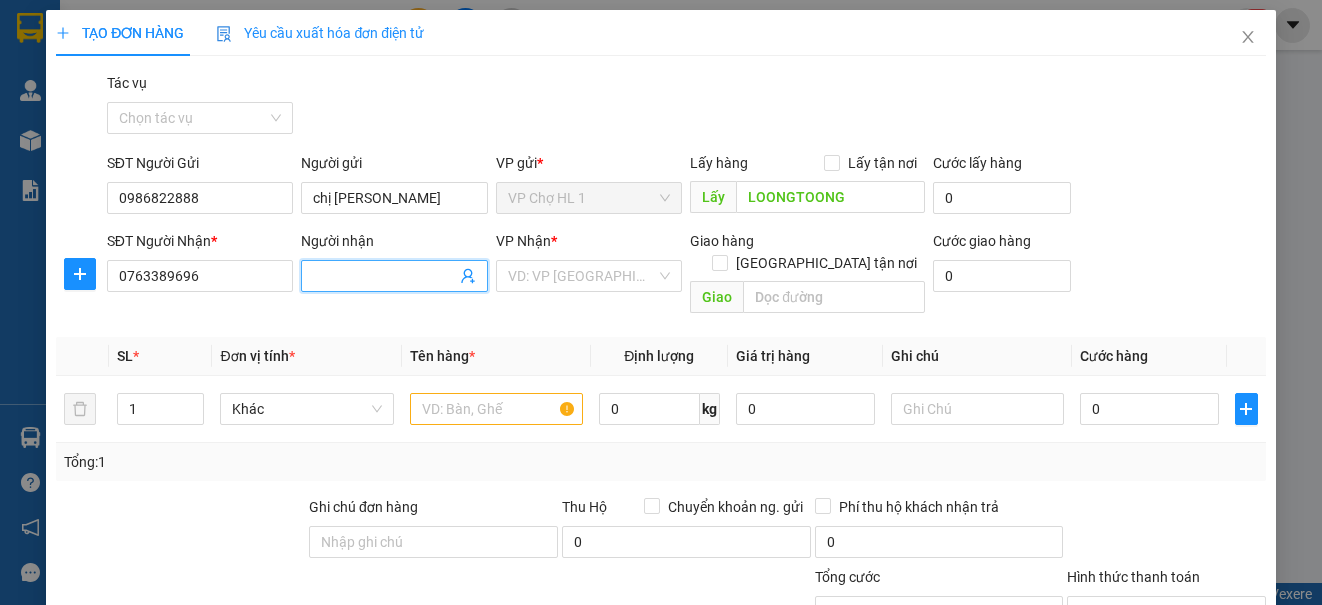 click on "Người nhận" at bounding box center [384, 276] 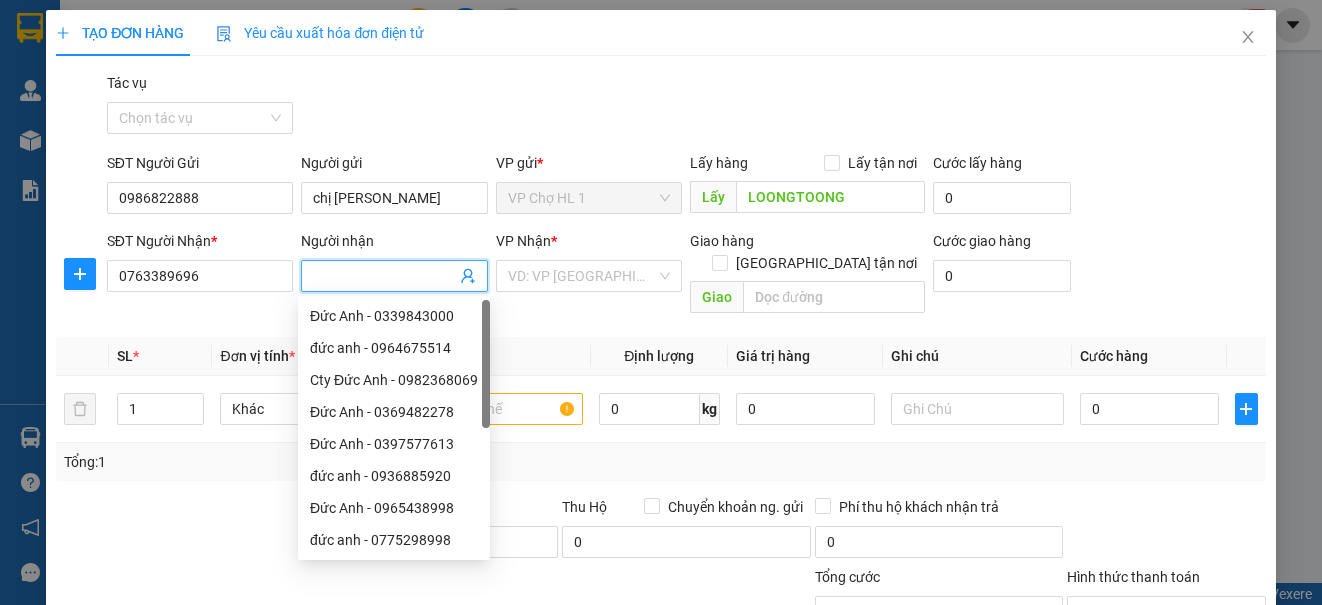 type on "d" 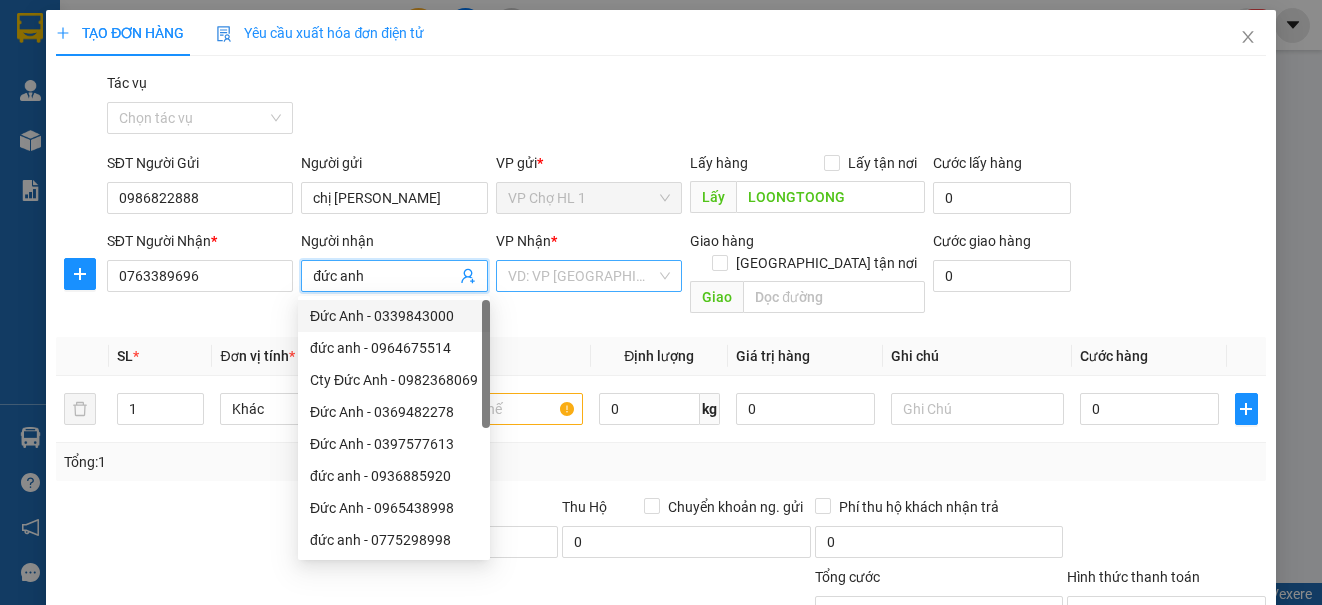 type on "đức anh" 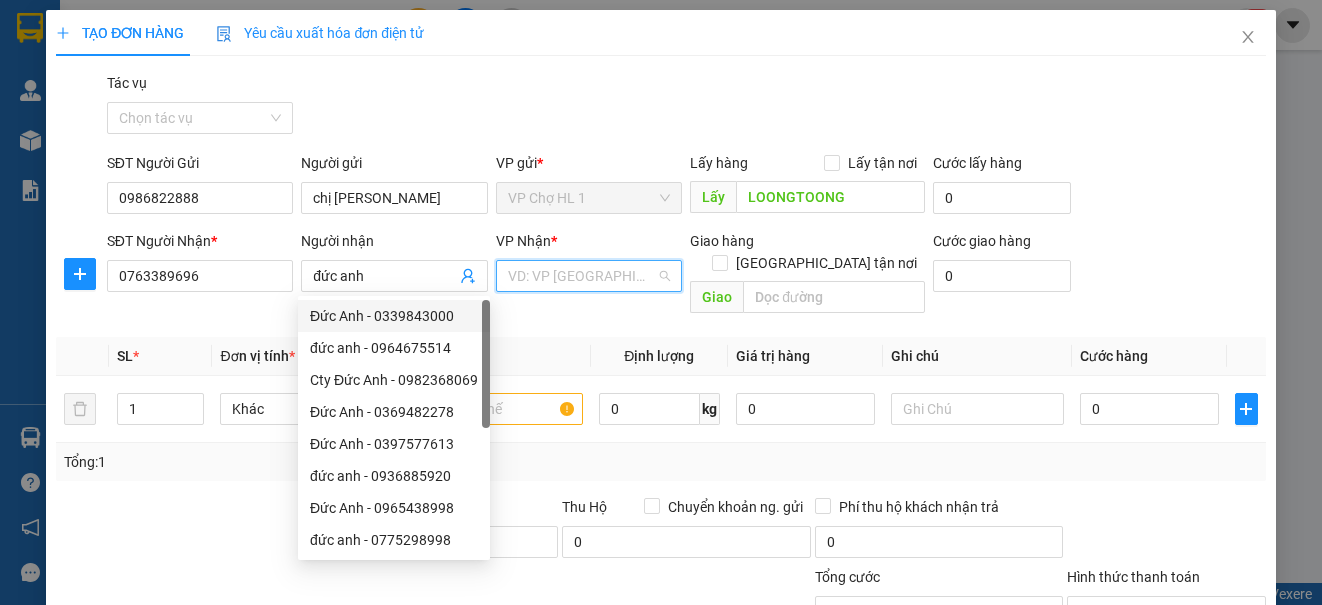 click at bounding box center [582, 276] 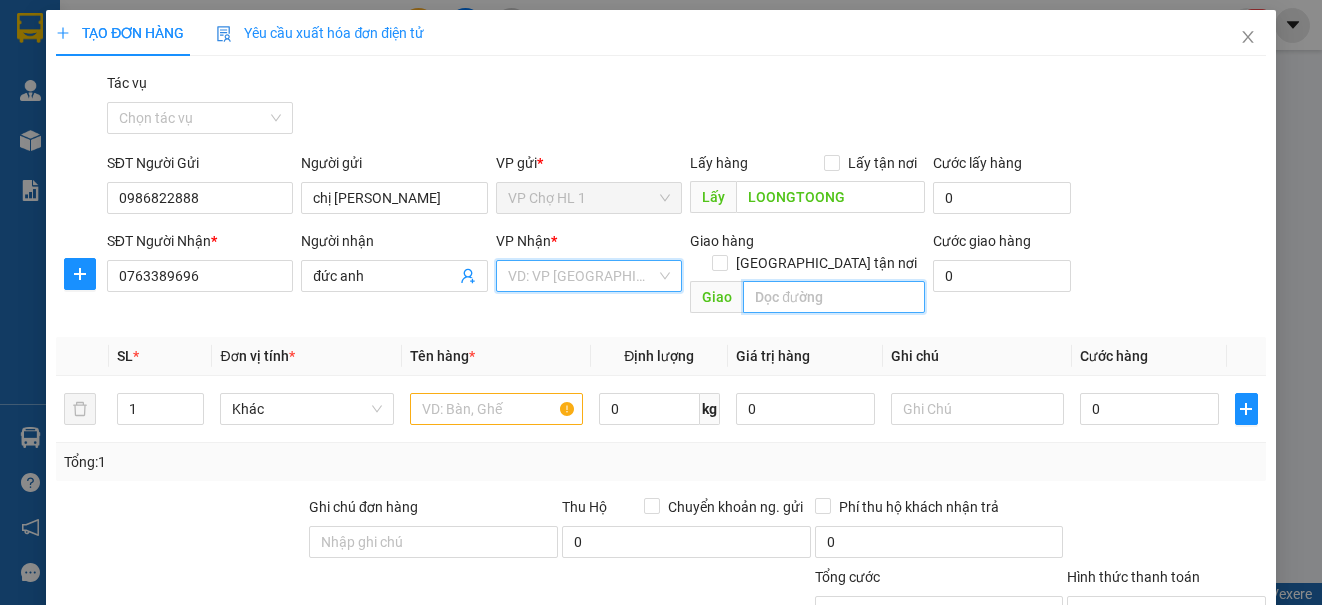click at bounding box center [834, 297] 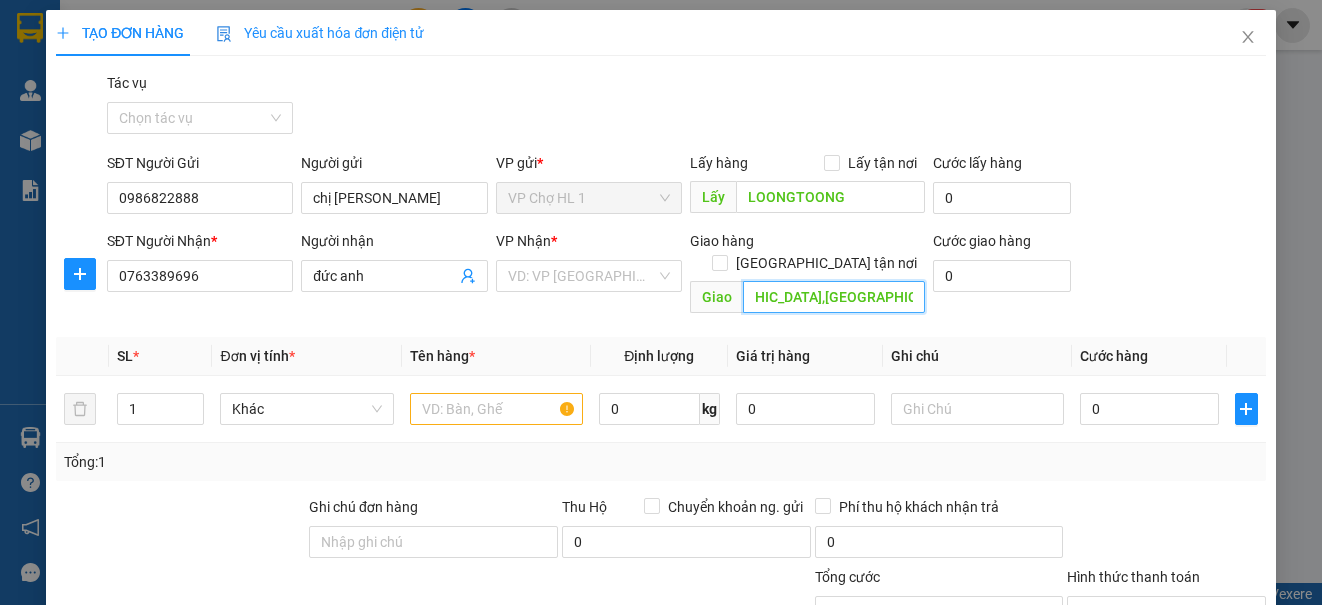scroll, scrollTop: 0, scrollLeft: 184, axis: horizontal 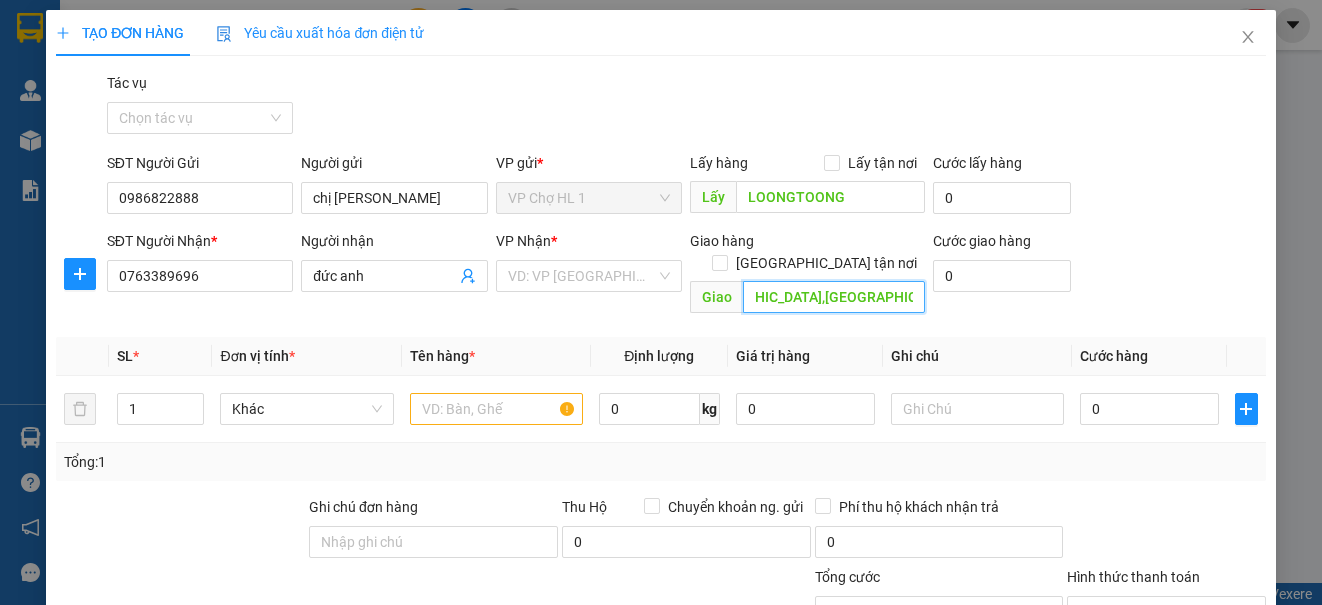 type on "sn17 ngõ 147 phố [GEOGRAPHIC_DATA],[GEOGRAPHIC_DATA],[GEOGRAPHIC_DATA],[GEOGRAPHIC_DATA]" 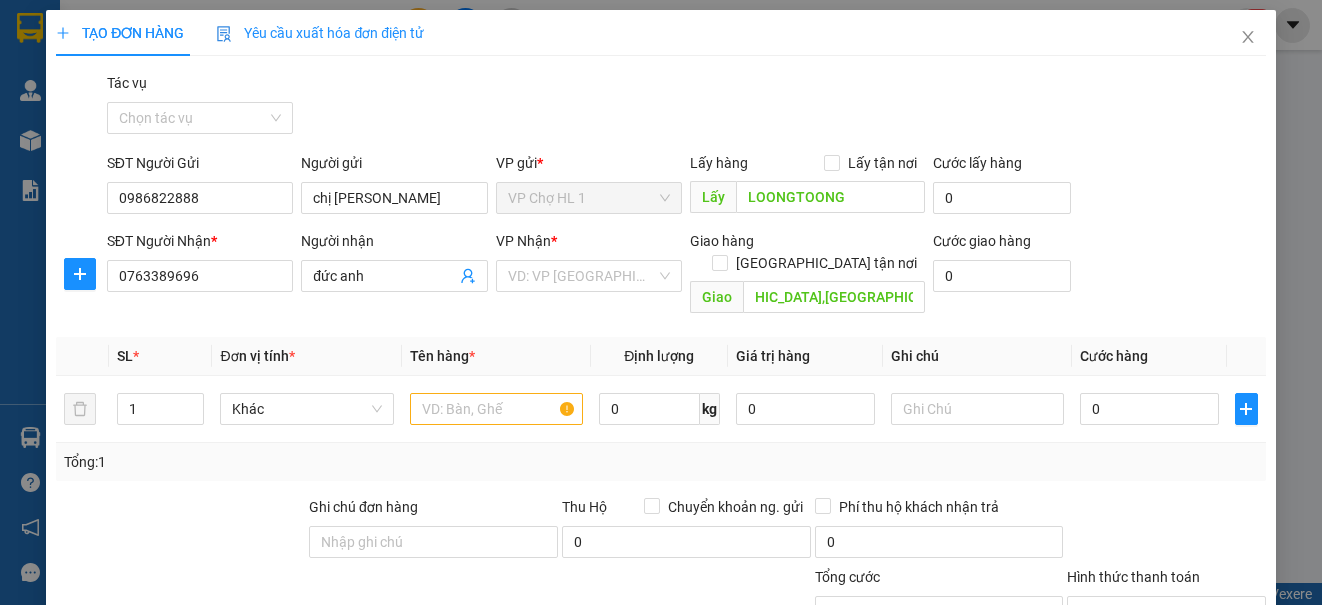 click on "SĐT Người Nhận  * 0763389696 Người nhận đức anh VP Nhận  * VD: VP [GEOGRAPHIC_DATA] Giao hàng Giao tận nơi Giao sn17 ngõ 147 phố triều khúc,[GEOGRAPHIC_DATA],[GEOGRAPHIC_DATA],[GEOGRAPHIC_DATA] Cước giao hàng 0" at bounding box center (686, 276) 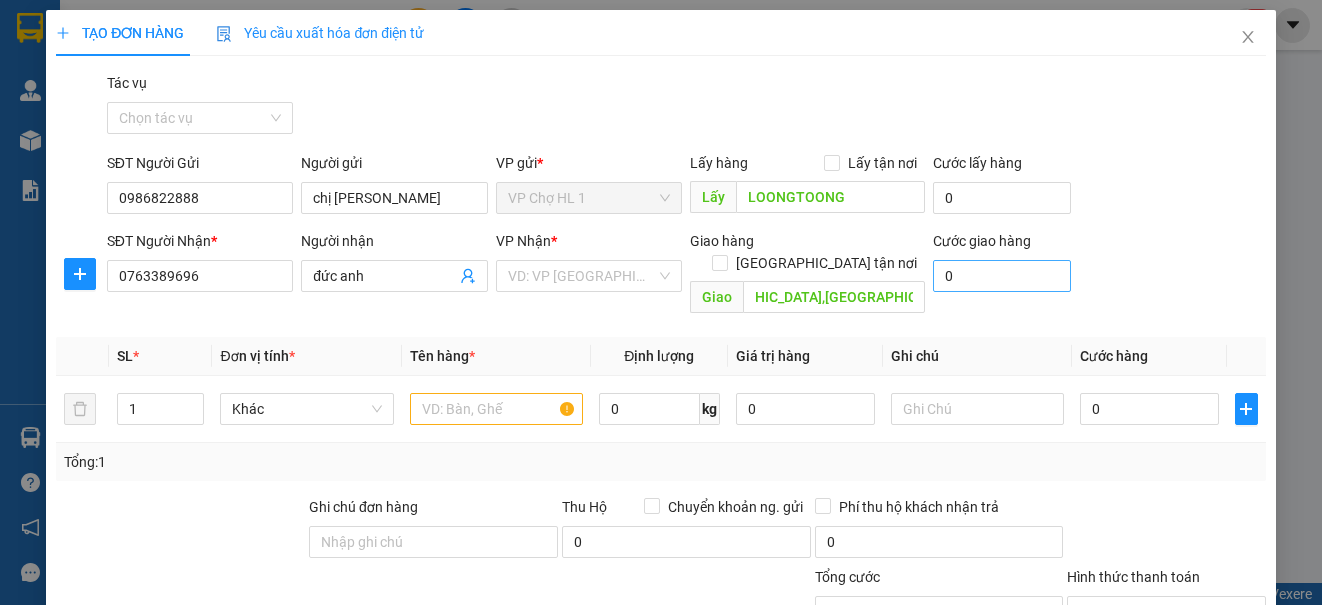 scroll, scrollTop: 0, scrollLeft: 0, axis: both 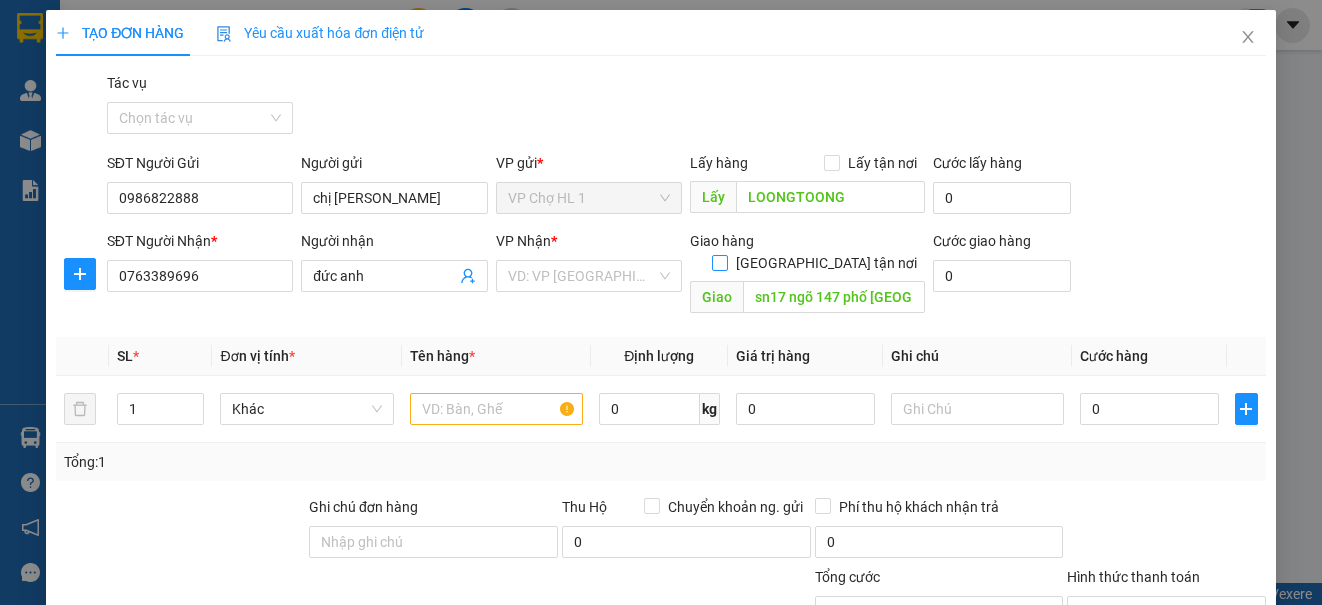 click on "[GEOGRAPHIC_DATA] tận nơi" at bounding box center (719, 262) 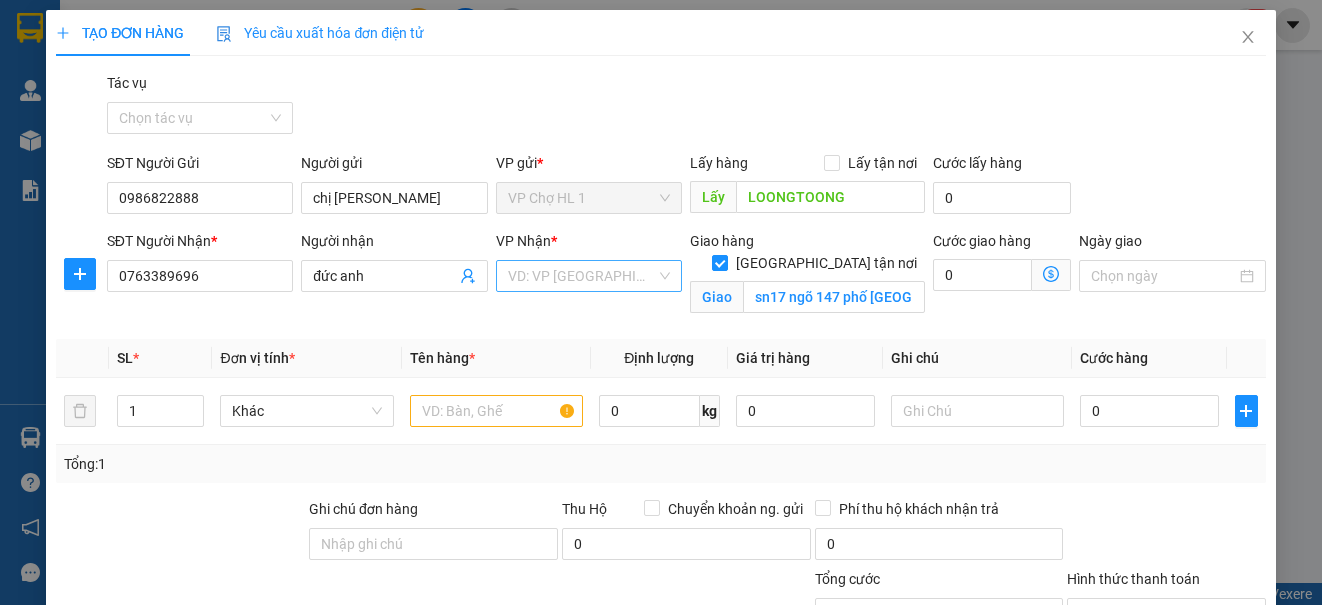 click at bounding box center (582, 276) 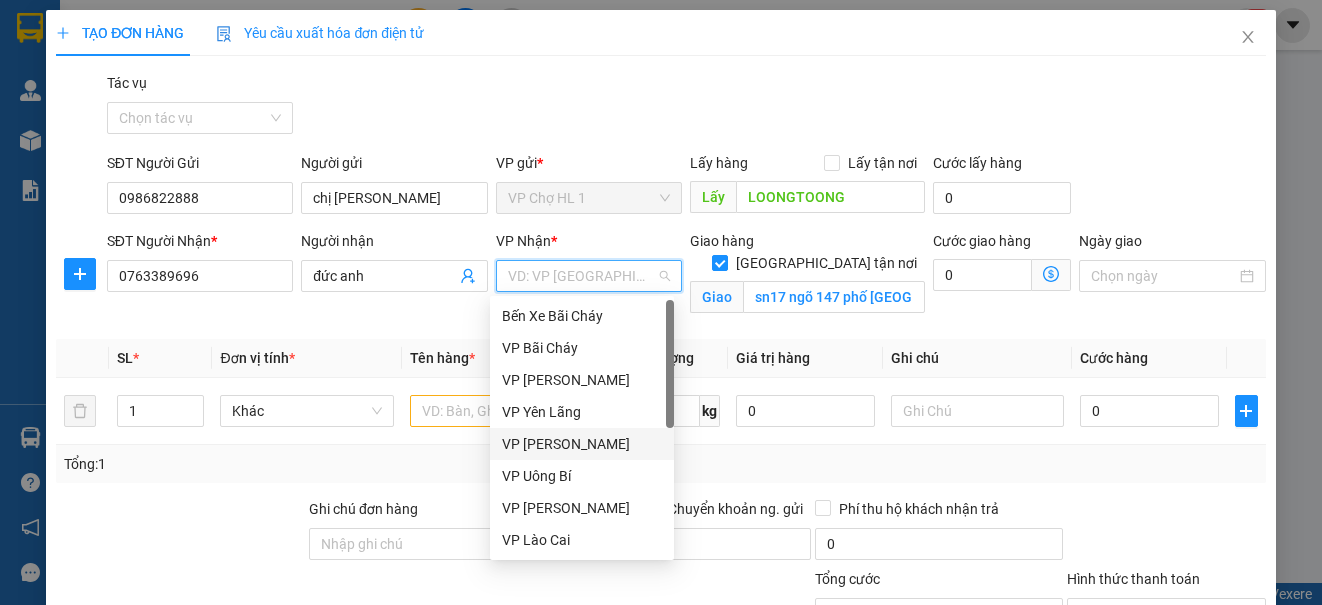 click on "VP [PERSON_NAME]" at bounding box center [582, 444] 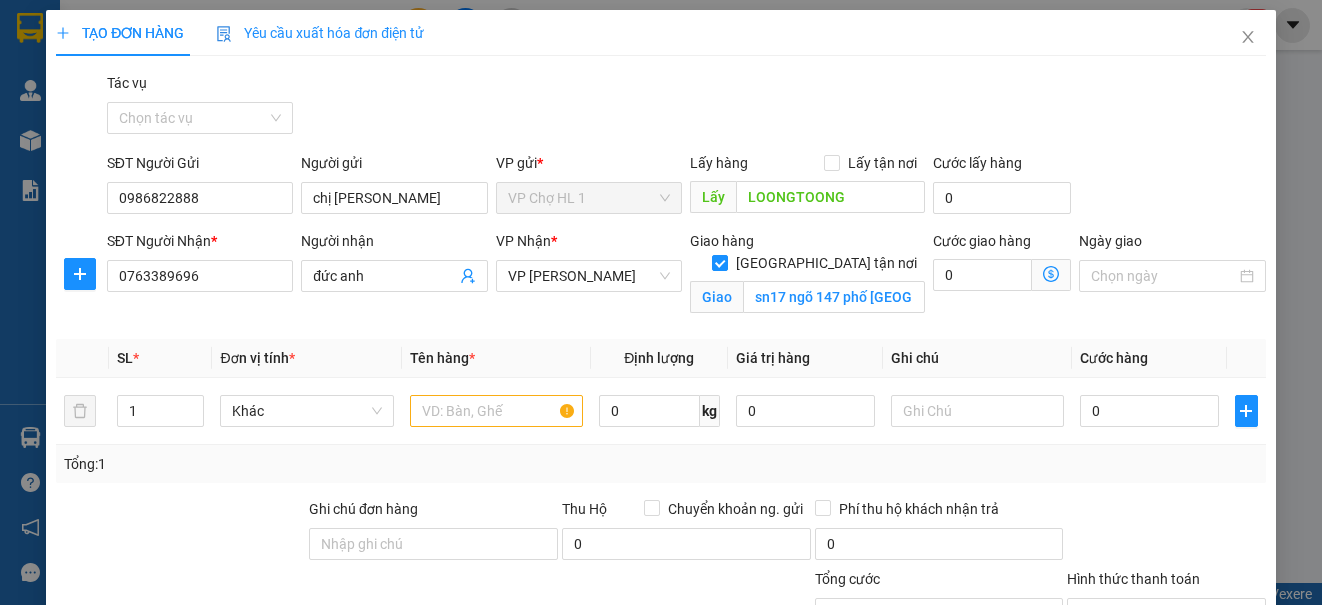 click 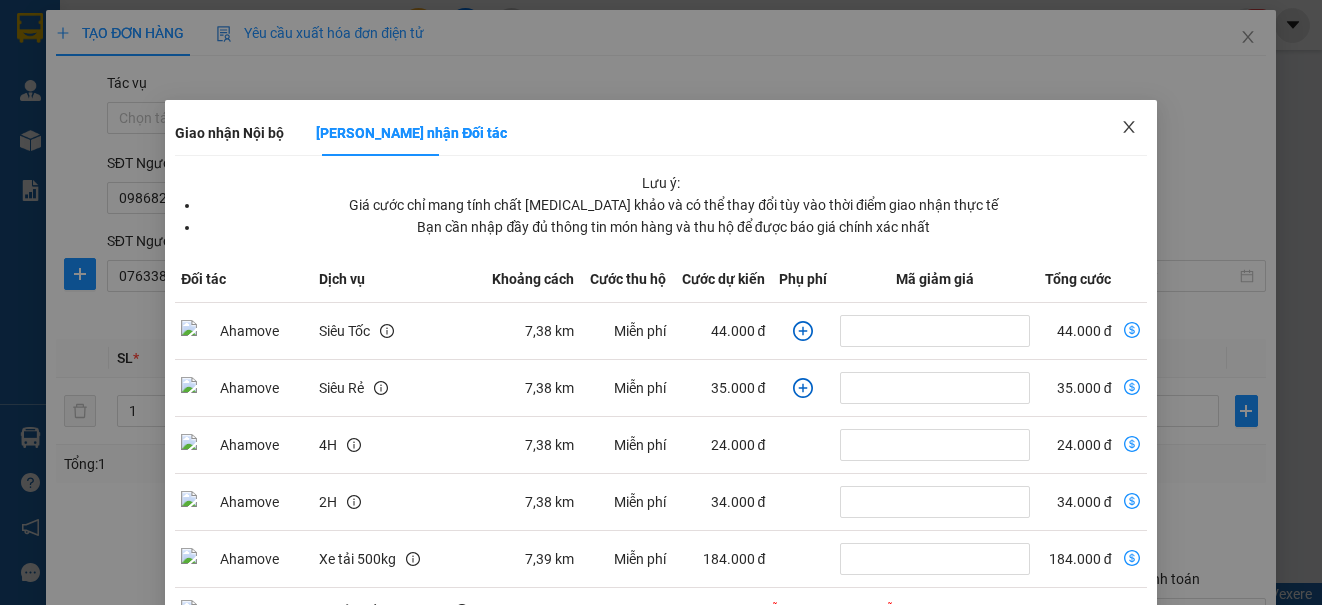 click 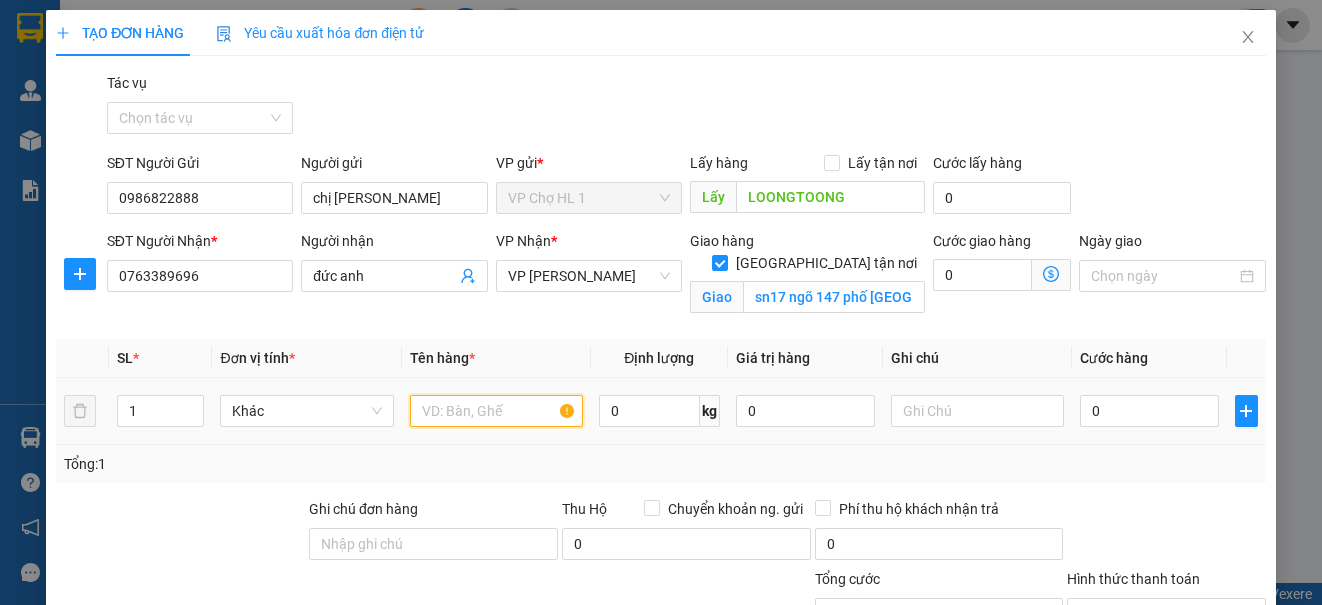 click at bounding box center [496, 411] 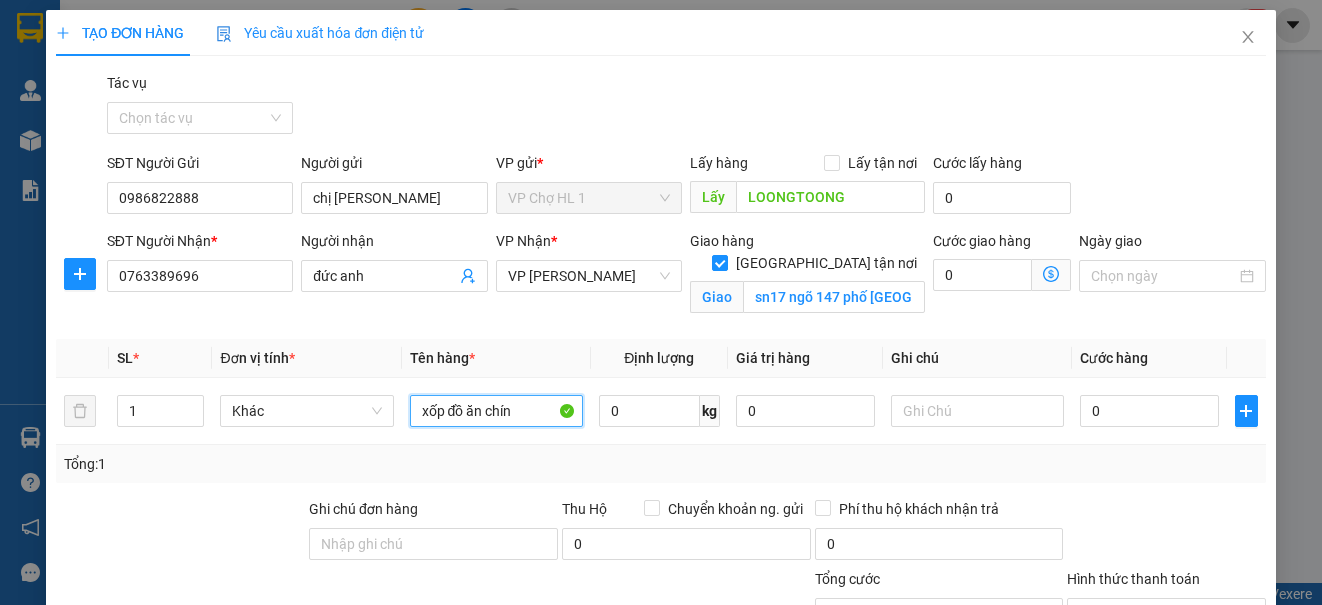 type on "xốp đồ ăn chín" 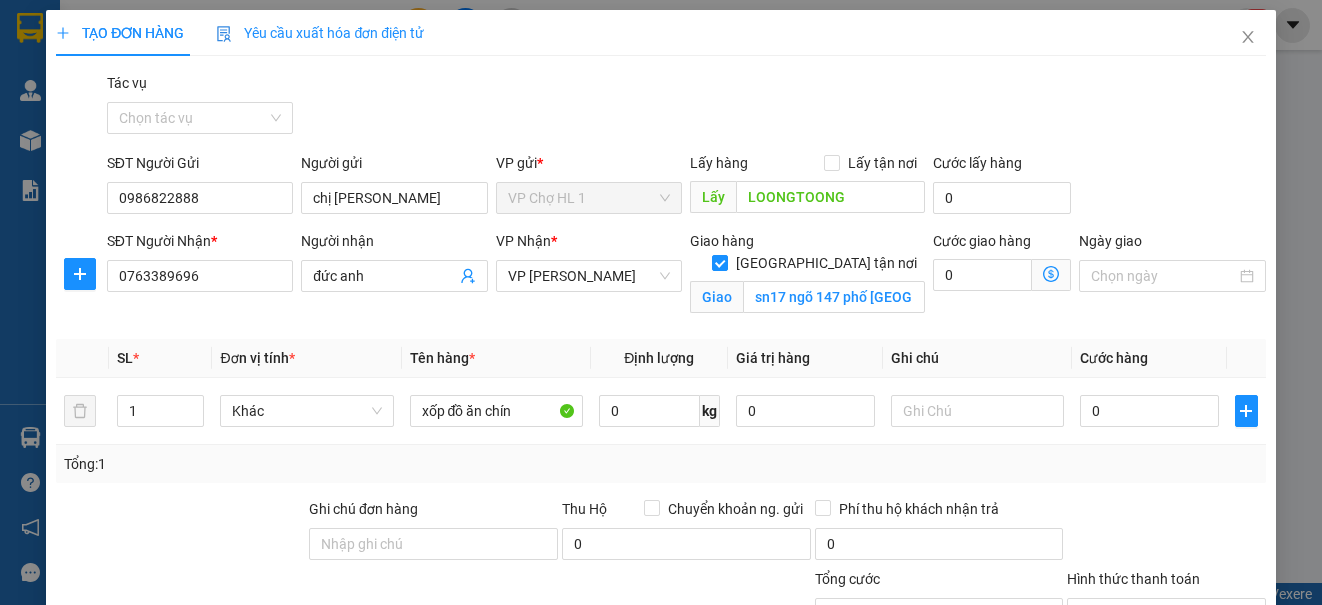 click on "SĐT Người Gửi 0986822888 Người gửi chị [PERSON_NAME] VP gửi  * VP Chợ HL 1 Lấy hàng Lấy tận nơi Lấy LOONGTOONG Cước lấy hàng 0" at bounding box center [686, 187] 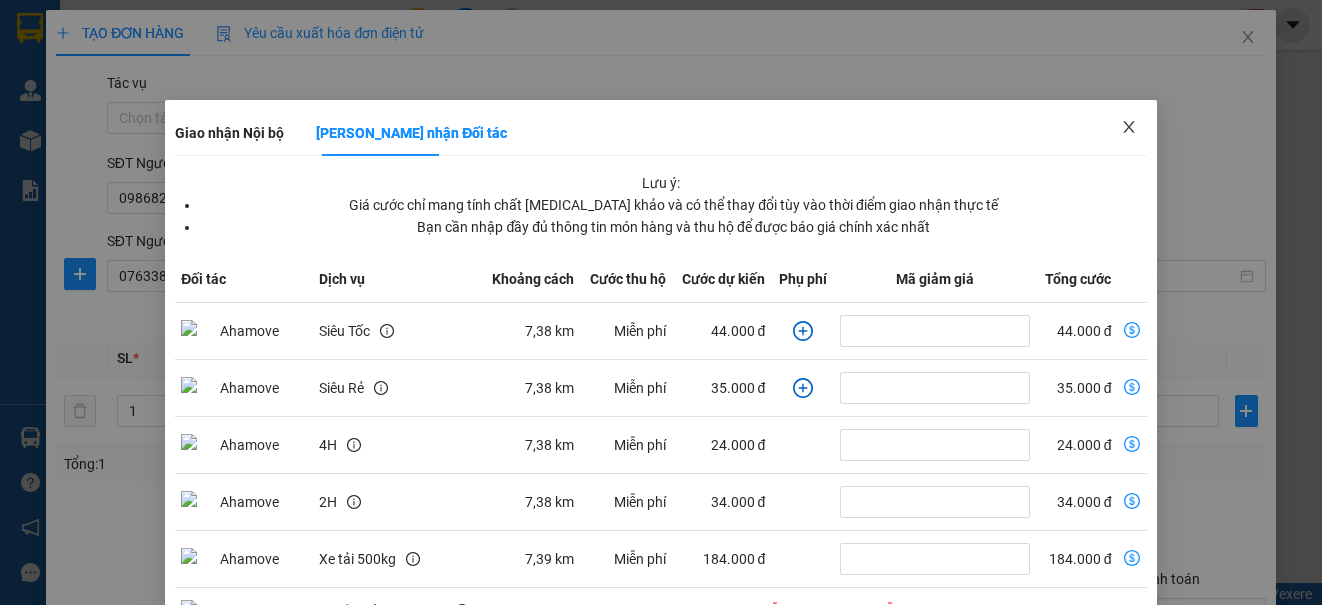click 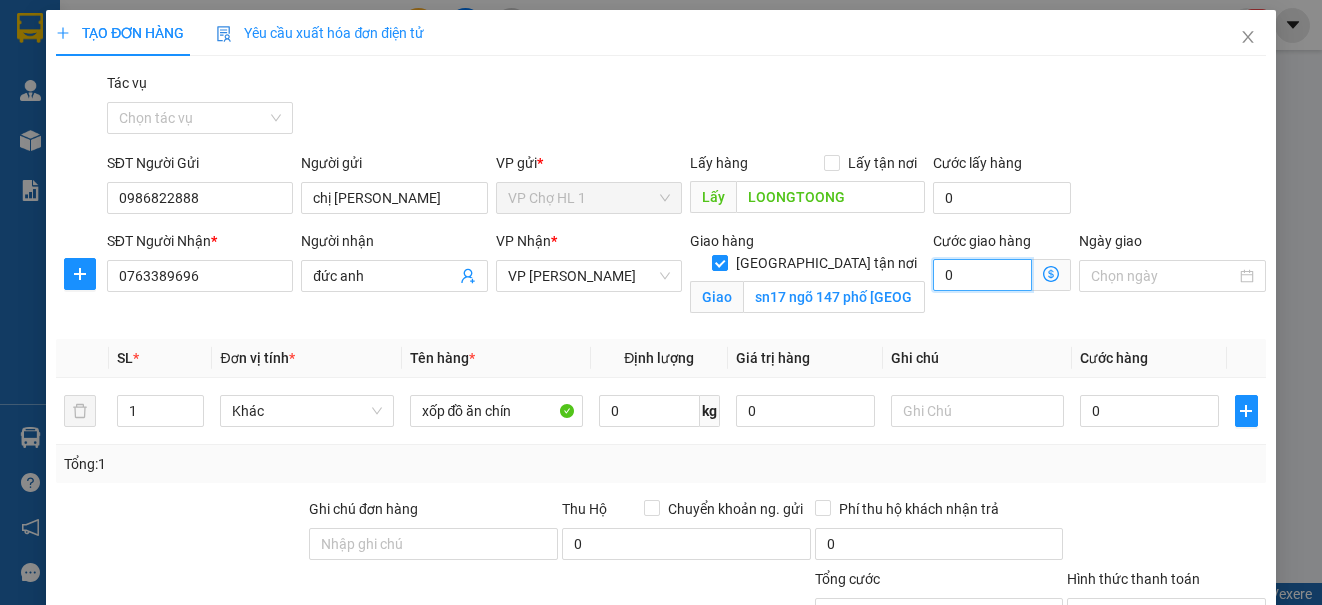 click on "0" at bounding box center (982, 275) 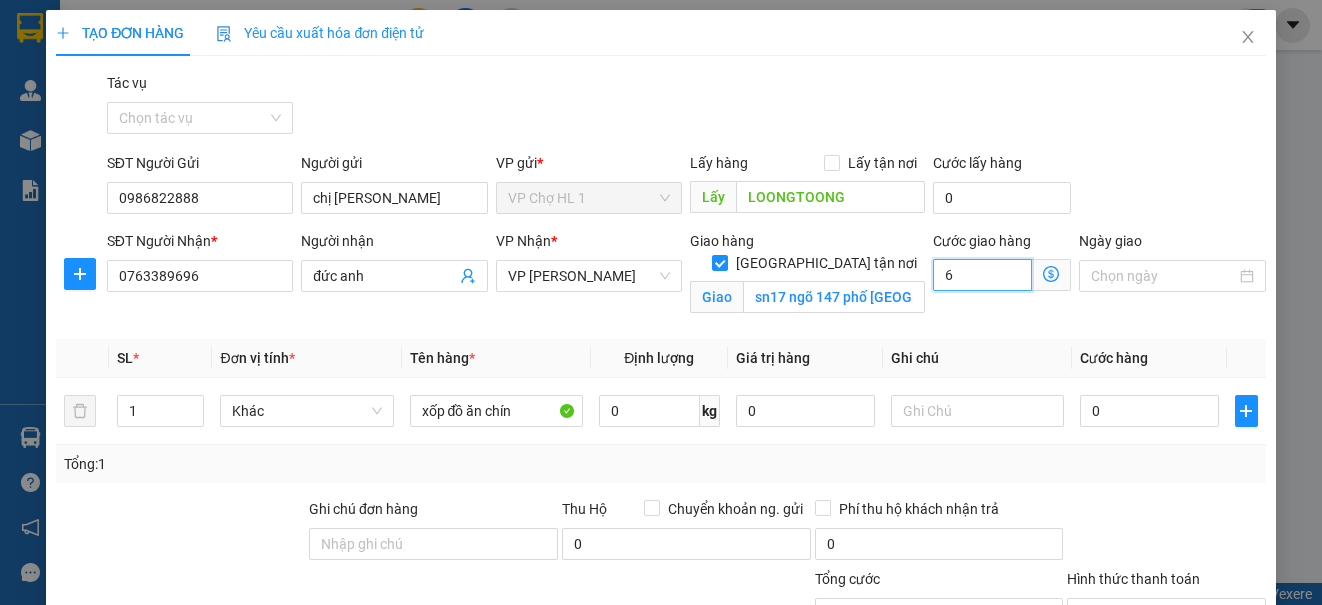 type on "60" 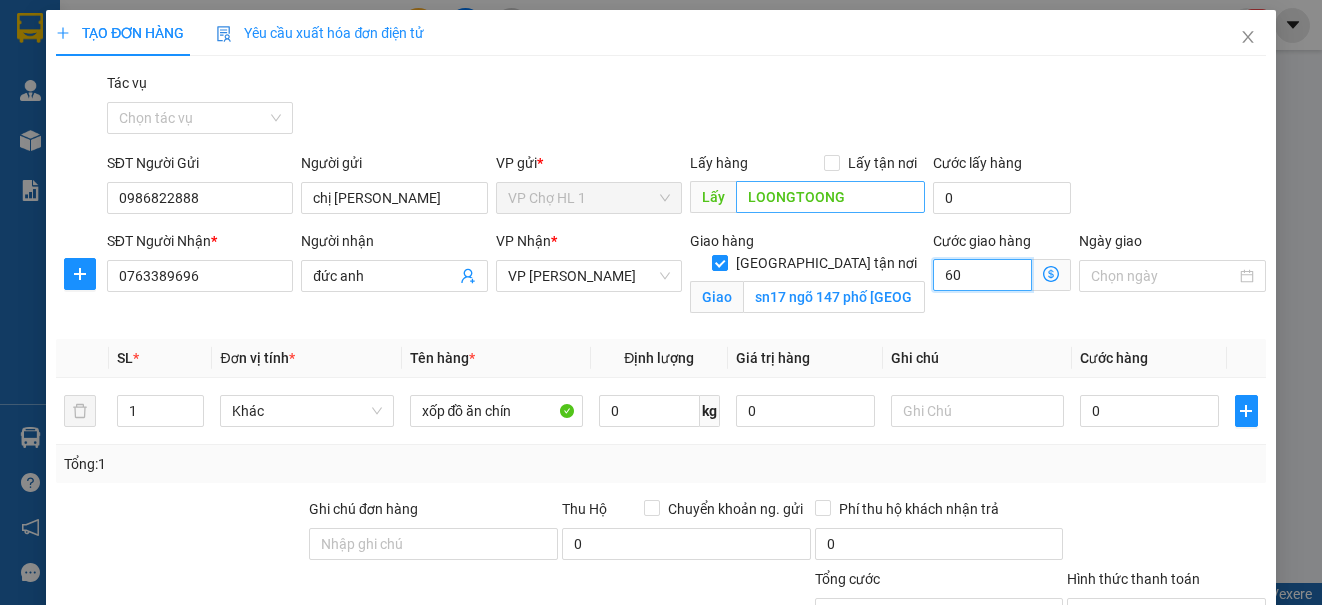 type on "60" 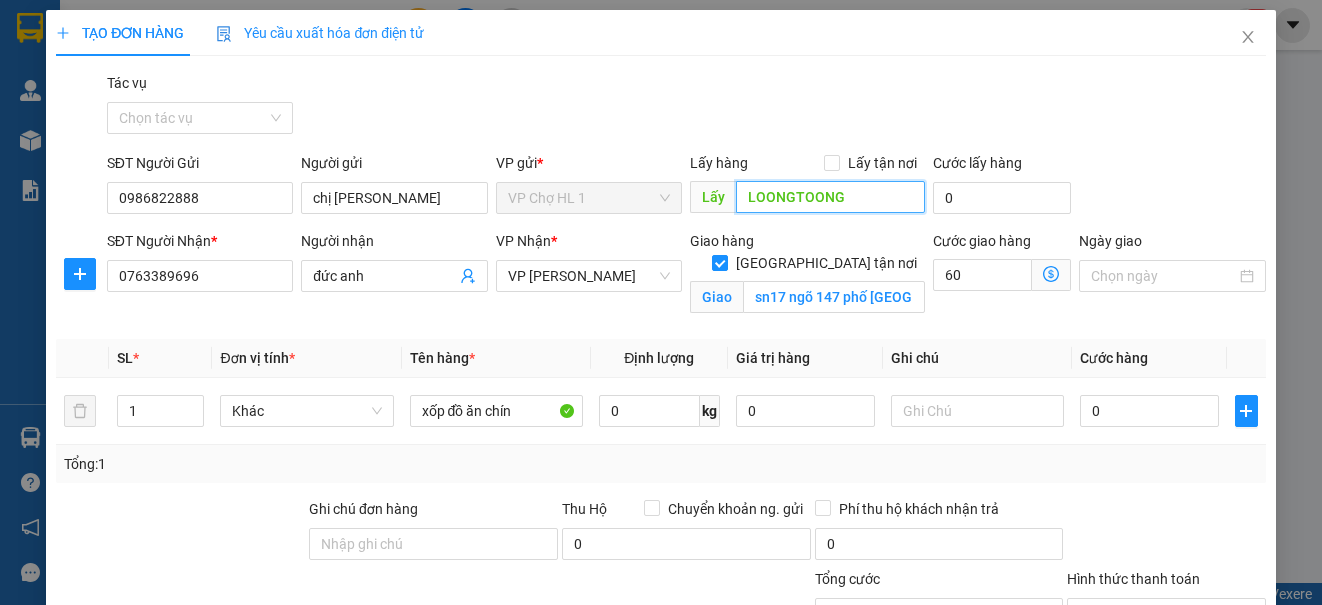 type on "60.000" 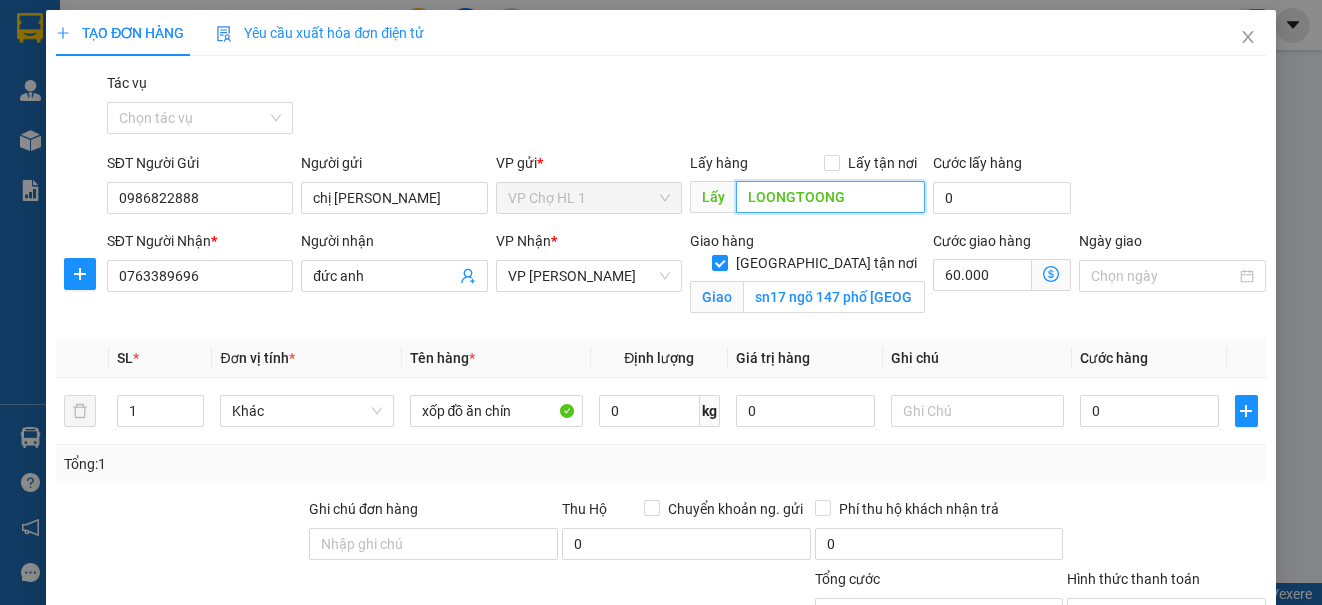 click on "LOONGTOONG" at bounding box center [830, 197] 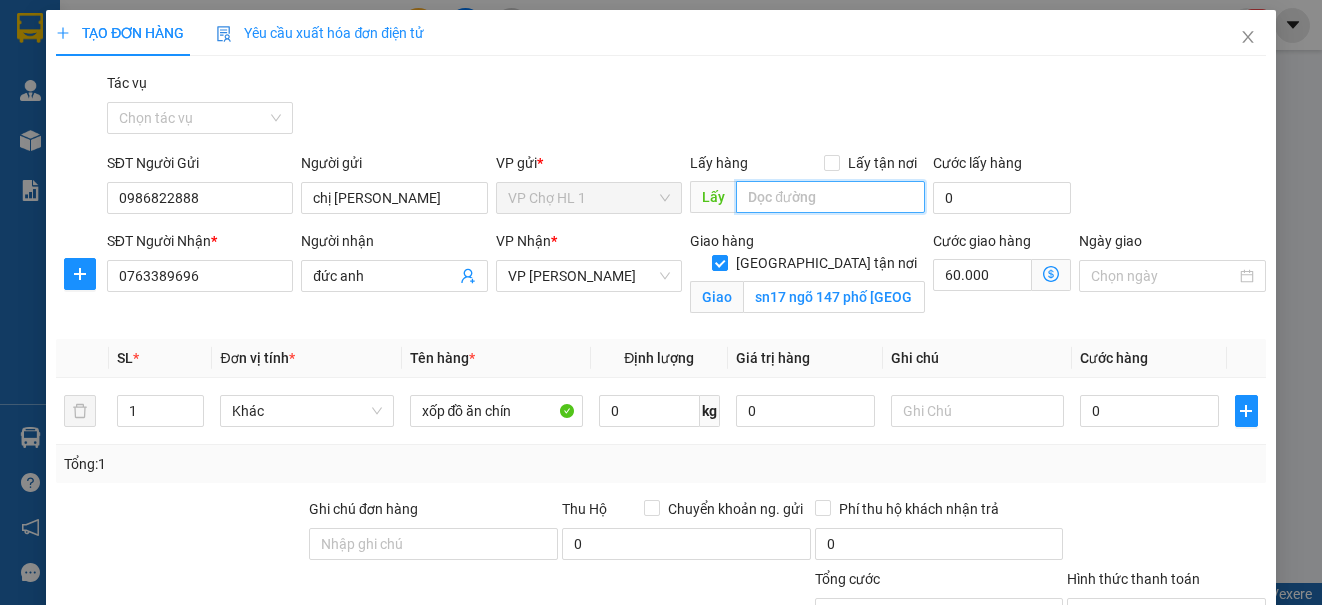 type 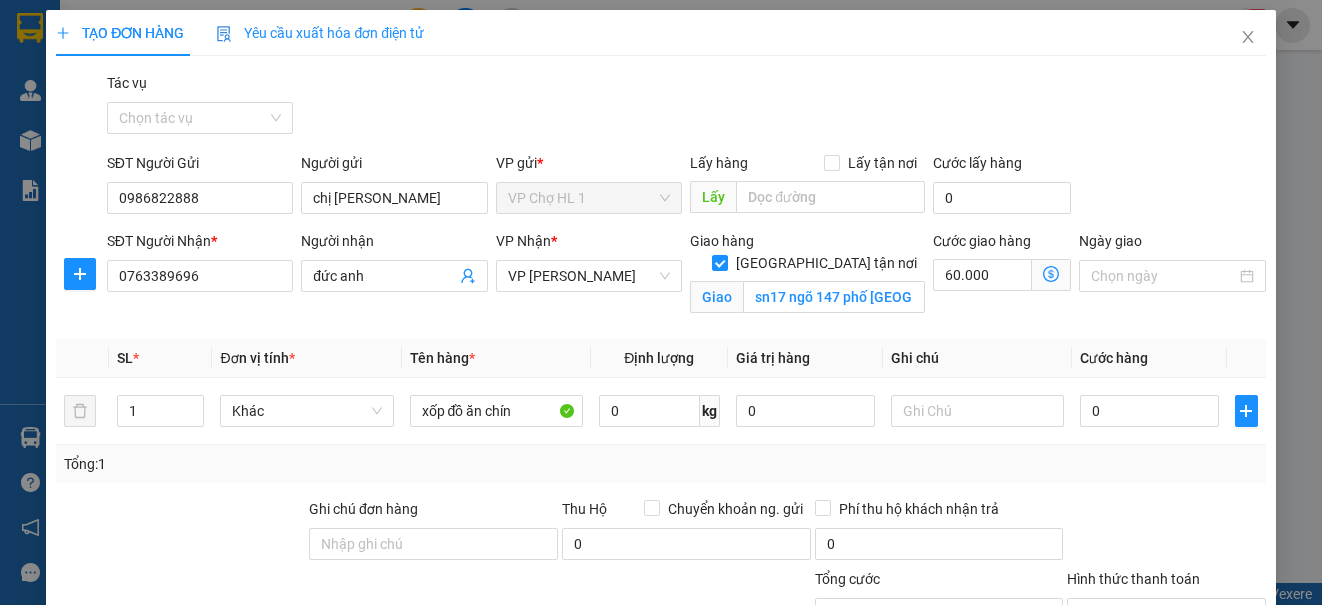 click on "SĐT Người Gửi 0986822888 Người gửi chị [PERSON_NAME] VP gửi  * VP Chợ HL 1 Lấy hàng Lấy tận nơi Lấy Cước lấy hàng 0" at bounding box center [686, 187] 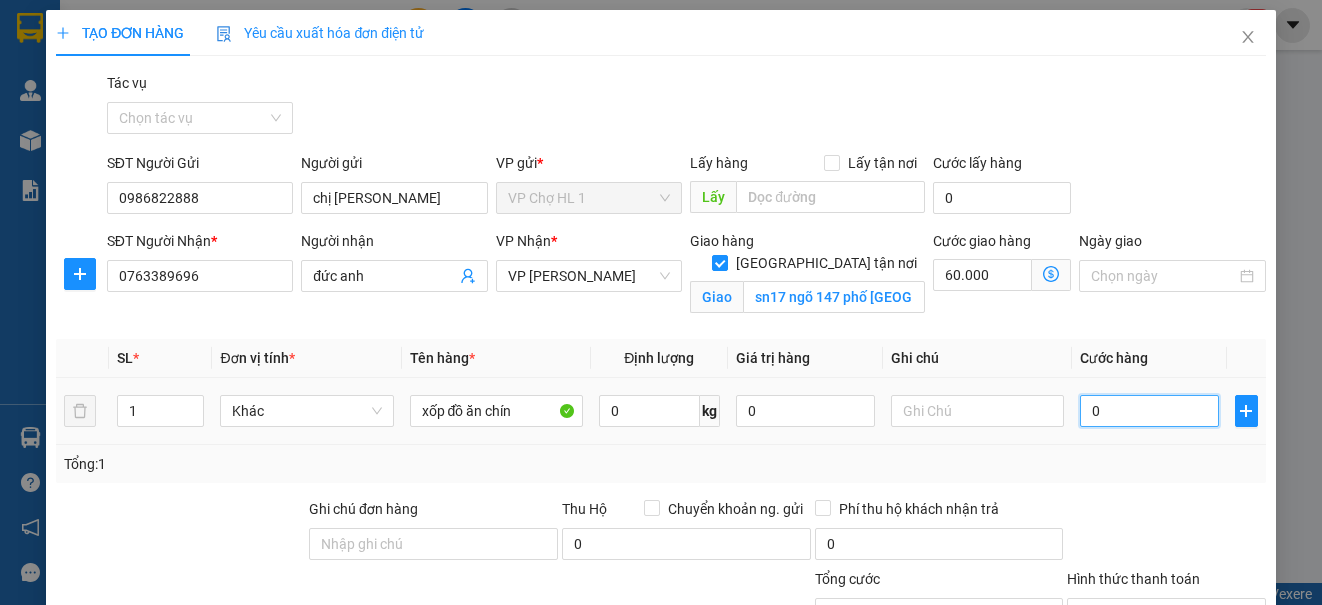 click on "0" at bounding box center (1149, 411) 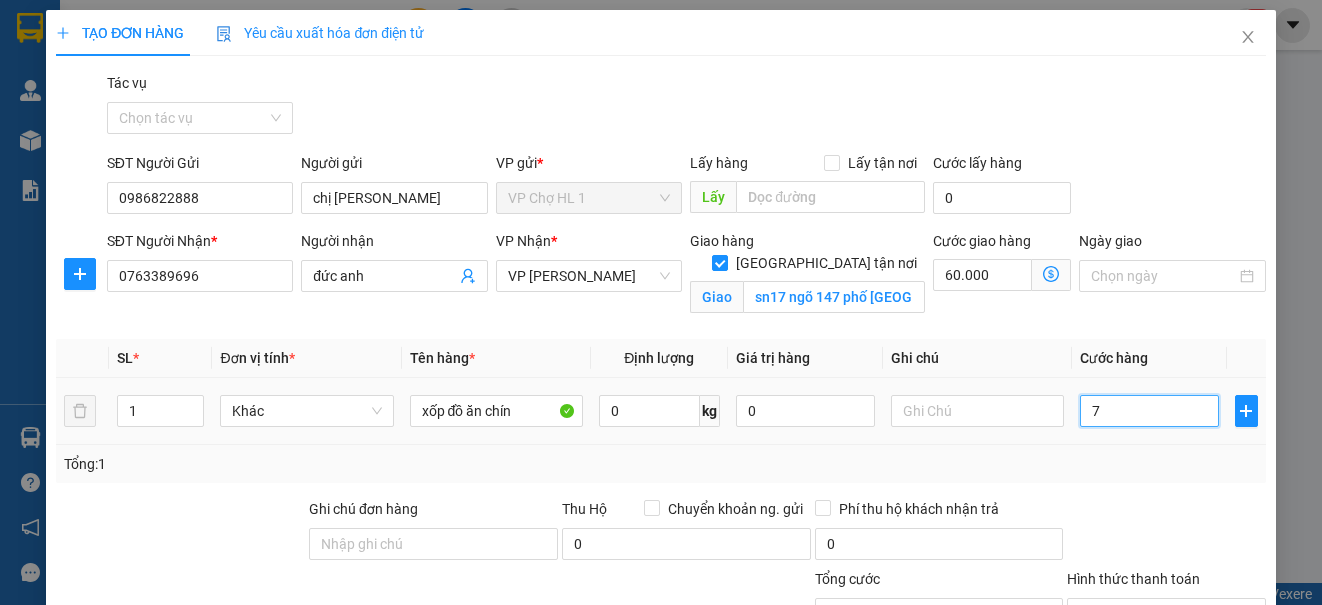 type on "60.007" 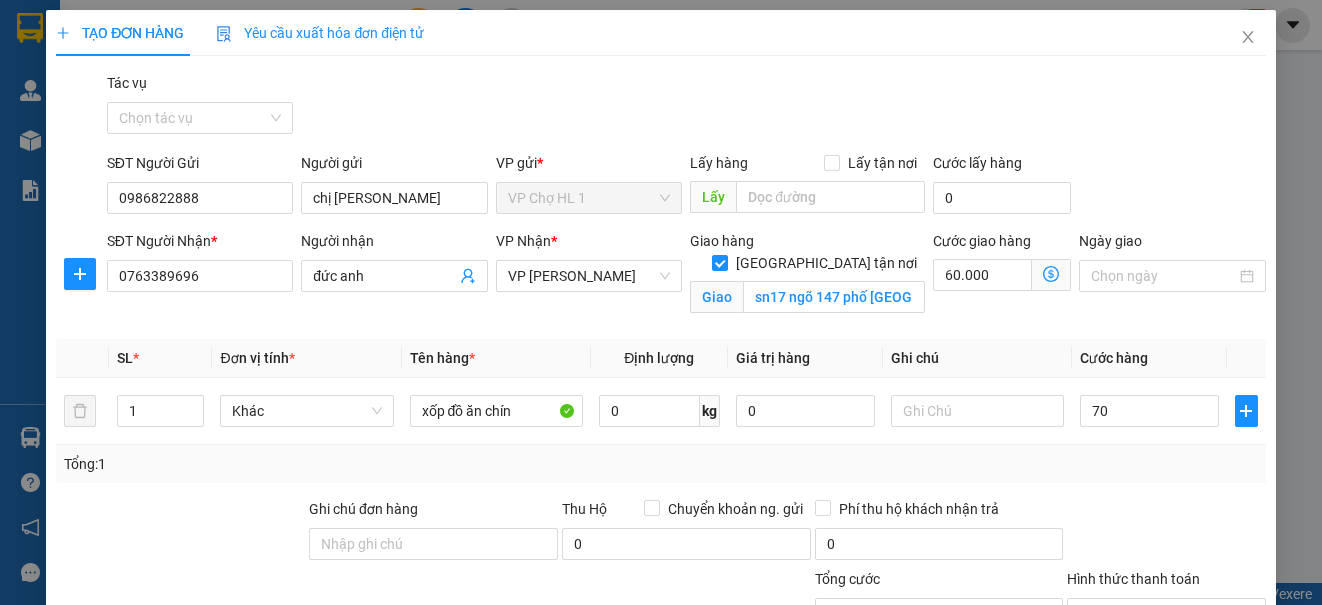 type on "70.000" 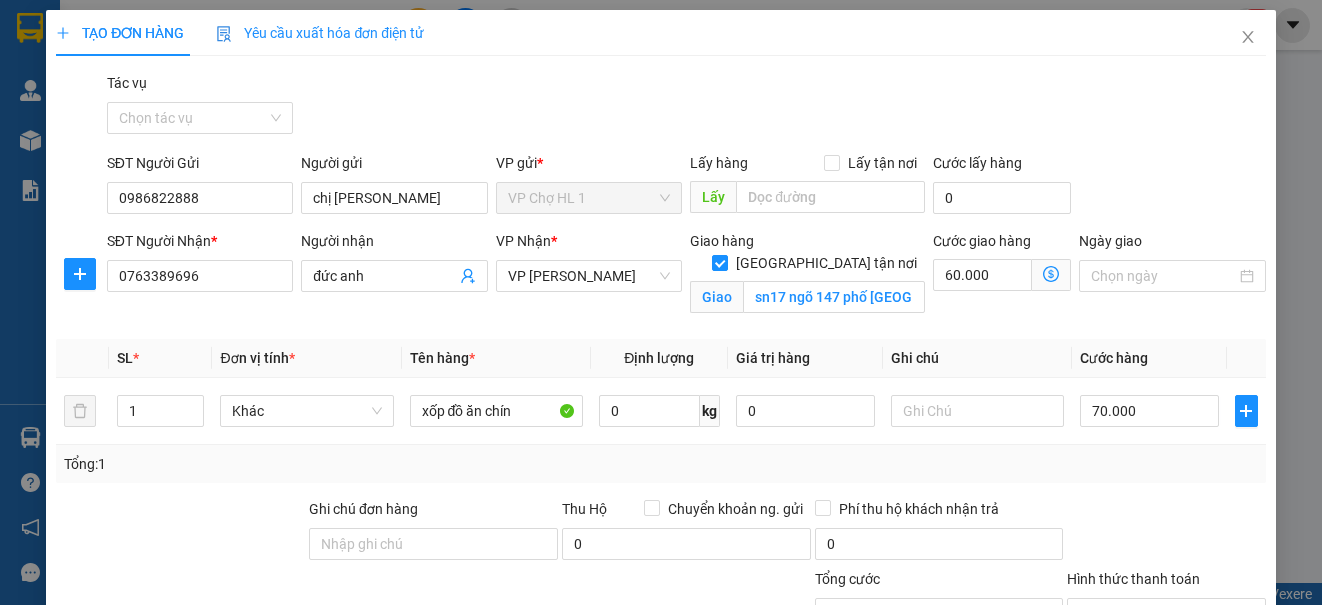 type on "130.000" 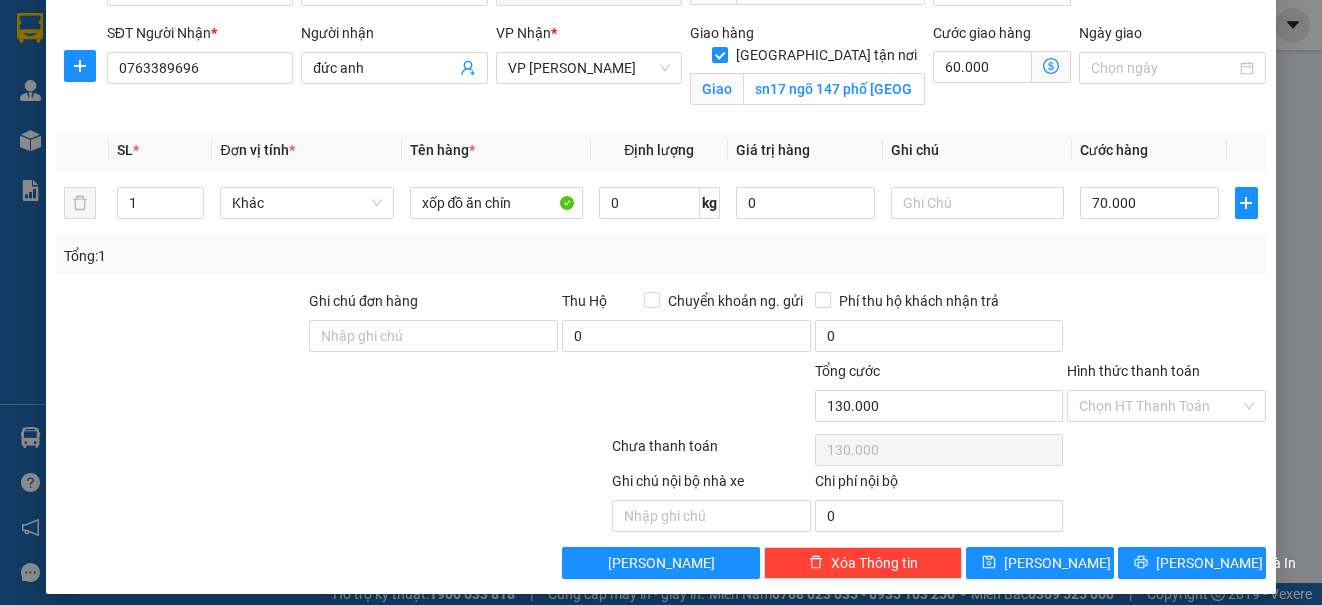 scroll, scrollTop: 221, scrollLeft: 0, axis: vertical 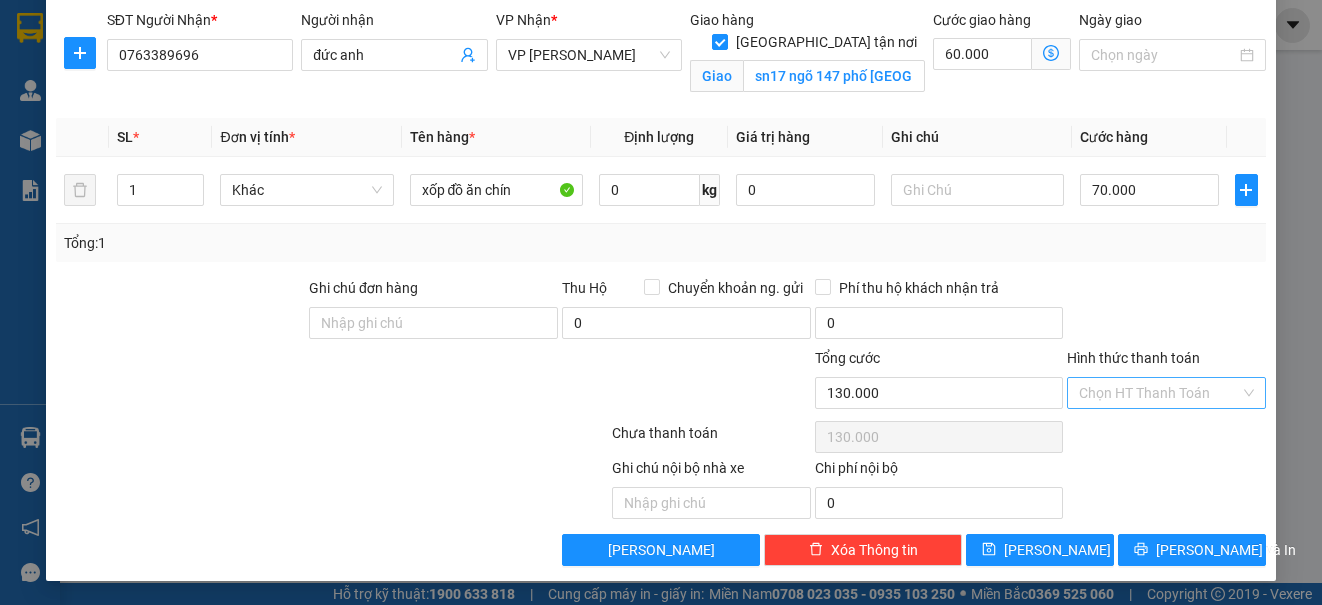click on "Hình thức thanh toán" at bounding box center [1159, 393] 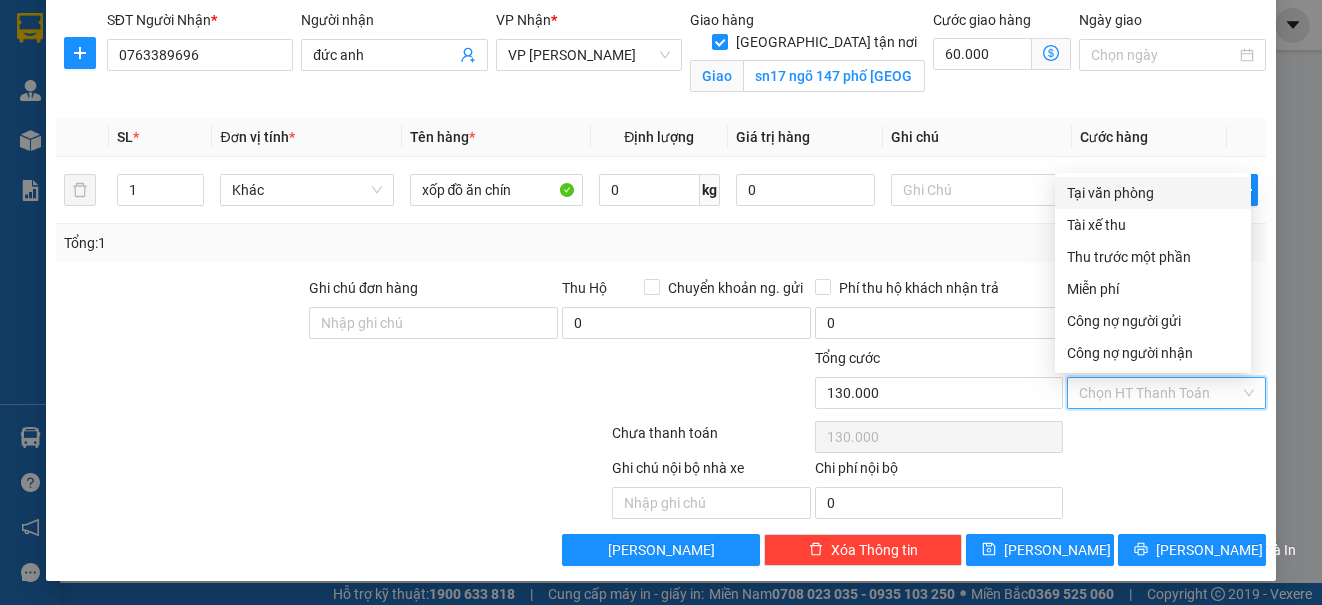 click on "Tại văn phòng" at bounding box center (1153, 193) 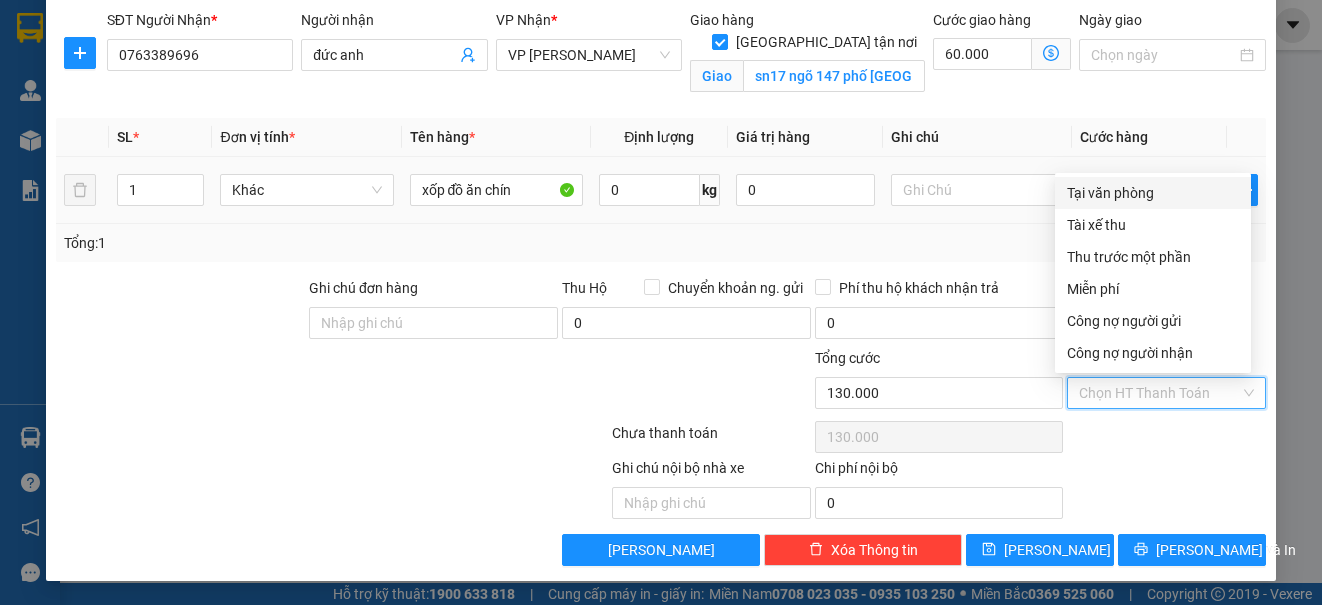 type on "0" 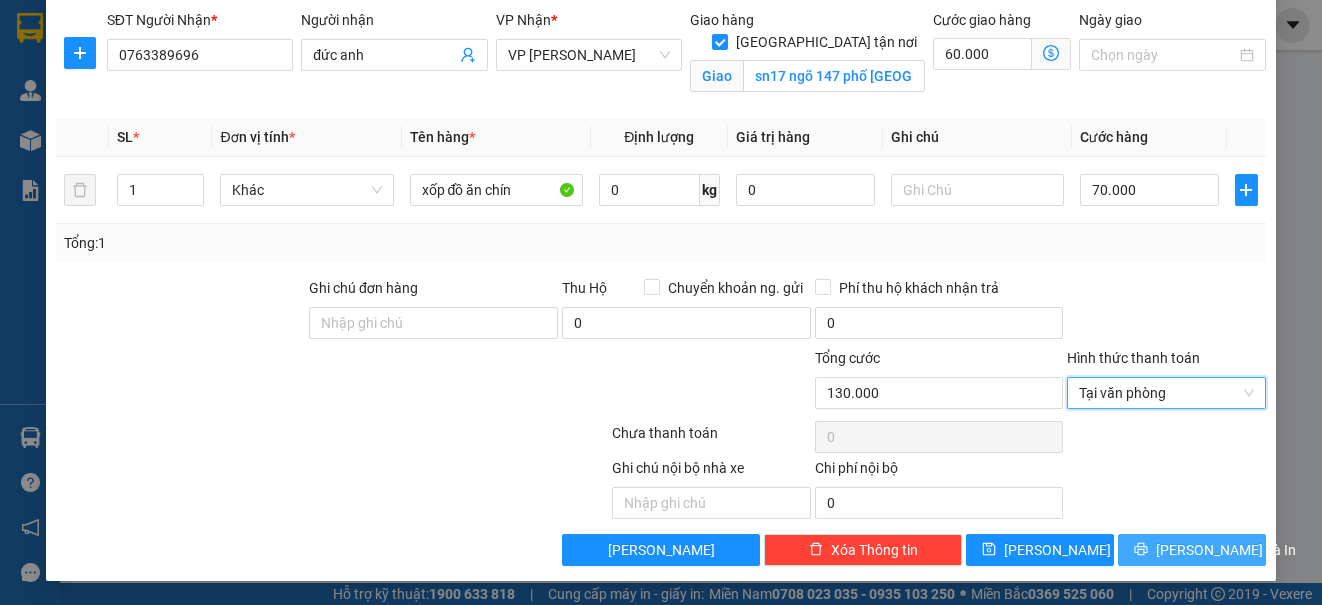 click on "[PERSON_NAME] và In" at bounding box center [1226, 550] 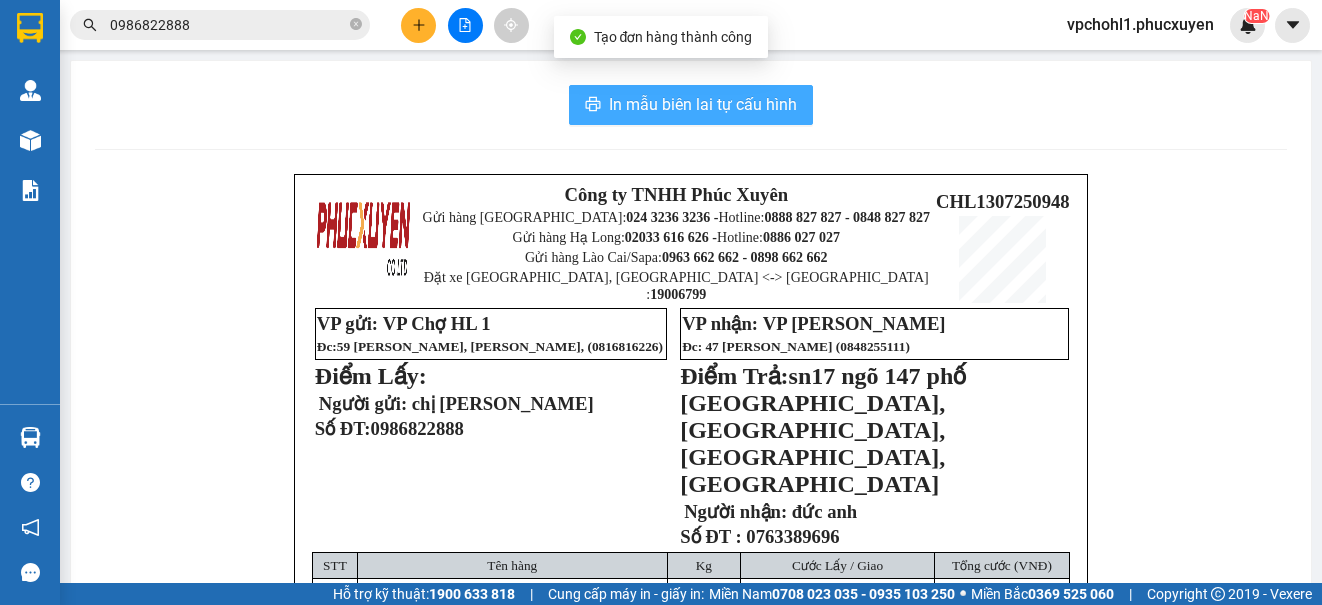 click on "In mẫu biên lai tự cấu hình" at bounding box center [703, 104] 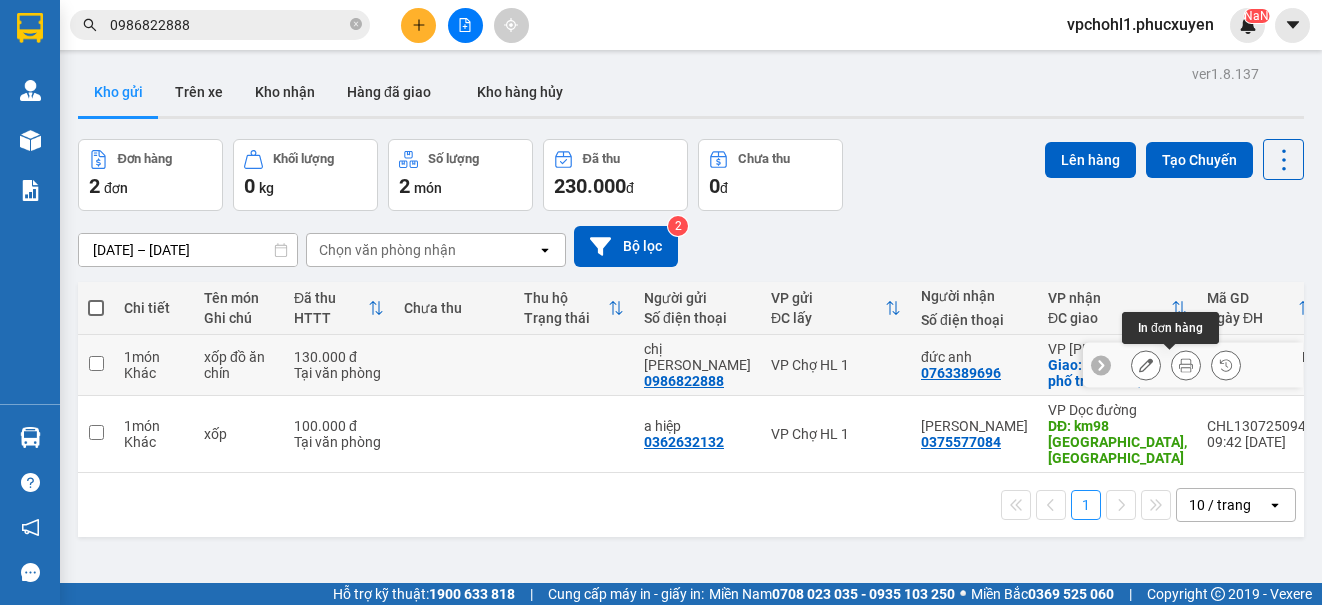 click 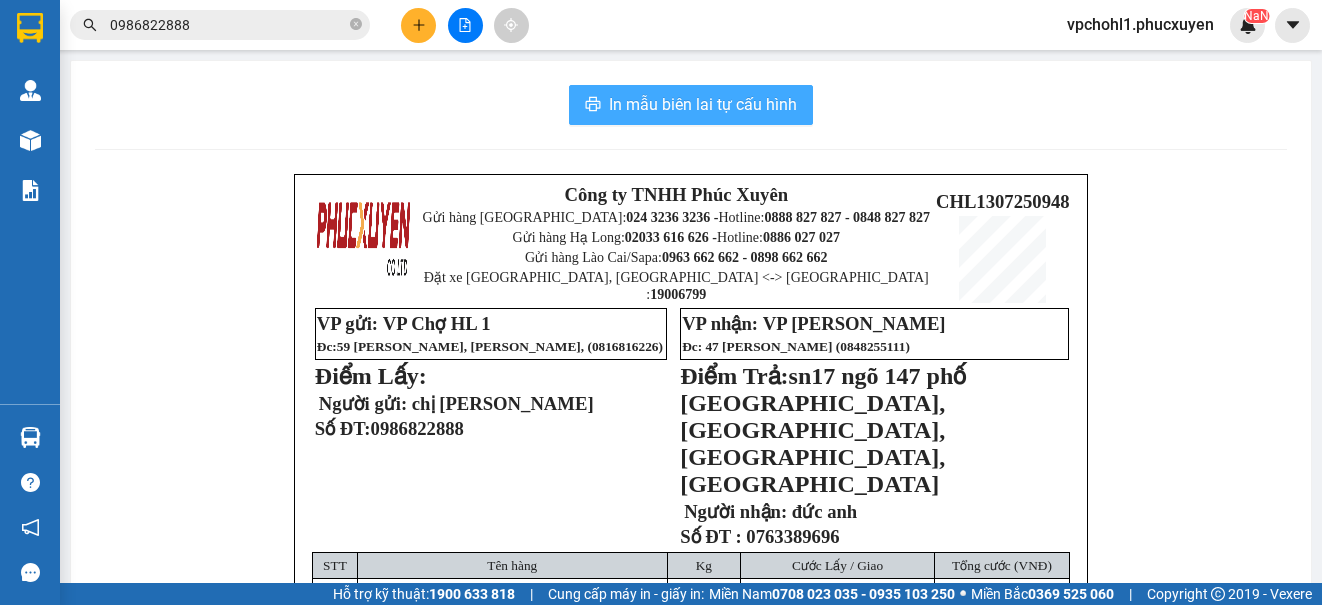 click on "In mẫu biên lai tự cấu hình" at bounding box center [703, 104] 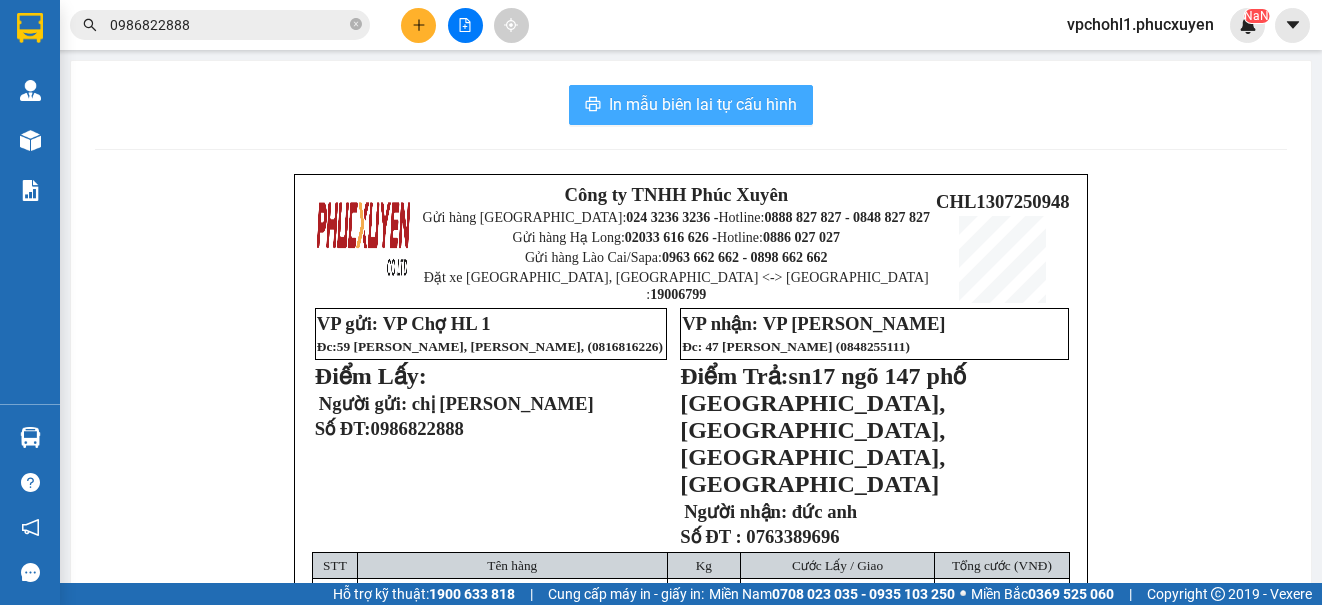 scroll, scrollTop: 0, scrollLeft: 0, axis: both 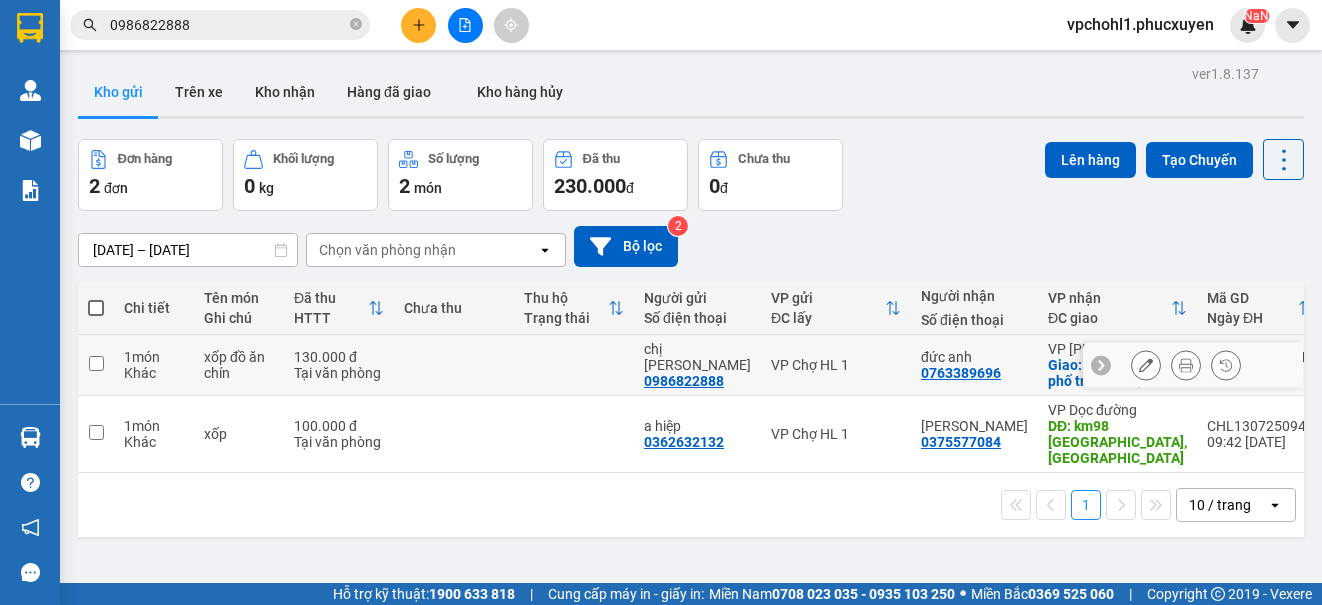 click at bounding box center (96, 363) 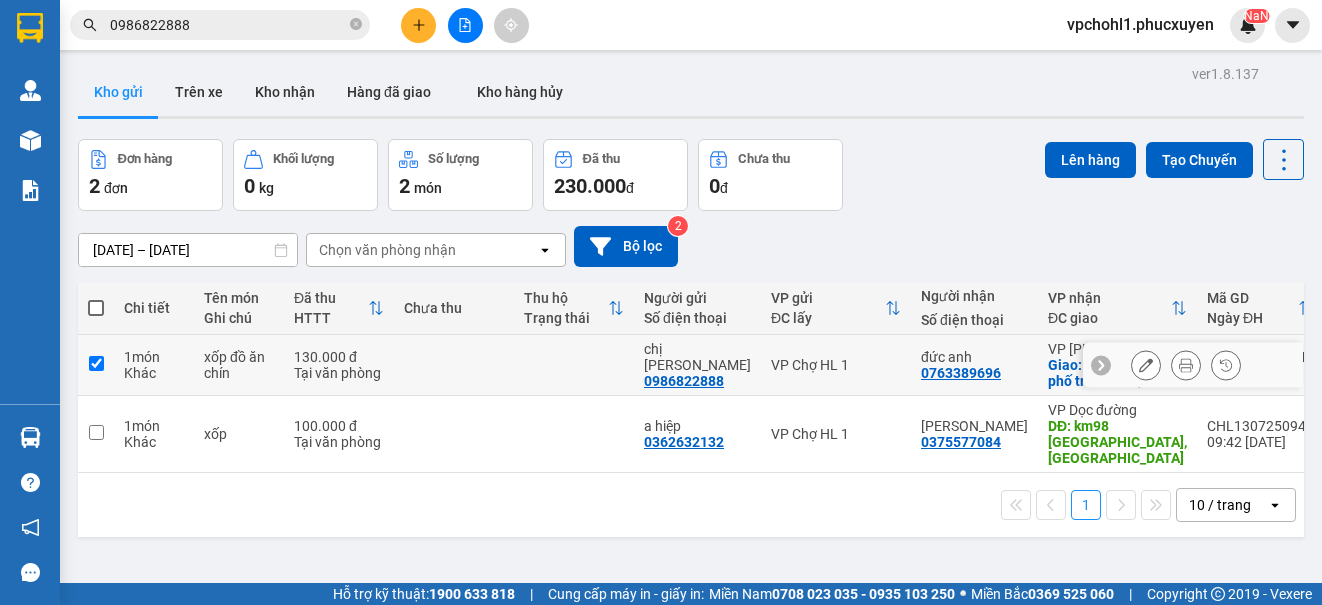 checkbox on "true" 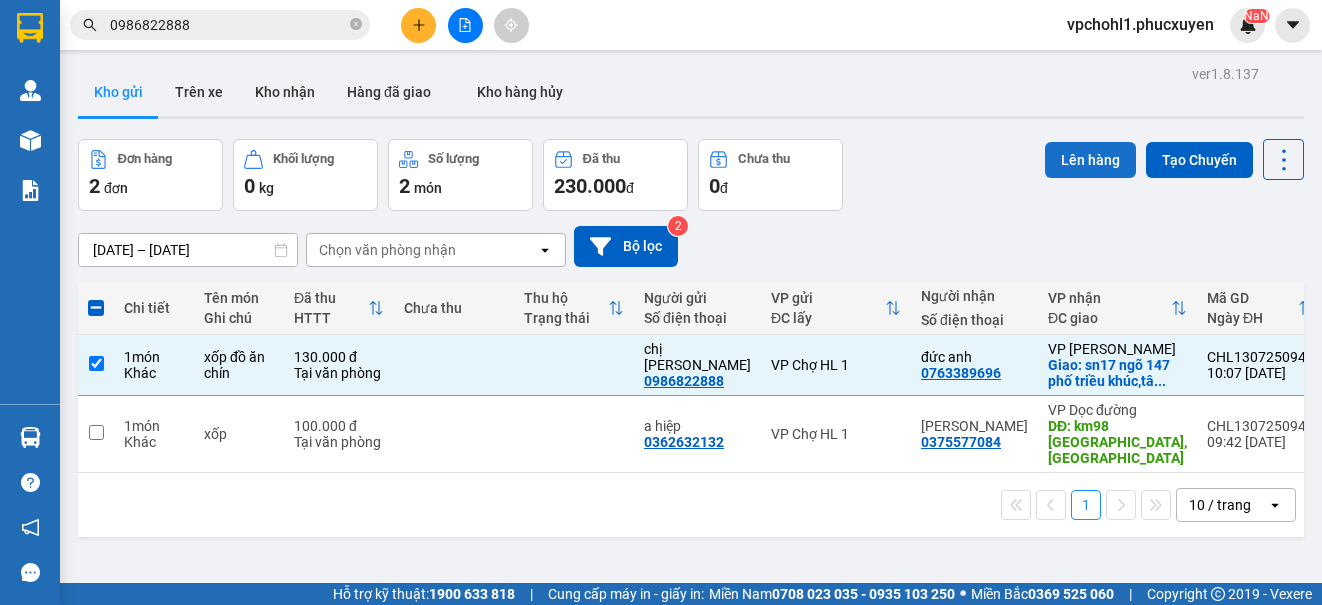 click on "Lên hàng" at bounding box center [1090, 160] 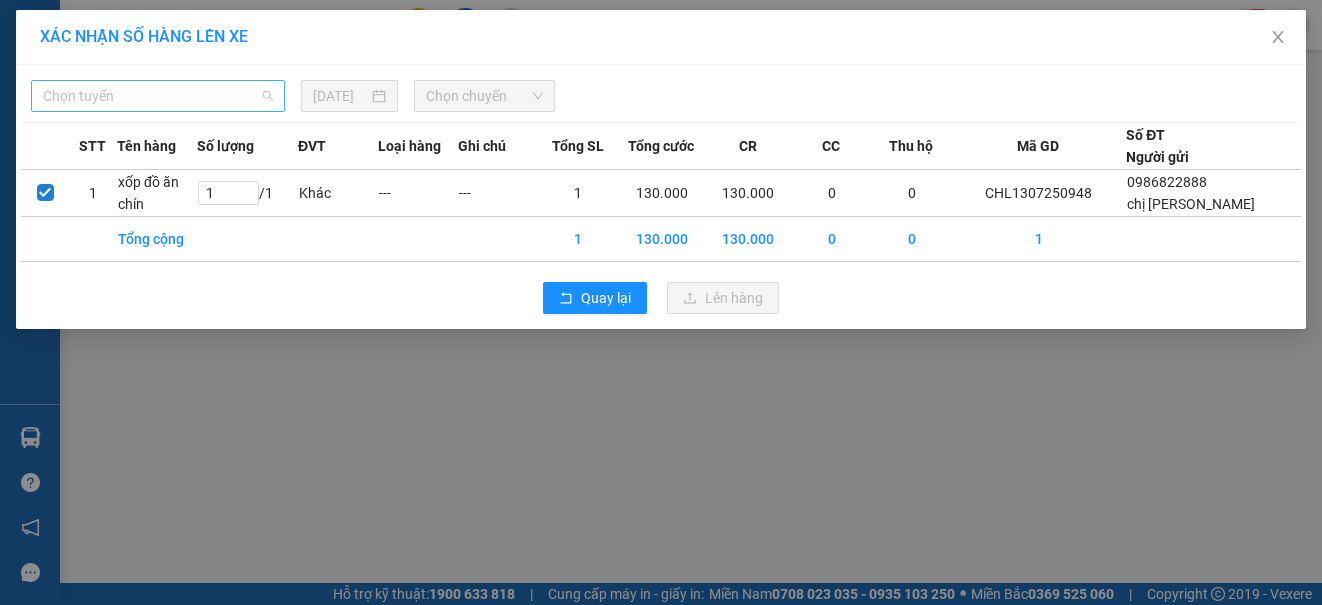 click on "Chọn tuyến" at bounding box center [158, 96] 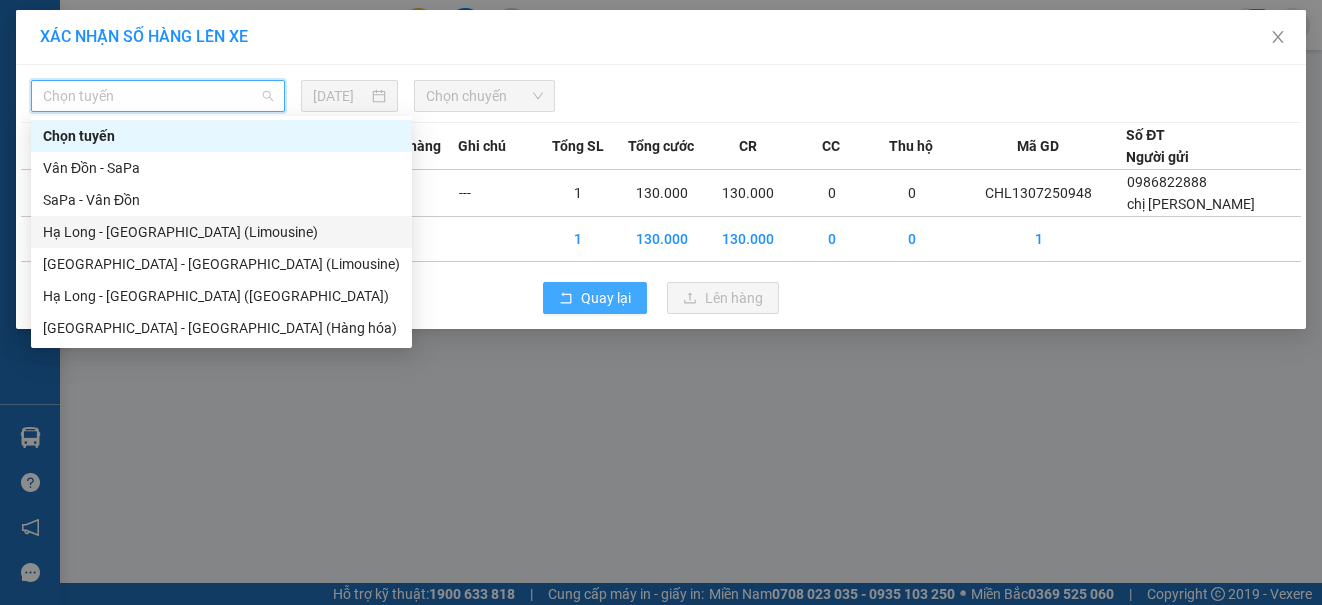 click on "Quay lại" at bounding box center (606, 298) 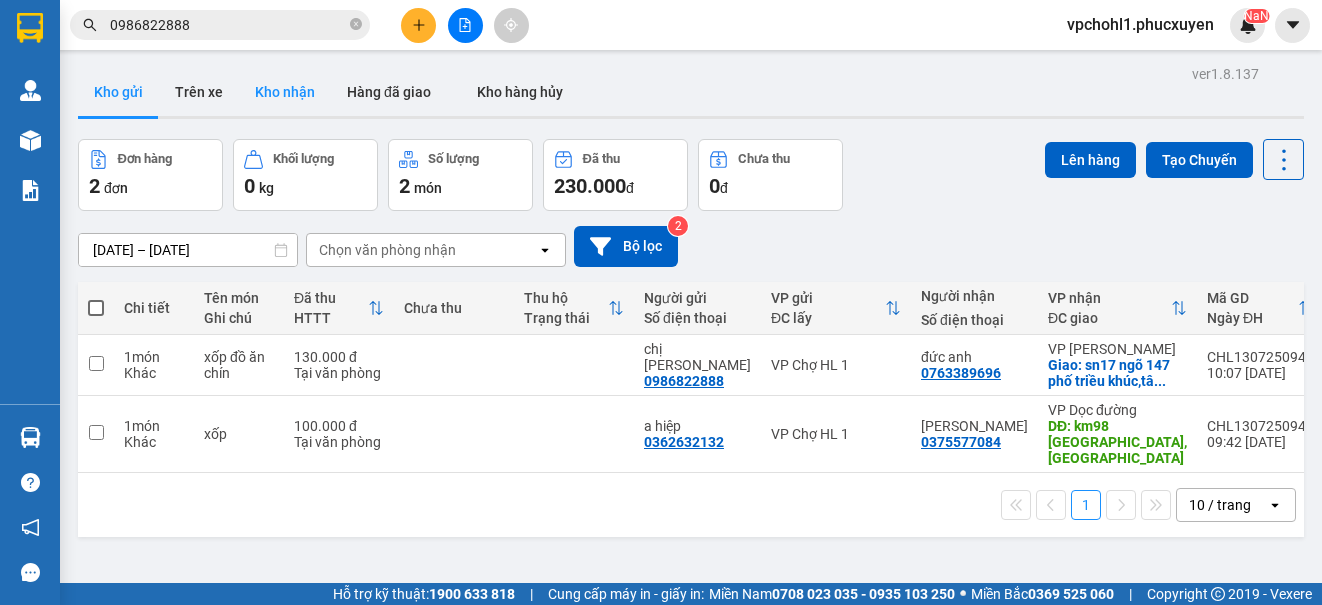 click on "Kho nhận" at bounding box center (285, 92) 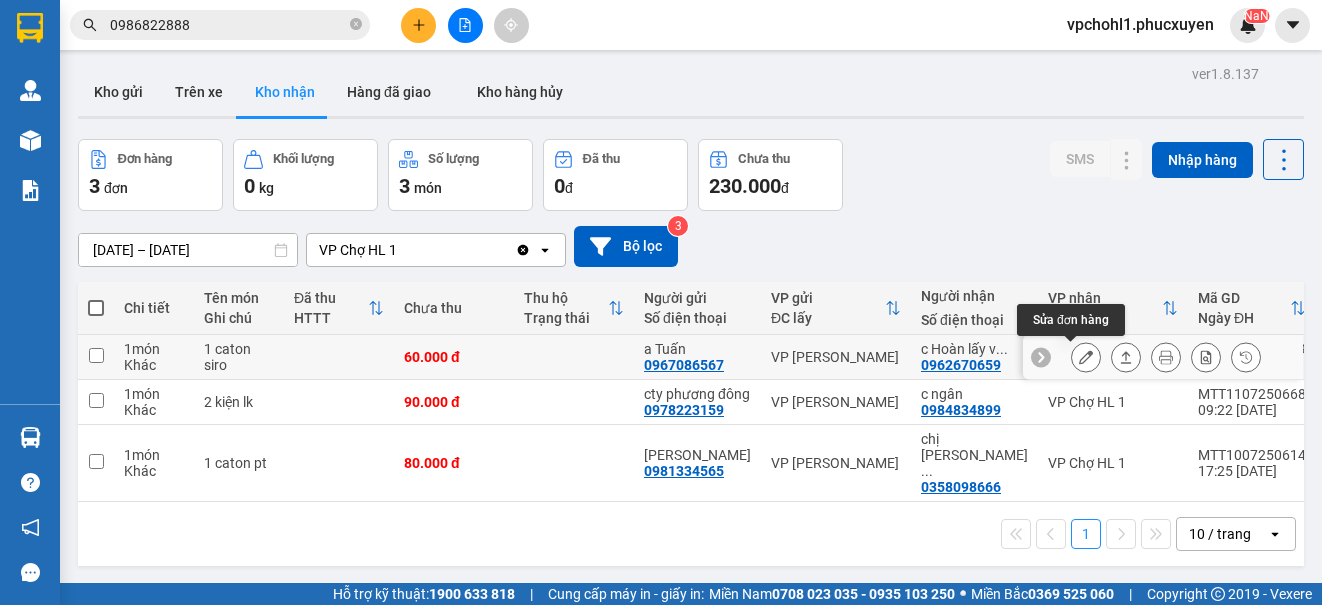 click 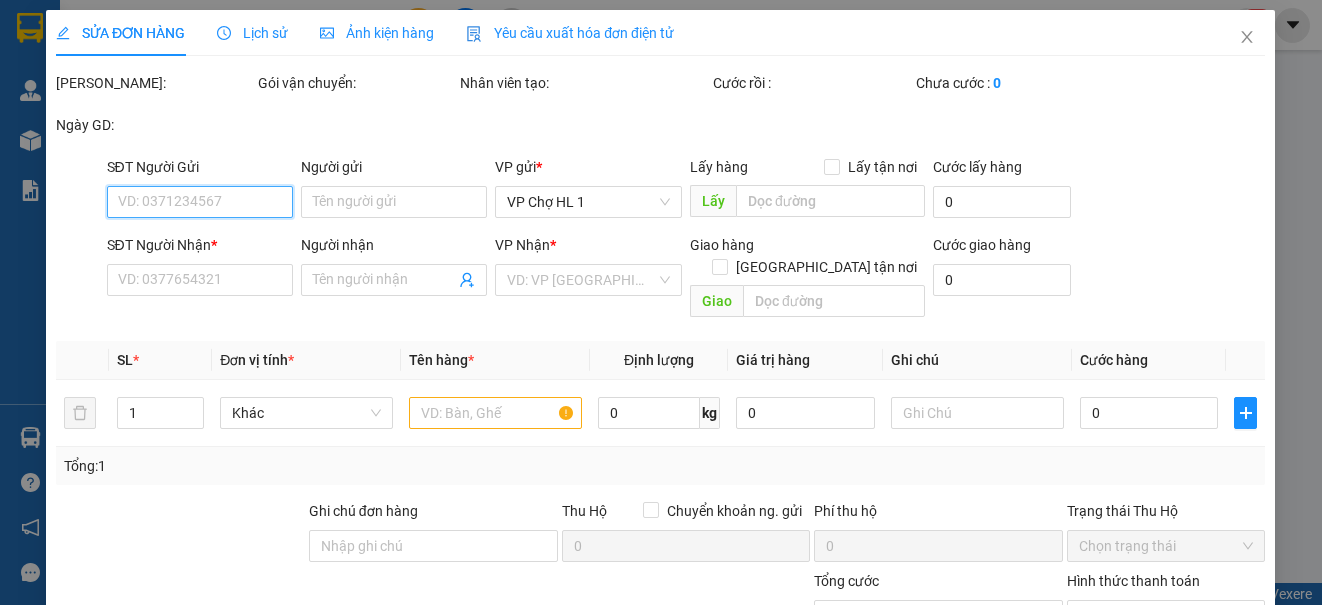 type on "0967086567" 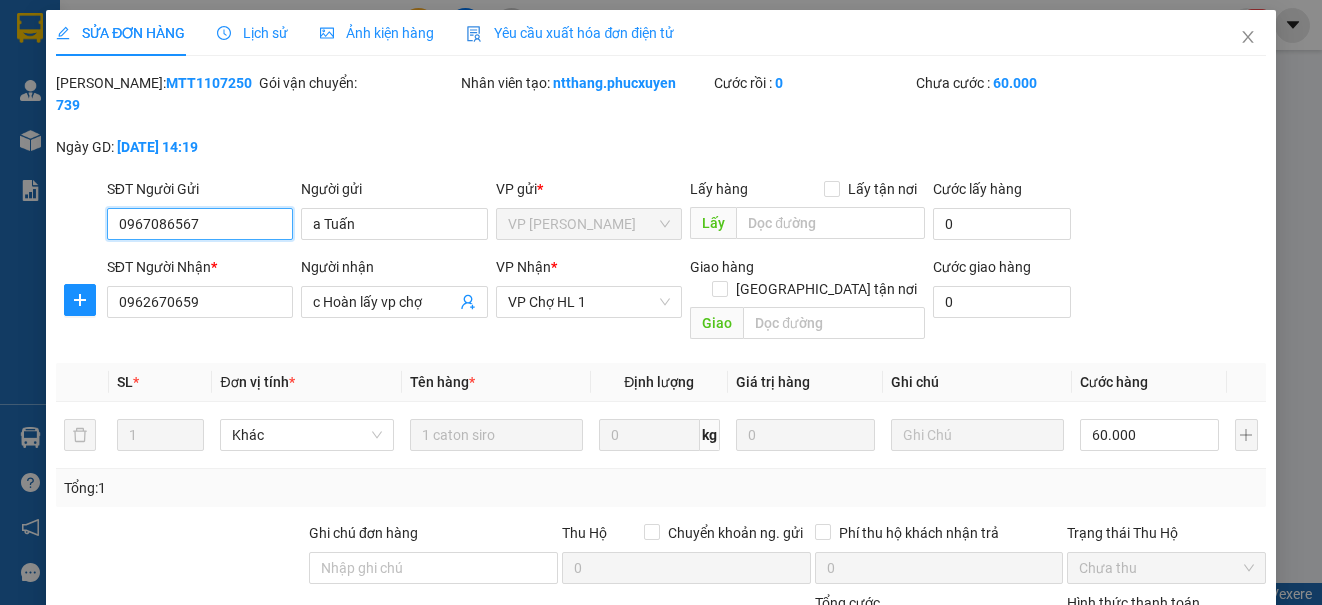 scroll, scrollTop: 223, scrollLeft: 0, axis: vertical 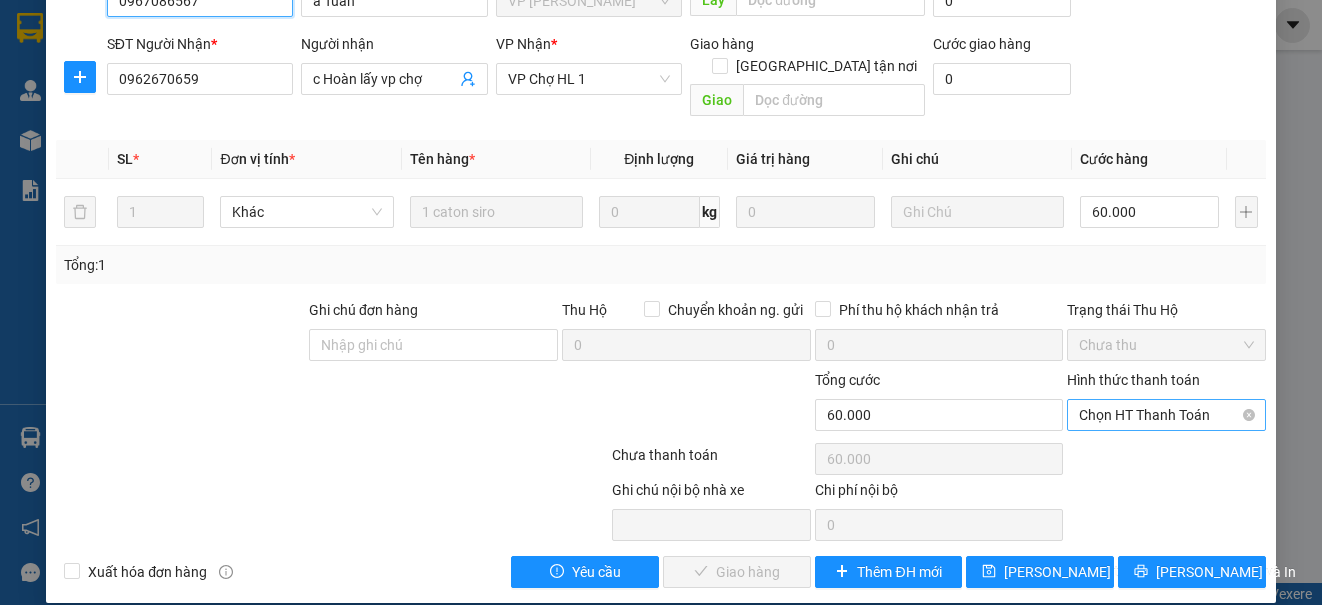 click on "Chọn HT Thanh Toán" at bounding box center [1166, 415] 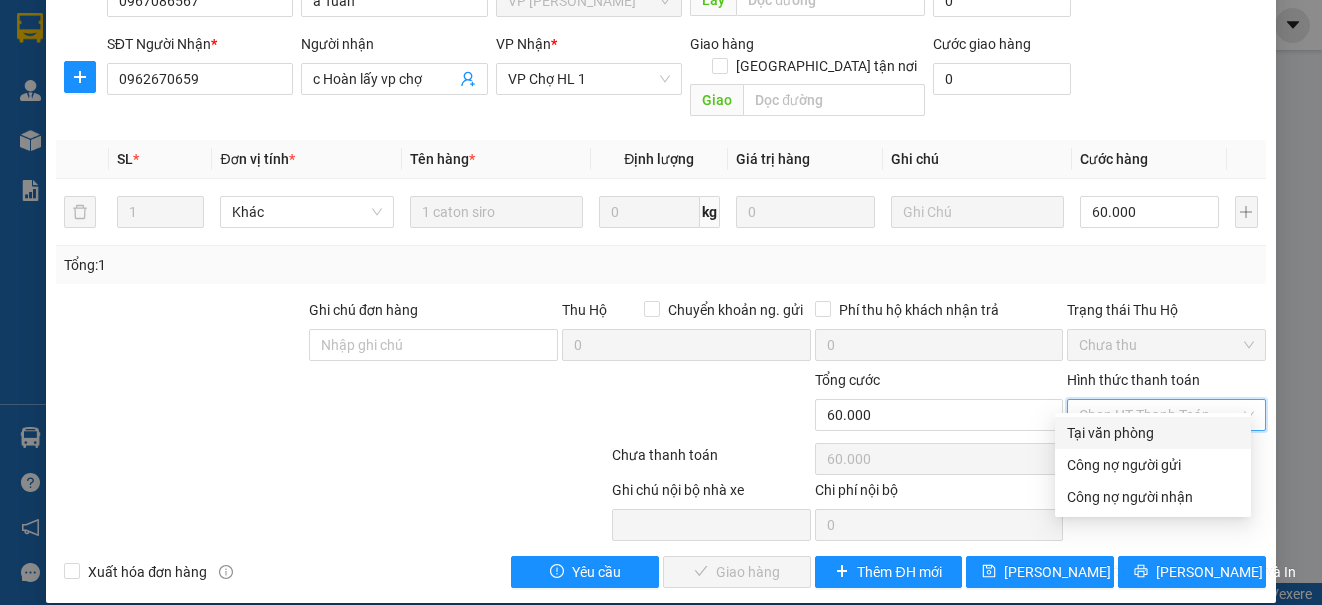 click on "Tại văn phòng" at bounding box center (1153, 433) 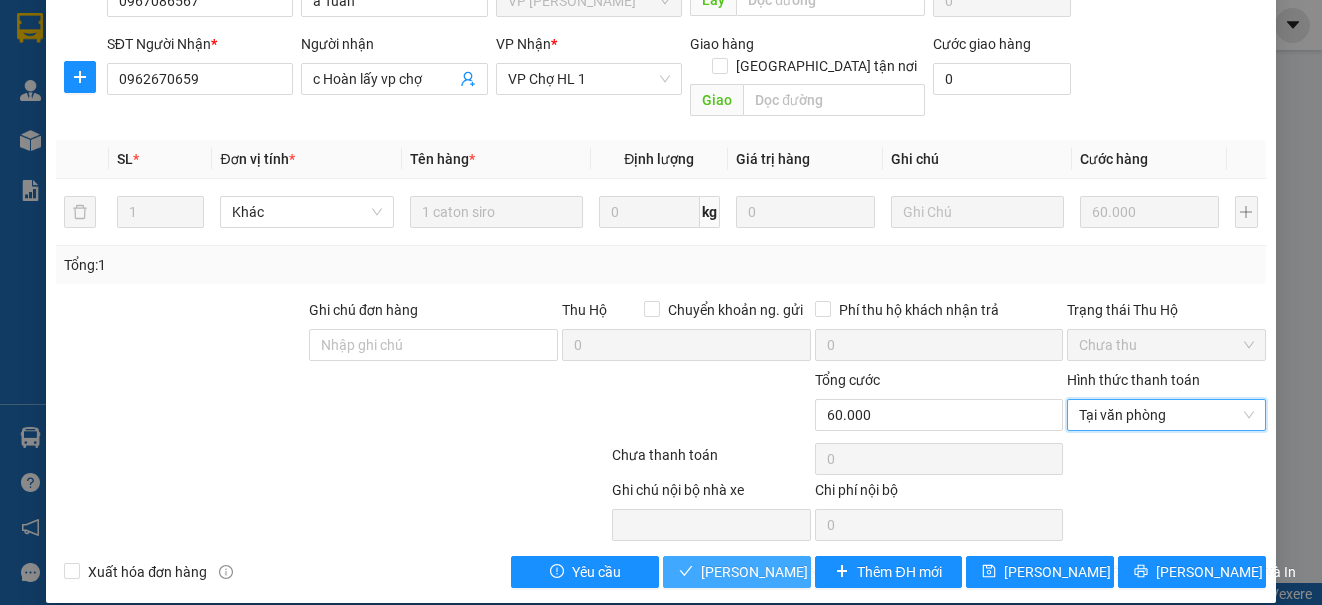 click on "[PERSON_NAME] và Giao hàng" at bounding box center (797, 572) 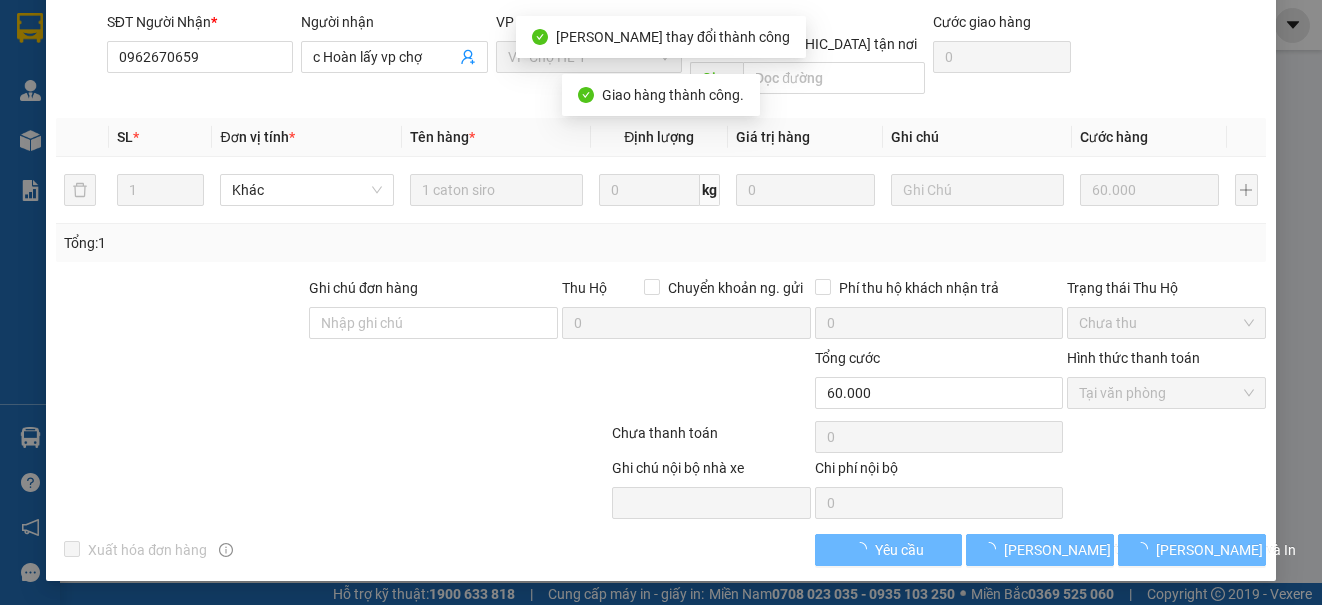 scroll, scrollTop: 0, scrollLeft: 0, axis: both 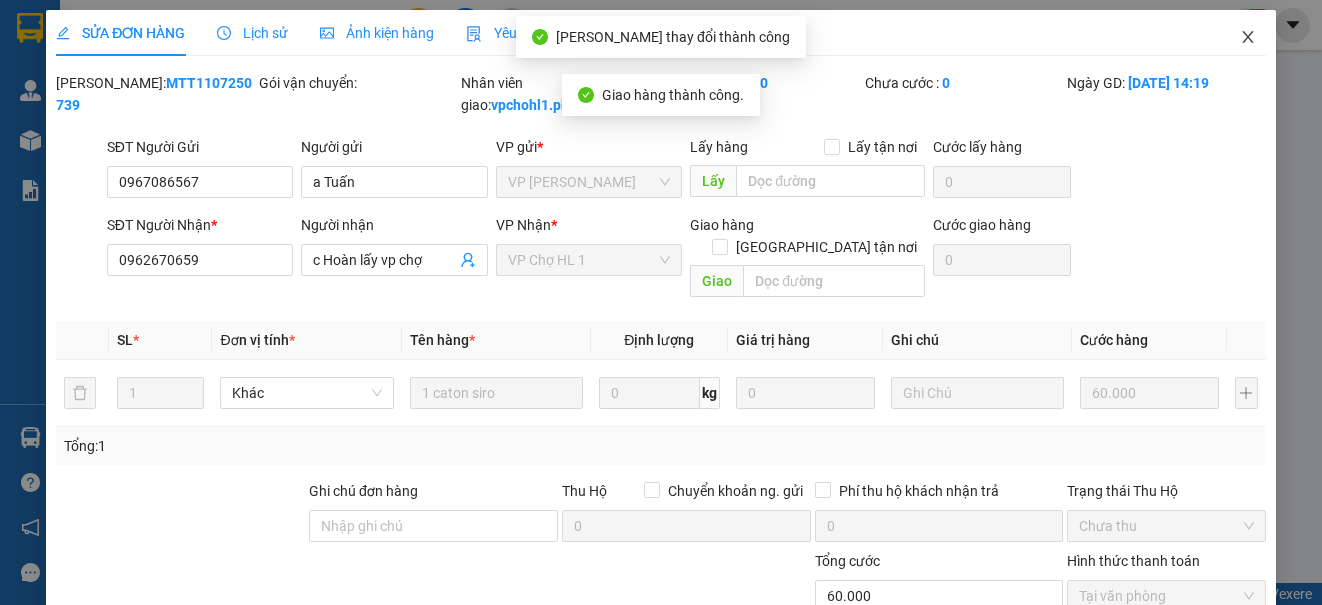 click 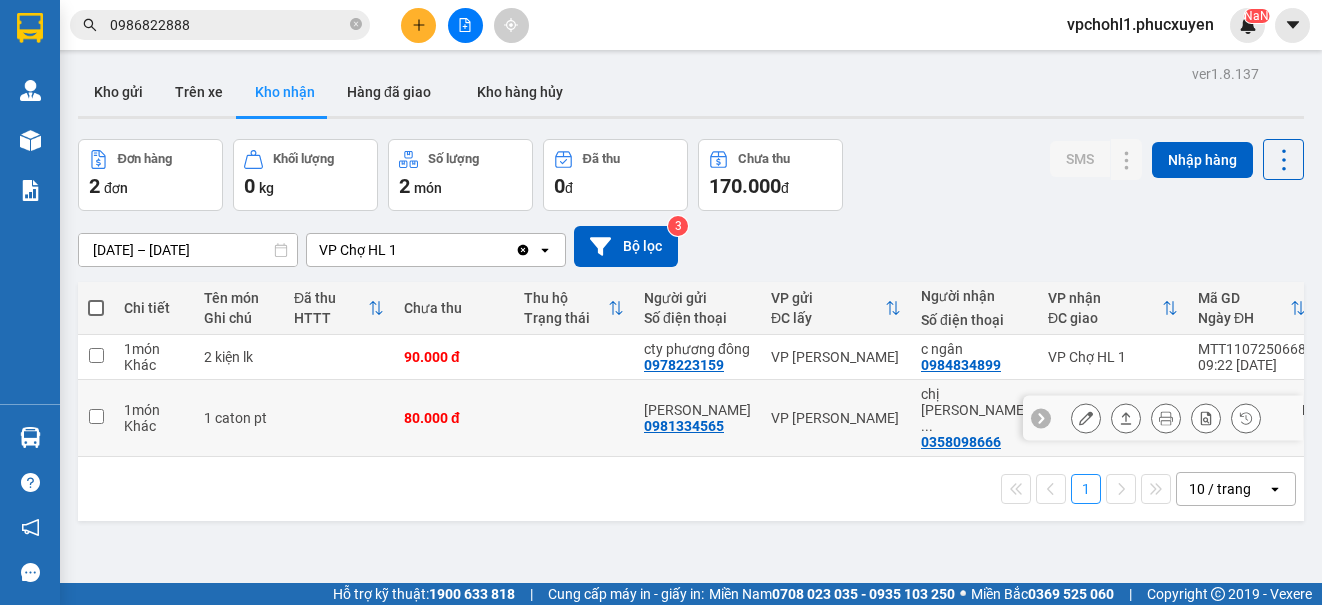 click 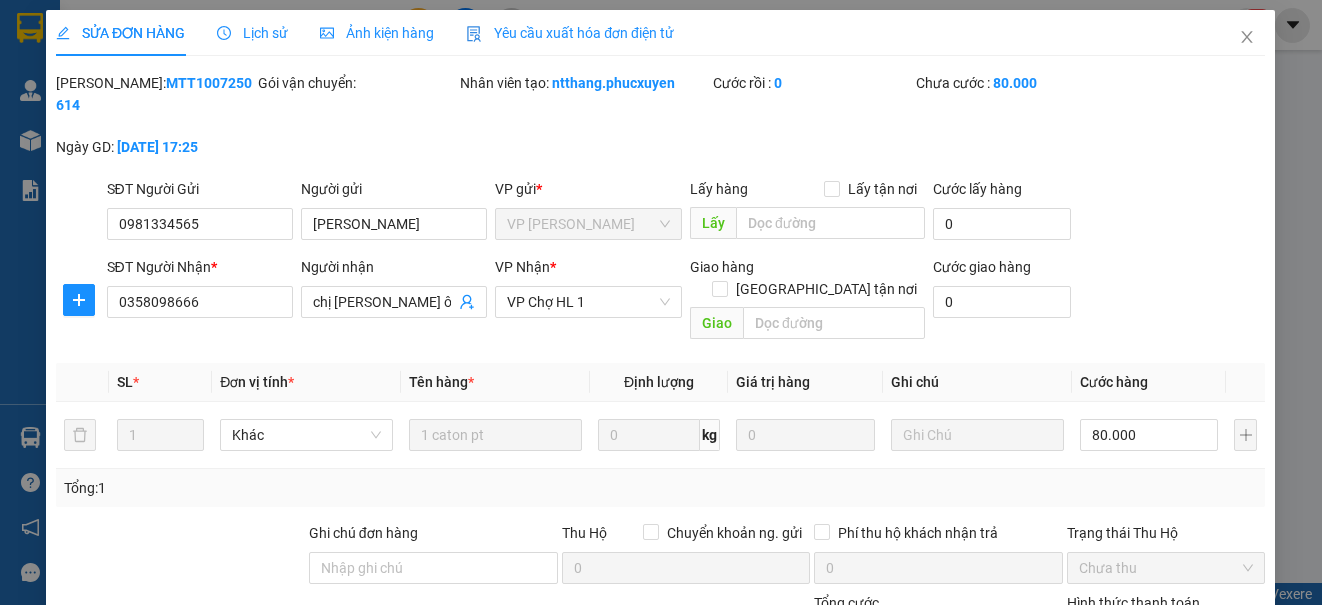 type on "0981334565" 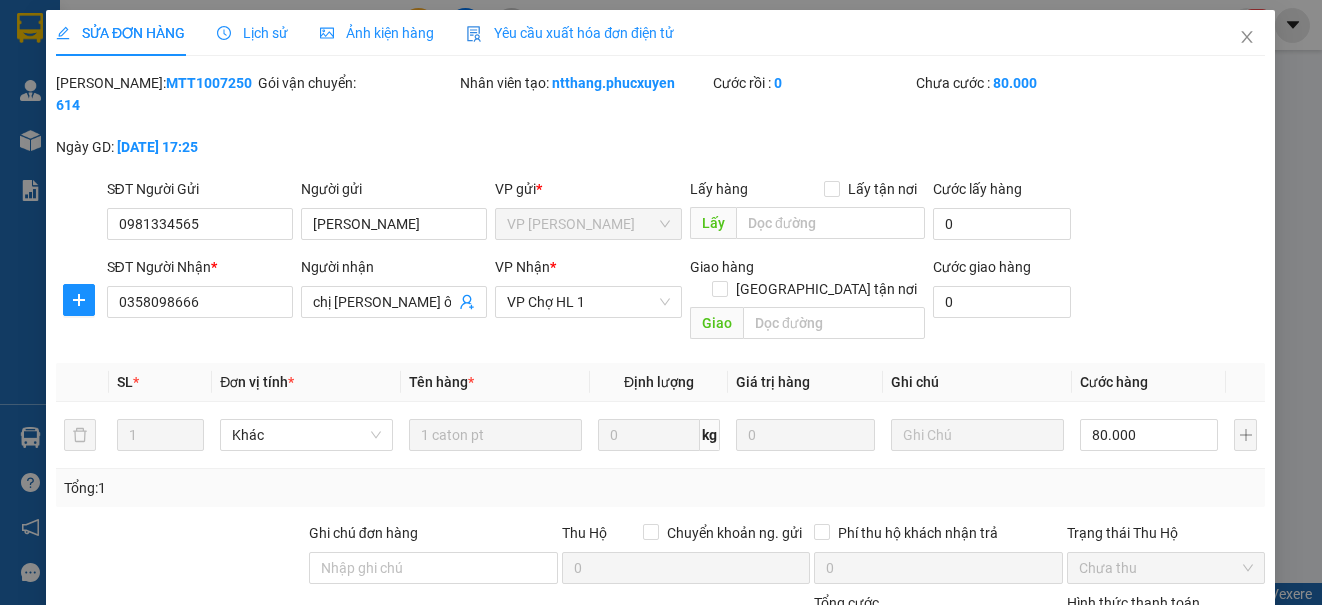 type on "[PERSON_NAME]" 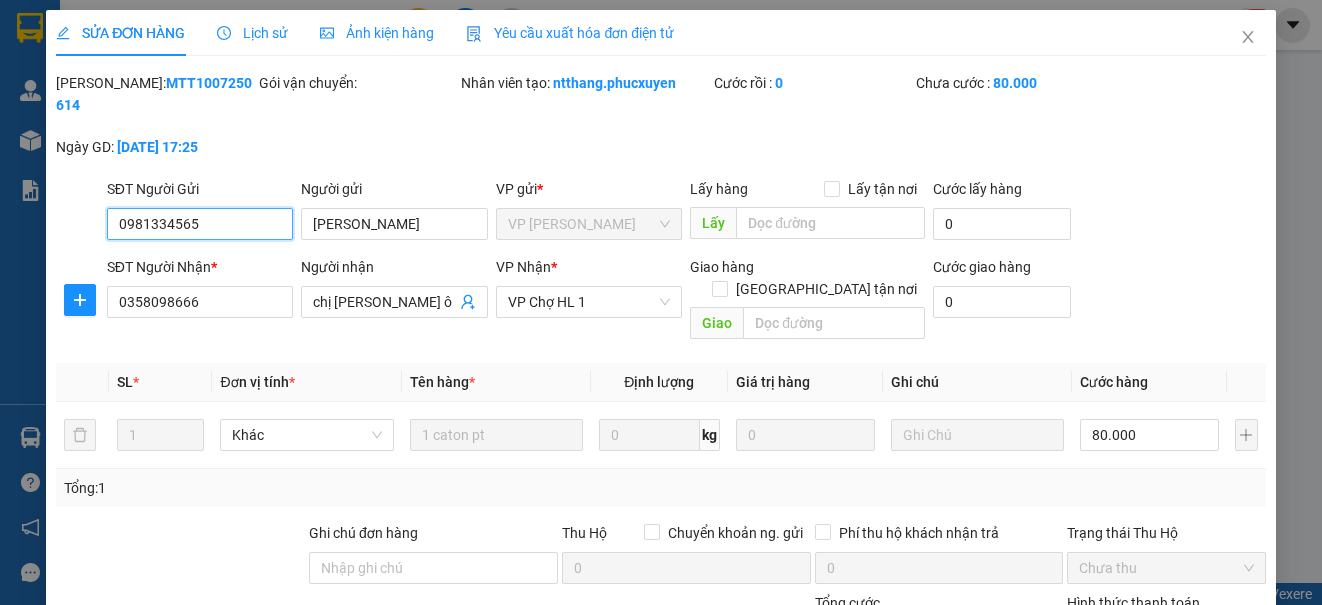 scroll, scrollTop: 223, scrollLeft: 0, axis: vertical 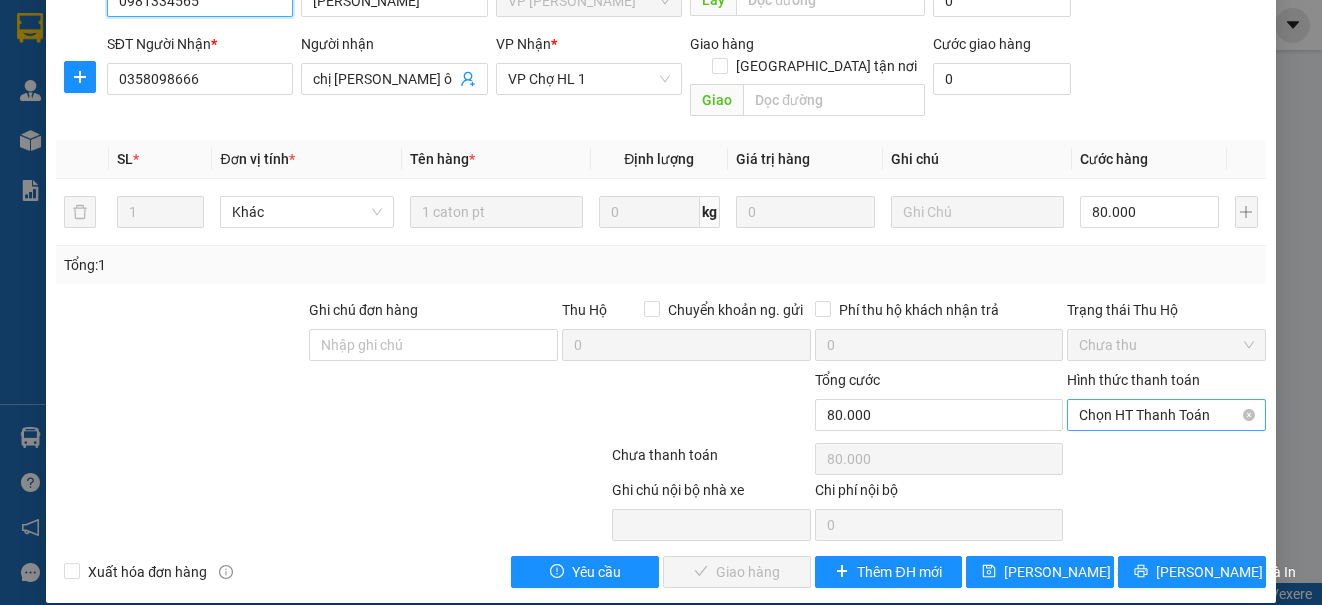 click on "Chọn HT Thanh Toán" at bounding box center [1166, 415] 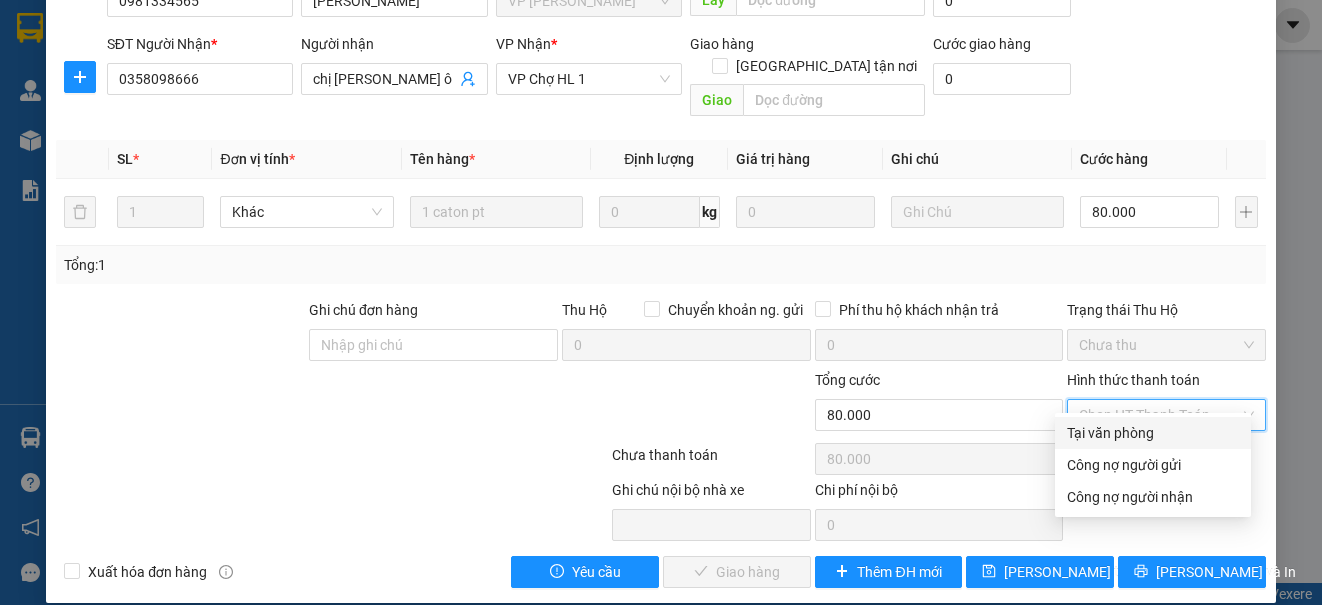click on "Tại văn phòng" at bounding box center [1153, 433] 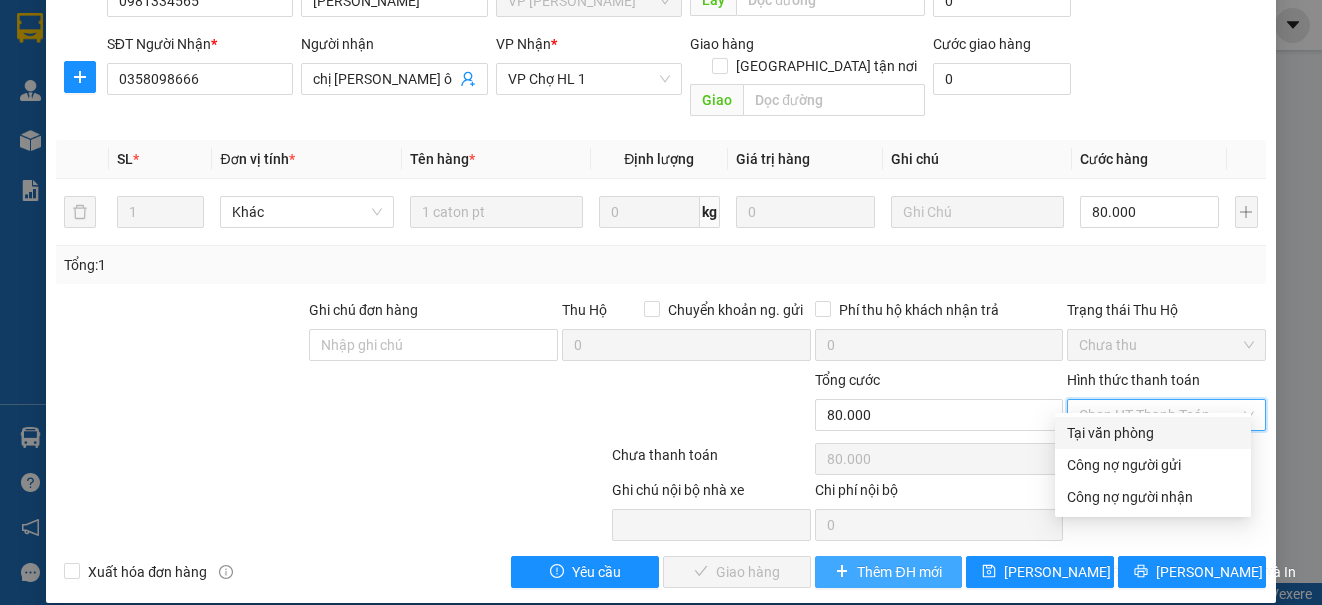 type on "0" 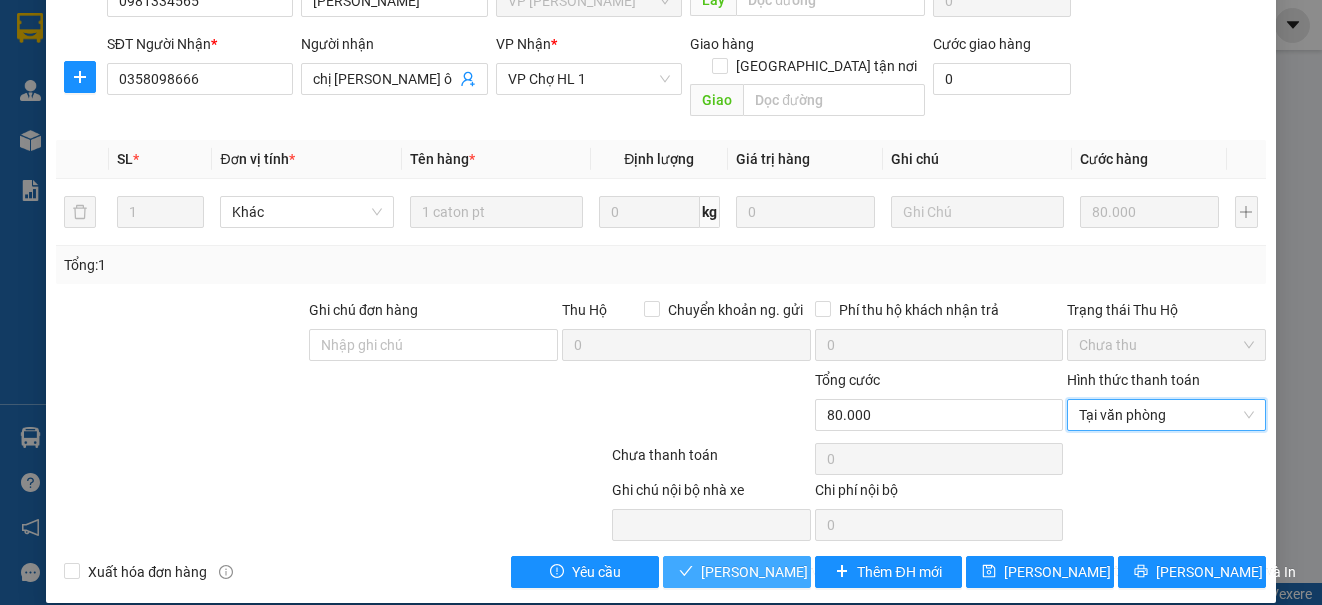 click on "[PERSON_NAME] và Giao hàng" at bounding box center (797, 572) 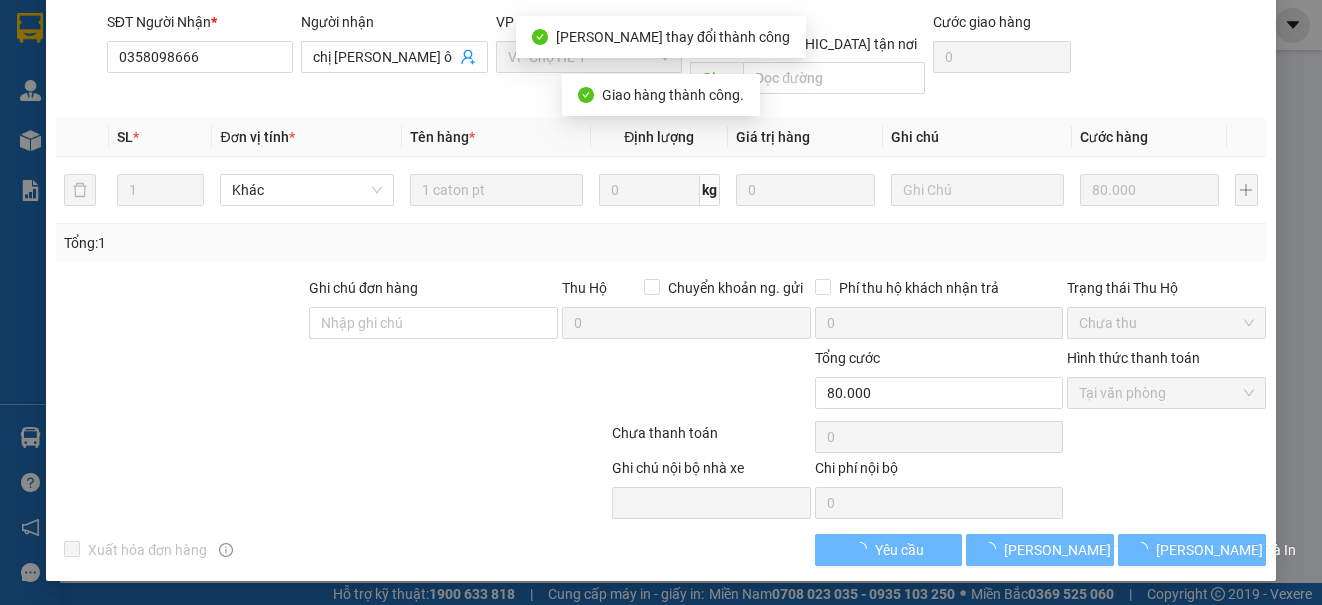 scroll, scrollTop: 0, scrollLeft: 0, axis: both 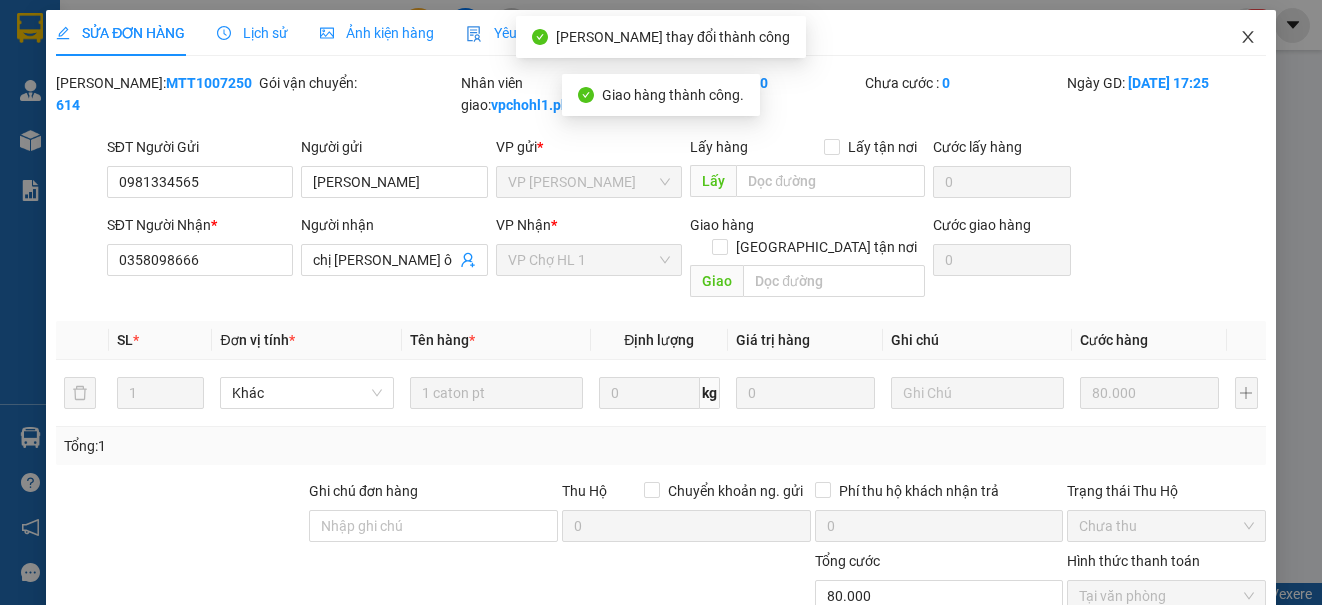 click 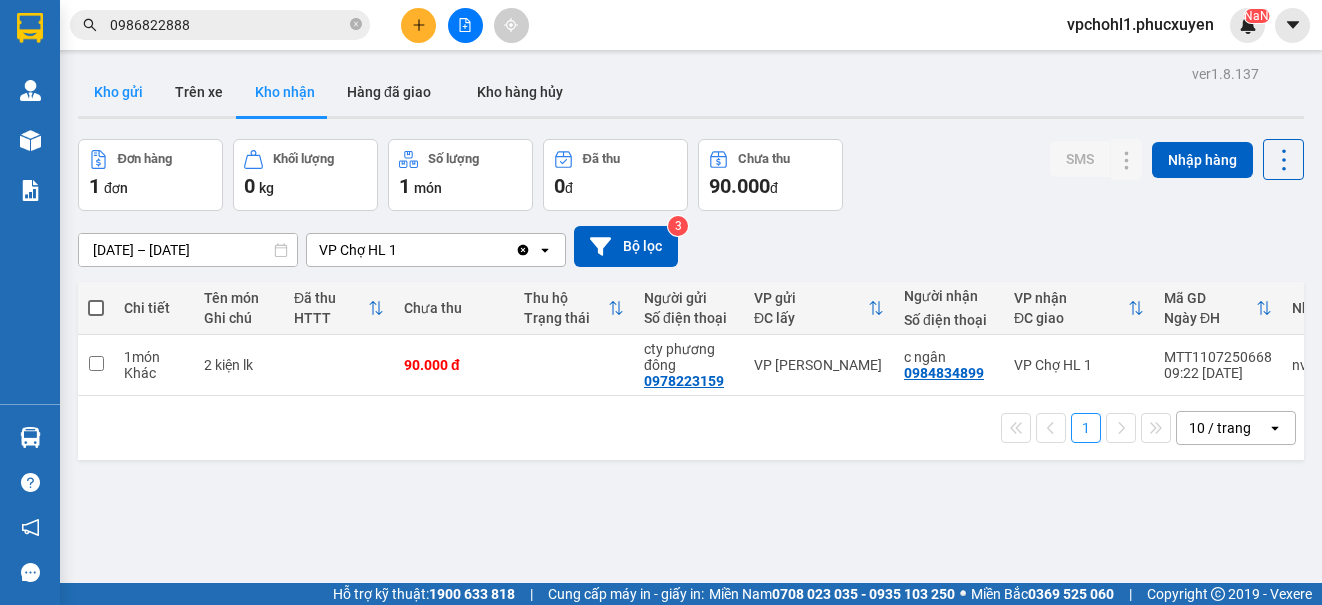 click on "Kho gửi" at bounding box center (118, 92) 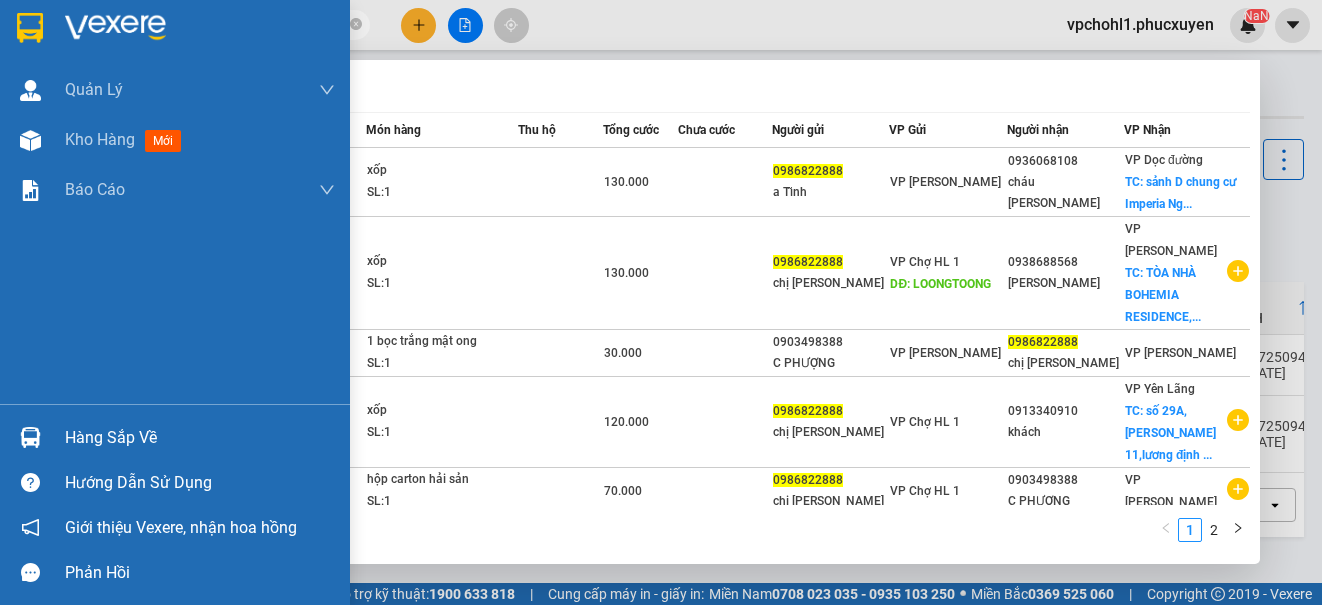 drag, startPoint x: 186, startPoint y: 23, endPoint x: 27, endPoint y: 30, distance: 159.154 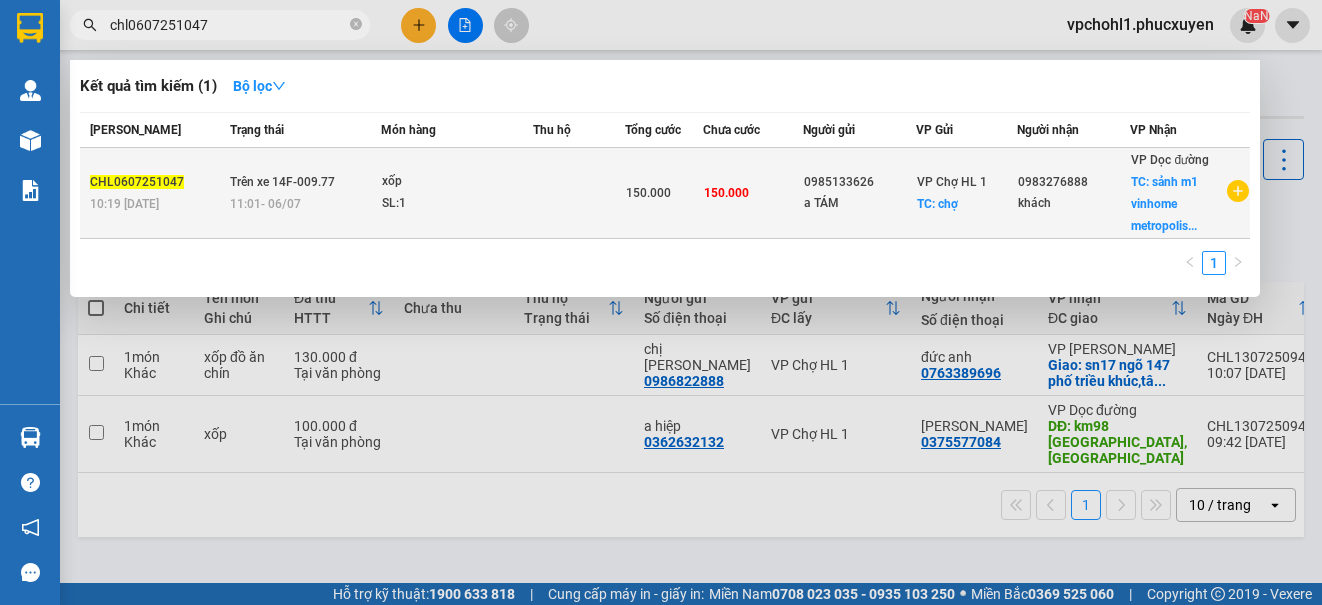 type on "chl0607251047" 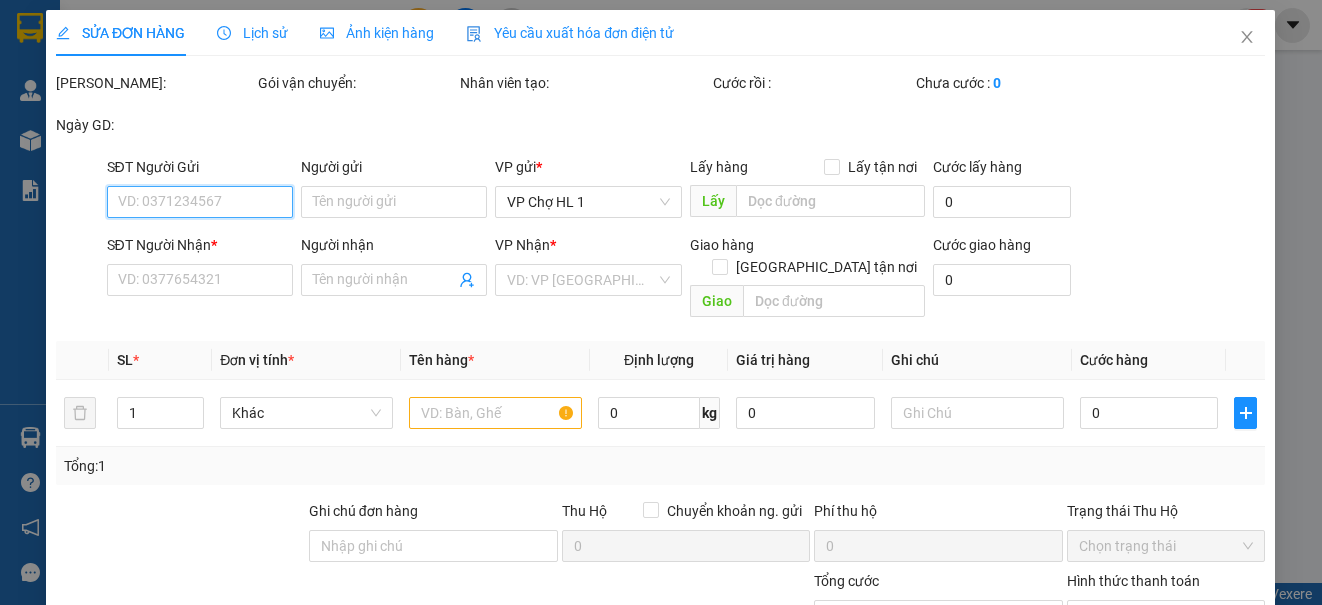 type on "0985133626" 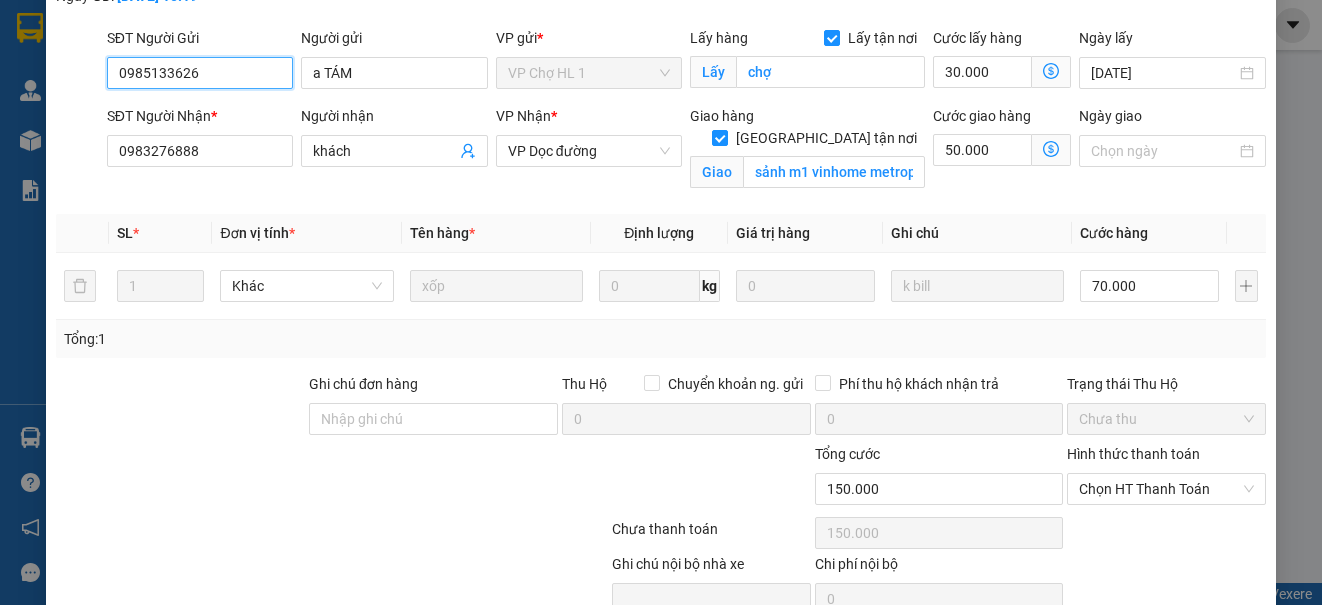 scroll, scrollTop: 100, scrollLeft: 0, axis: vertical 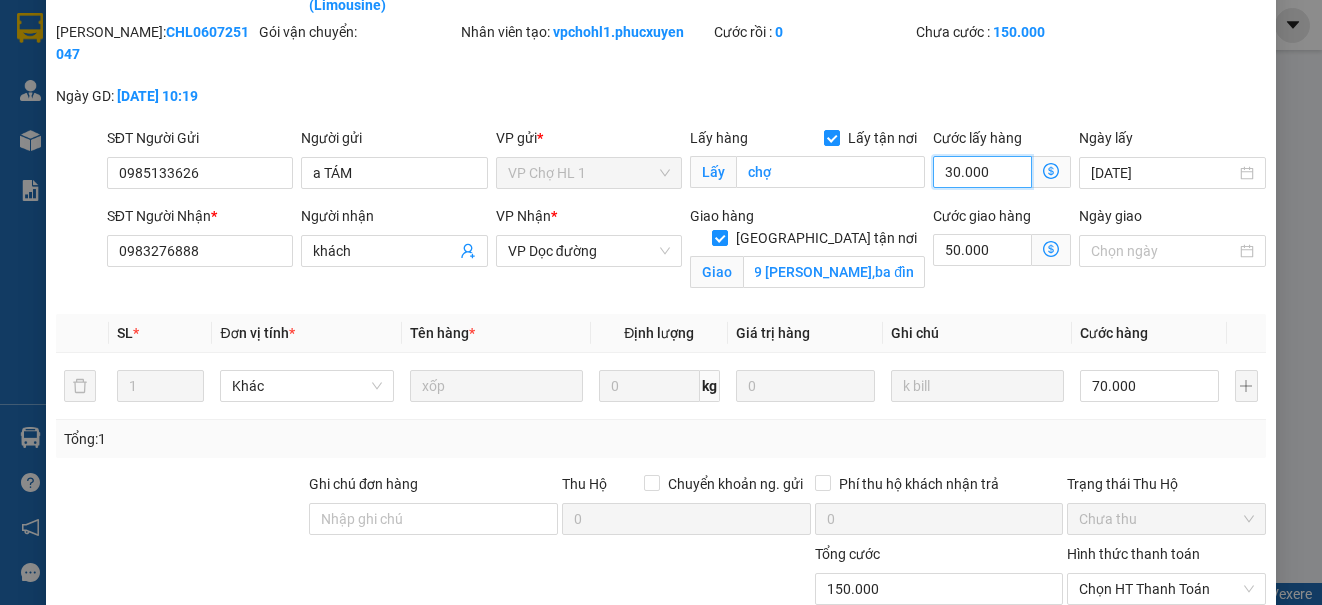 click on "30.000" at bounding box center (982, 172) 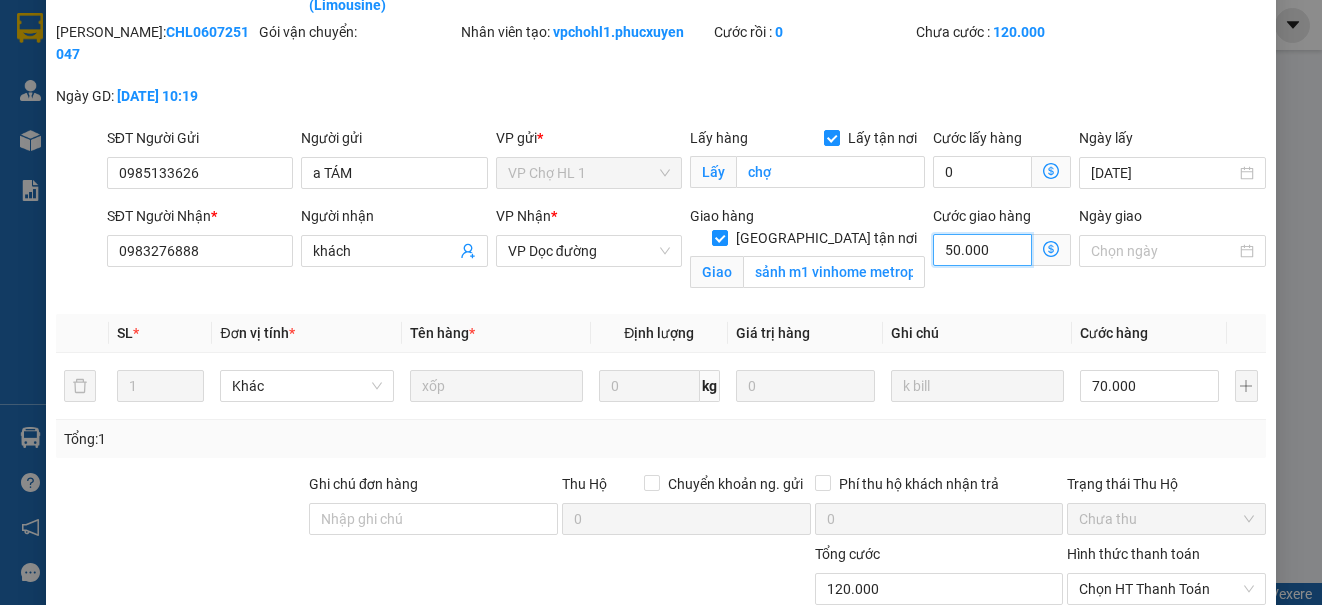 click on "50.000" at bounding box center [982, 250] 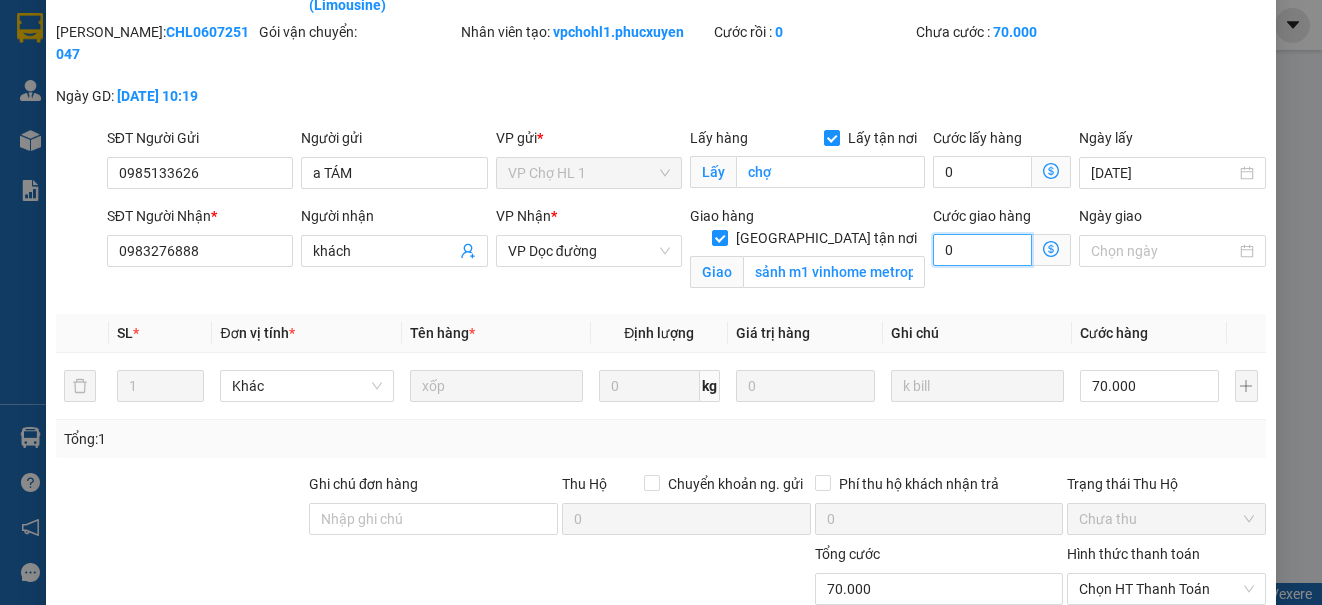scroll, scrollTop: 274, scrollLeft: 0, axis: vertical 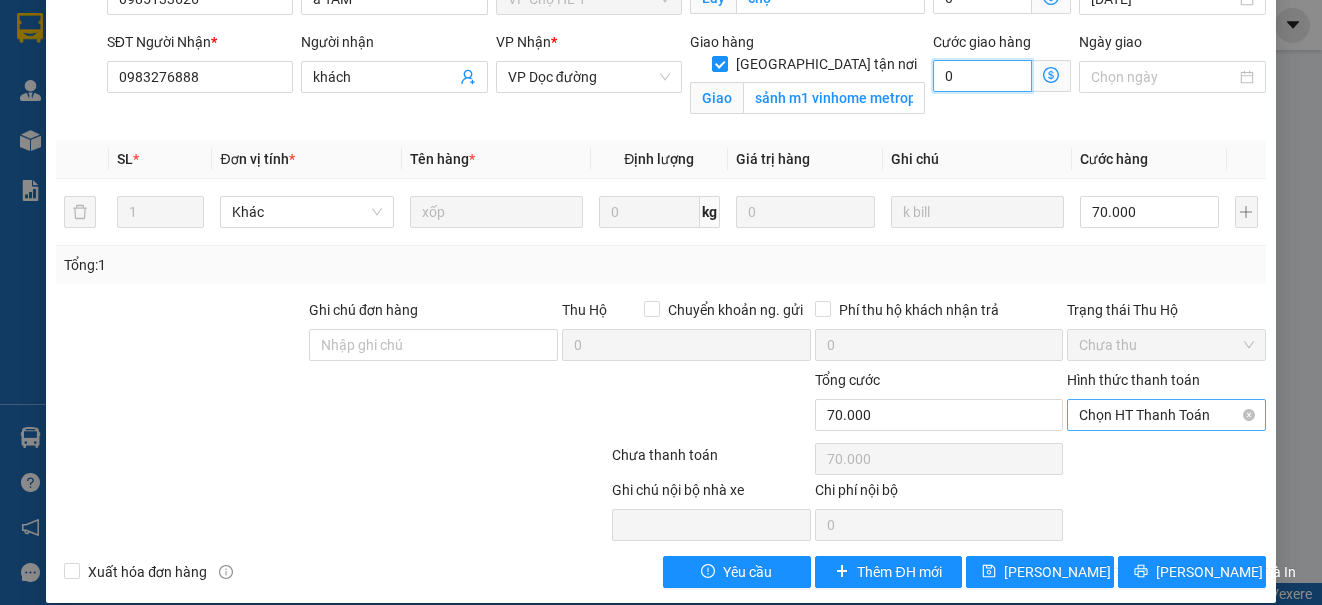click on "Chọn HT Thanh Toán" at bounding box center [1166, 415] 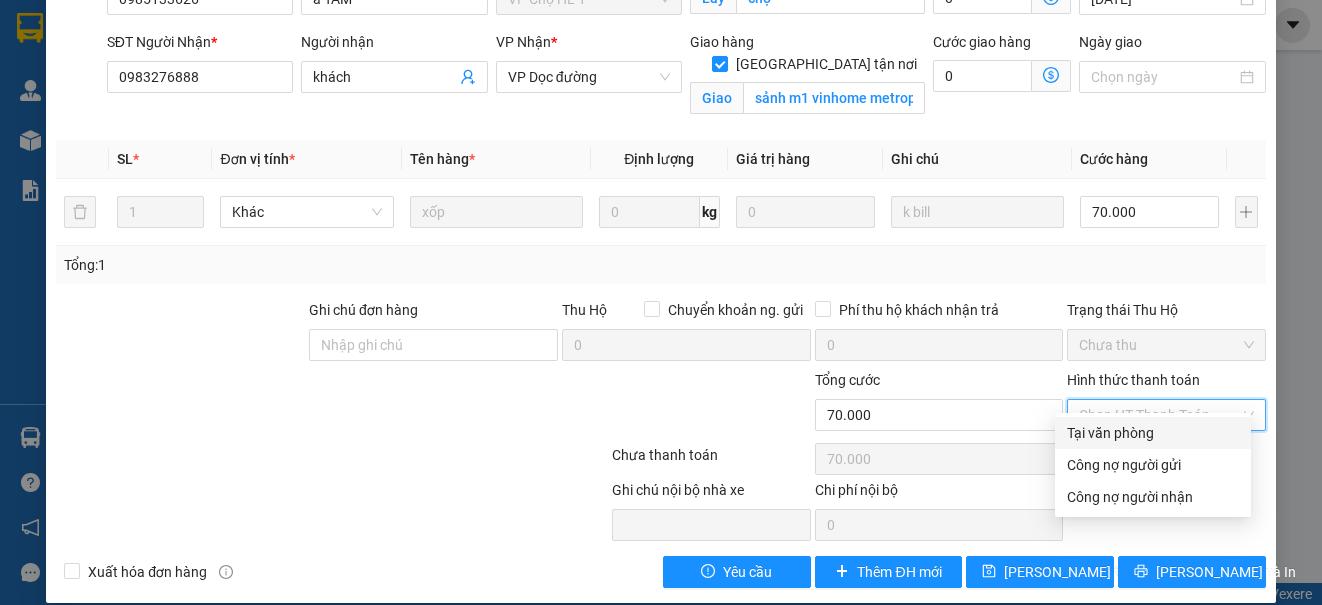 click on "Tại văn phòng" at bounding box center (1153, 433) 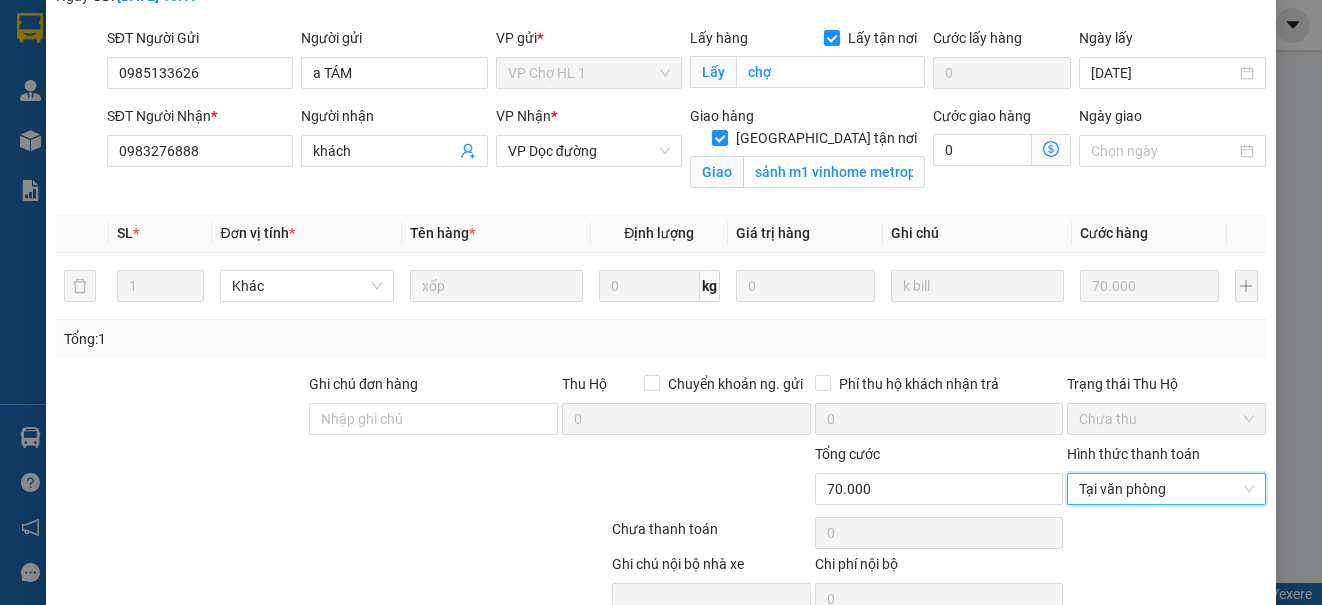 scroll, scrollTop: 274, scrollLeft: 0, axis: vertical 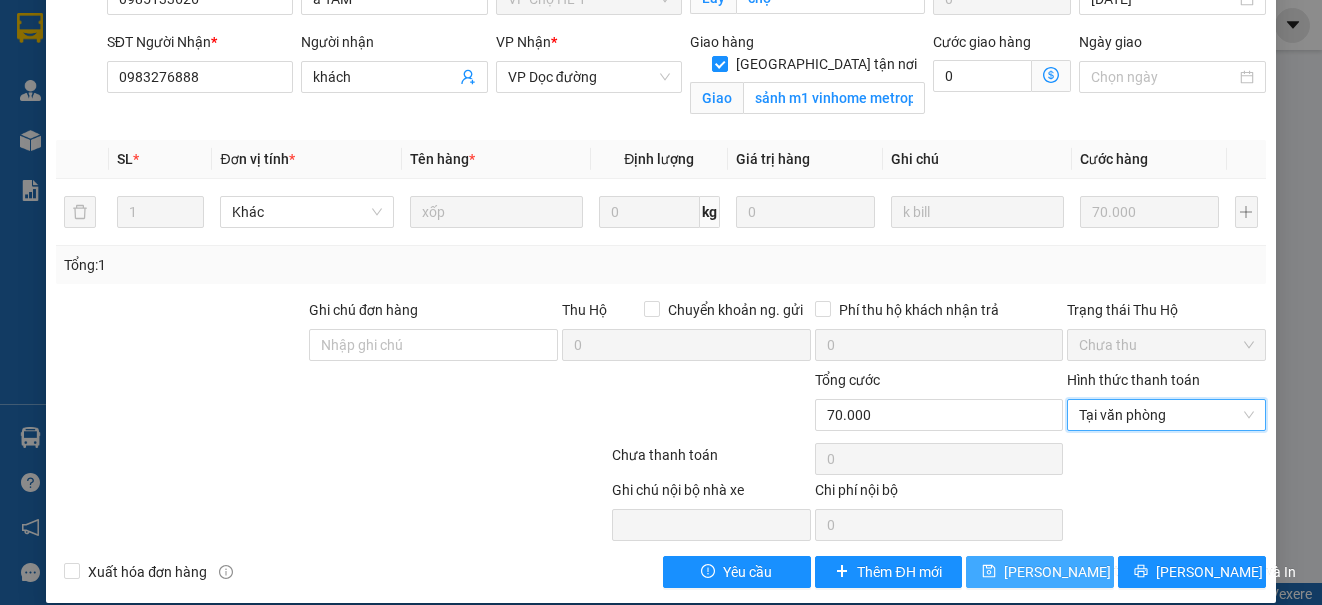 click on "[PERSON_NAME] thay đổi" at bounding box center (1084, 572) 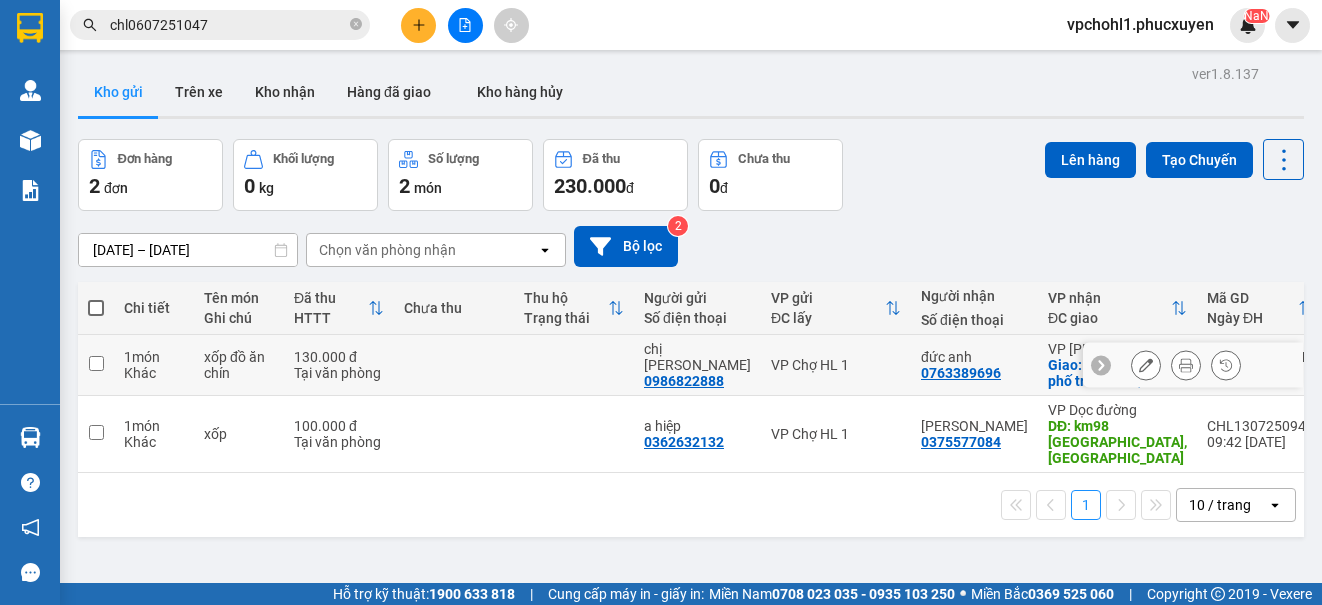 click at bounding box center [96, 363] 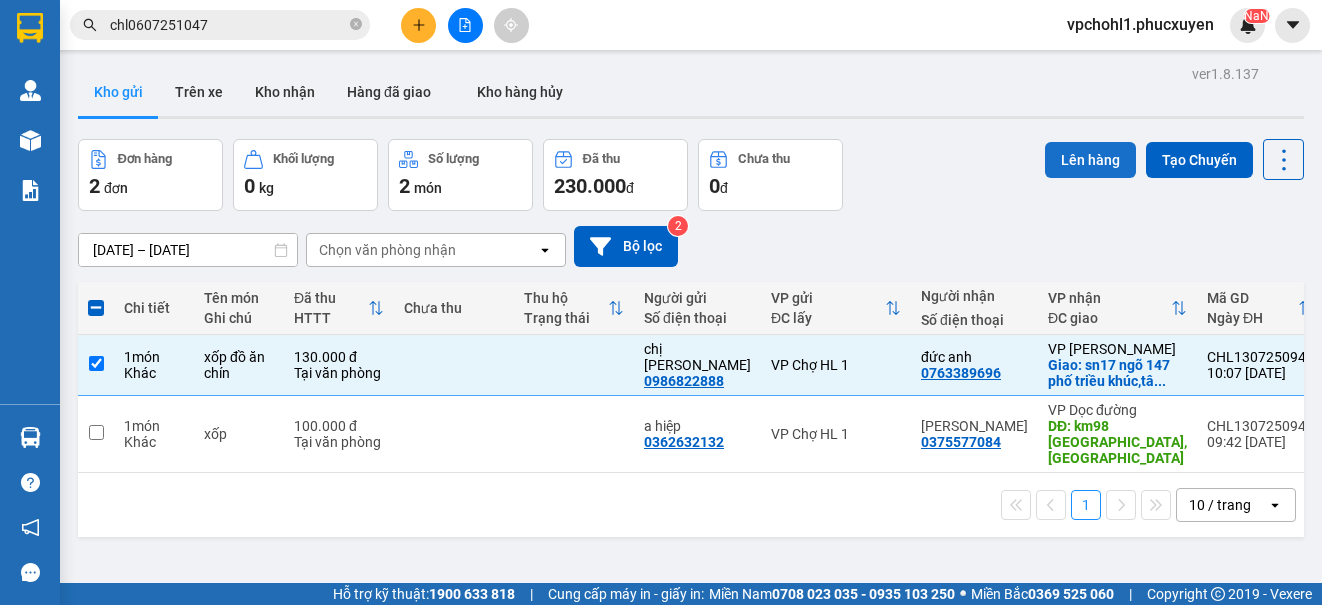 click on "Lên hàng" at bounding box center (1090, 160) 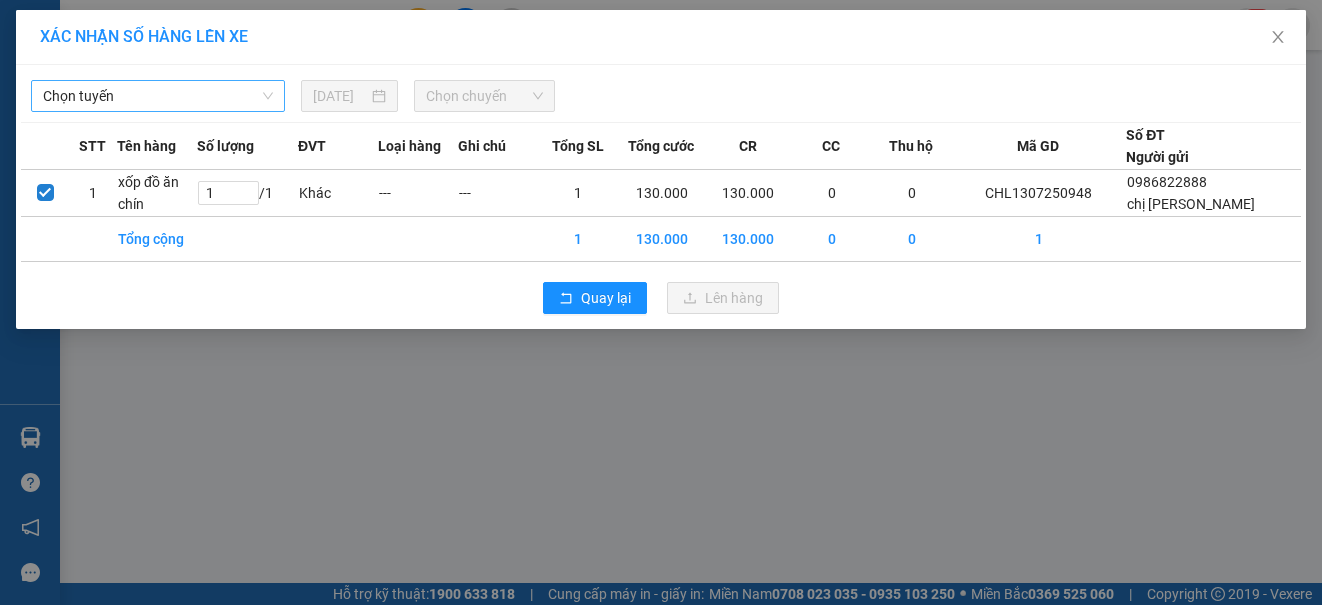 click on "Chọn tuyến" at bounding box center (158, 96) 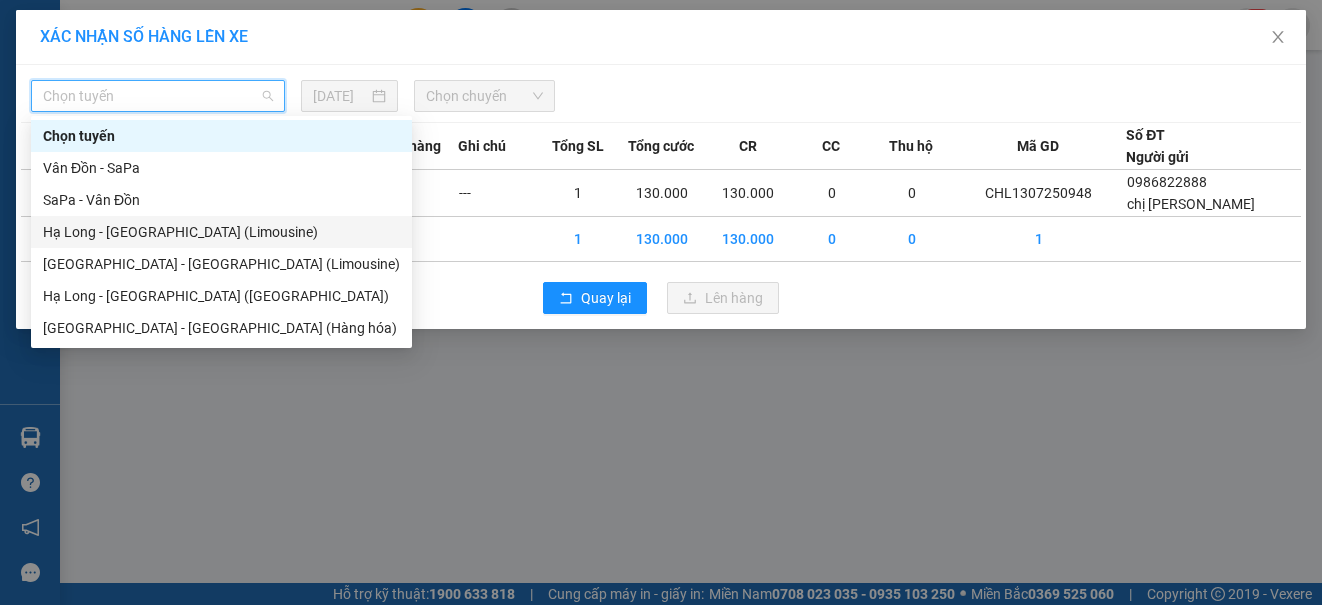 click on "Hạ Long - [GEOGRAPHIC_DATA] (Limousine)" at bounding box center [221, 232] 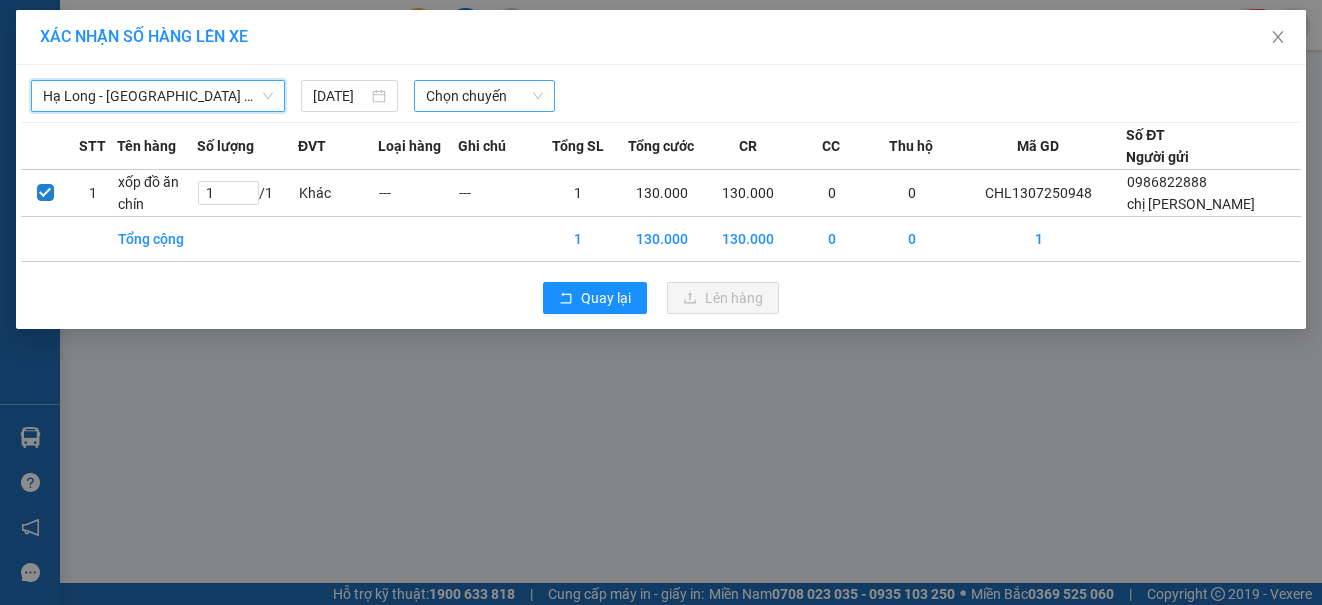 click on "Chọn chuyến" at bounding box center [485, 96] 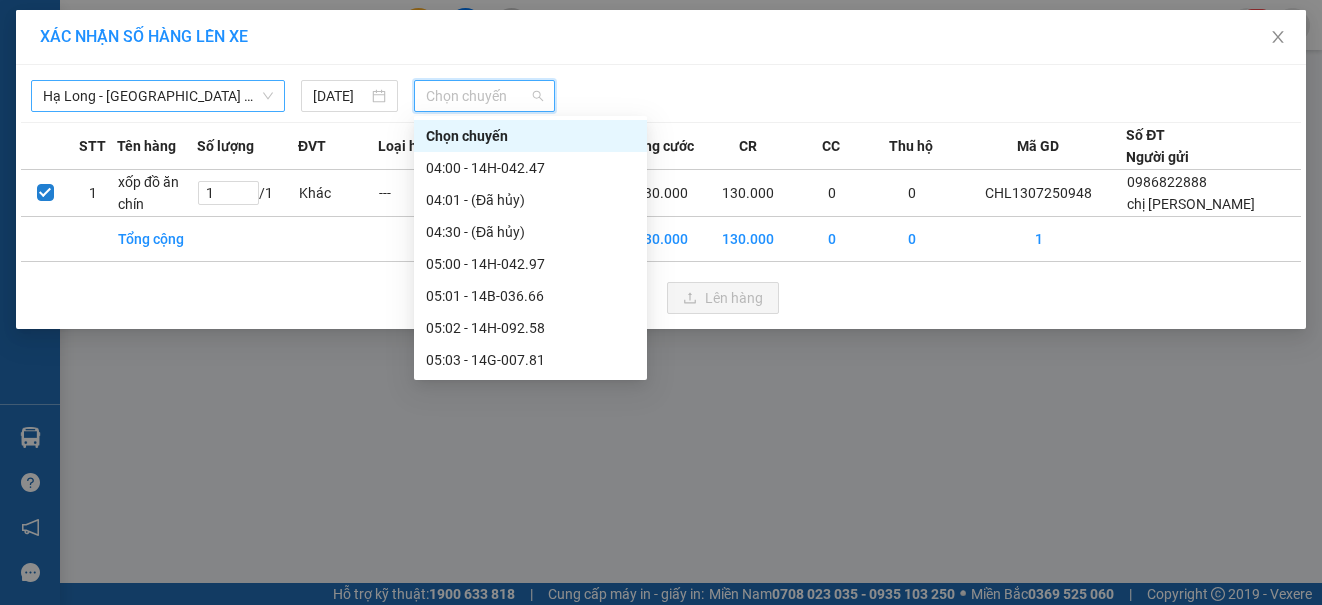 click on "Hạ Long - [GEOGRAPHIC_DATA] (Limousine)" at bounding box center [158, 96] 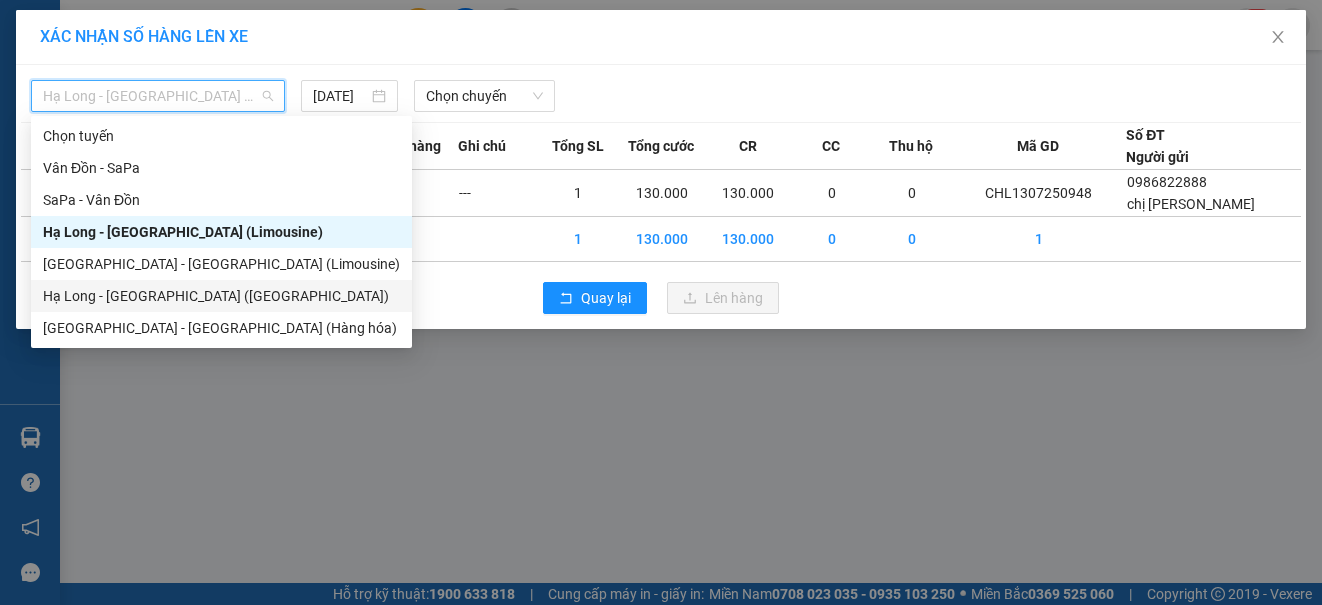 click on "Hạ Long - [GEOGRAPHIC_DATA] ([GEOGRAPHIC_DATA])" at bounding box center [221, 296] 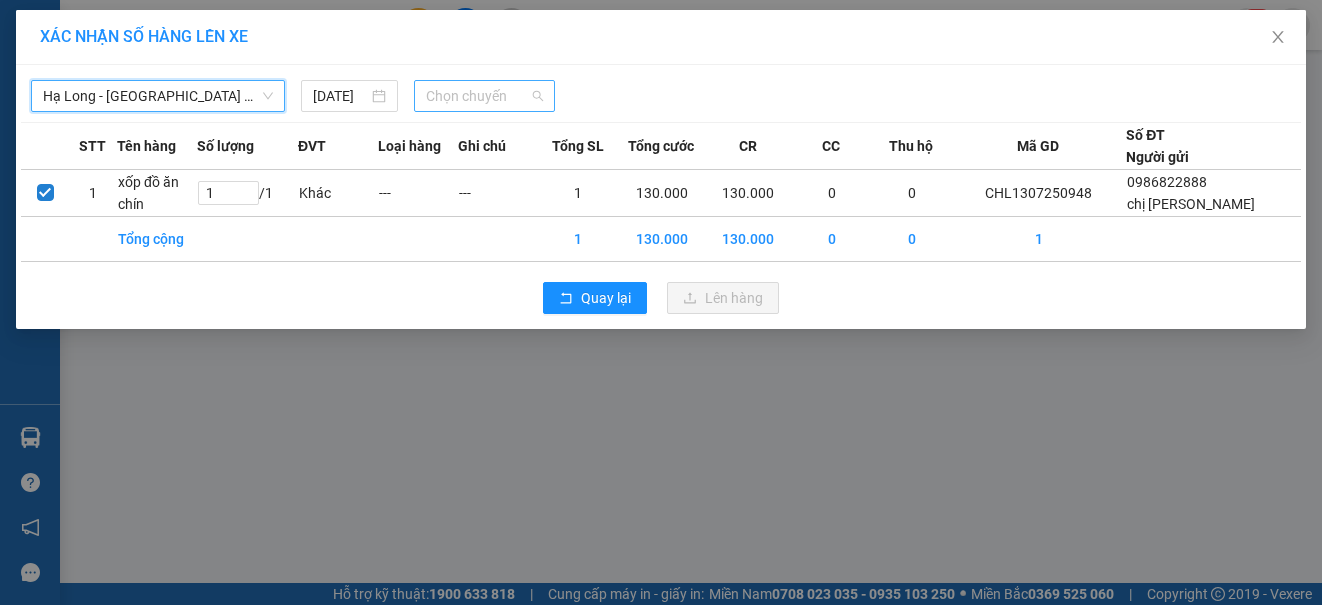 click on "Chọn chuyến" at bounding box center [485, 96] 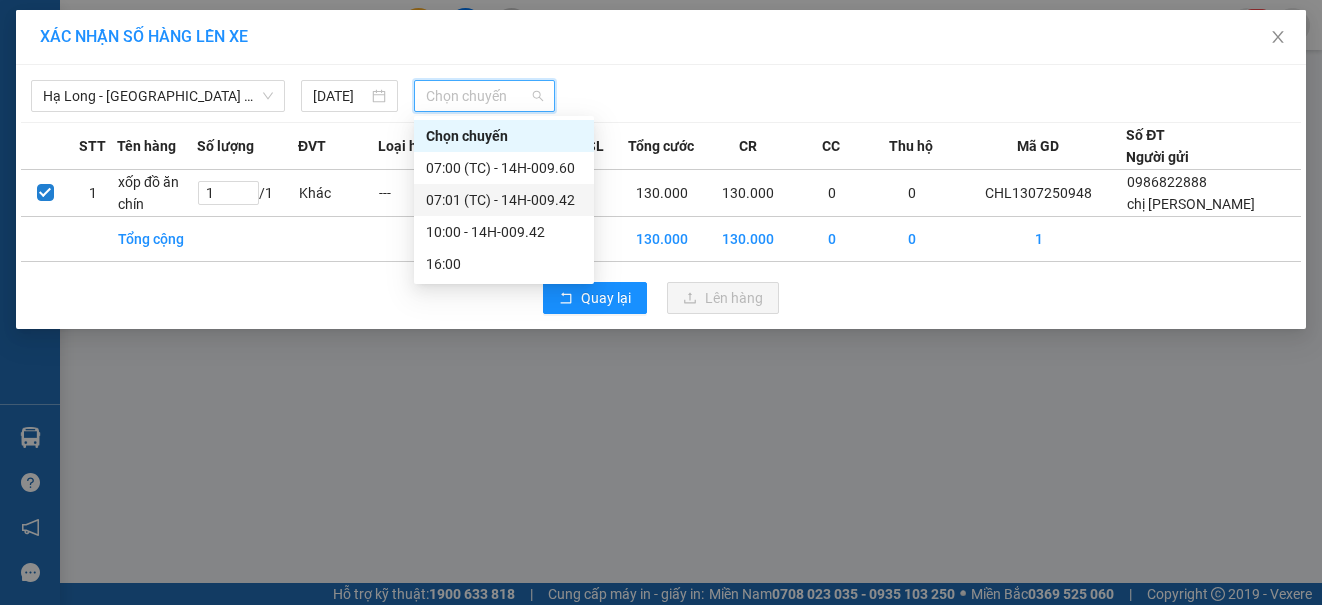 click on "07:01   (TC)   - 14H-009.42" at bounding box center (504, 200) 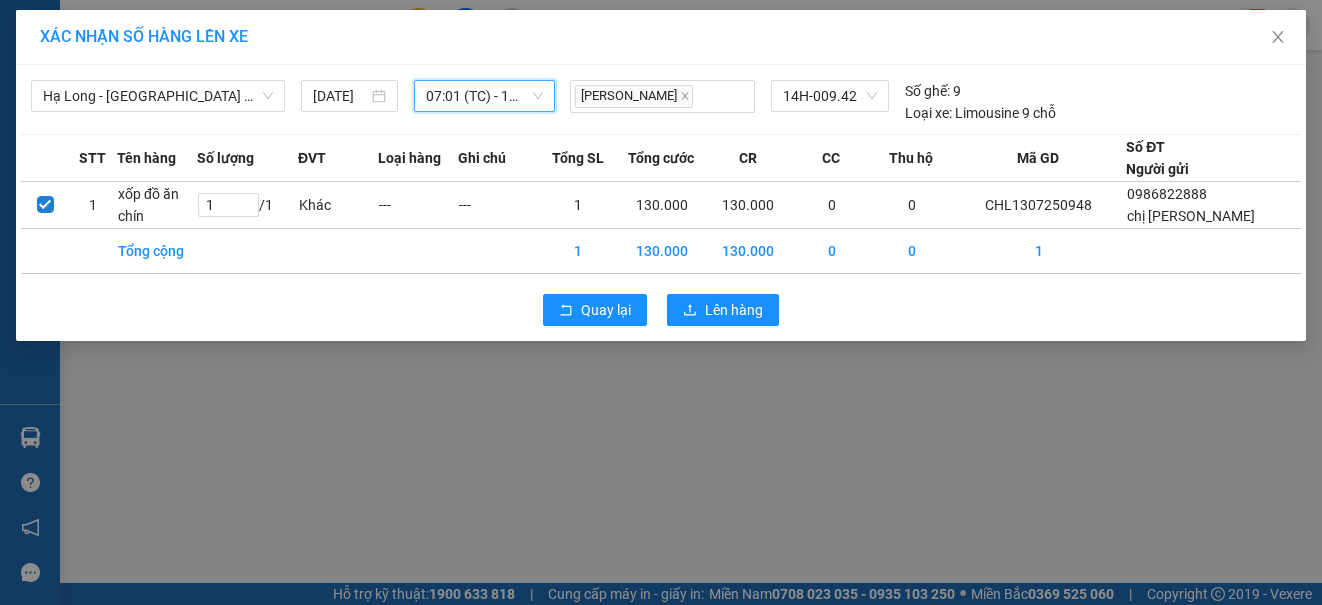 click on "07:01   (TC)   - 14H-009.42" at bounding box center (485, 96) 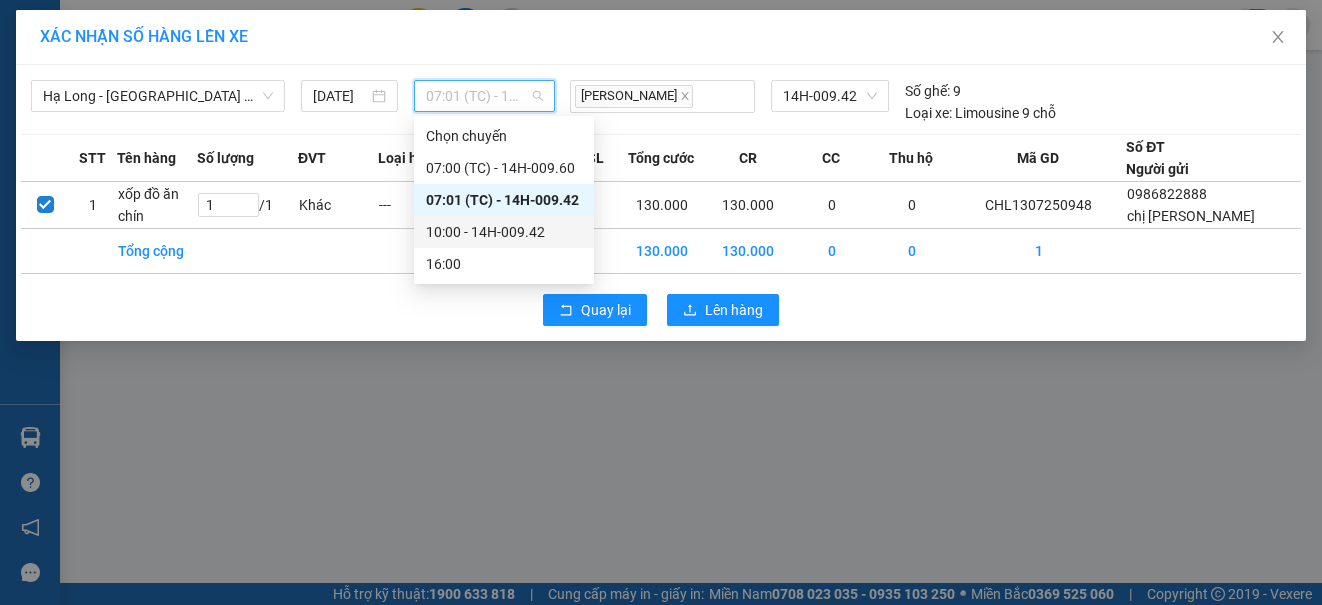 click on "10:00     - 14H-009.42" at bounding box center (504, 232) 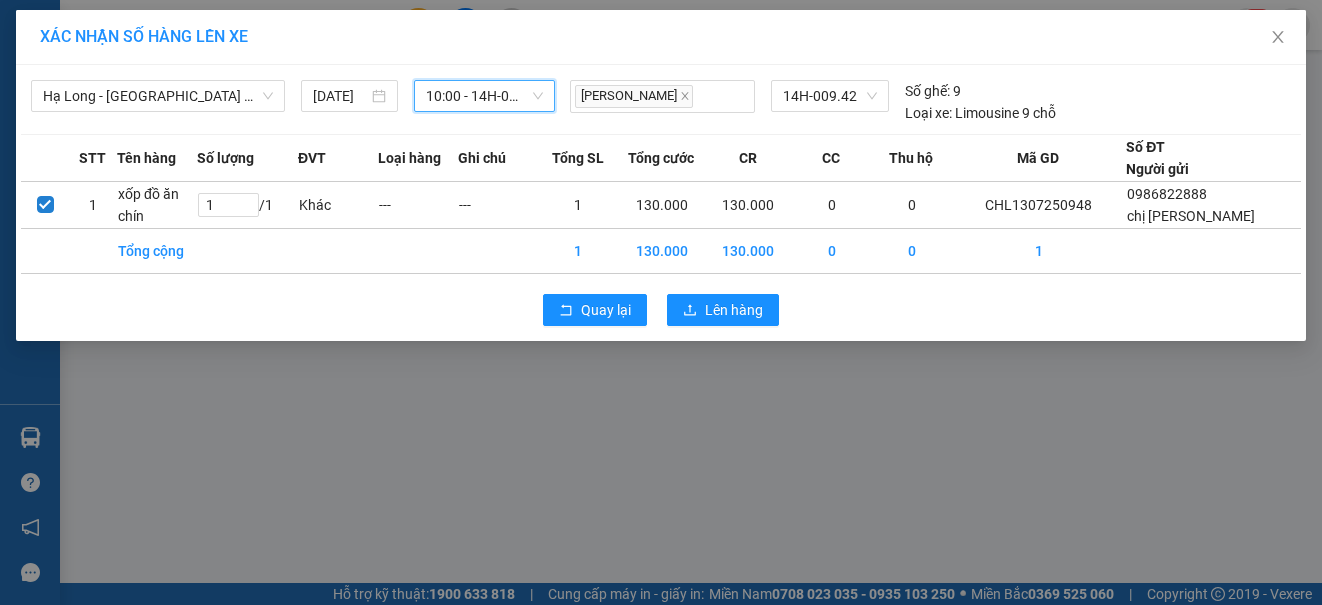 click on "10:00     - 14H-009.42" at bounding box center [485, 96] 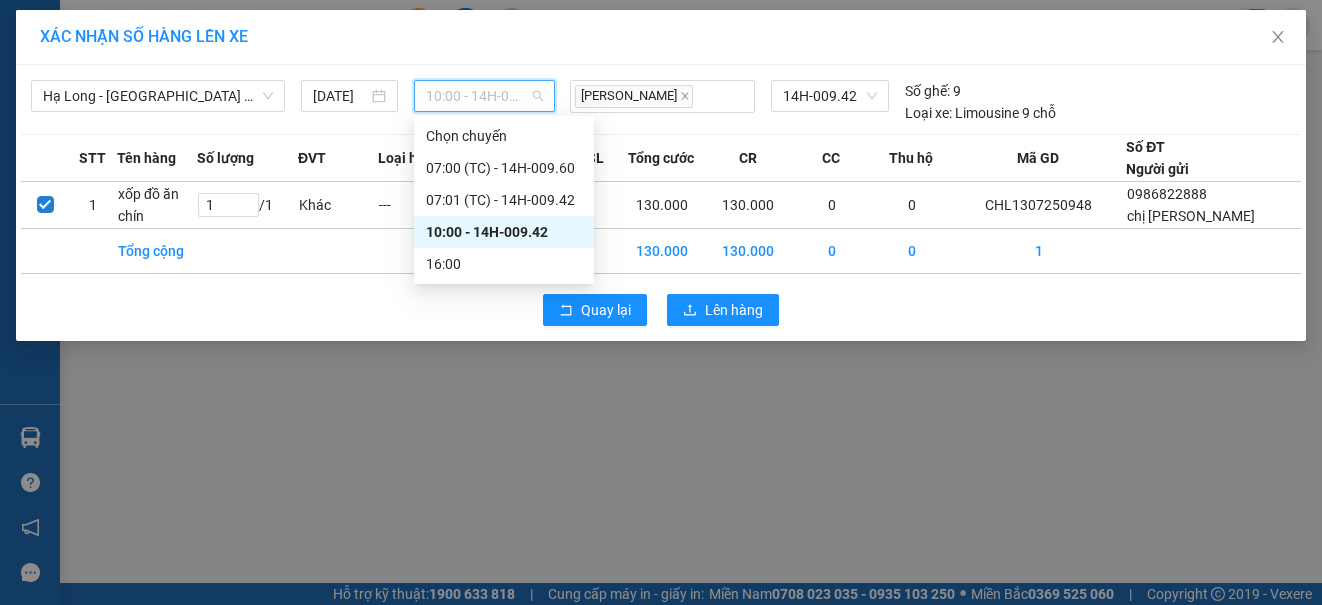 click on "10:00     - 14H-009.42" at bounding box center (504, 232) 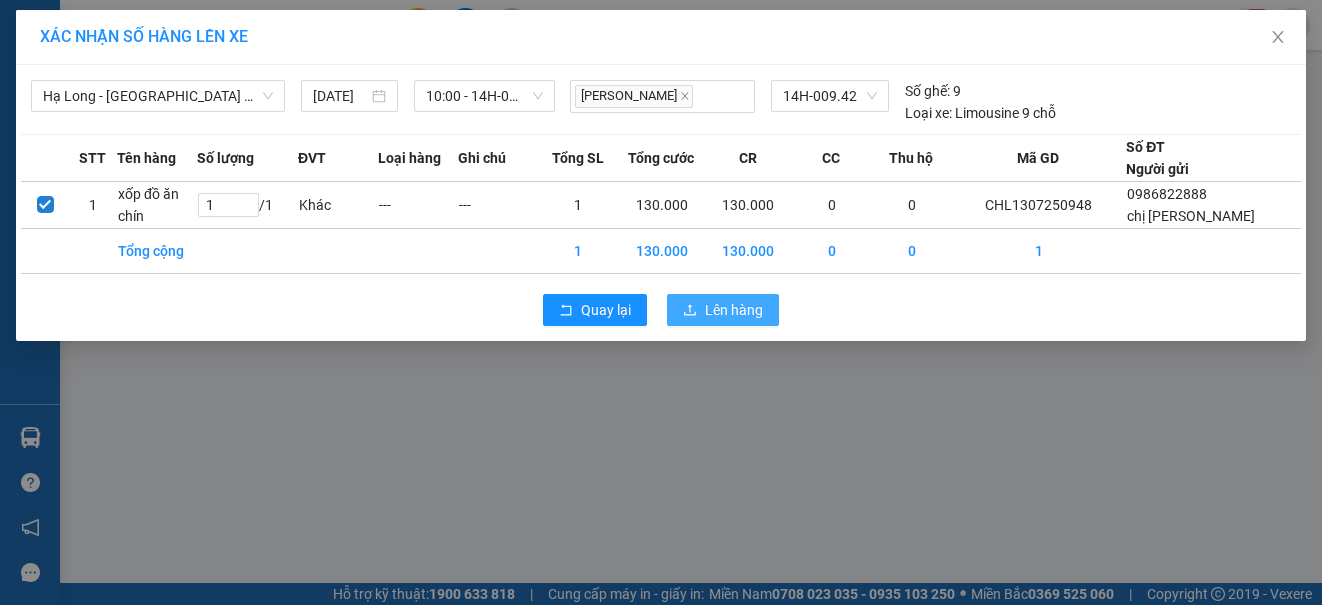 click on "Lên hàng" at bounding box center [734, 310] 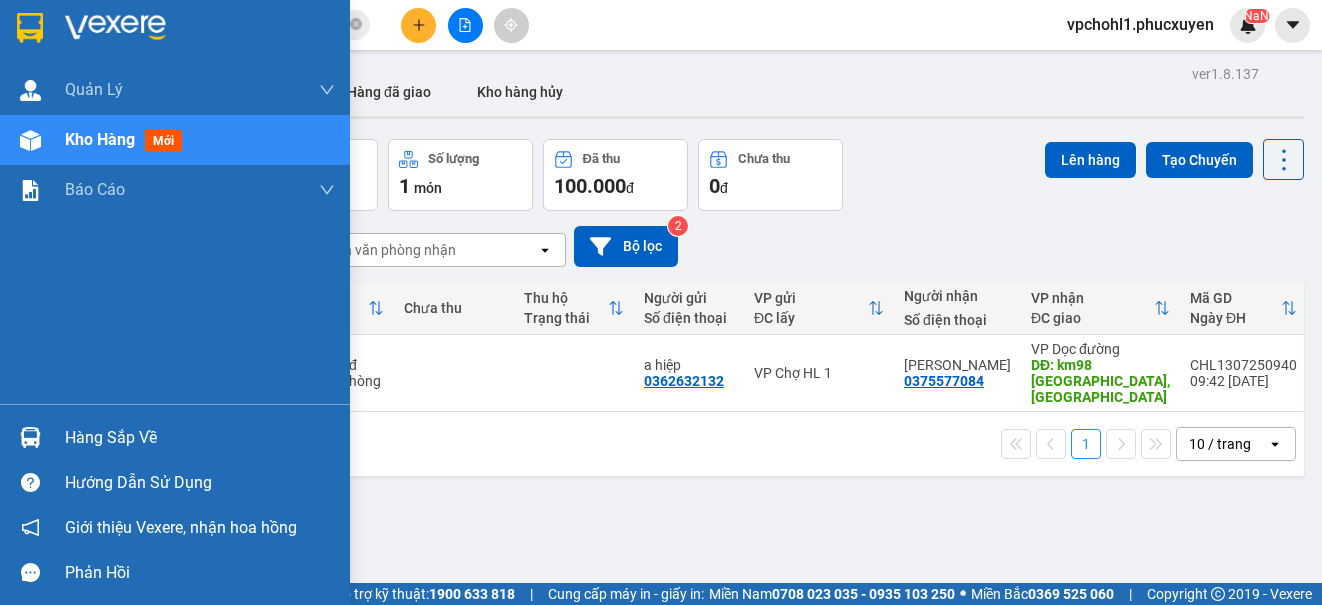 drag, startPoint x: 88, startPoint y: 447, endPoint x: 107, endPoint y: 443, distance: 19.416489 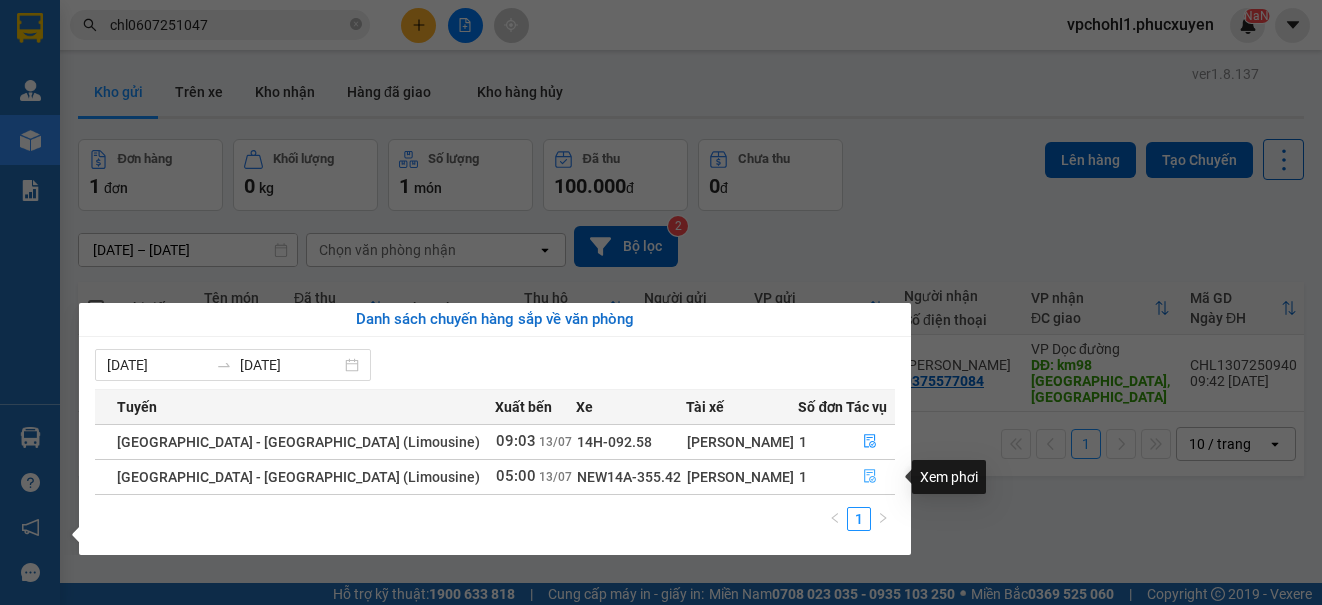 click 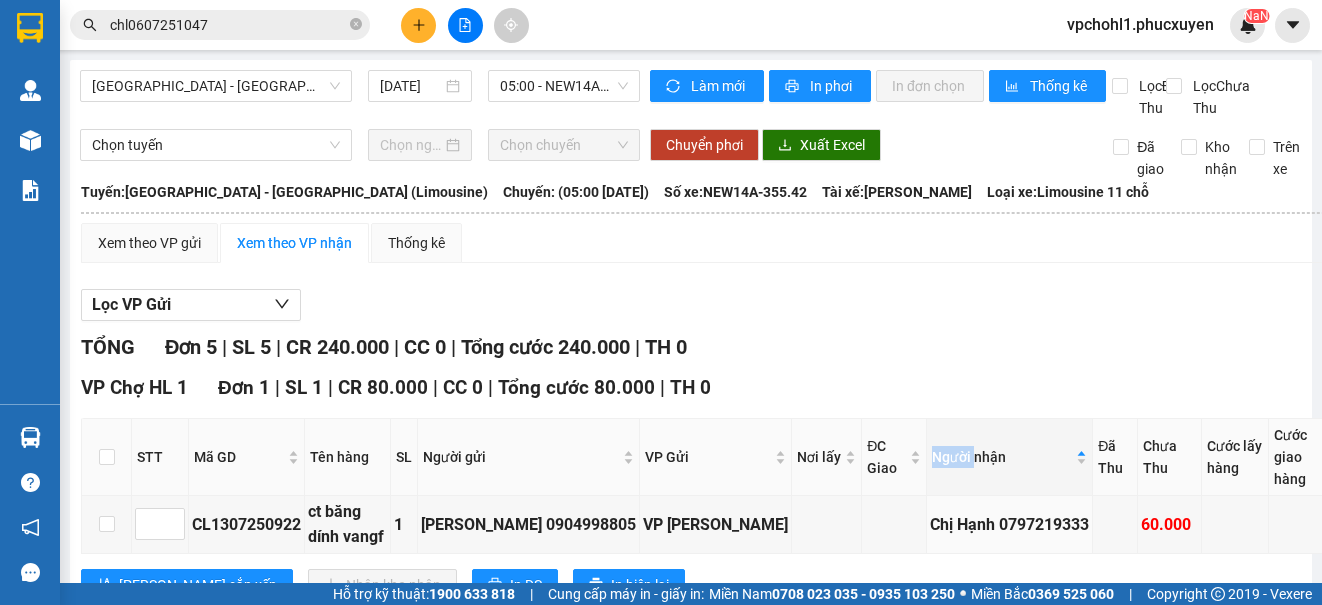 scroll, scrollTop: 400, scrollLeft: 0, axis: vertical 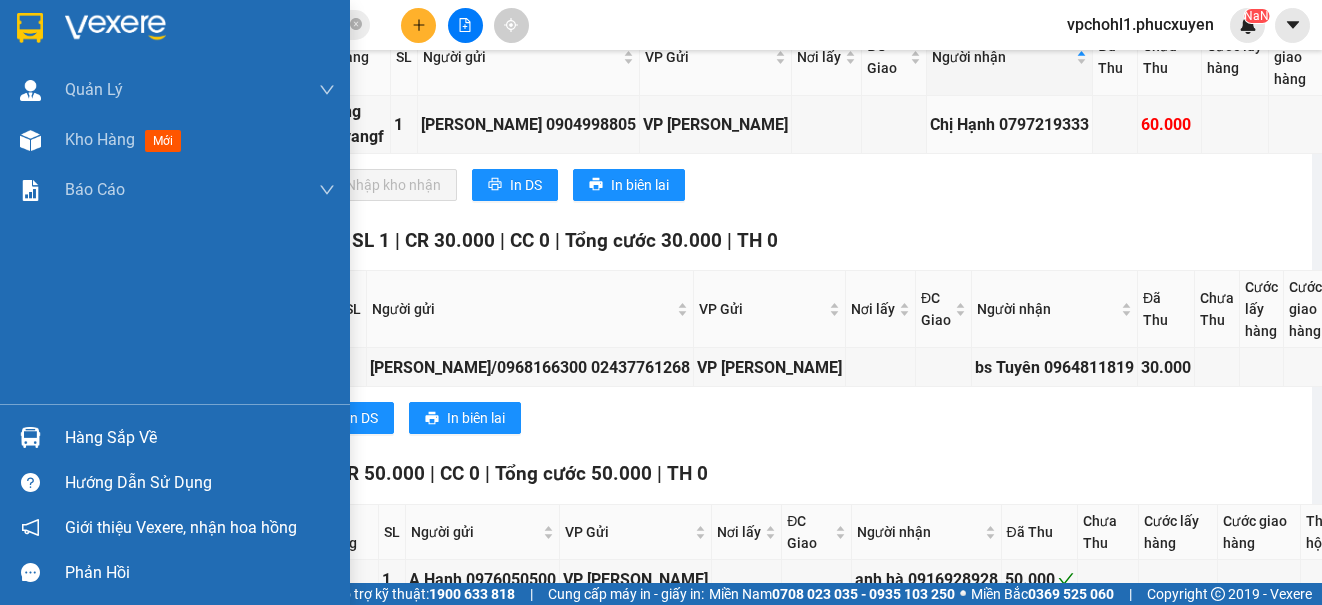 drag, startPoint x: 61, startPoint y: 442, endPoint x: 84, endPoint y: 445, distance: 23.194826 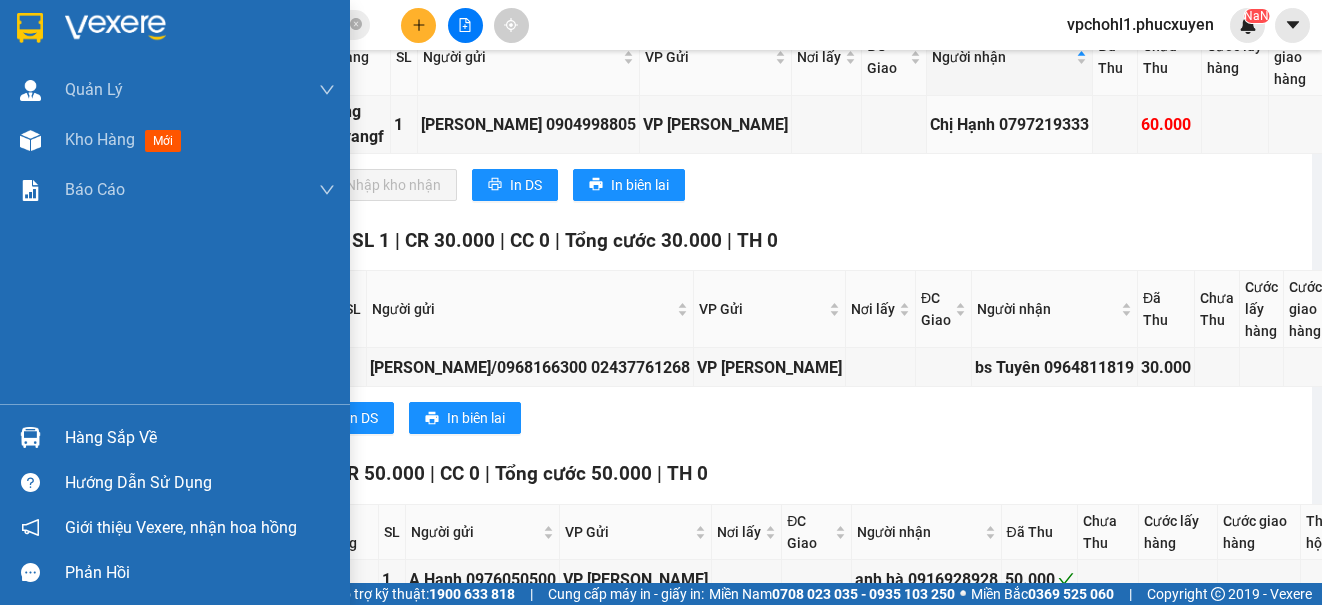 click on "Hàng sắp về" at bounding box center (175, 437) 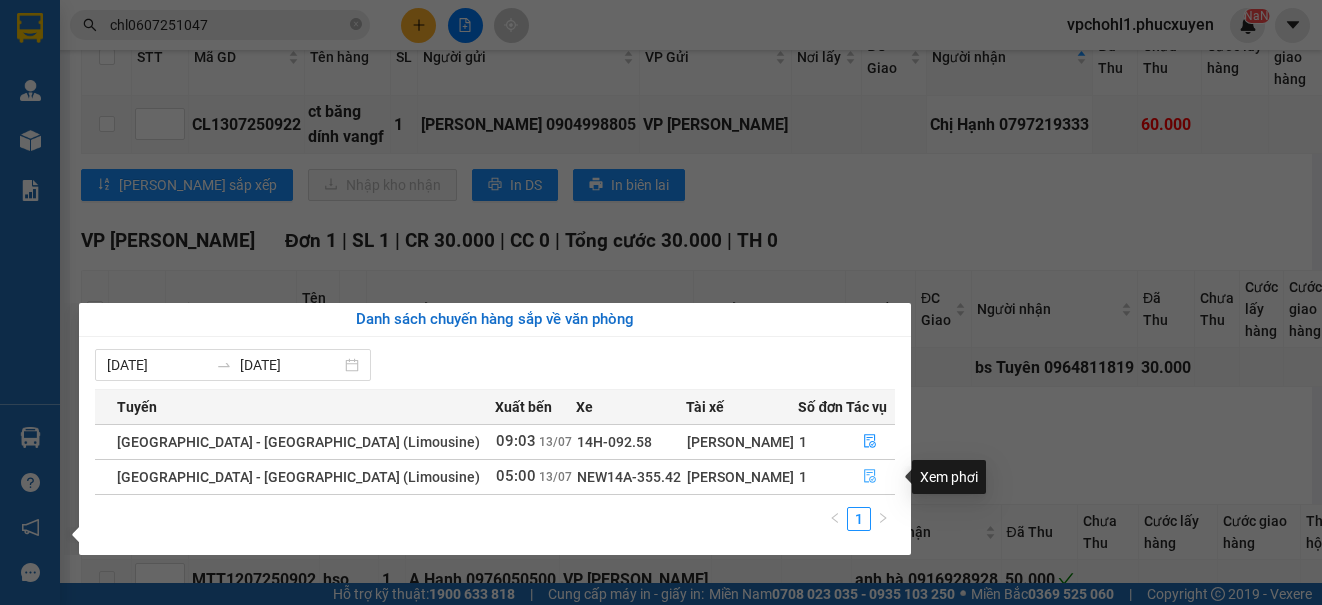 click 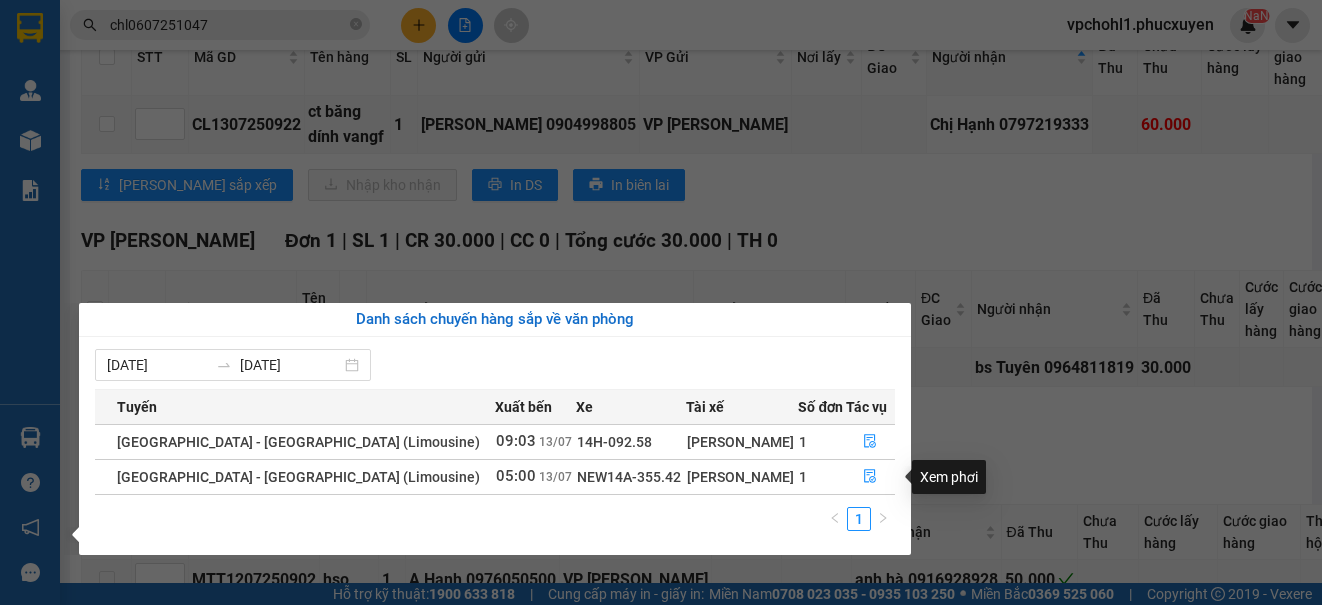 click on "VP Bãi Cháy Đơn   1 | SL   1 | CR   50.000 | CC   0 | Tổng cước   50.000 | TH   0" at bounding box center (808, 474) 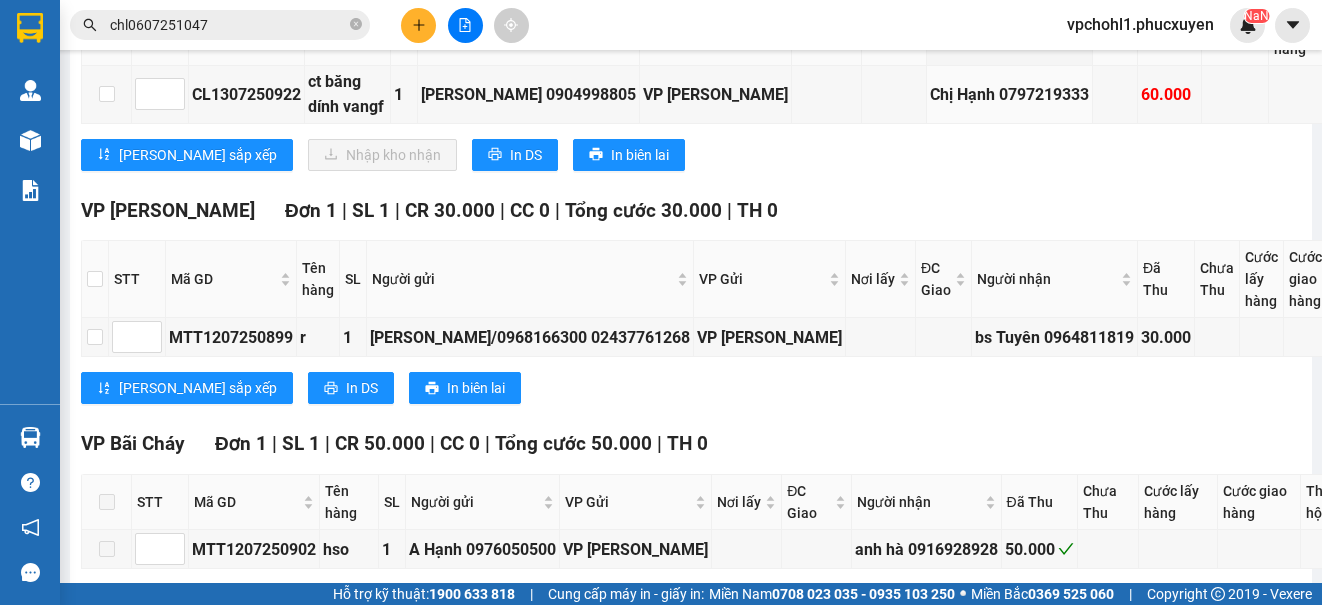 scroll, scrollTop: 230, scrollLeft: 0, axis: vertical 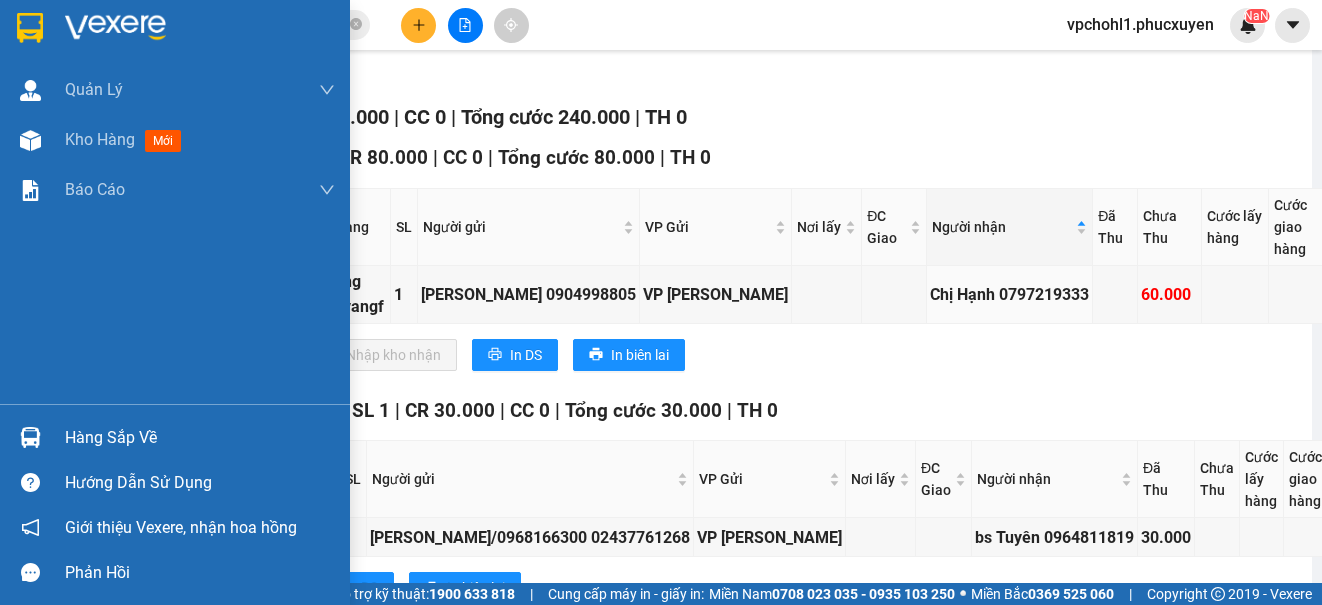 click on "Hàng sắp về" at bounding box center (200, 438) 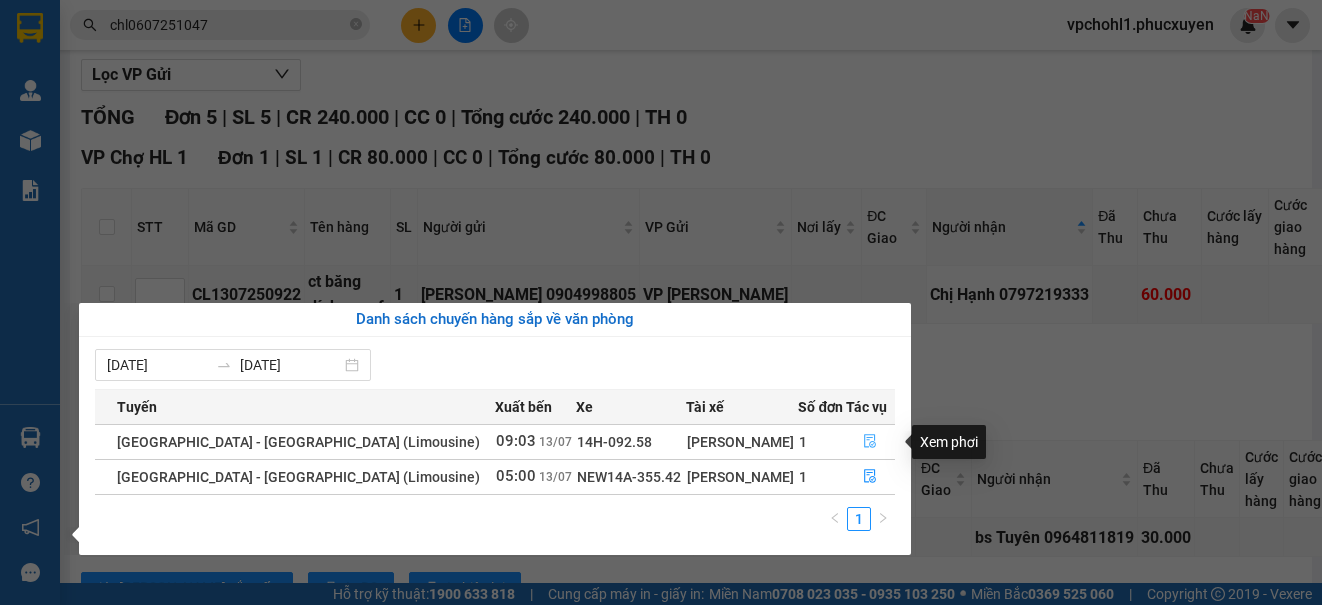 click 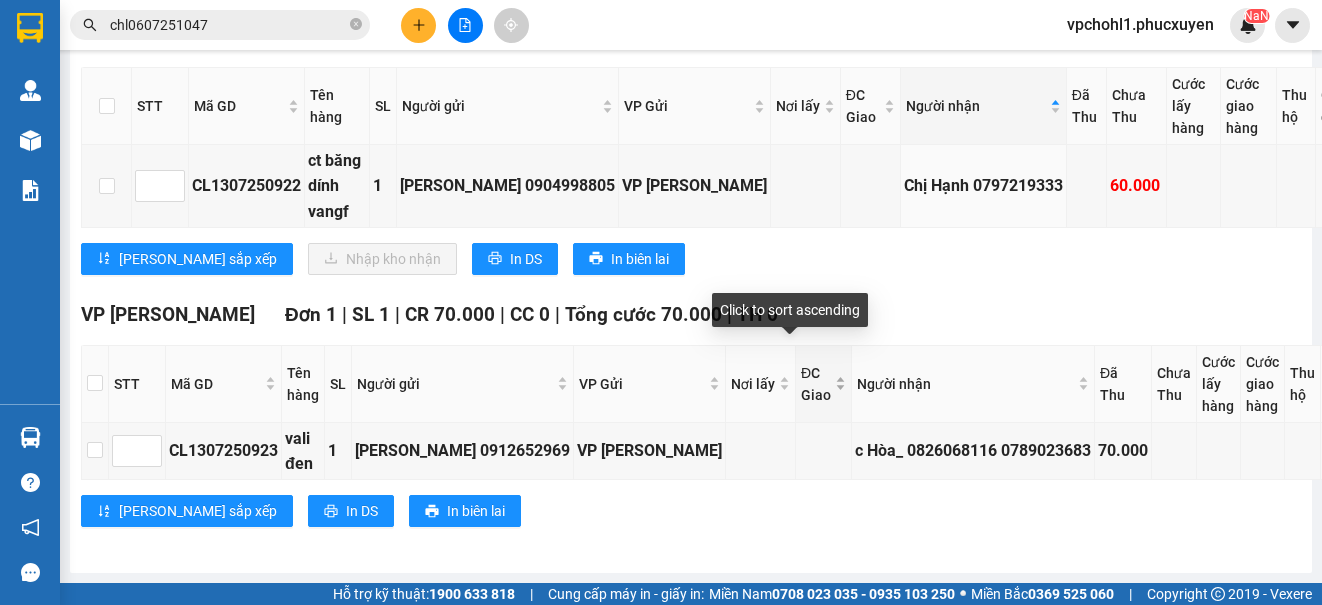 scroll, scrollTop: 0, scrollLeft: 0, axis: both 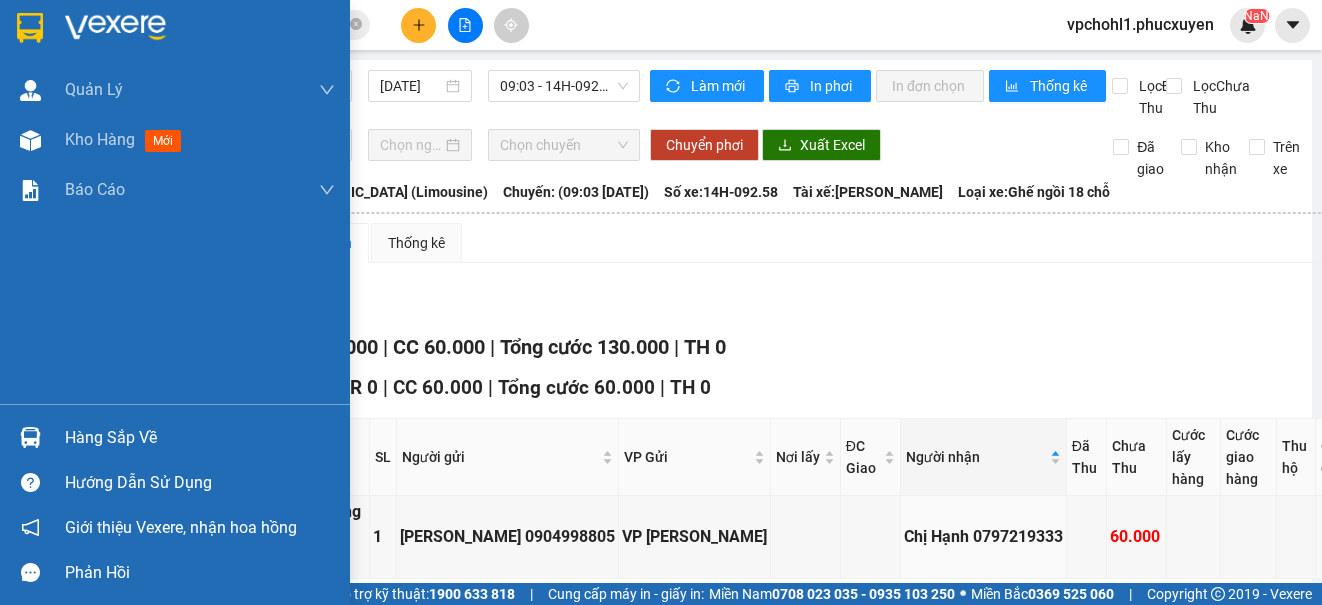 click on "Hàng sắp về" at bounding box center (200, 438) 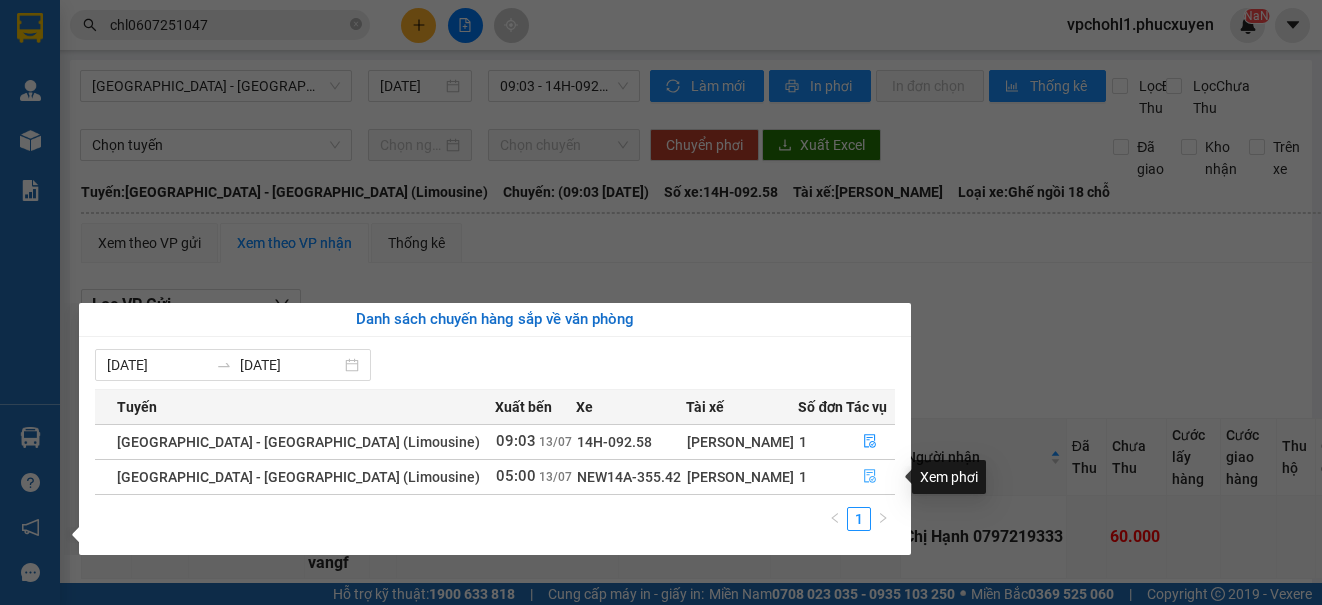 click 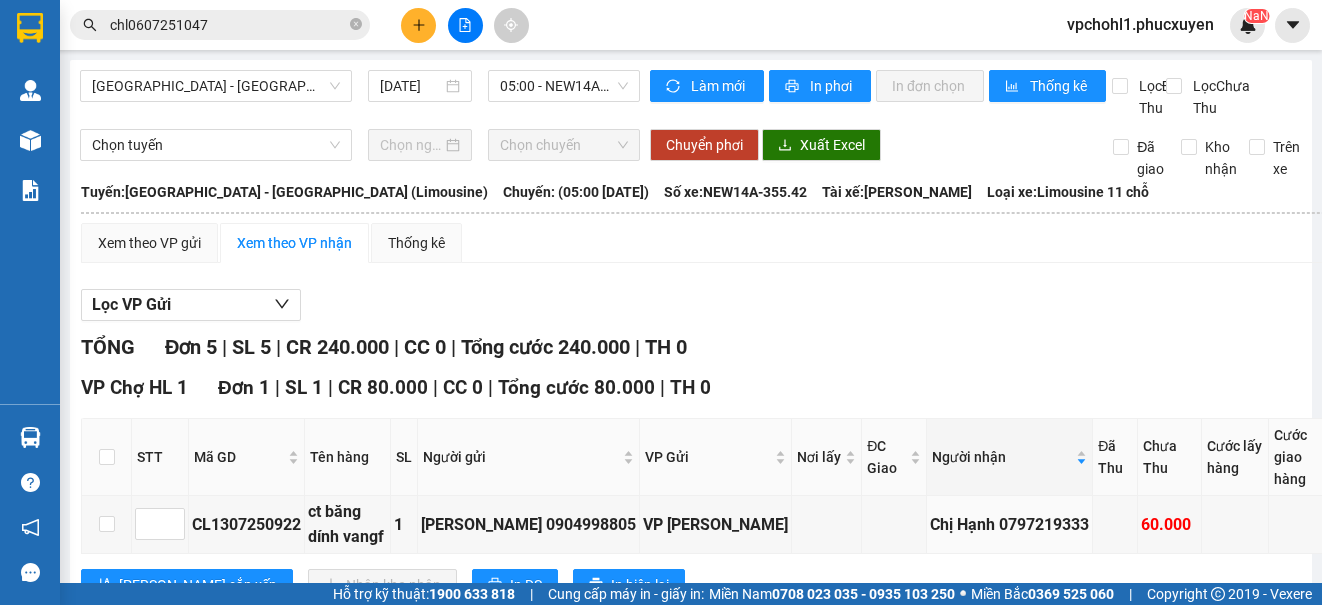 click on "Lọc VP Gửi" at bounding box center [808, 305] 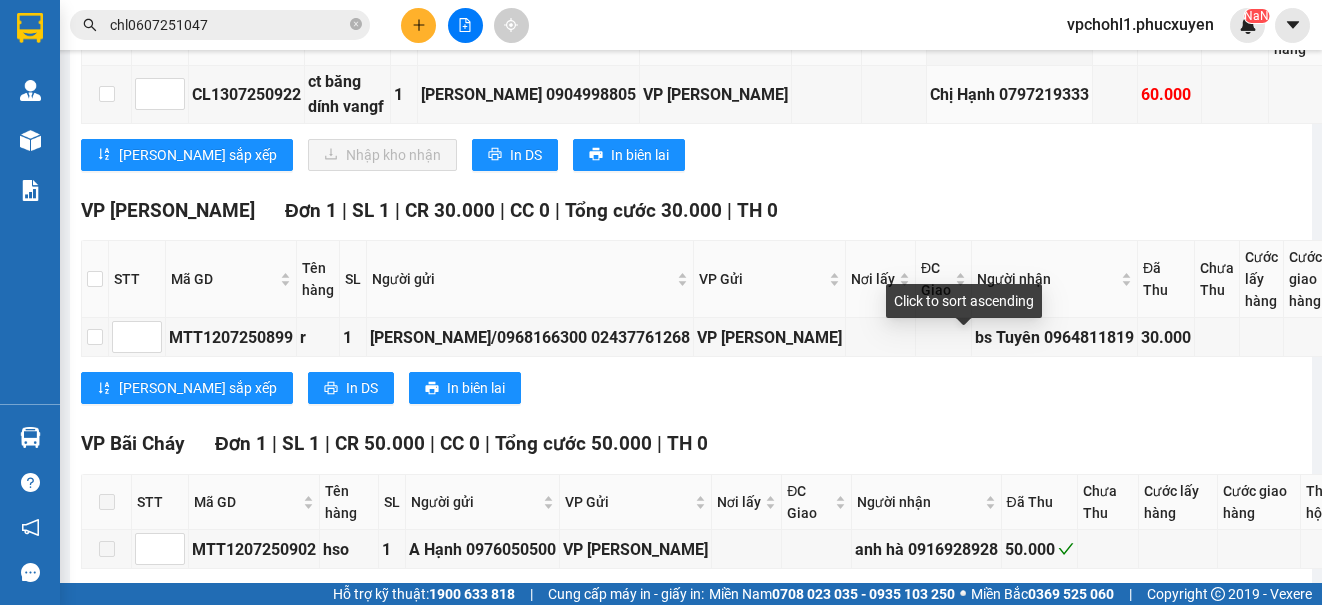 scroll, scrollTop: 0, scrollLeft: 0, axis: both 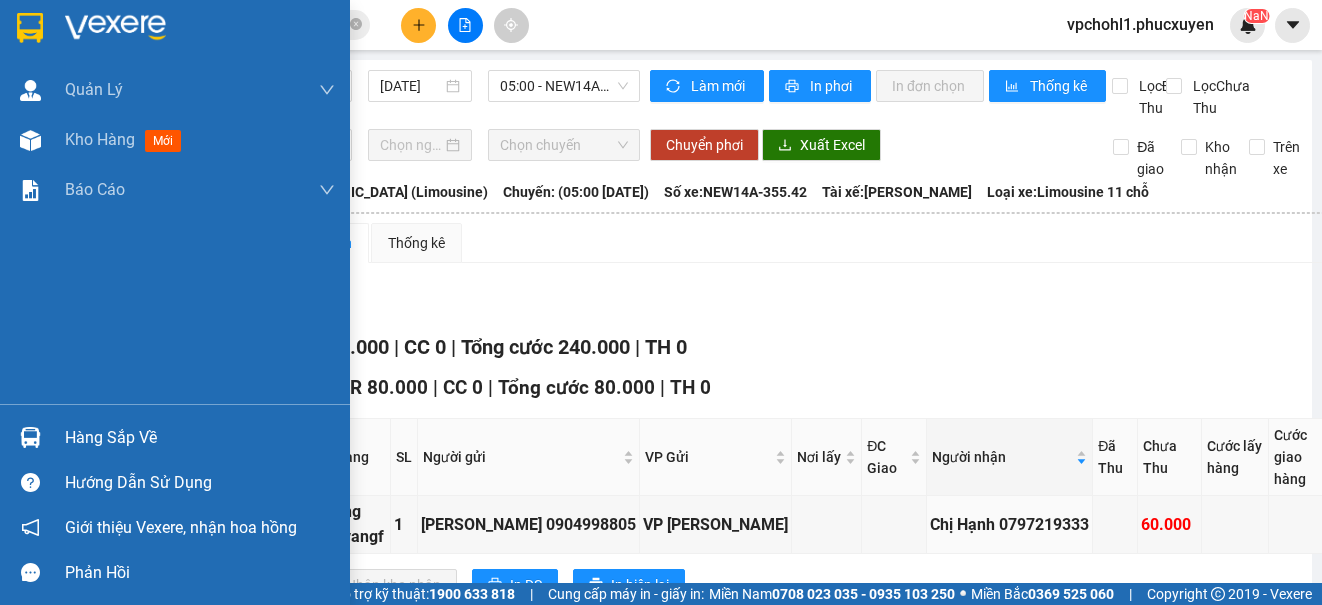 click on "Hàng sắp về" at bounding box center (200, 438) 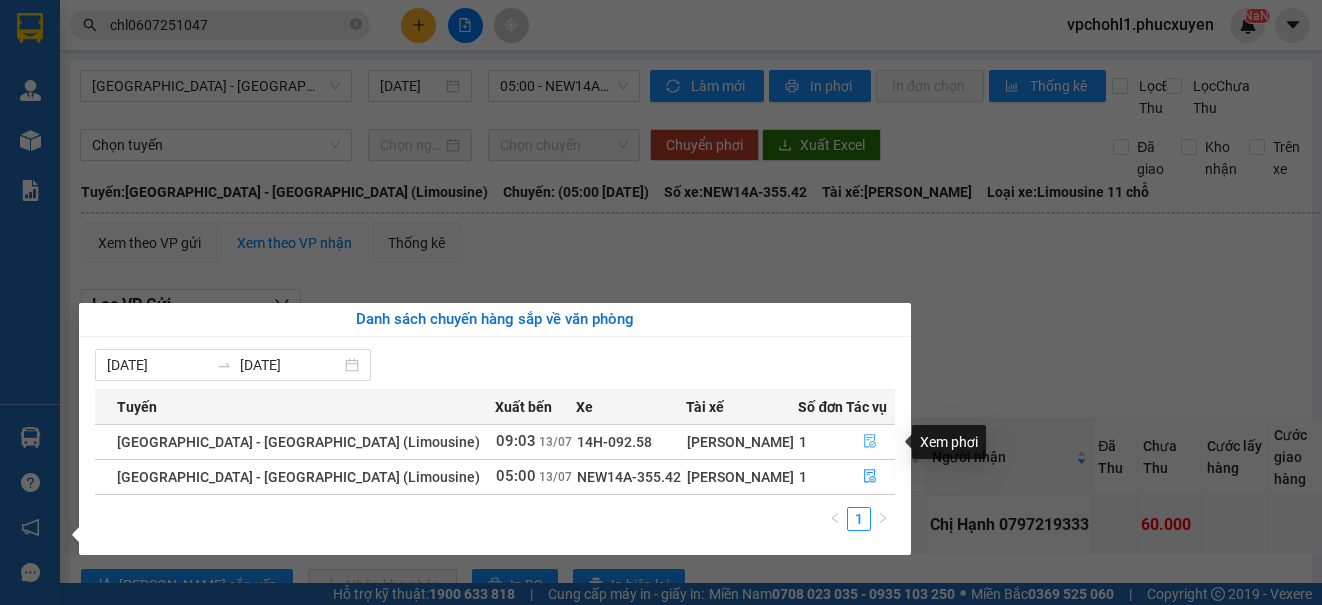 click 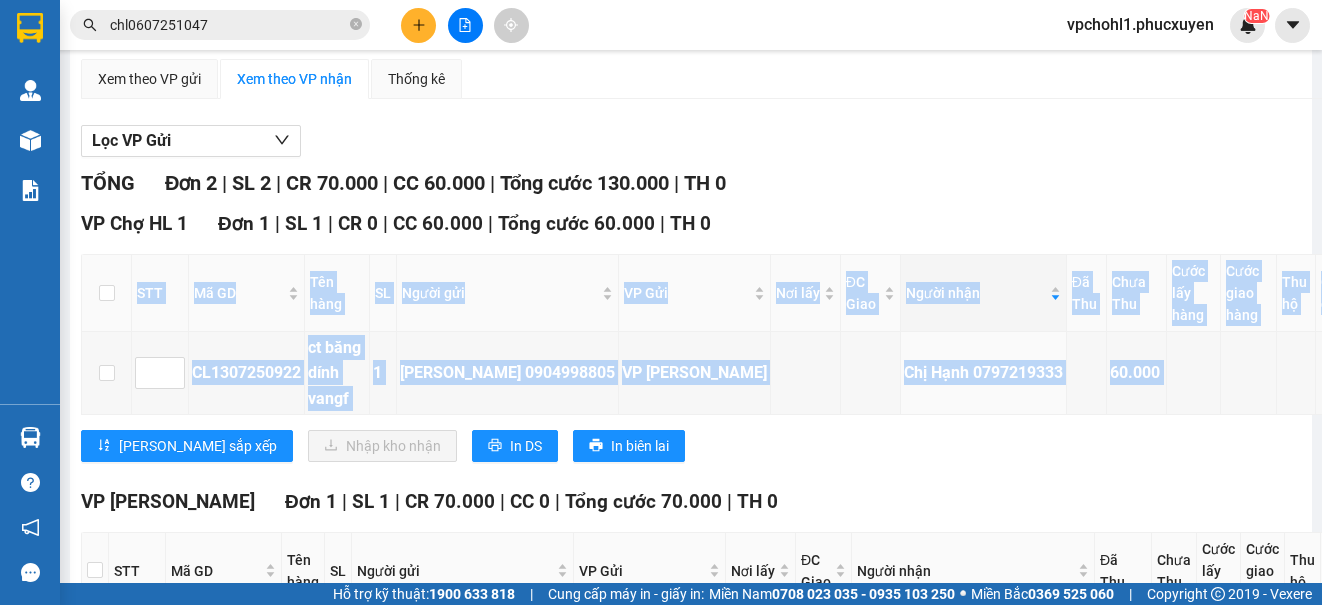 scroll, scrollTop: 64, scrollLeft: 0, axis: vertical 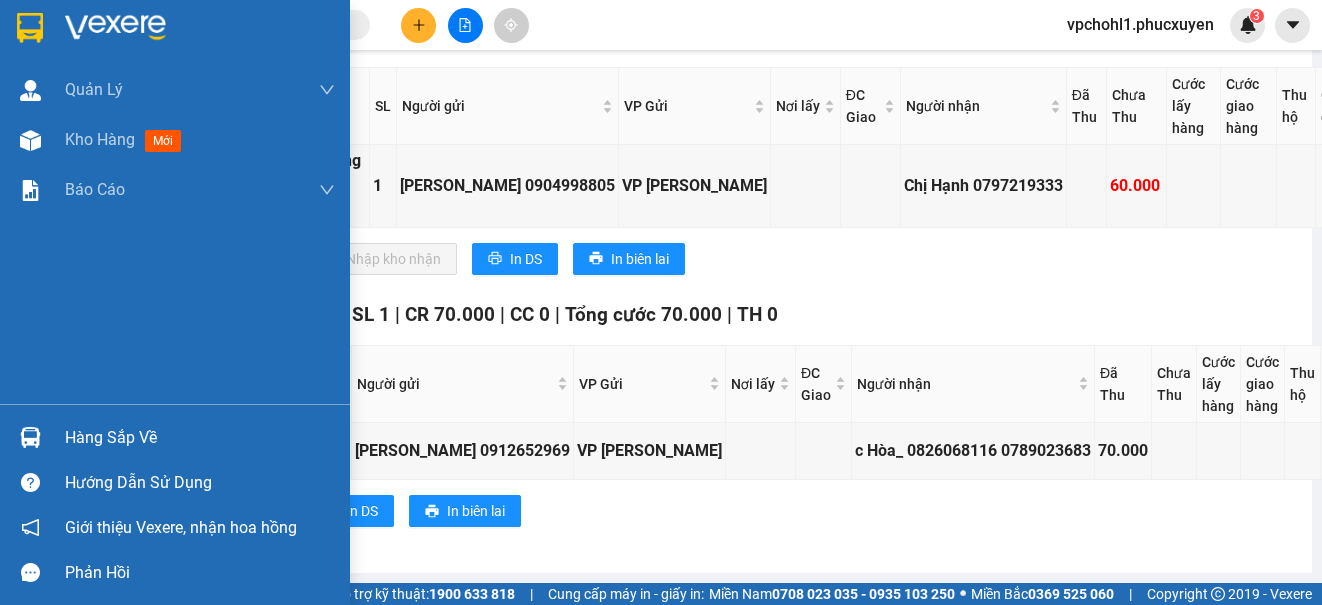 click on "Hàng sắp về" at bounding box center [200, 438] 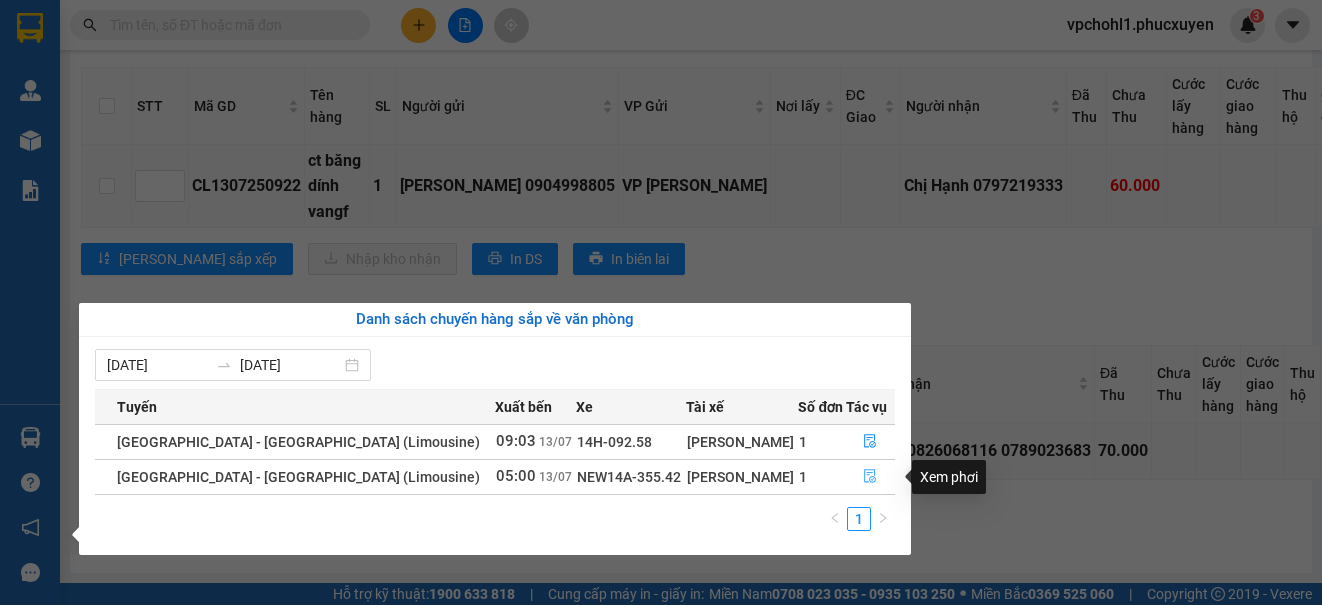 click 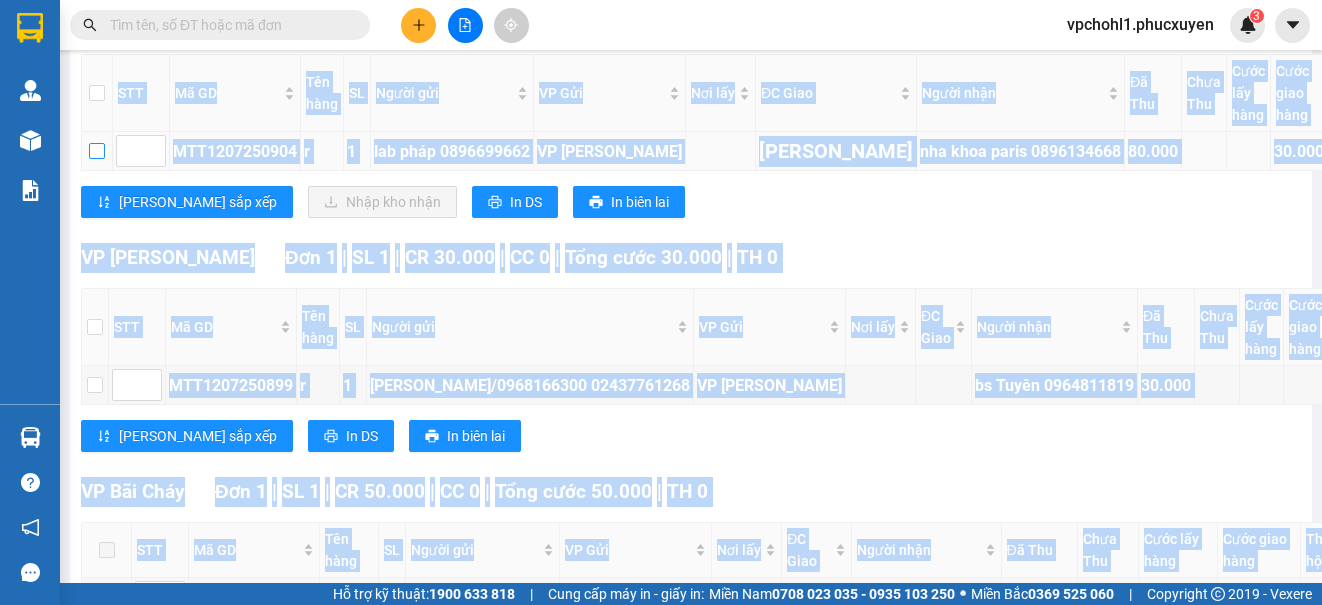 drag, startPoint x: 105, startPoint y: 208, endPoint x: 152, endPoint y: 227, distance: 50.695168 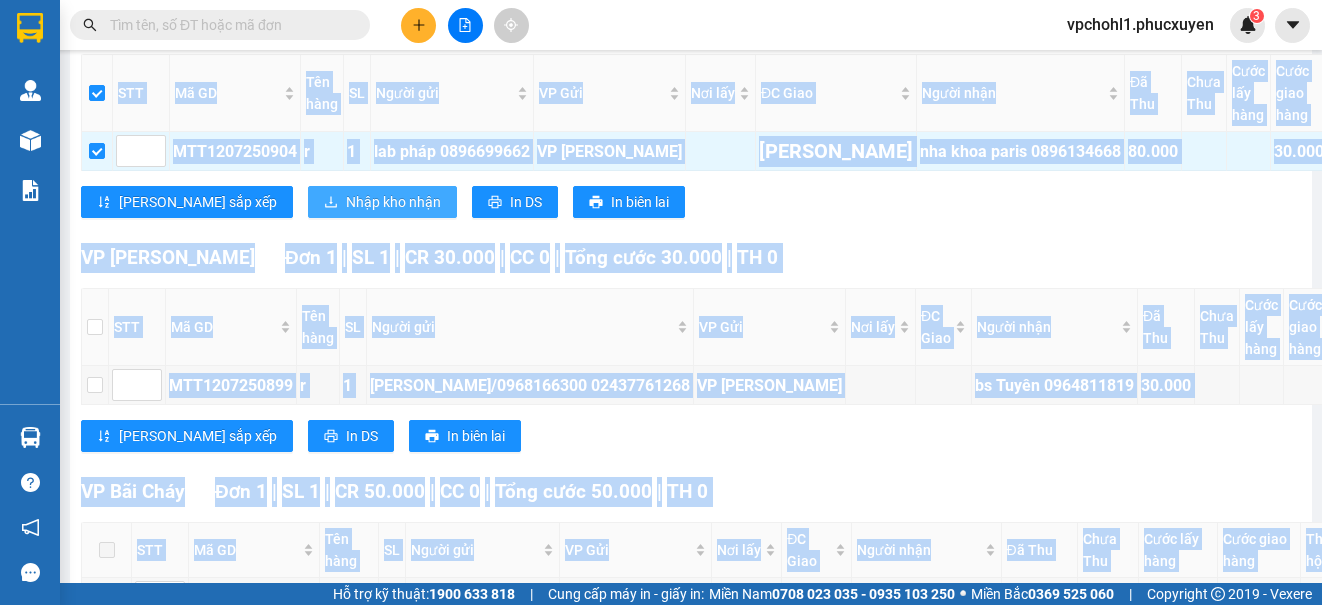 click on "Nhập kho nhận" at bounding box center (393, 202) 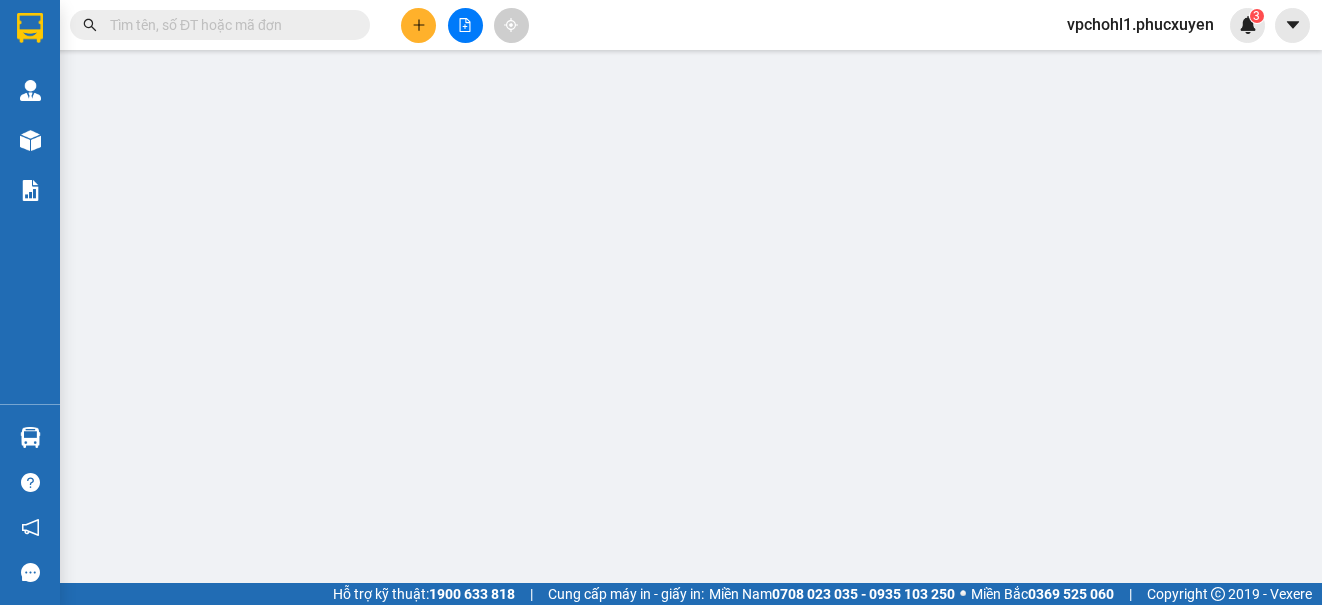 scroll, scrollTop: 0, scrollLeft: 0, axis: both 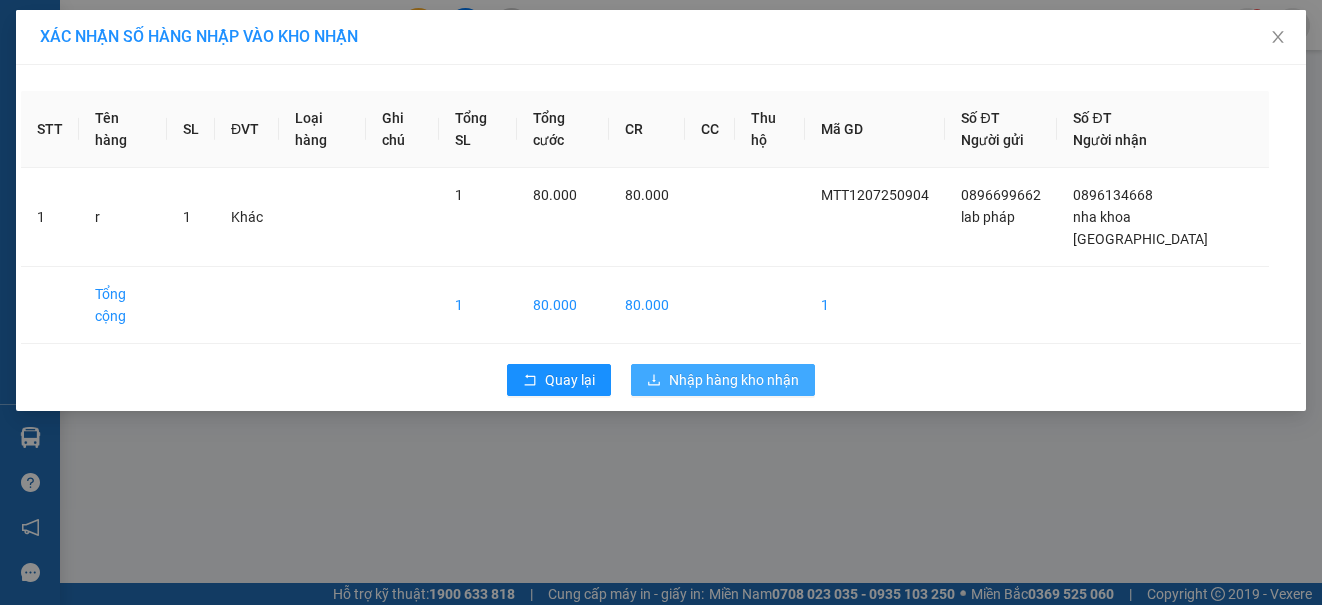 click on "Nhập hàng kho nhận" at bounding box center [734, 380] 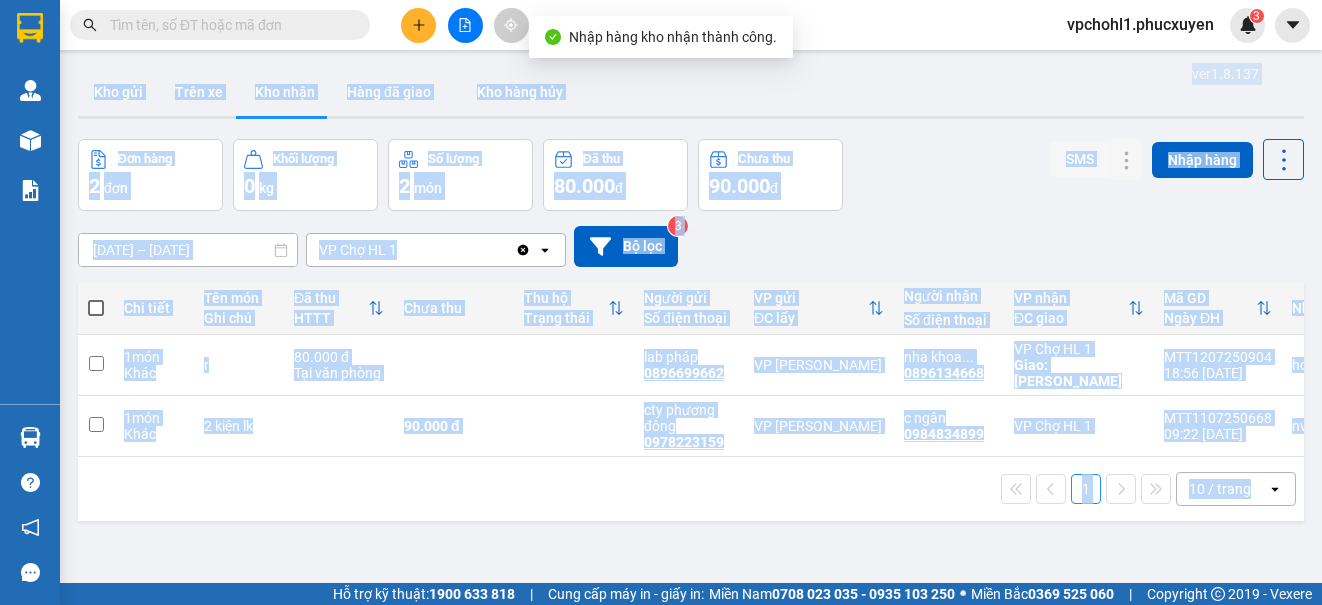 click on "ver  1.8.137 Kho gửi Trên xe Kho nhận Hàng đã giao Kho hàng hủy Đơn hàng 2 đơn Khối lượng 0 kg Số lượng 2 món Đã thu 80.000  đ Chưa thu 90.000  đ SMS Nhập hàng 11/07/2025 – 13/07/2025 Press the down arrow key to interact with the calendar and select a date. Press the escape button to close the calendar. Selected date range is from 11/07/2025 to 13/07/2025. VP Chợ HL 1 Clear value open Bộ lọc 3 Chi tiết Tên món Ghi chú Đã thu HTTT Chưa thu Thu hộ Trạng thái Người gửi Số điện thoại VP gửi ĐC lấy Người nhận Số điện thoại VP nhận ĐC giao Mã GD Ngày ĐH Nhân viên 1  món Khác r 80.000 đ Tại văn phòng lab pháp  0896699662 VP Dương Đình Nghệ nha khoa ... 0896134668 VP Chợ HL 1 Giao: lê thánh tông  MTT1207250904 18:56 12/07 hongnhung.phucxuyen 1  món Khác 2 kiện lk  90.000 đ cty phương đông  0978223159 VP Dương Đình Nghệ c ngân 0984834899 VP Chợ HL 1 MTT1107250668 09:22 11/07 nvson.phucxuyen" at bounding box center [691, 362] 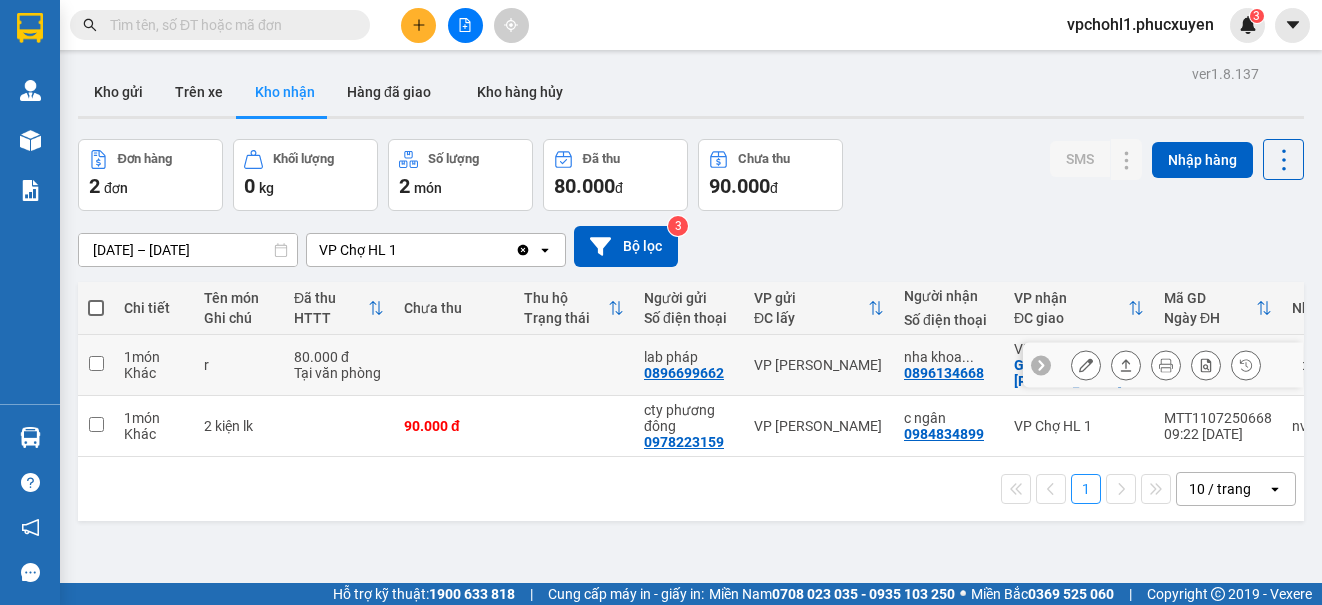 click 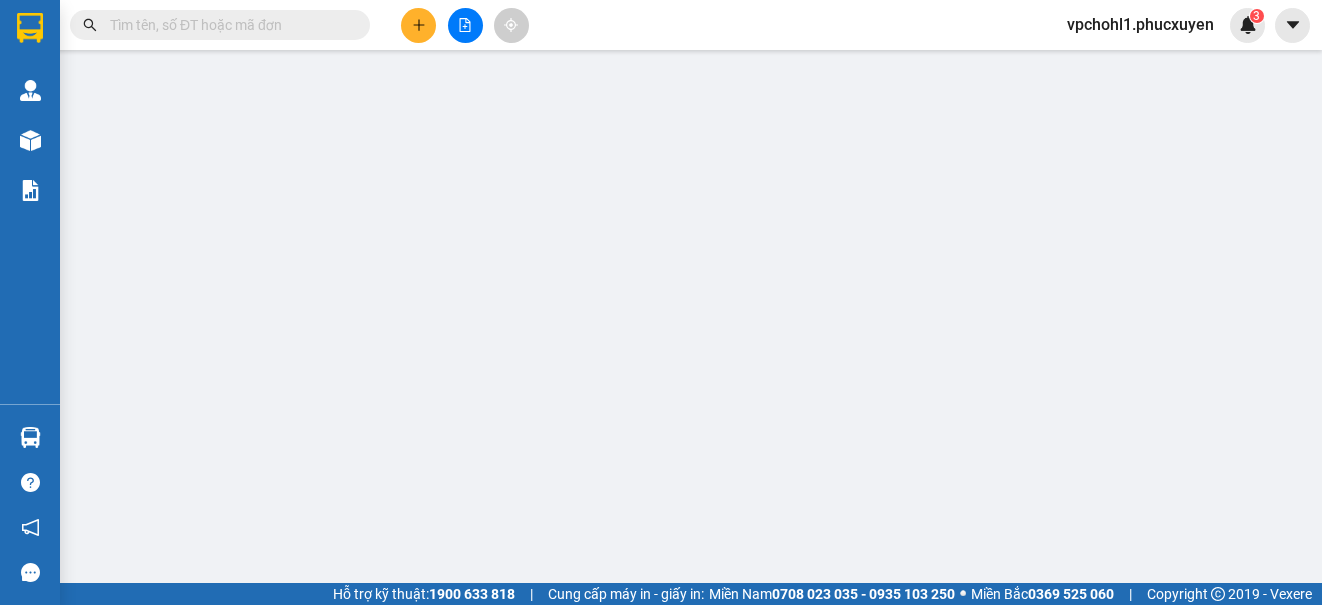 type on "0896699662" 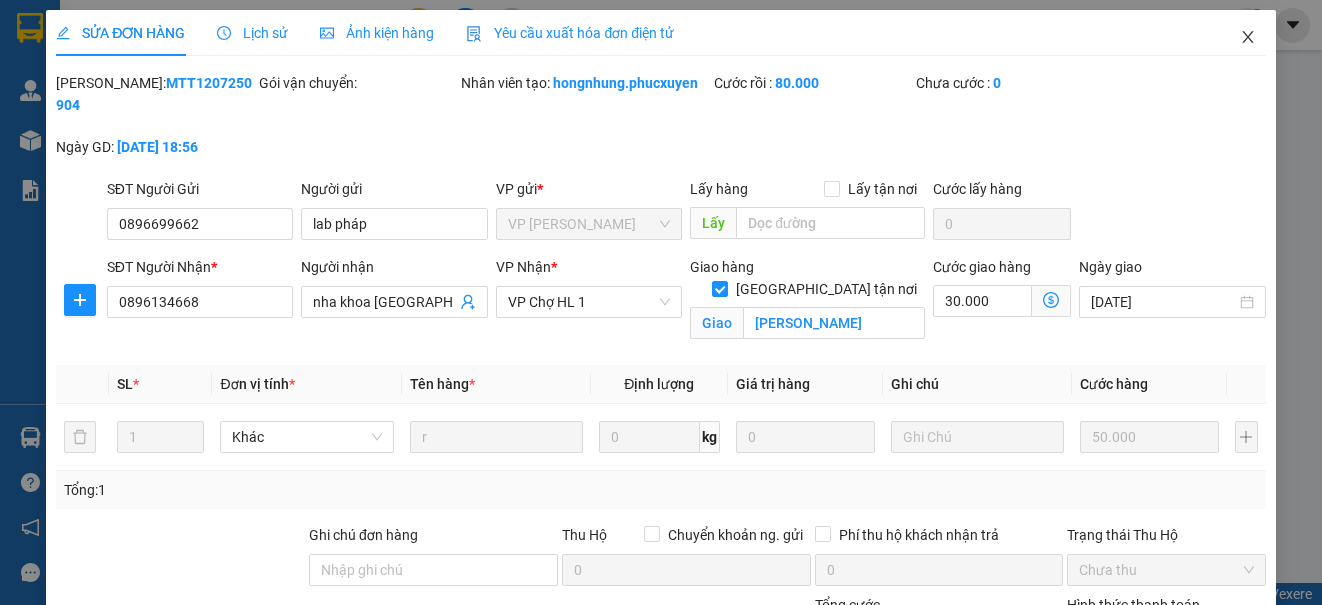 click 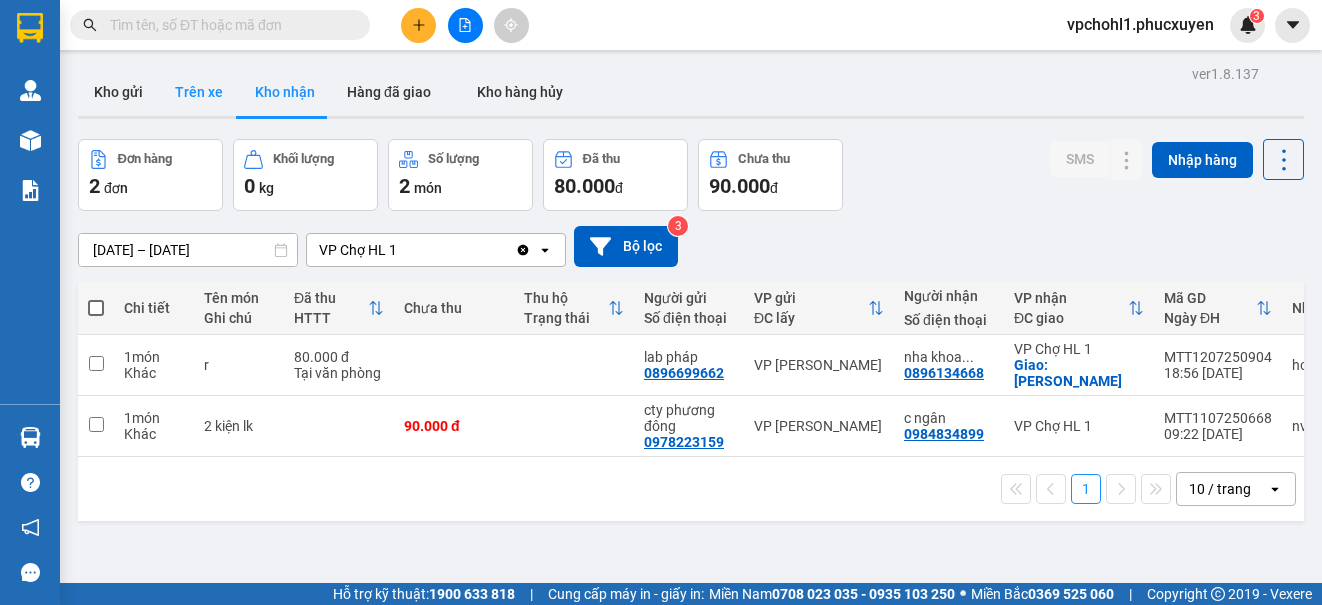 click on "Trên xe" at bounding box center (199, 92) 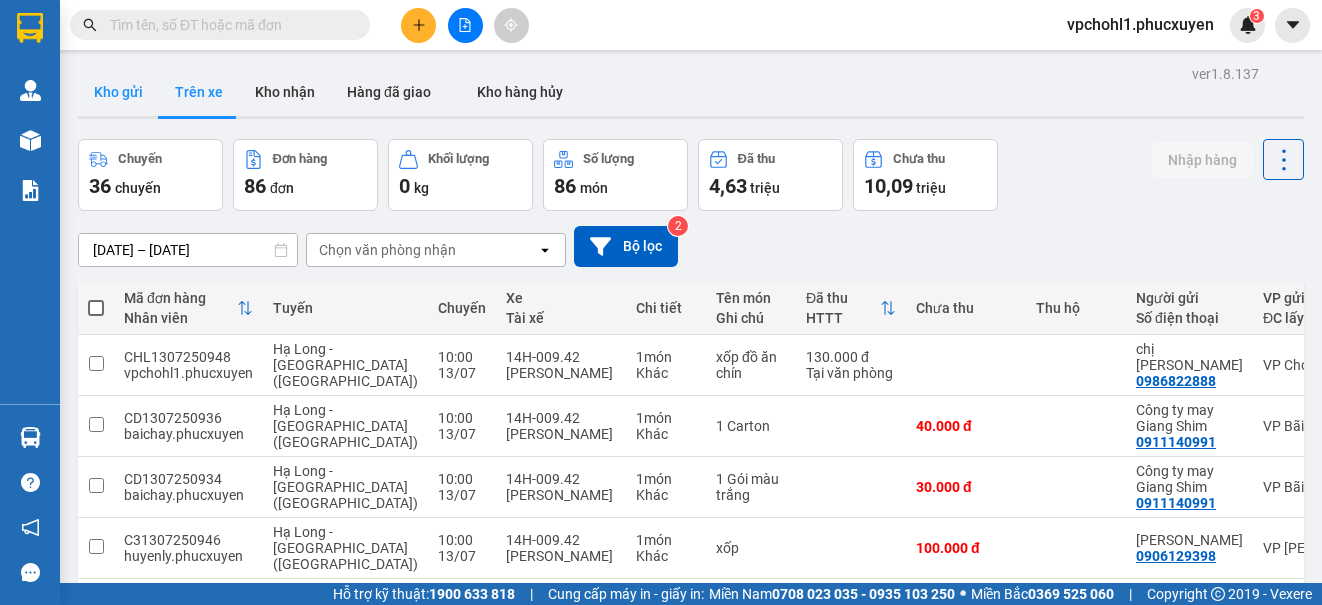click on "Kho gửi" at bounding box center [118, 92] 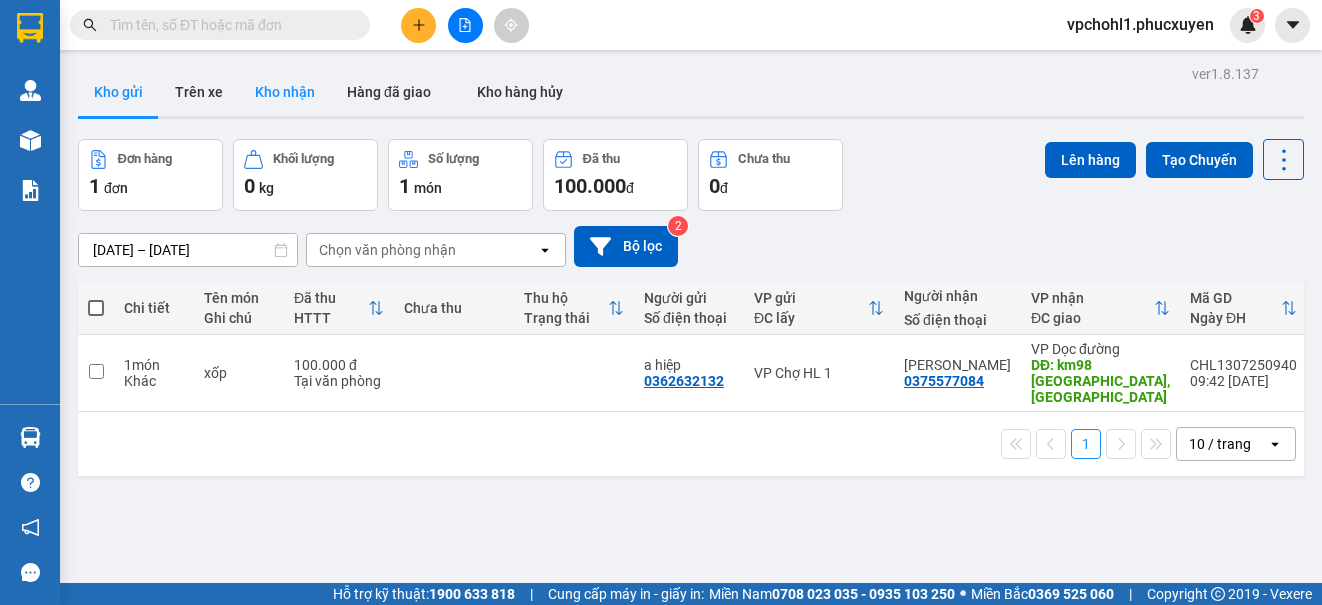 click on "Kho nhận" at bounding box center [285, 92] 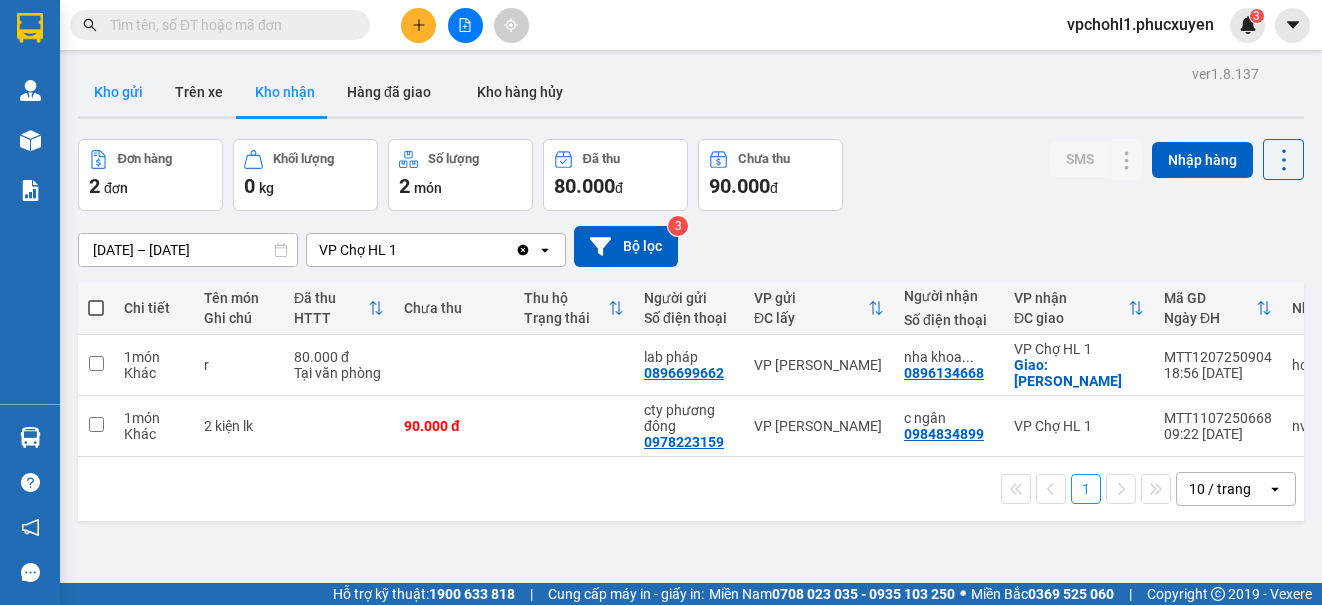 click on "Kho gửi" at bounding box center (118, 92) 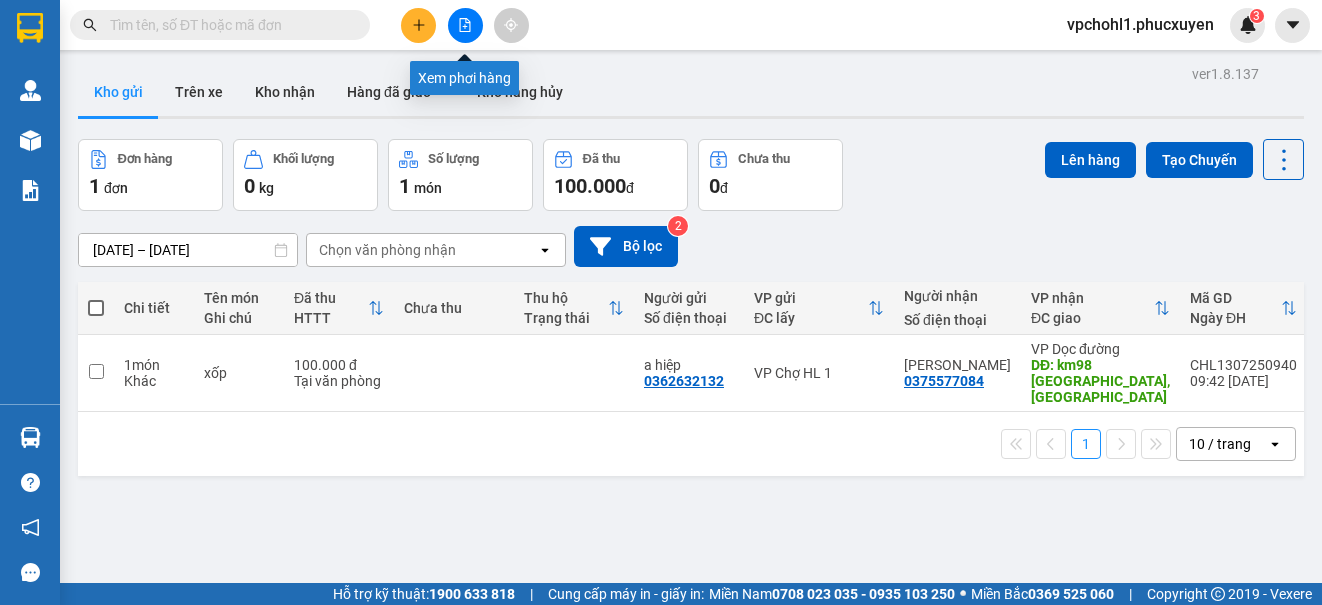 click 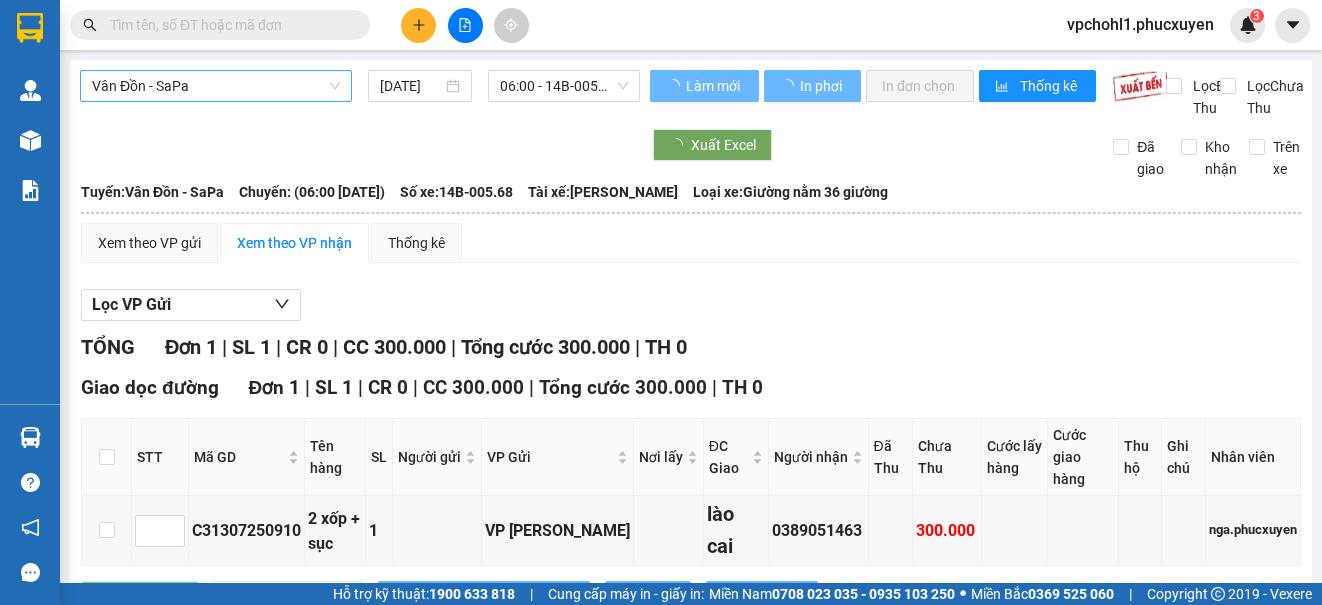 click on "Vân Đồn - SaPa" at bounding box center [216, 86] 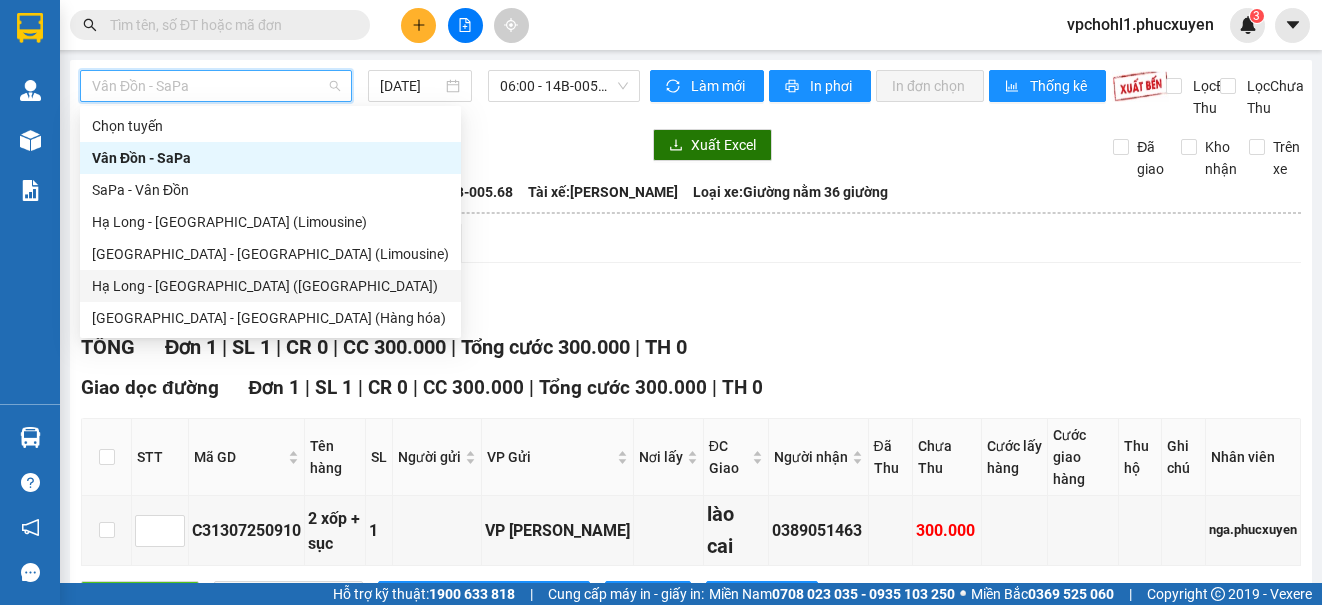 click on "Hạ Long - [GEOGRAPHIC_DATA] ([GEOGRAPHIC_DATA])" at bounding box center (270, 286) 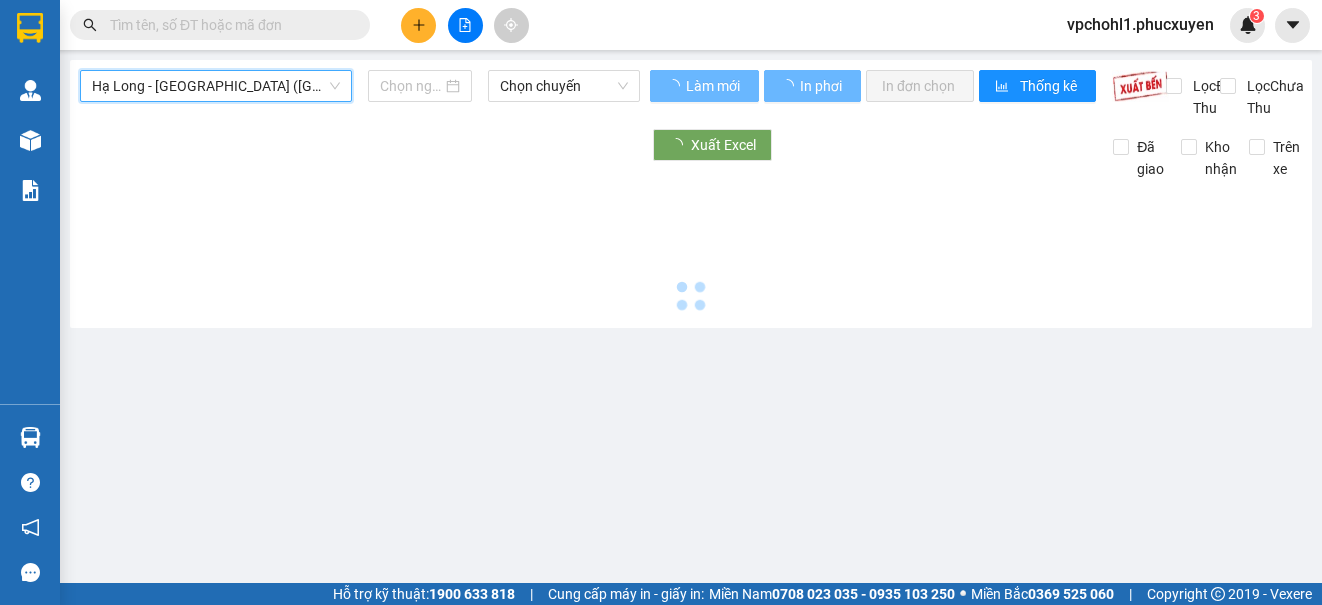 type on "[DATE]" 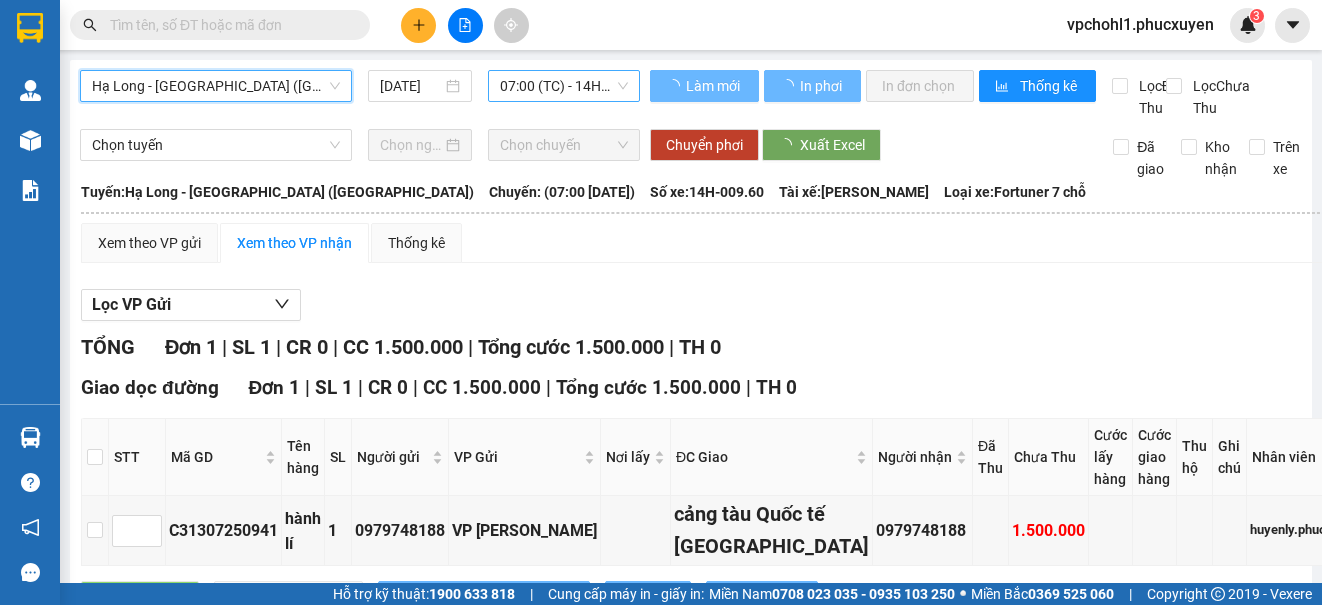 click on "07:00   (TC)   - 14H-009.60" at bounding box center (564, 86) 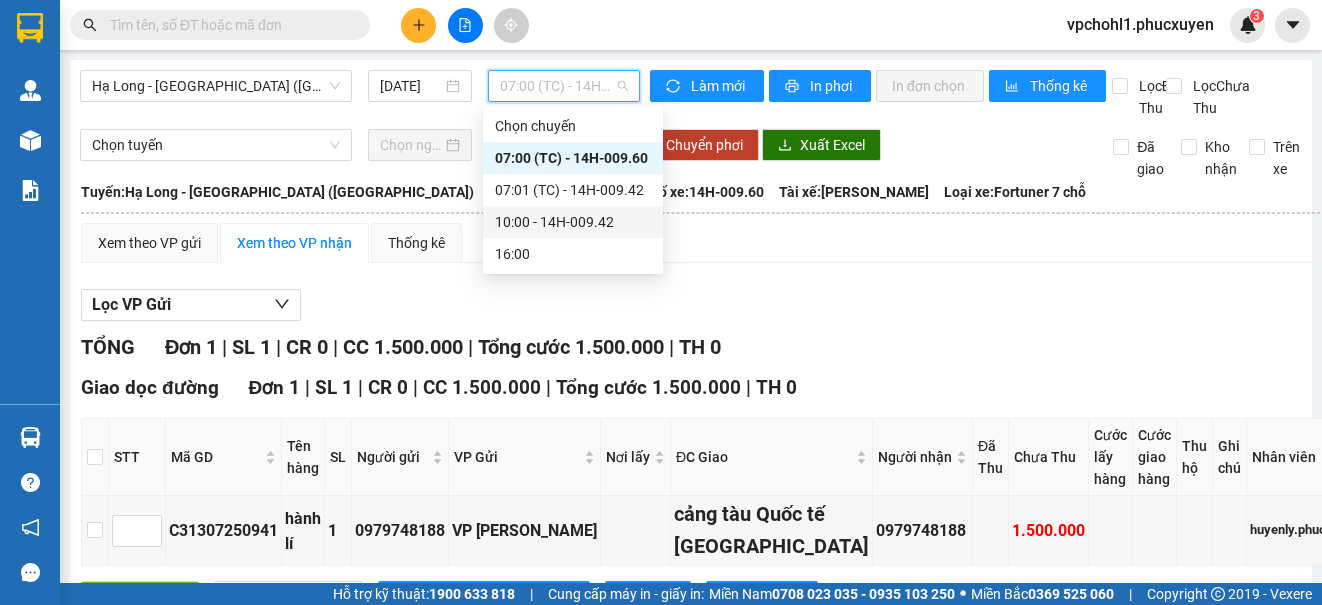 click on "10:00     - 14H-009.42" at bounding box center (573, 222) 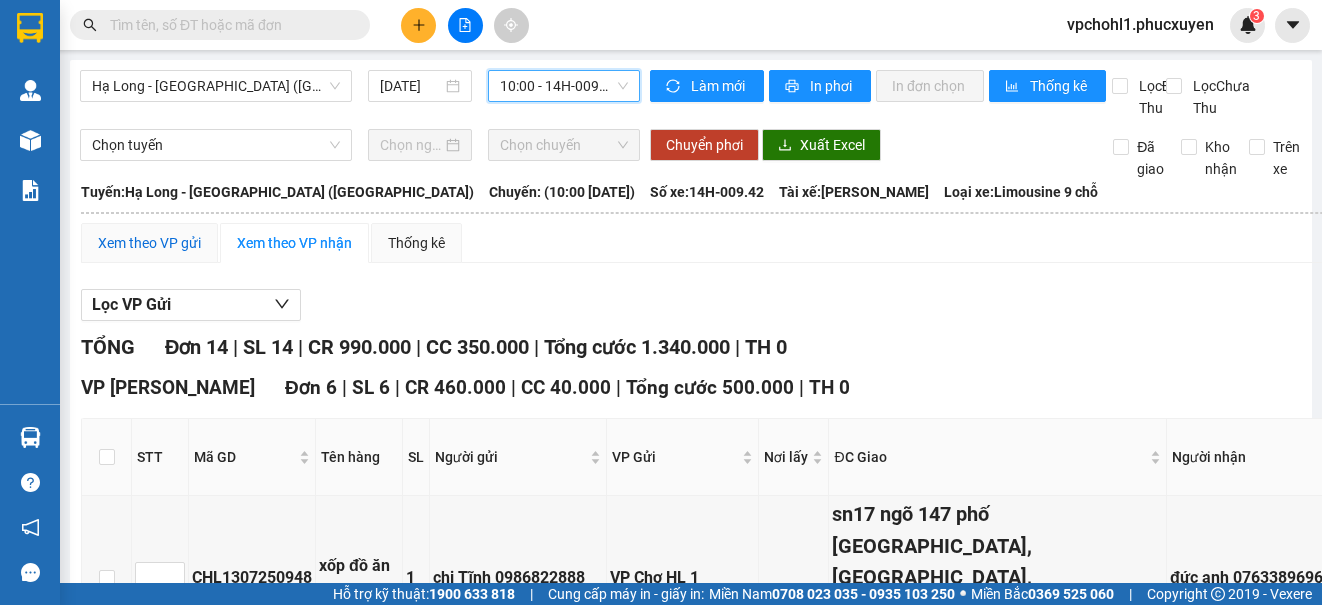 click on "Xem theo VP gửi" at bounding box center (149, 243) 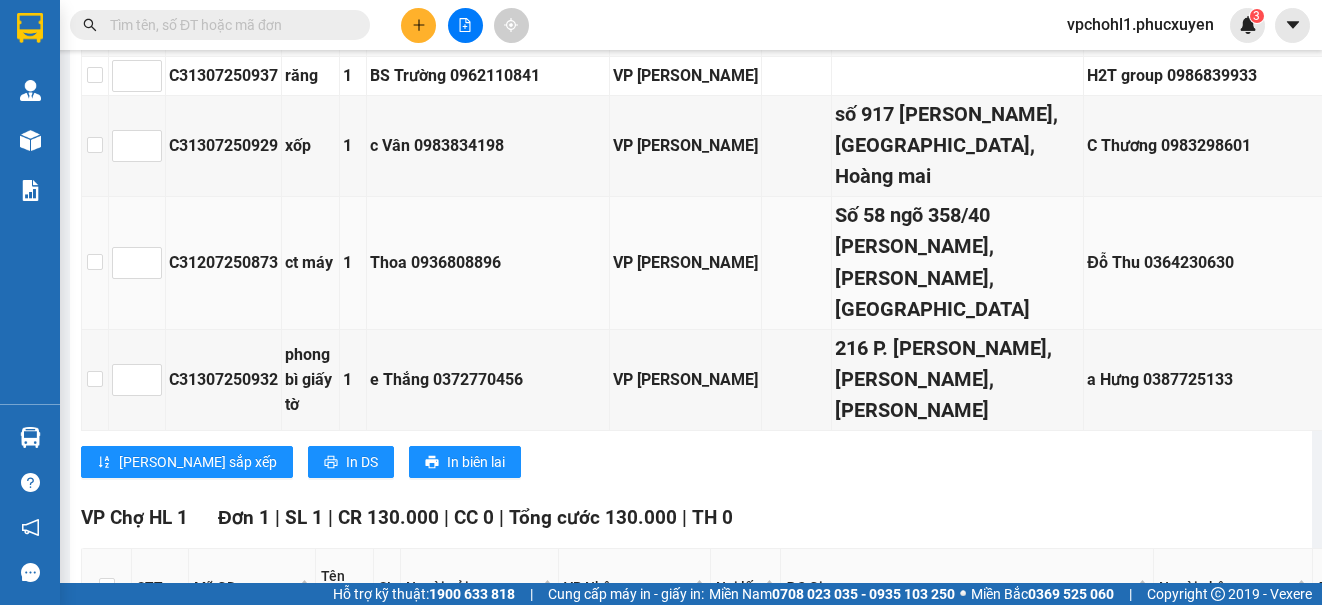 scroll, scrollTop: 1400, scrollLeft: 0, axis: vertical 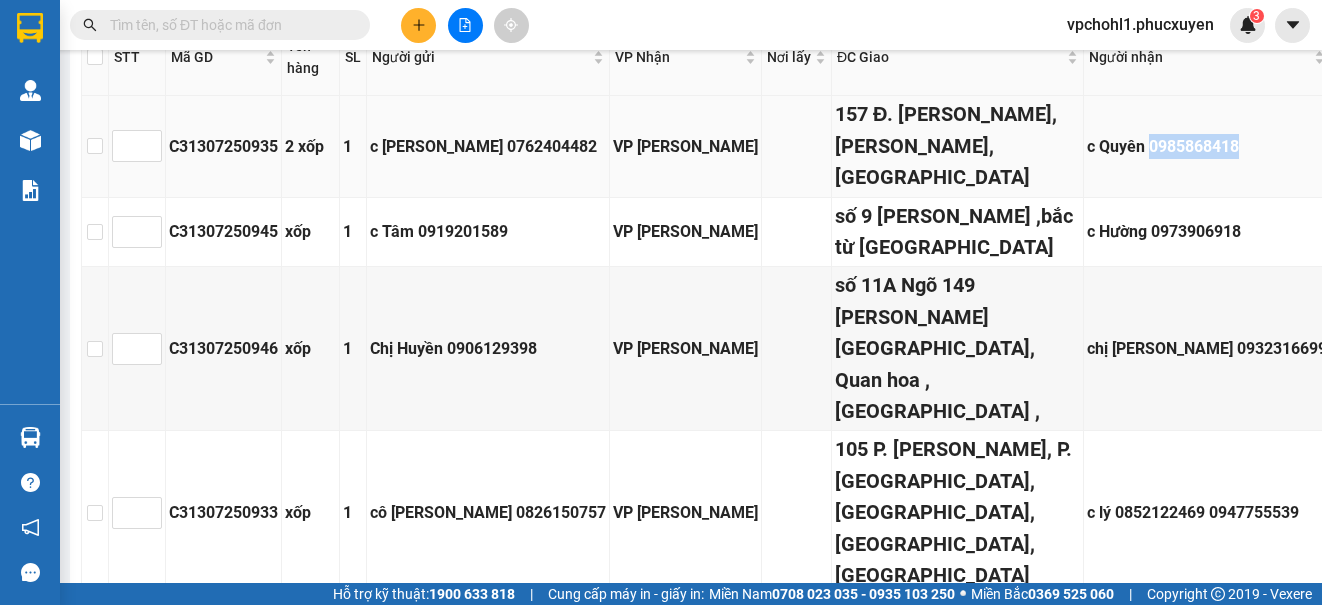 copy on "0985868418" 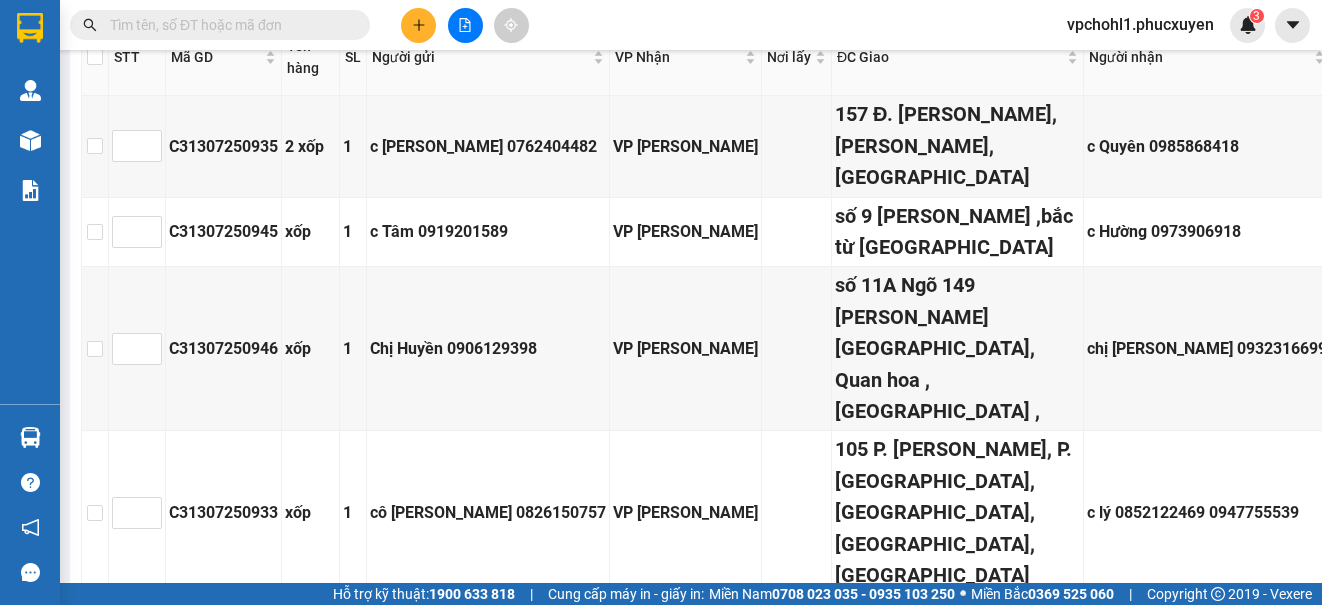 click at bounding box center (228, 25) 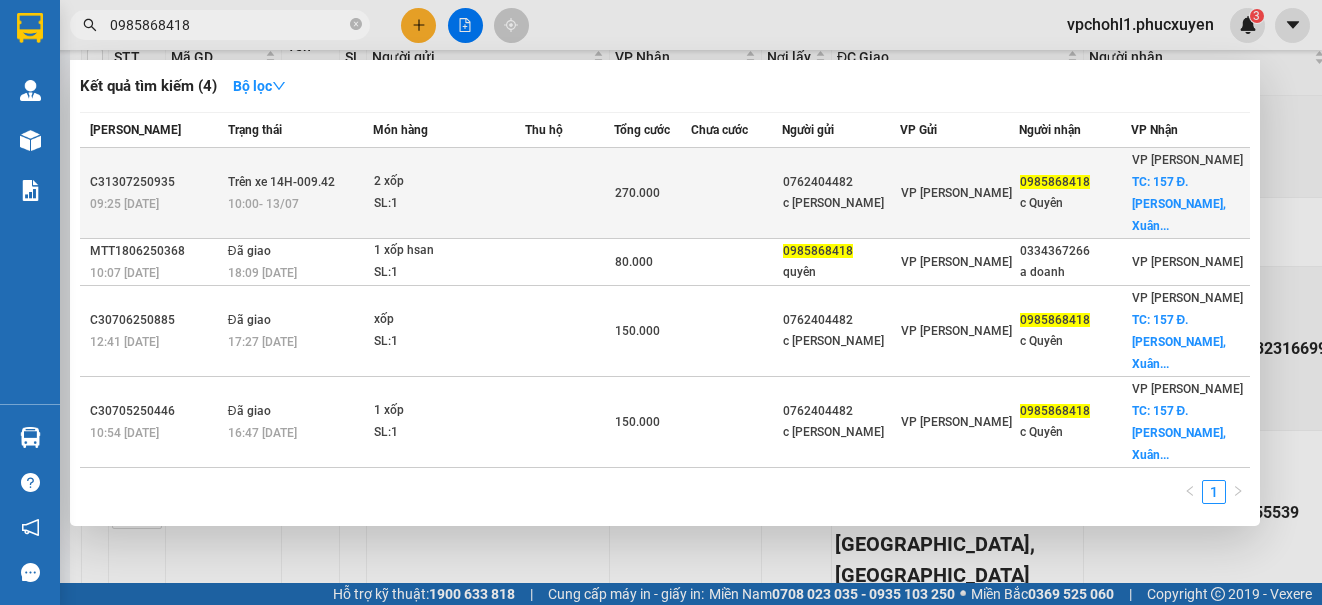type on "0985868418" 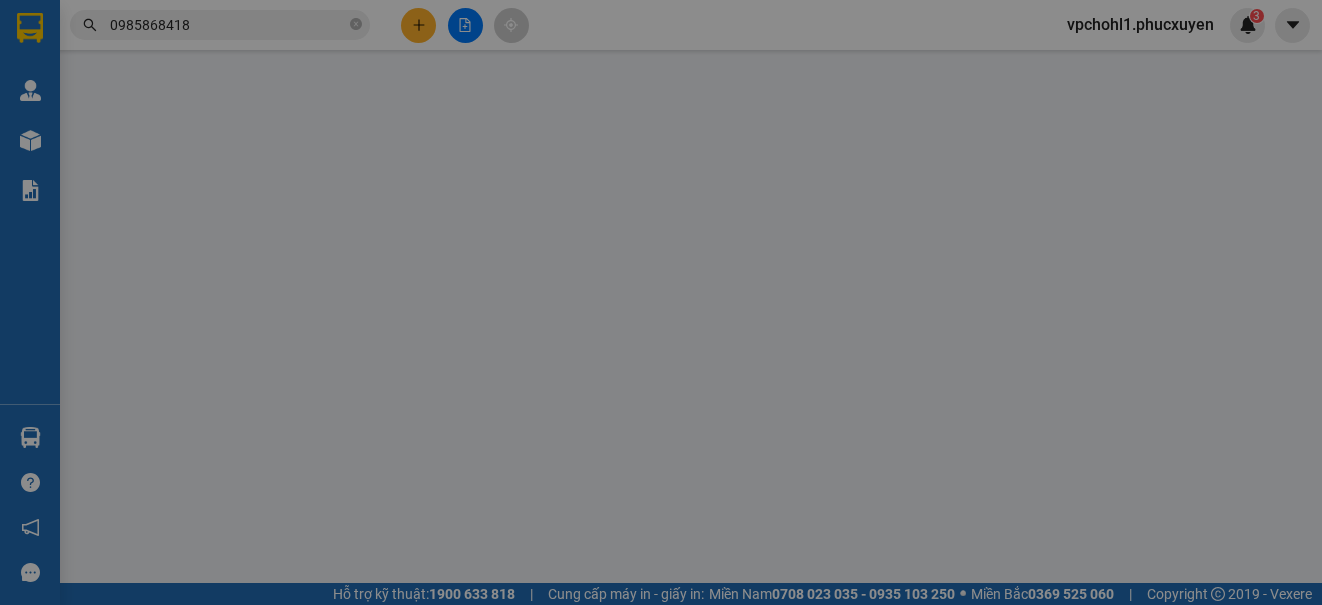 scroll, scrollTop: 0, scrollLeft: 0, axis: both 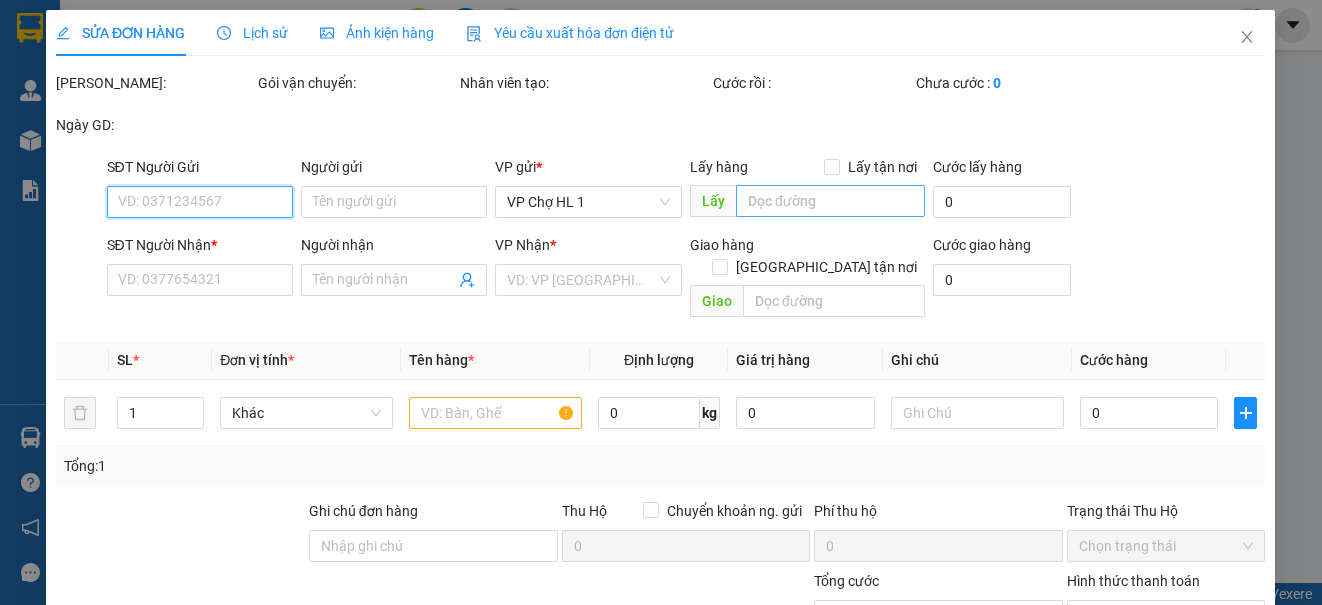 type on "0762404482" 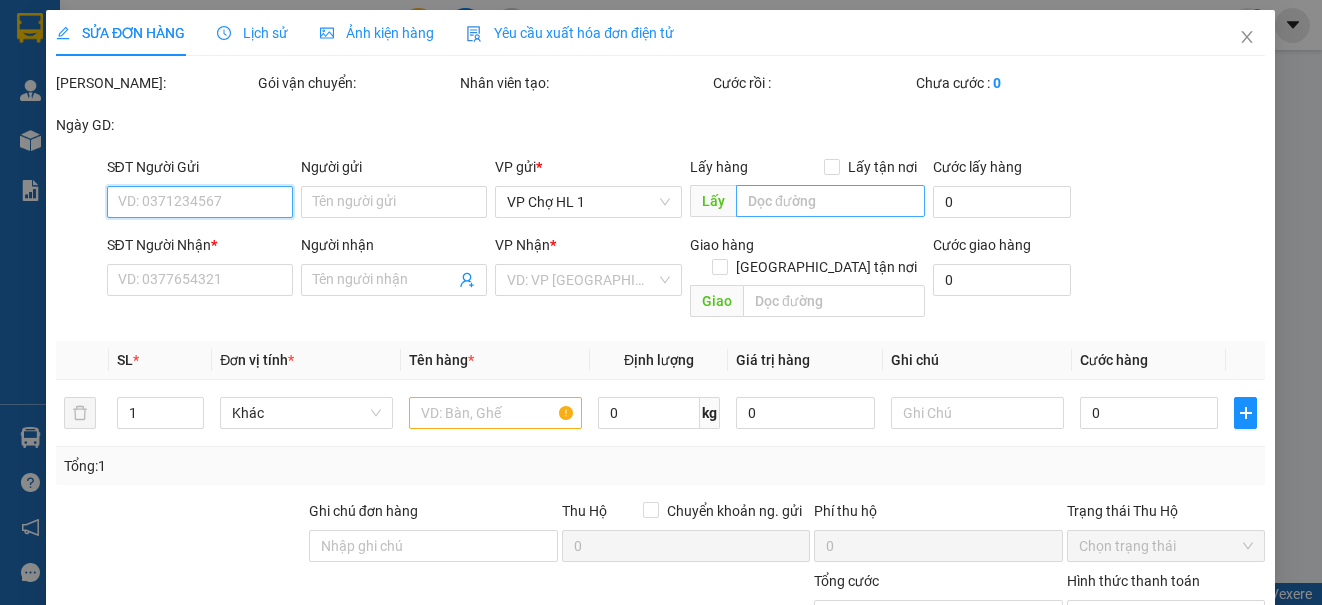 type on "c Minh Anh" 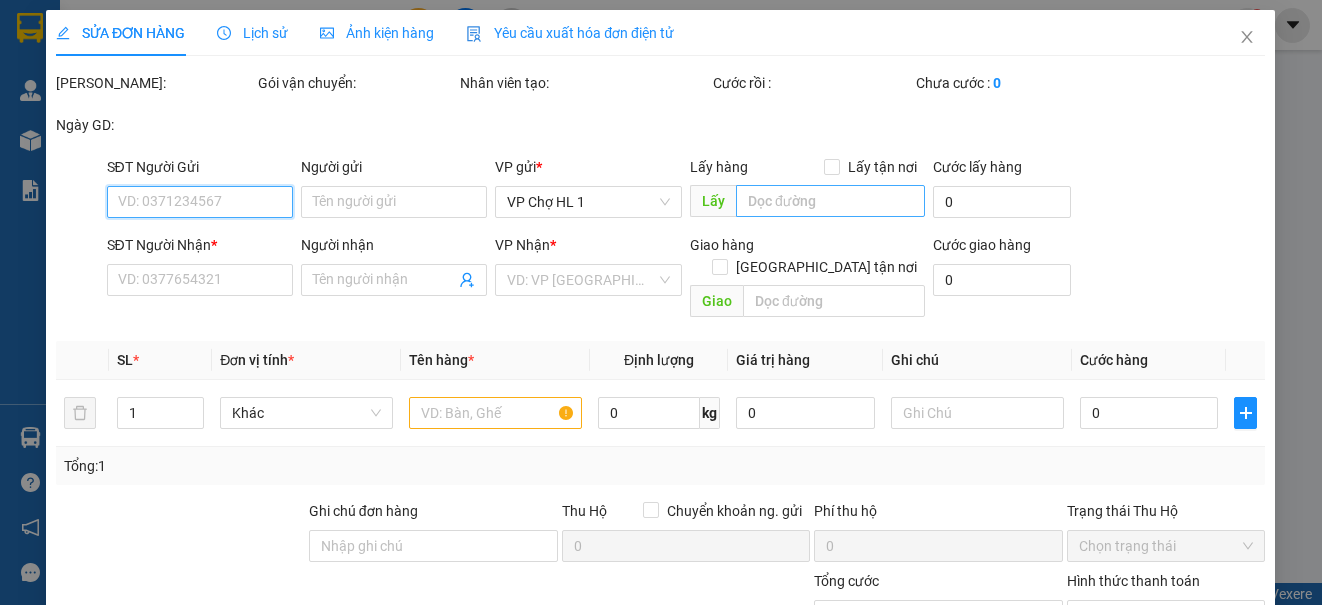 type on "0985868418" 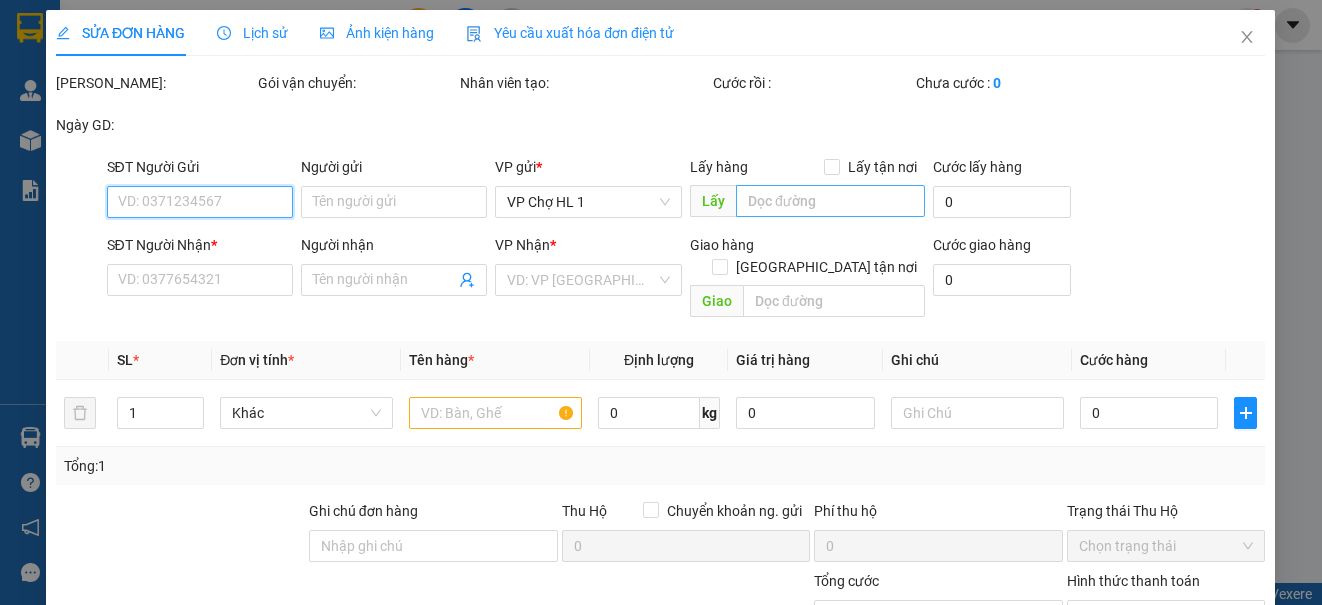 type on "c Quyên" 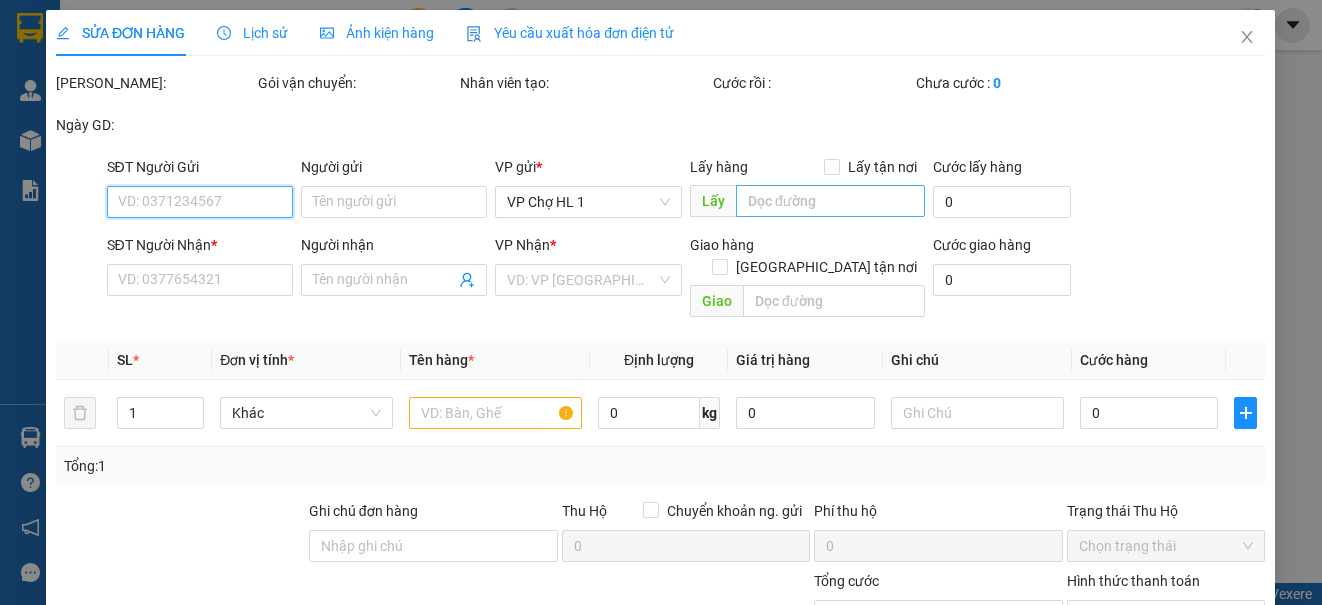 type on "157 Đ. Phạm Văn Đồng, Xuân Đỉnh, Bắc Từ Liêm" 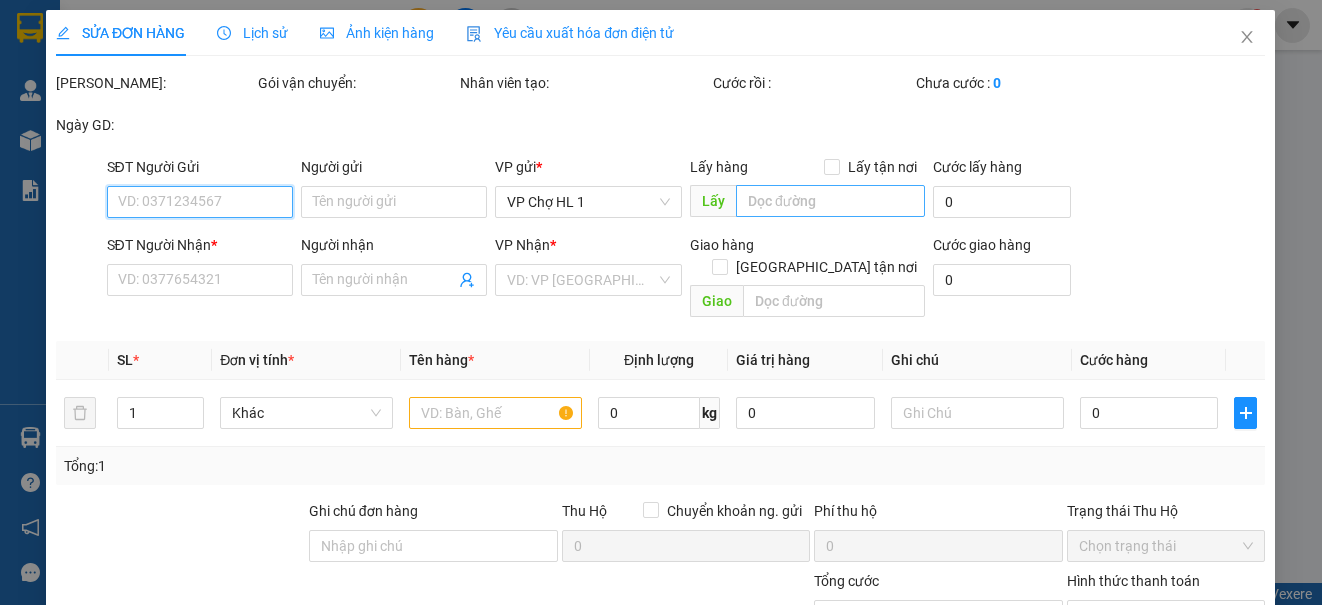 type on "270.000" 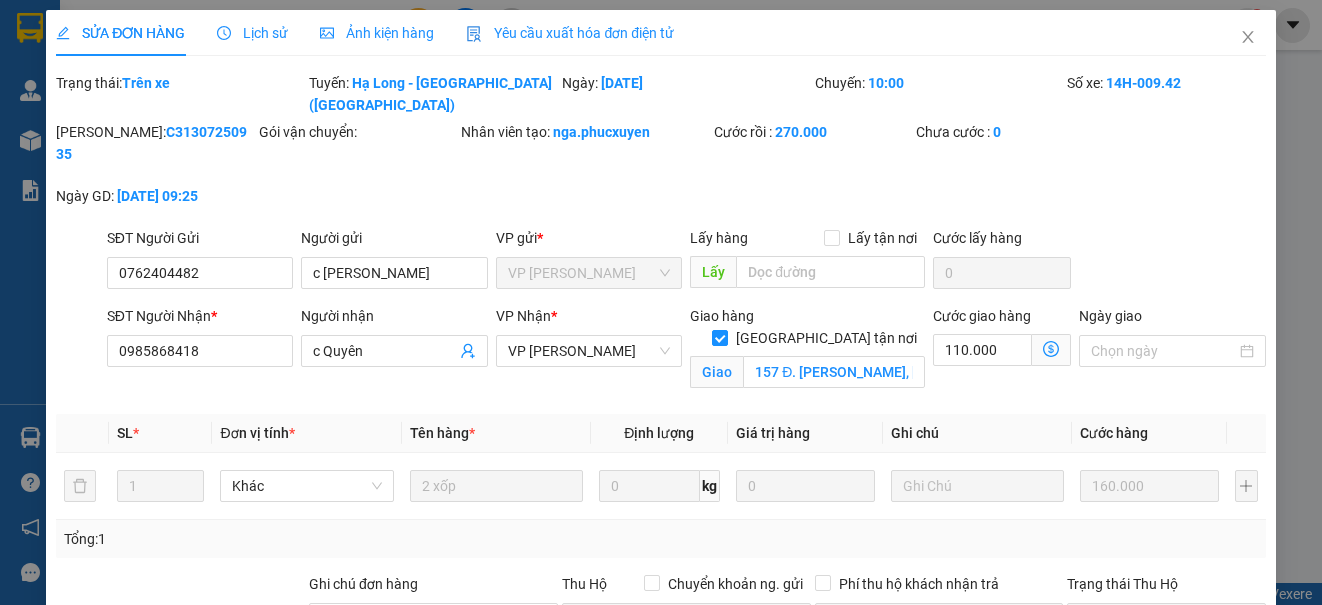 click 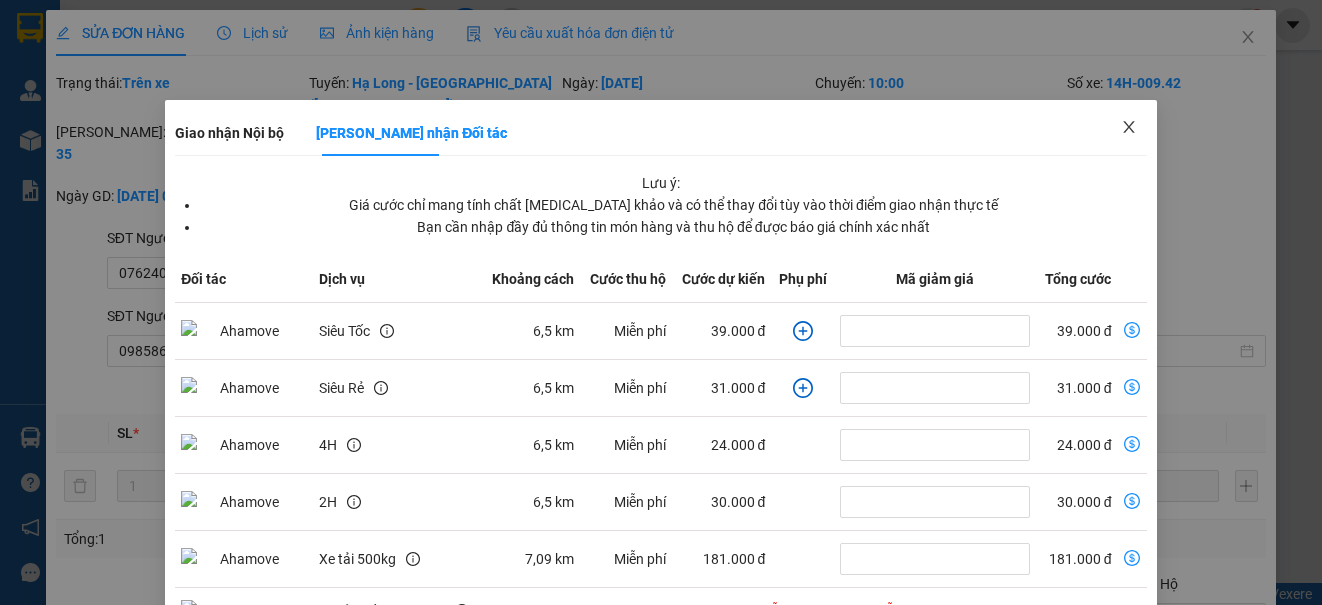 click 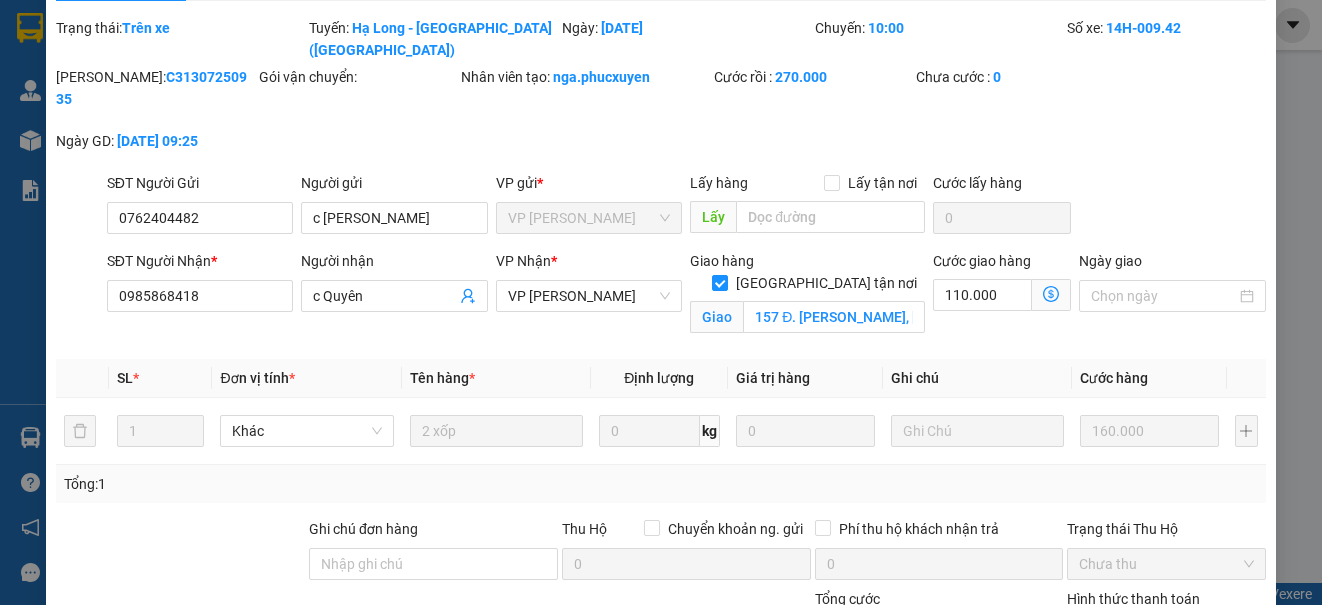 scroll, scrollTop: 47, scrollLeft: 0, axis: vertical 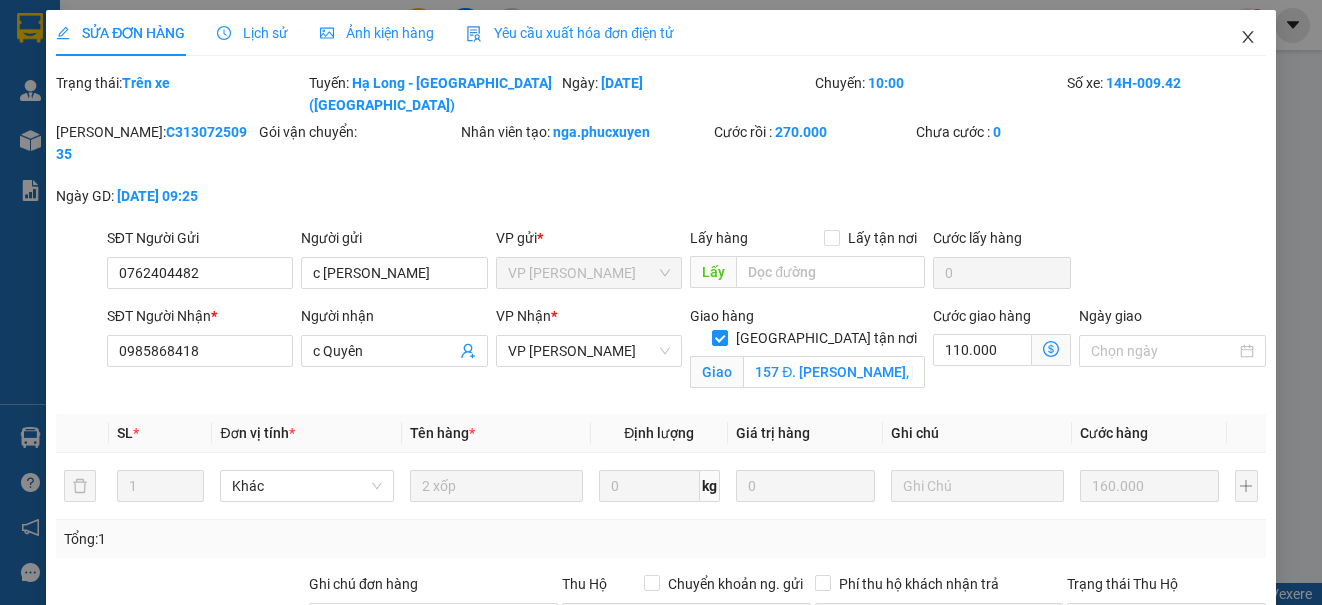 drag, startPoint x: 1235, startPoint y: 38, endPoint x: 1304, endPoint y: 67, distance: 74.84651 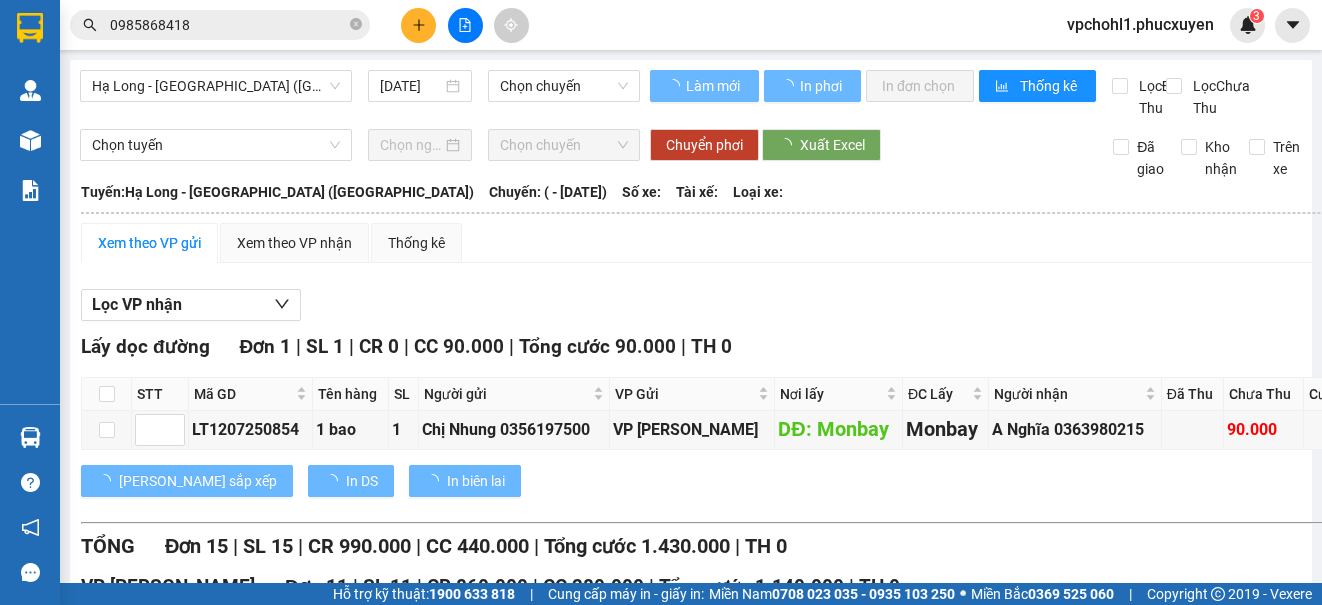 click on "0985868418" at bounding box center (228, 25) 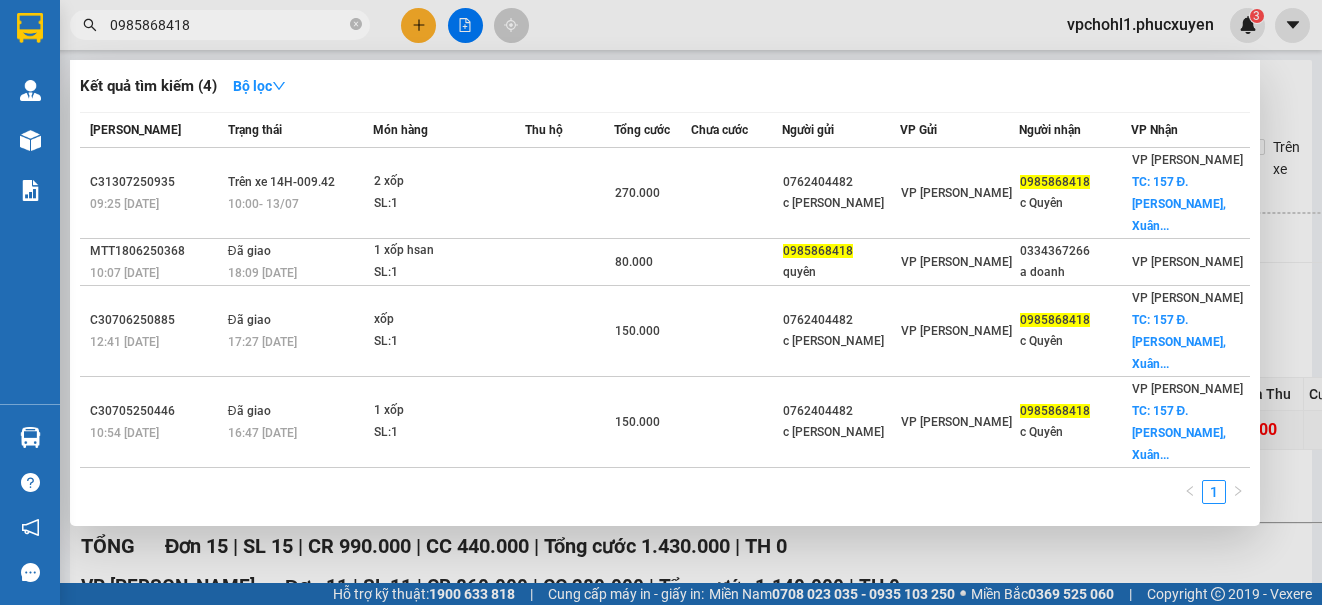 click at bounding box center [661, 302] 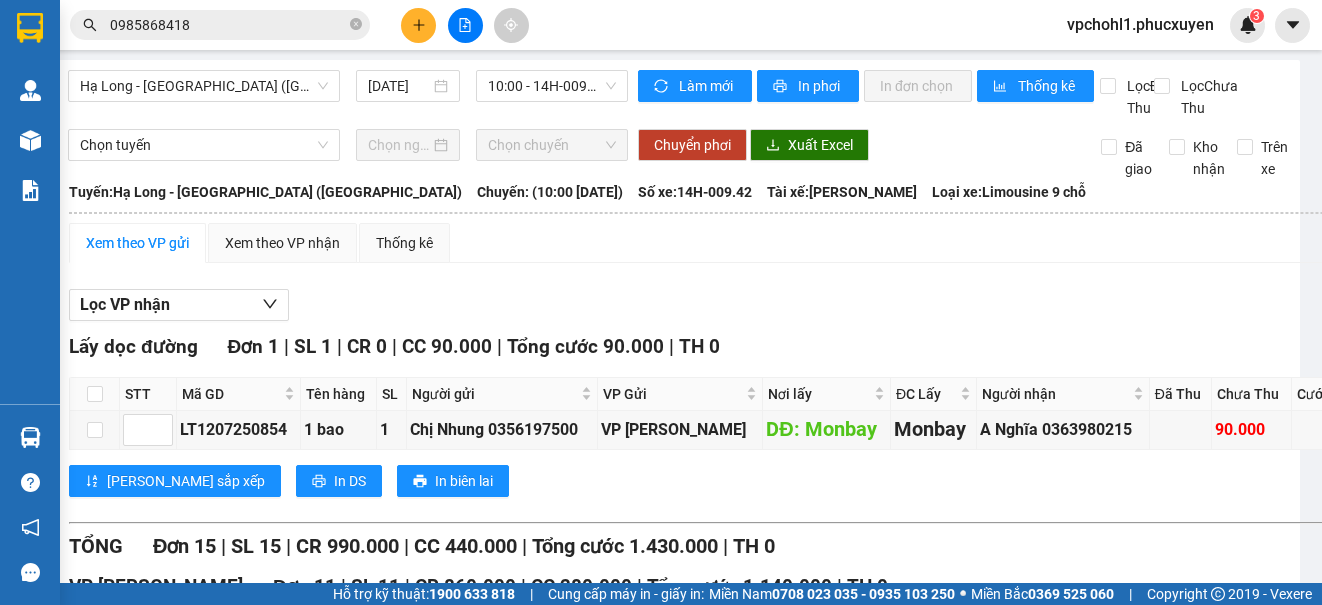 scroll, scrollTop: 0, scrollLeft: 0, axis: both 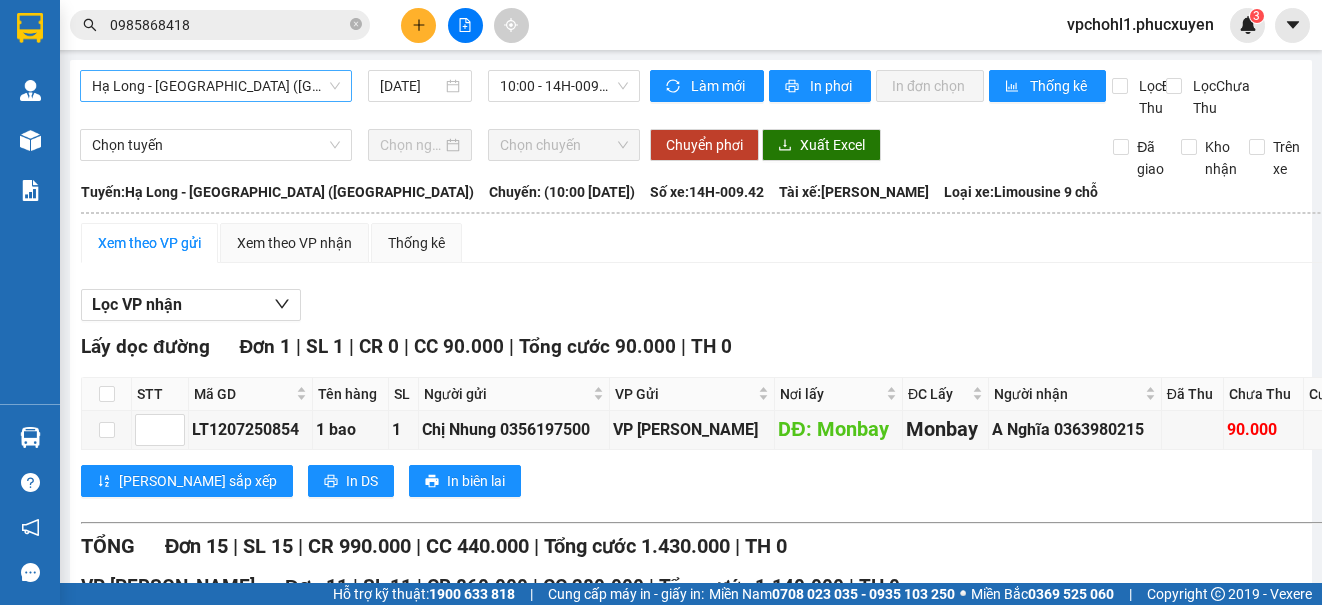 click on "Hạ Long - [GEOGRAPHIC_DATA] ([GEOGRAPHIC_DATA])" at bounding box center (216, 86) 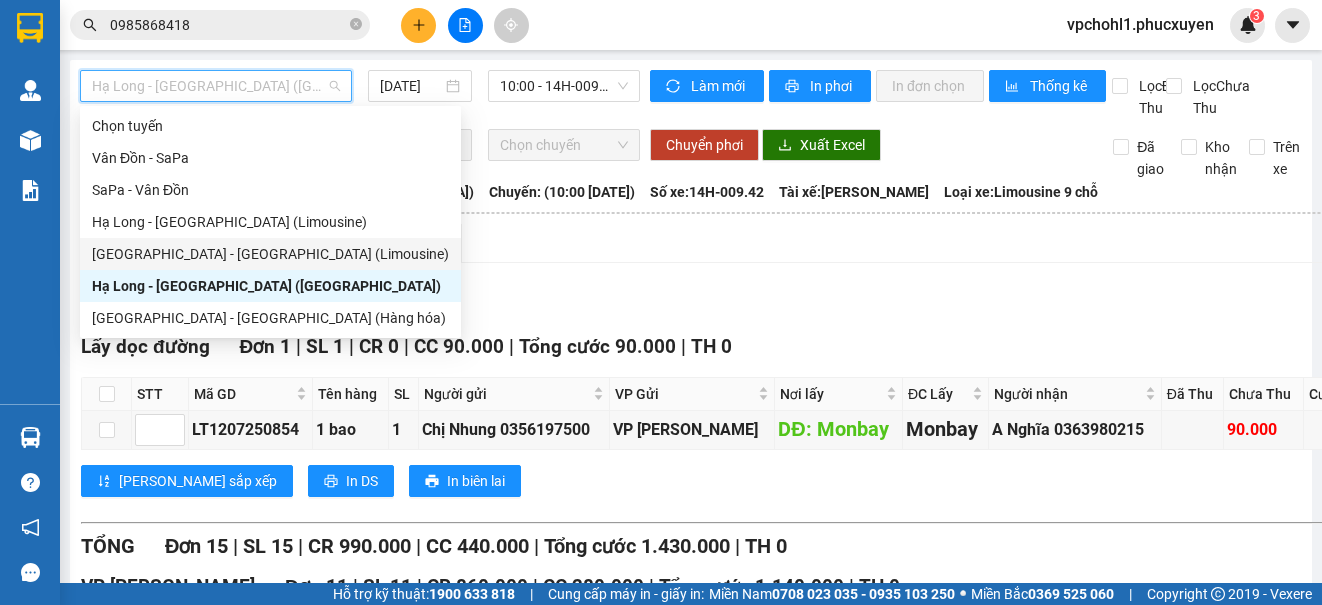 click on "[GEOGRAPHIC_DATA] - [GEOGRAPHIC_DATA] (Limousine)" at bounding box center [270, 254] 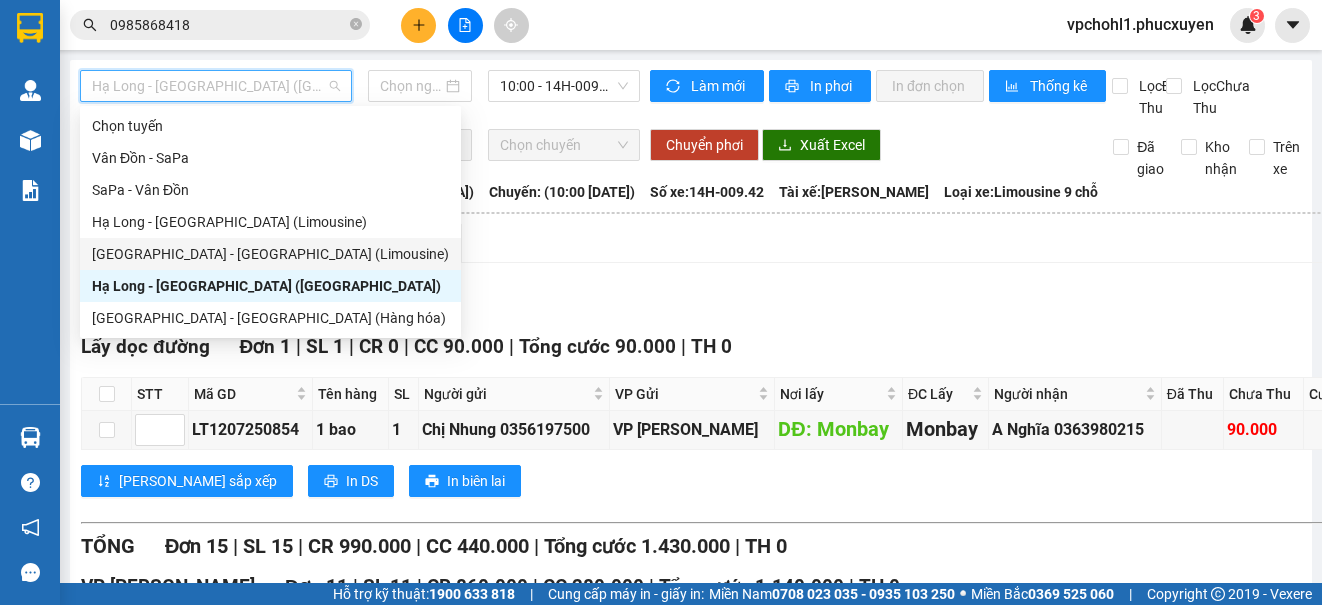 type on "[DATE]" 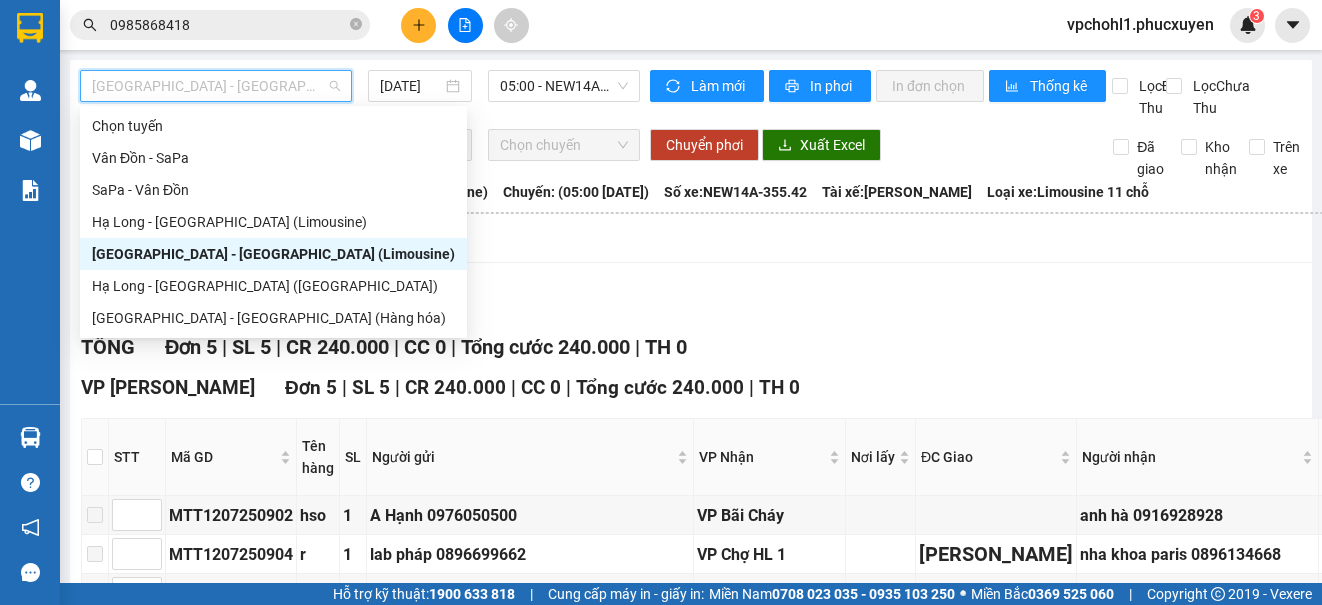 click on "[GEOGRAPHIC_DATA] - [GEOGRAPHIC_DATA] (Limousine)" at bounding box center [216, 86] 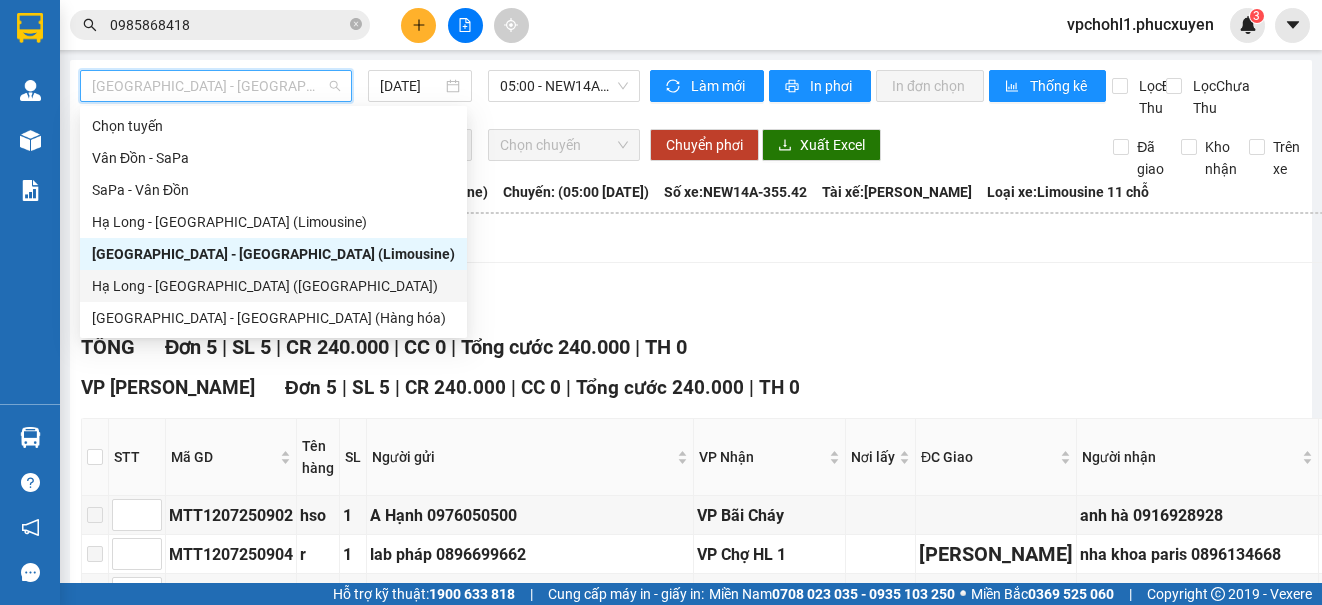 click on "Hạ Long - [GEOGRAPHIC_DATA] ([GEOGRAPHIC_DATA])" at bounding box center [273, 286] 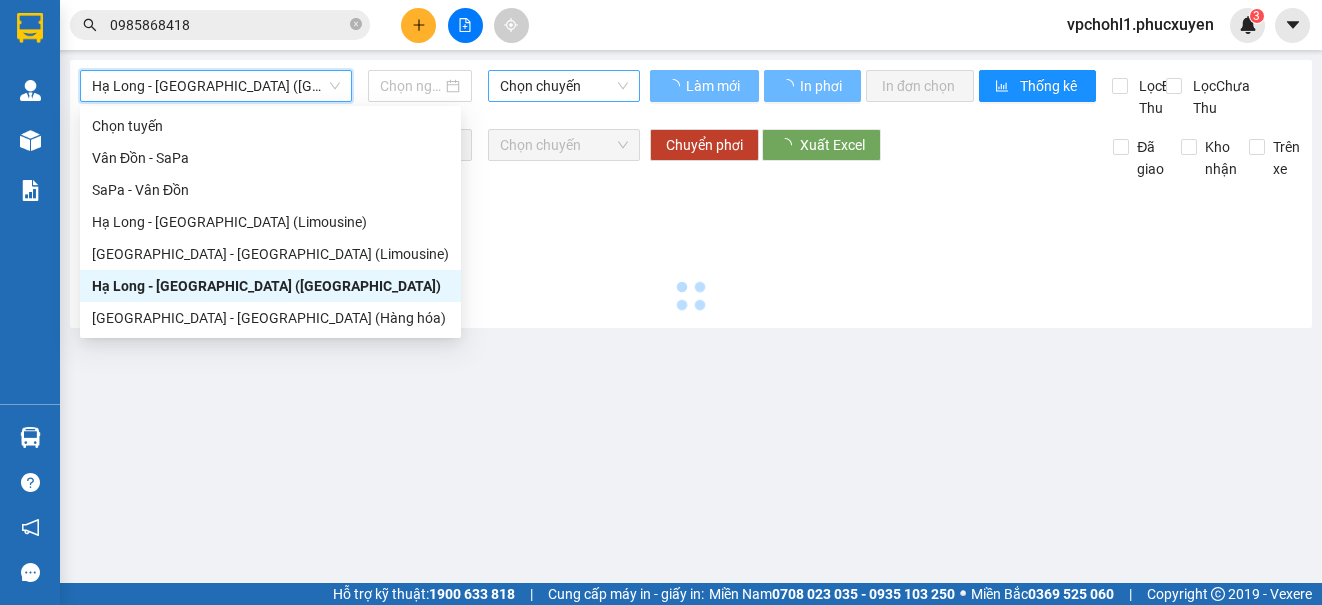 type on "[DATE]" 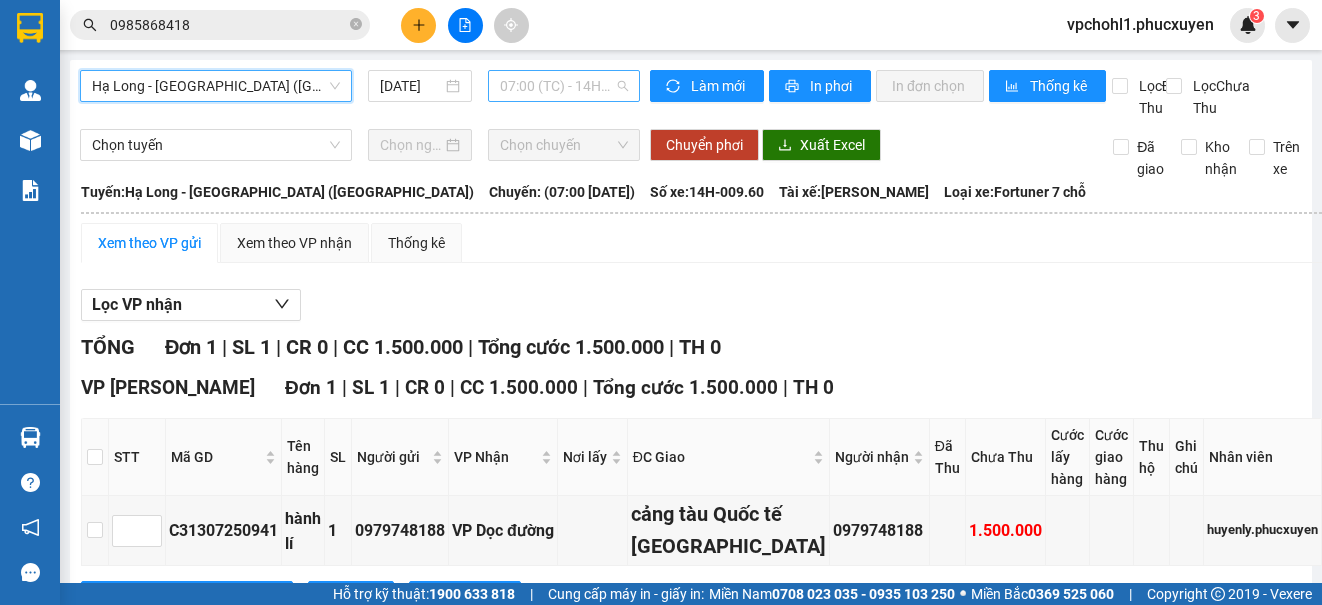 click on "07:00   (TC)   - 14H-009.60" at bounding box center (564, 86) 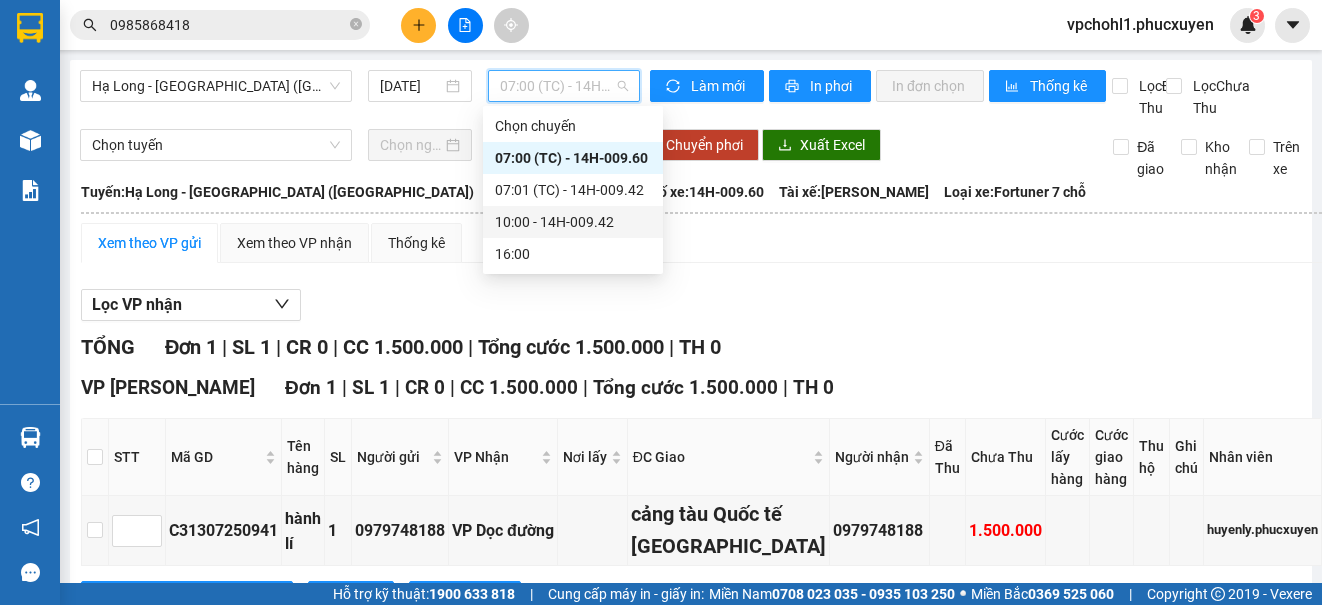 click on "10:00     - 14H-009.42" at bounding box center (573, 222) 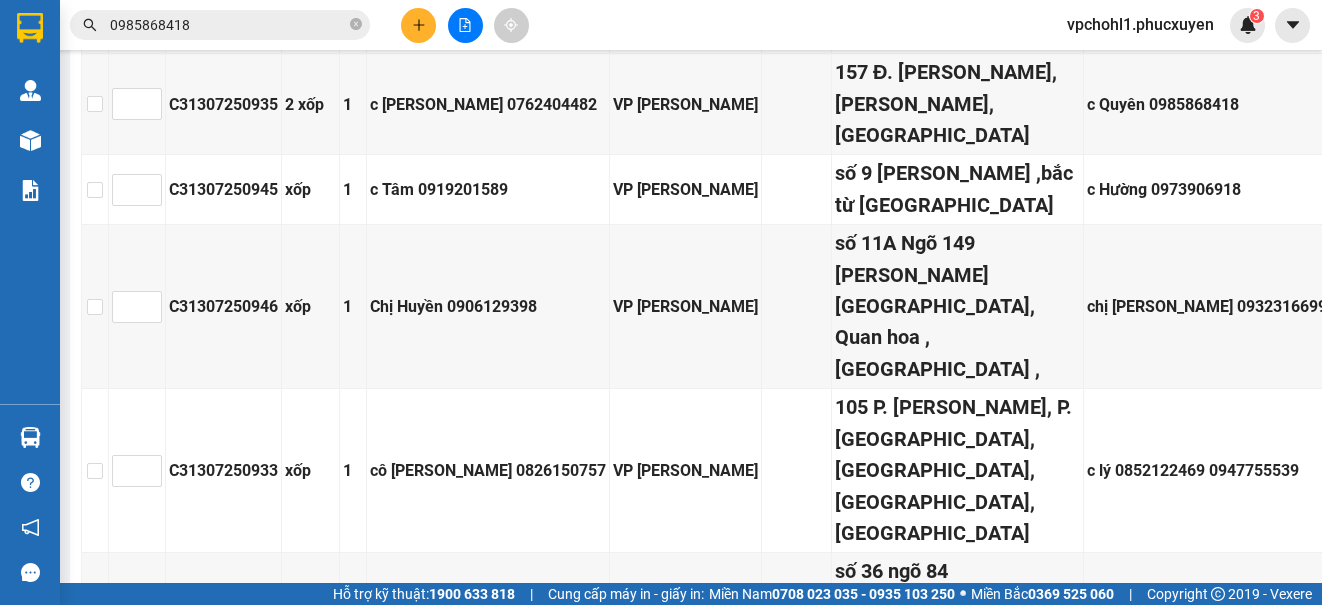 scroll, scrollTop: 241, scrollLeft: 0, axis: vertical 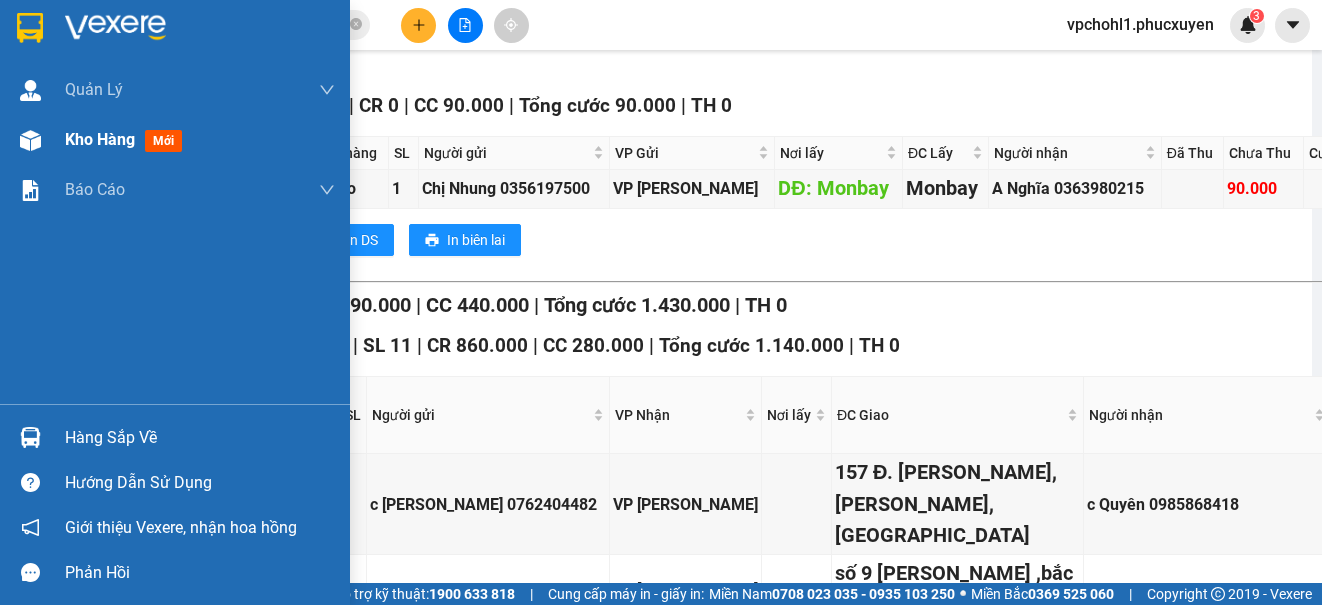 click on "Kho hàng" at bounding box center (100, 139) 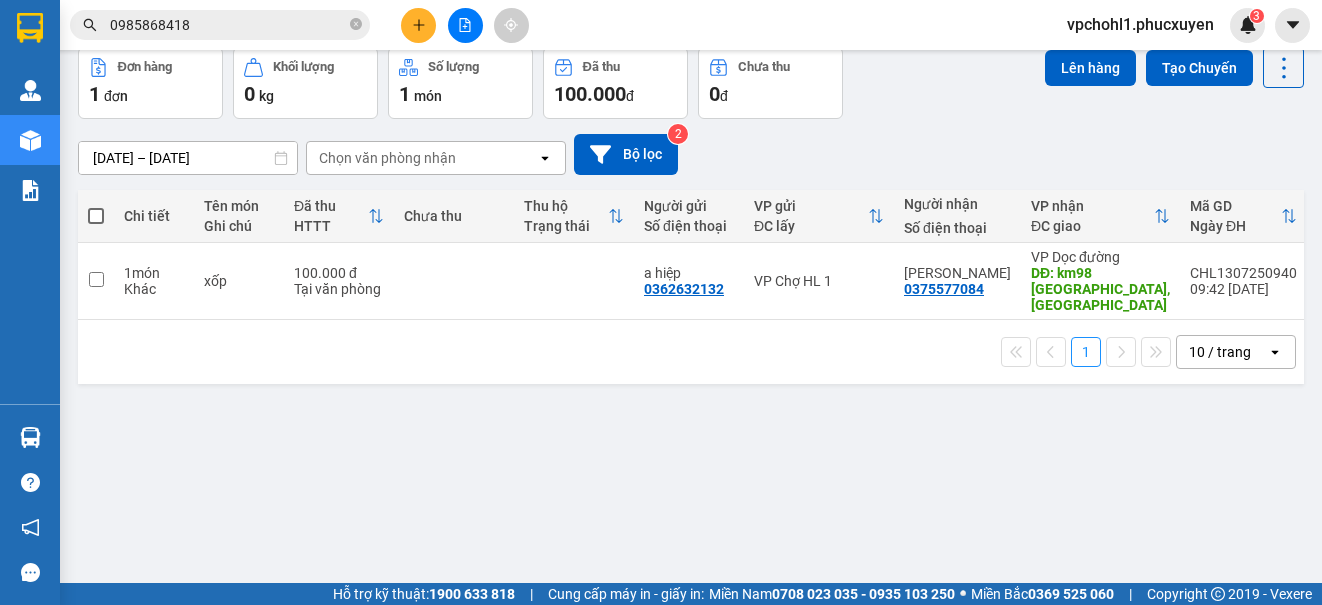 scroll, scrollTop: 0, scrollLeft: 0, axis: both 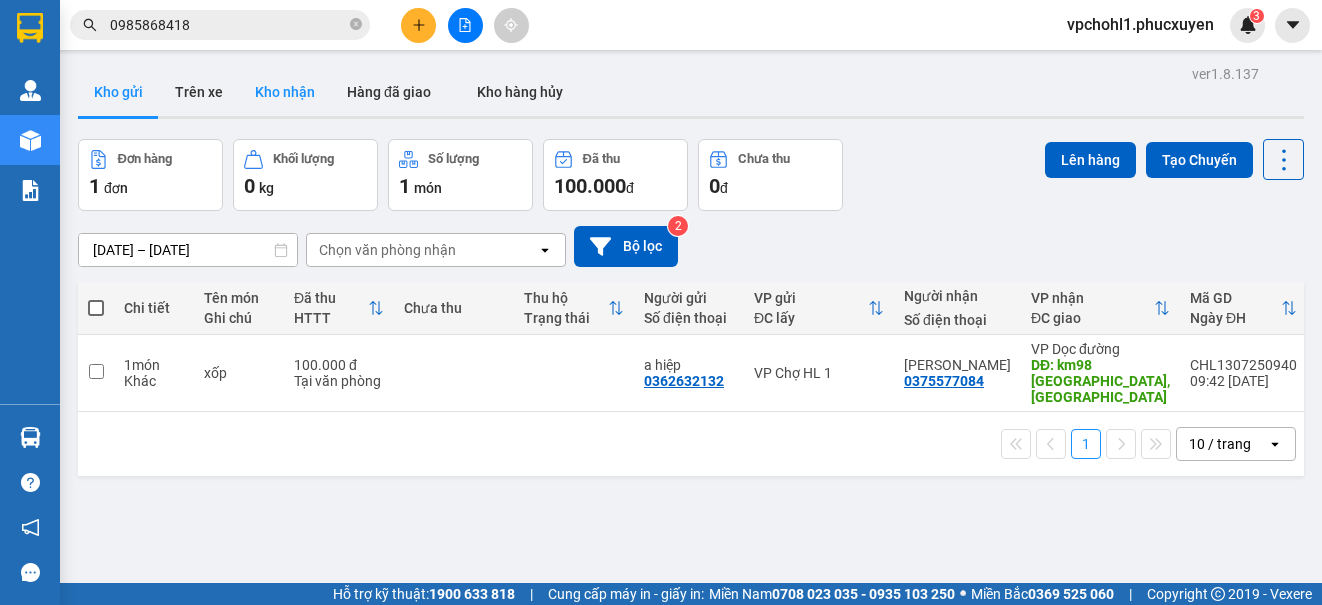 click on "Kho nhận" at bounding box center (285, 92) 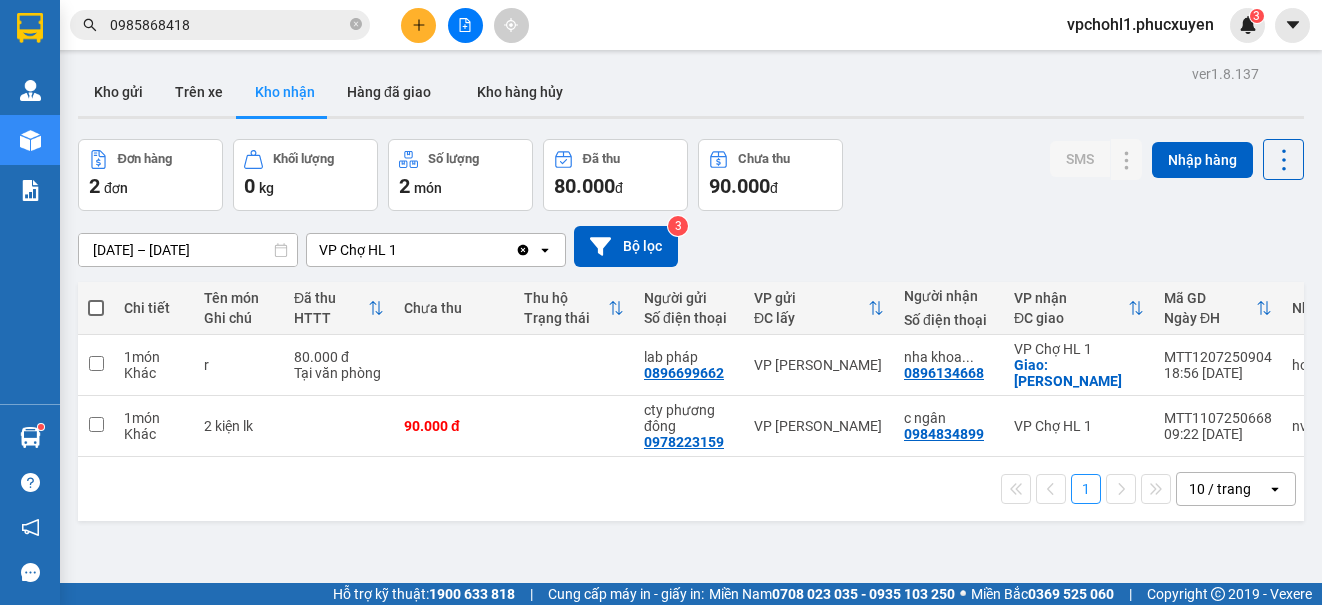 type 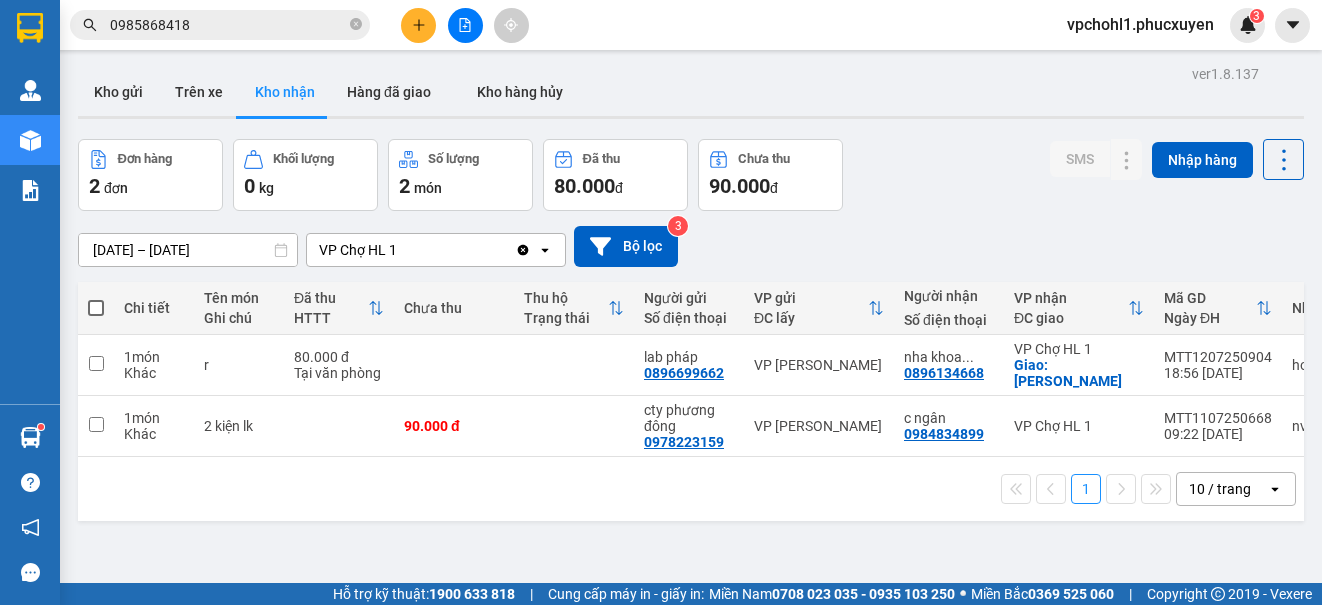 click on "Kho nhận" at bounding box center [285, 92] 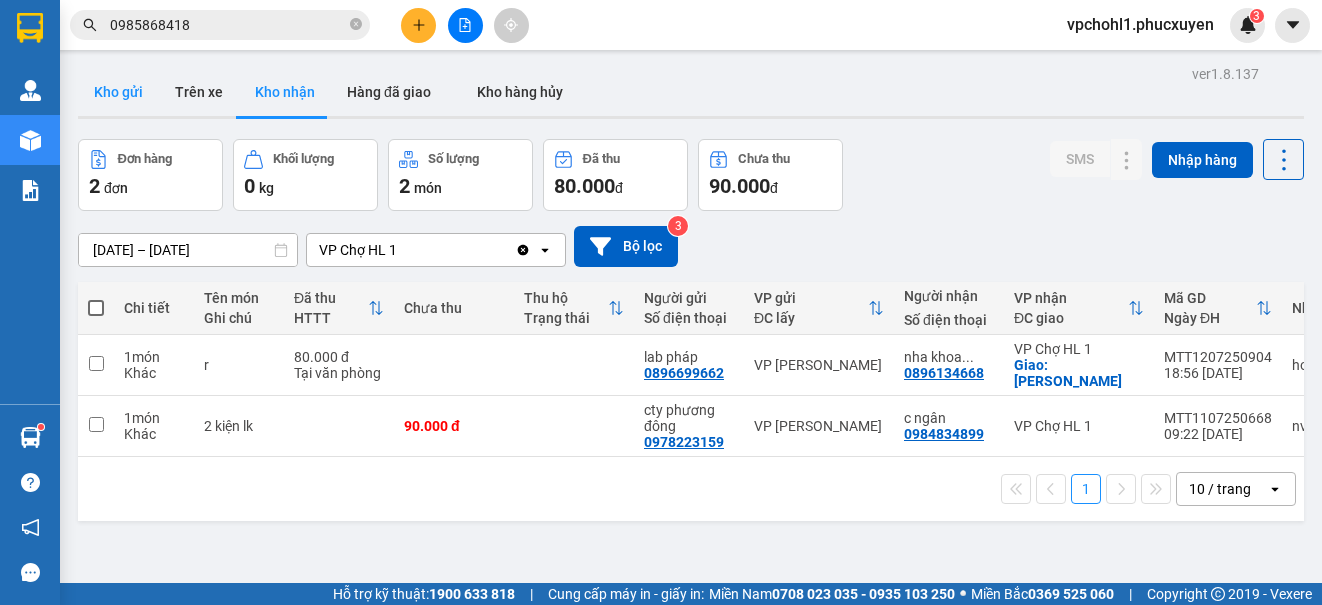 click on "Kho gửi" at bounding box center (118, 92) 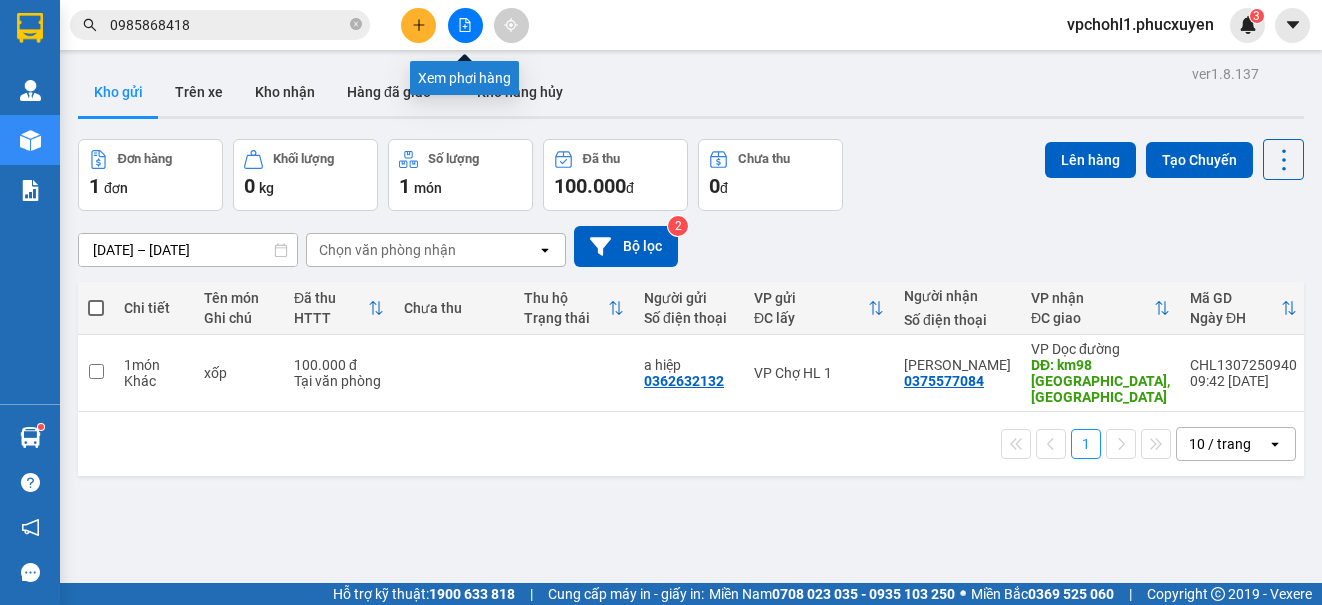 click 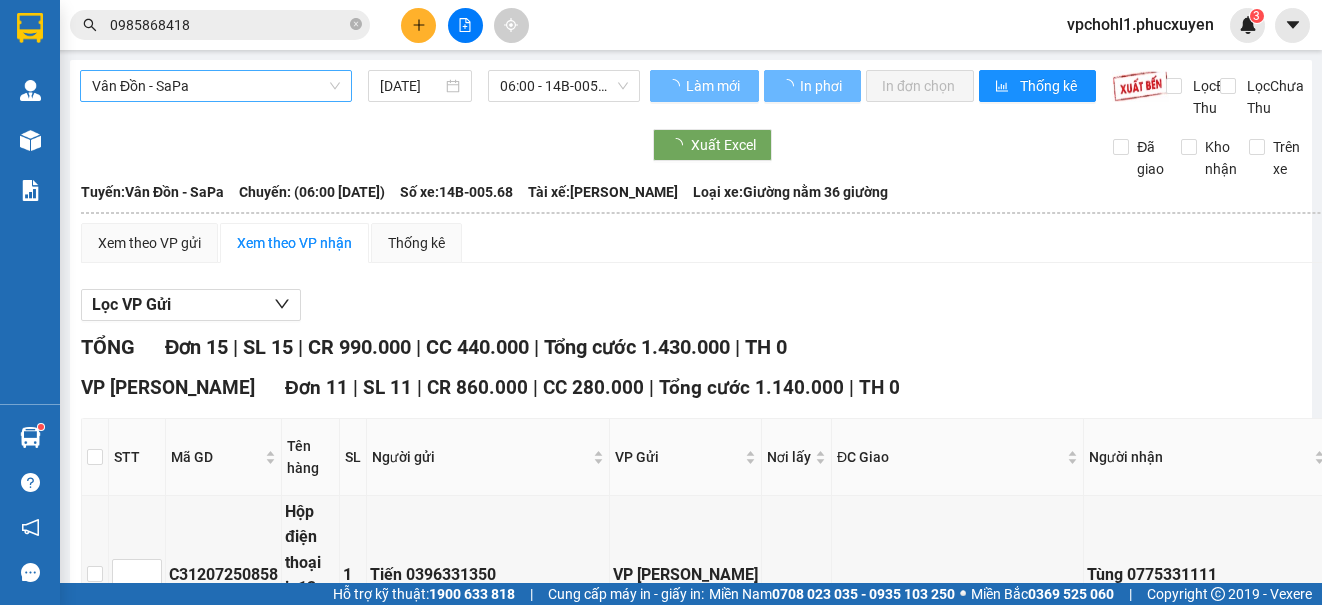 click on "Vân Đồn - SaPa" at bounding box center (216, 86) 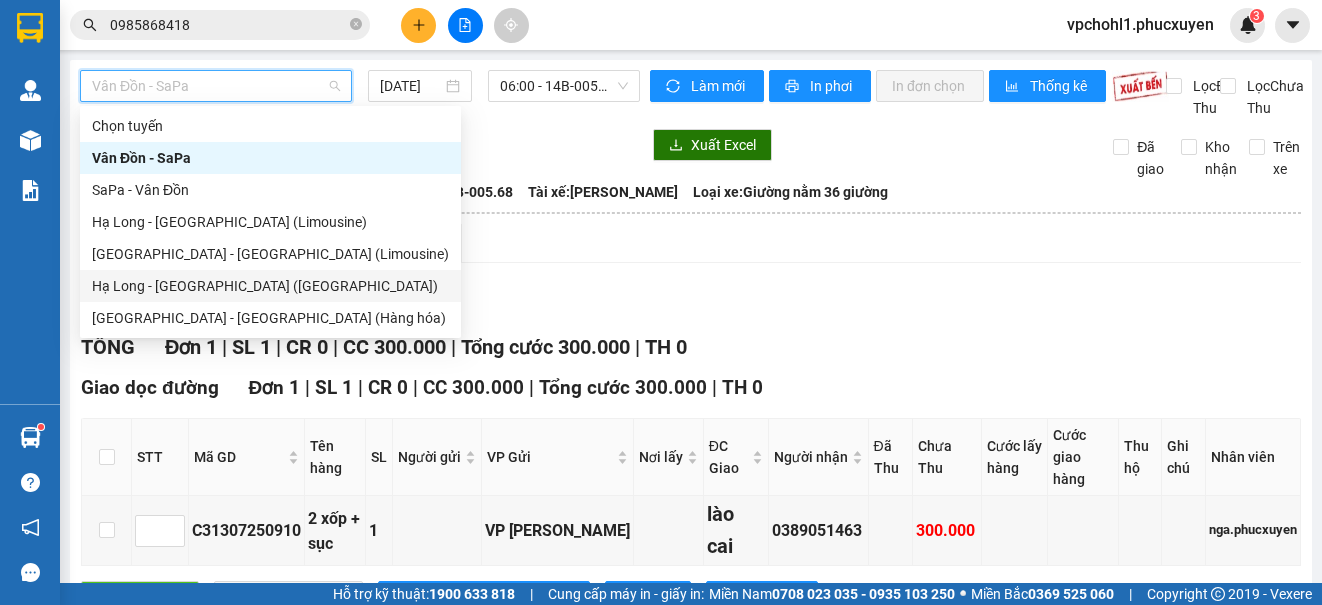 click on "Lọc VP Gửi" at bounding box center [691, 305] 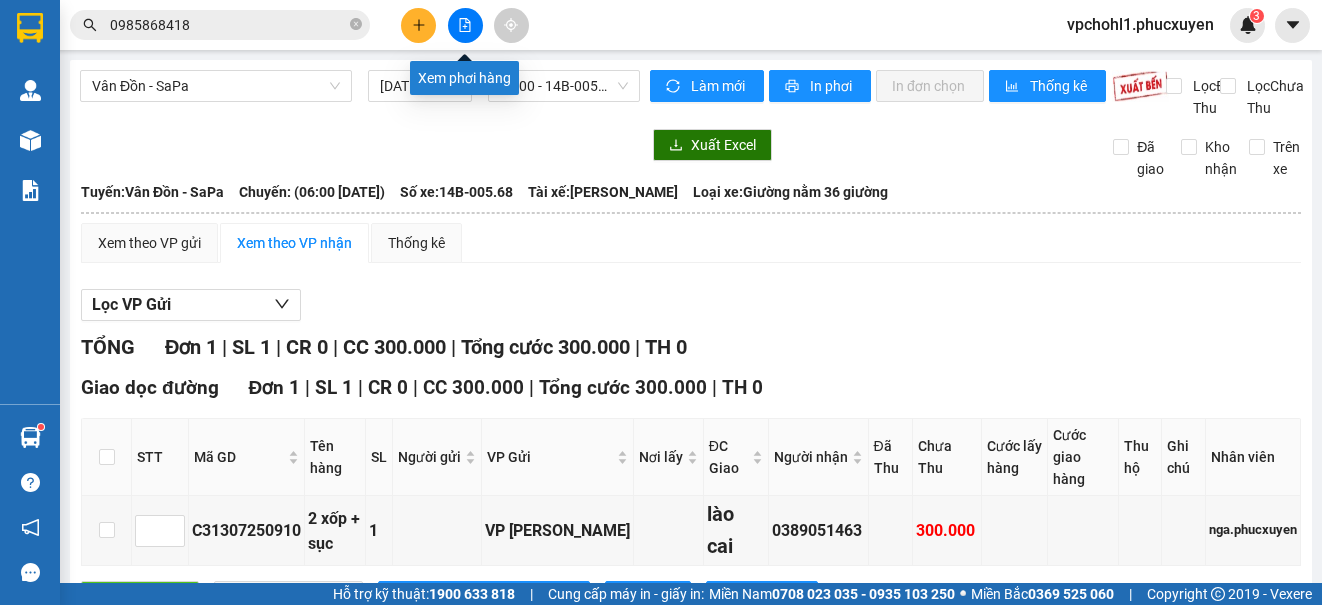click 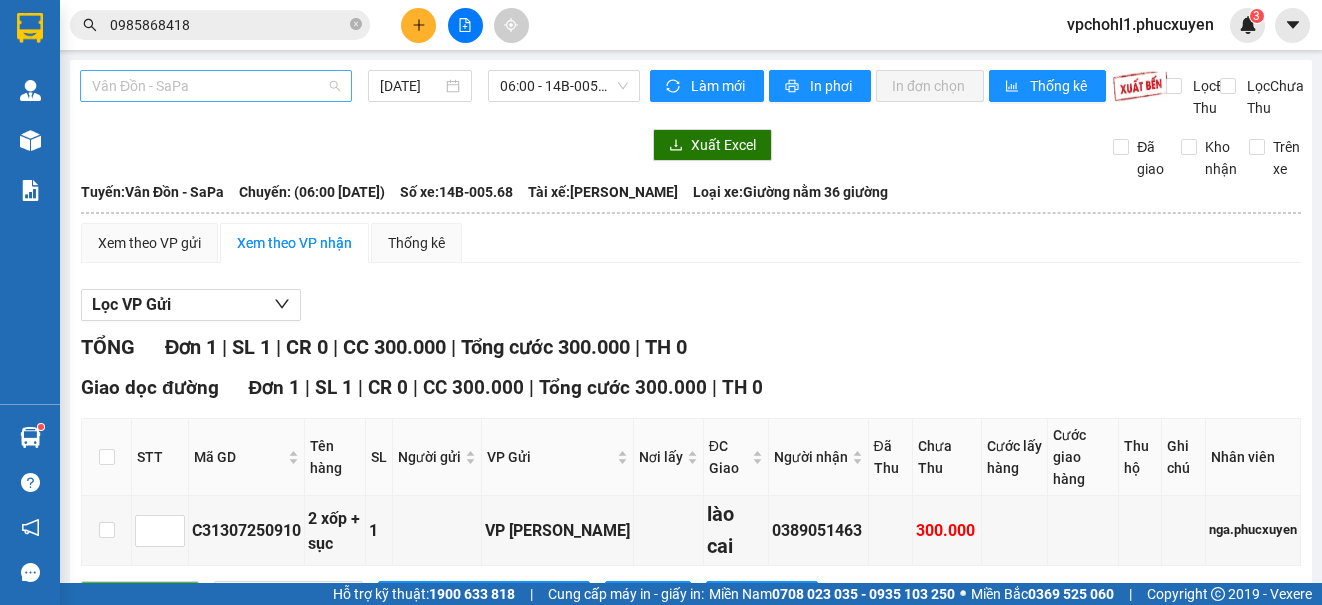 click on "Vân Đồn - SaPa" at bounding box center [216, 86] 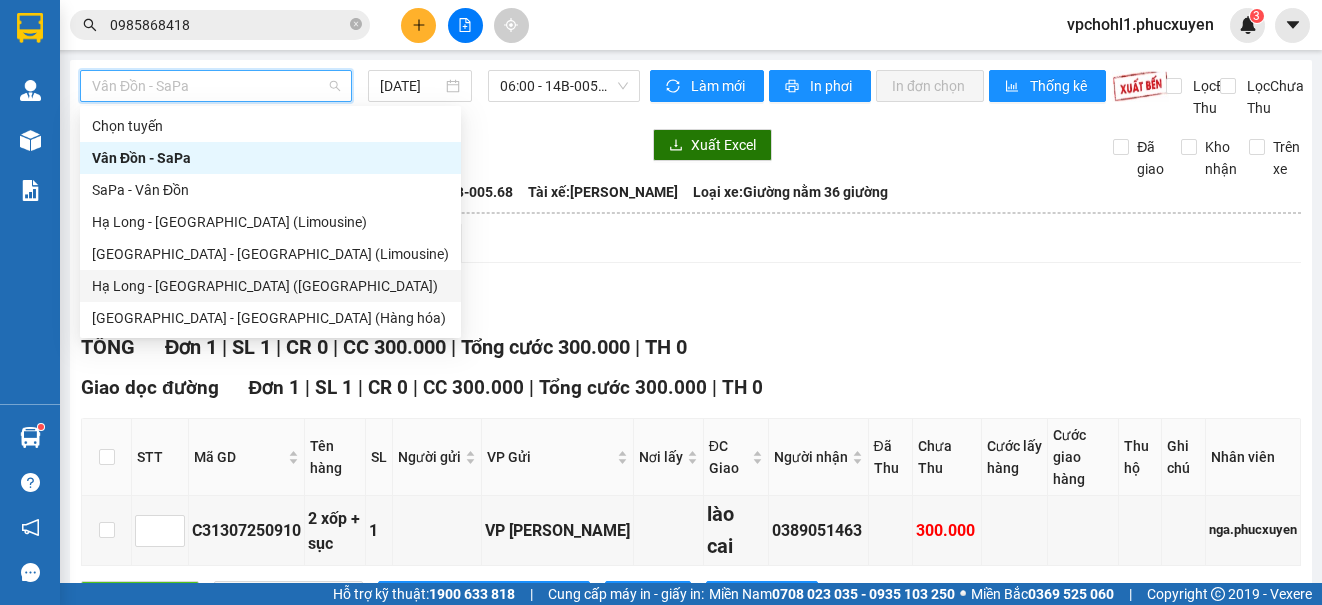 click on "Hạ Long - [GEOGRAPHIC_DATA] ([GEOGRAPHIC_DATA])" at bounding box center [270, 286] 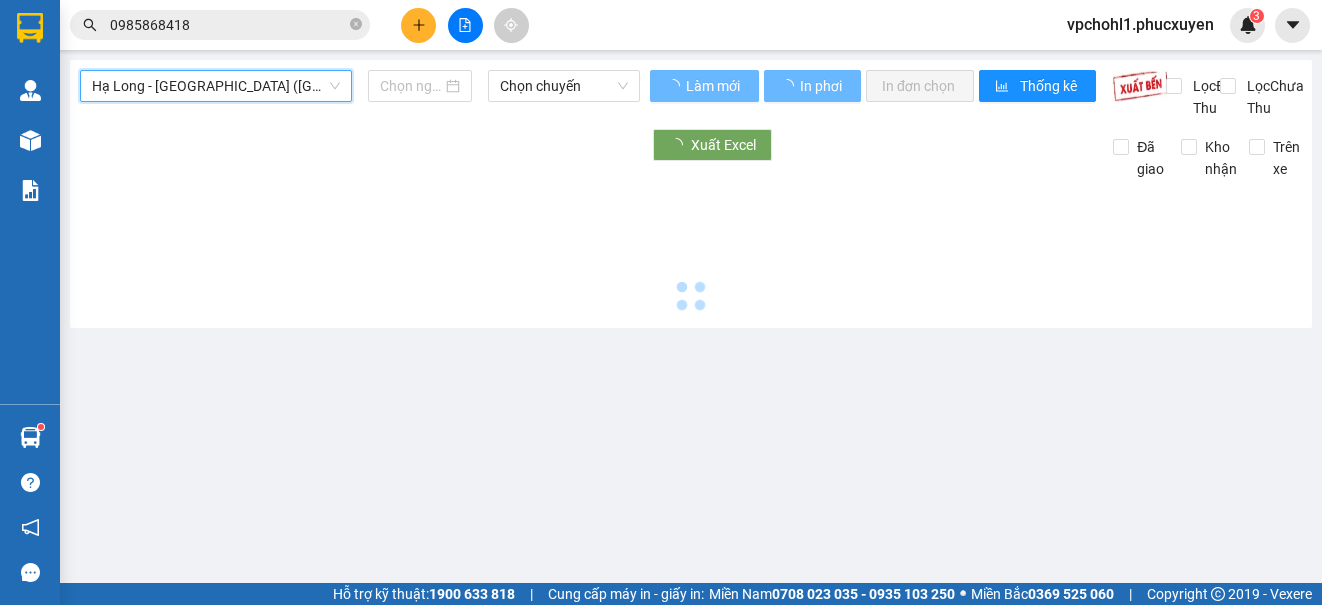 type on "[DATE]" 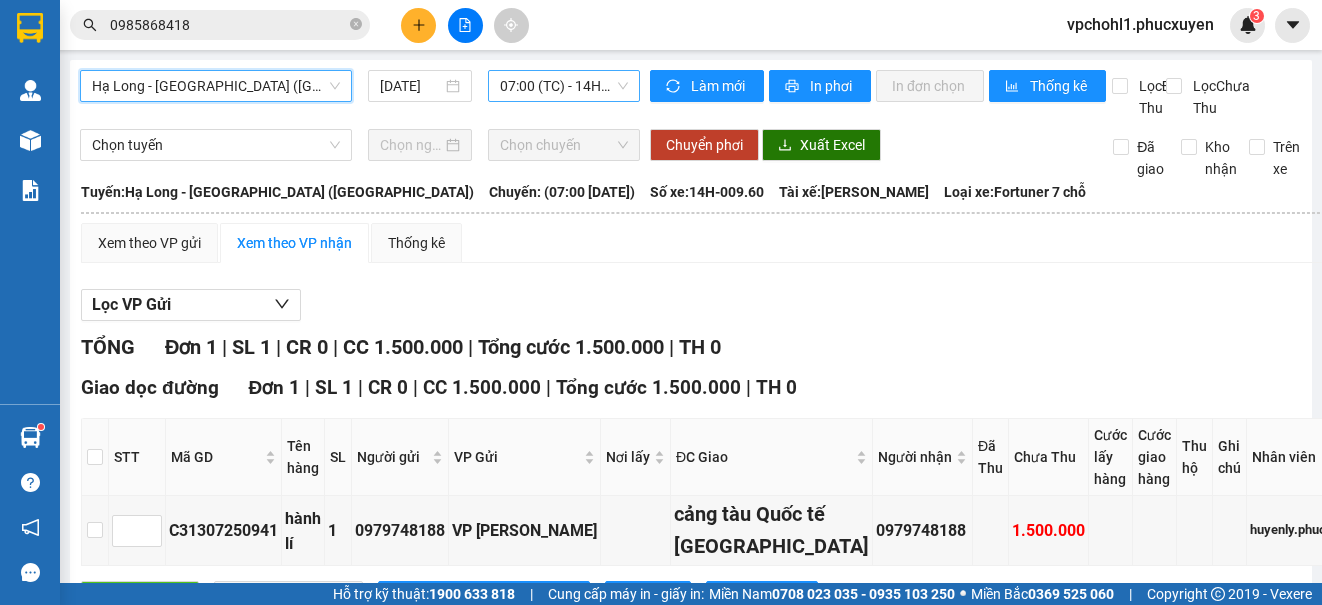 click on "07:00   (TC)   - 14H-009.60" at bounding box center (564, 86) 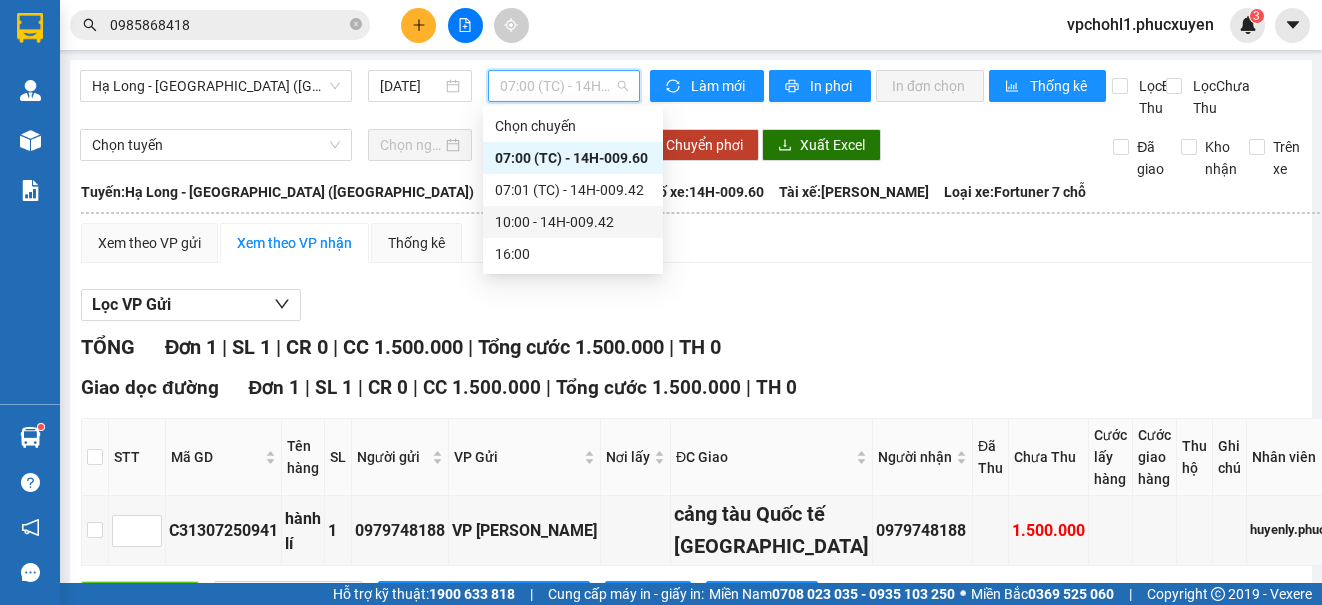 click on "10:00     - 14H-009.42" at bounding box center (573, 222) 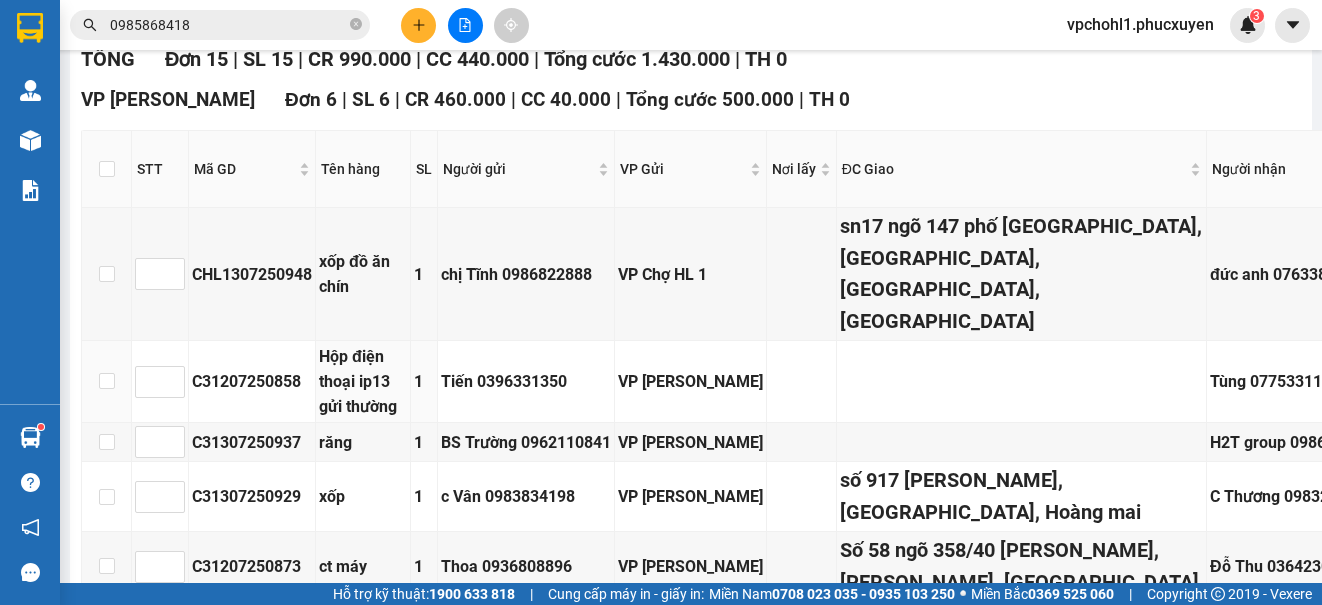 scroll, scrollTop: 0, scrollLeft: 0, axis: both 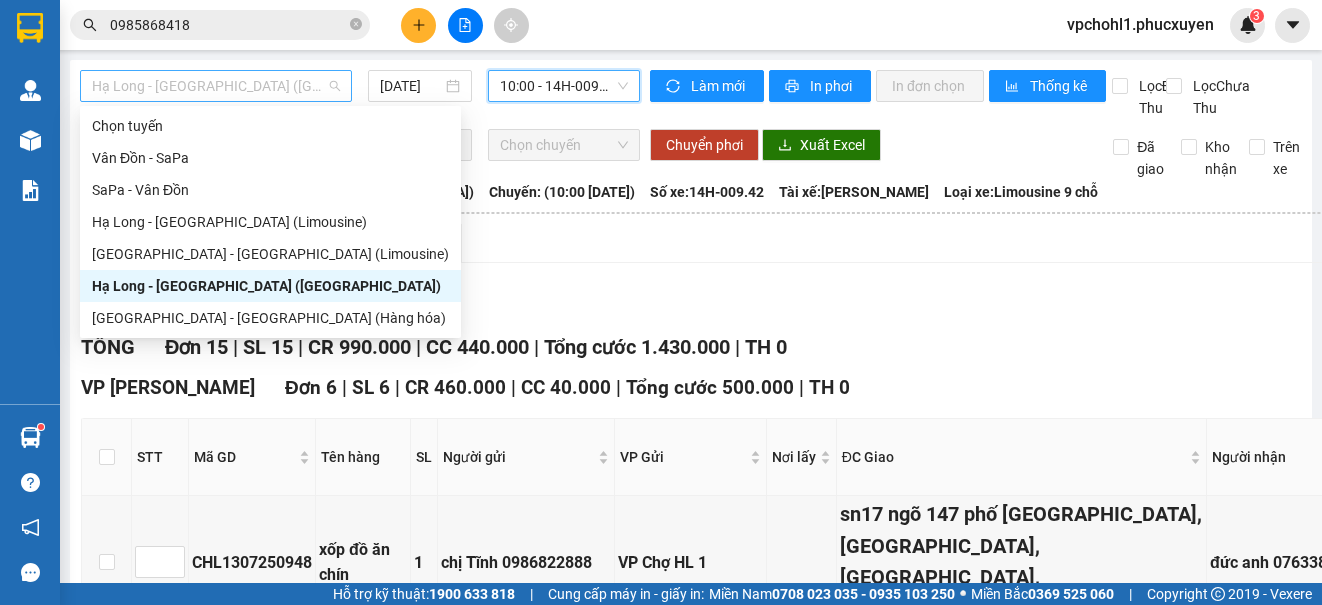click on "Hạ Long - [GEOGRAPHIC_DATA] ([GEOGRAPHIC_DATA])" at bounding box center [216, 86] 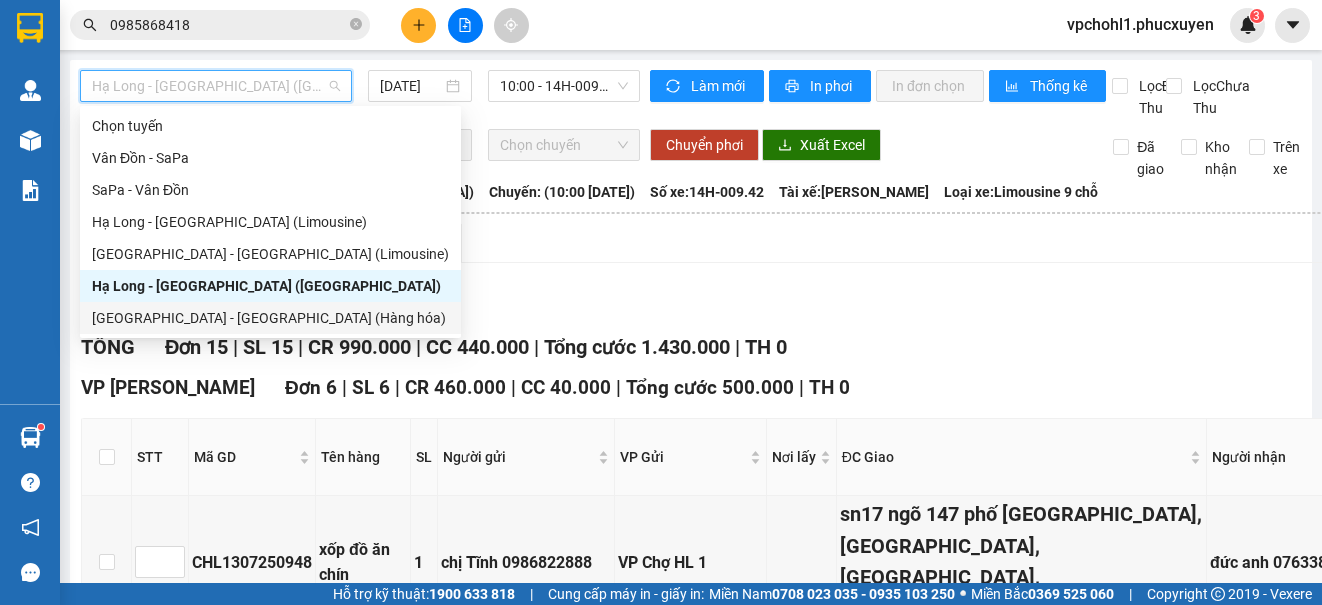 click on "[GEOGRAPHIC_DATA] - [GEOGRAPHIC_DATA] (Hàng hóa)" at bounding box center [270, 318] 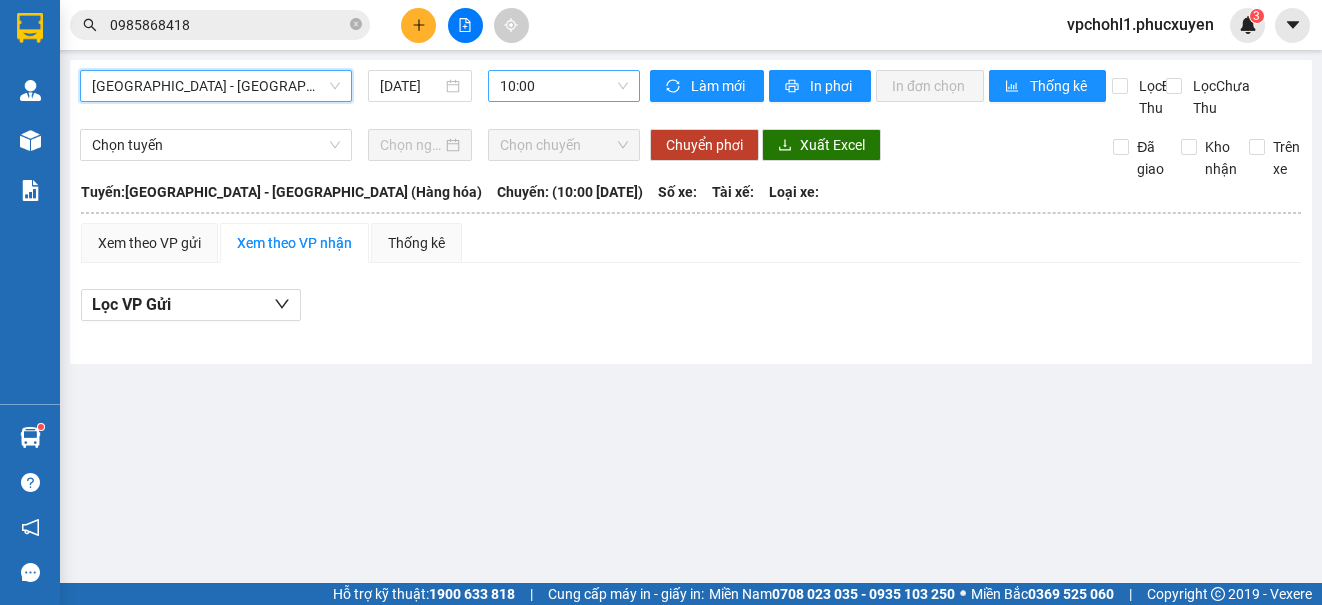 click on "10:00" at bounding box center (564, 86) 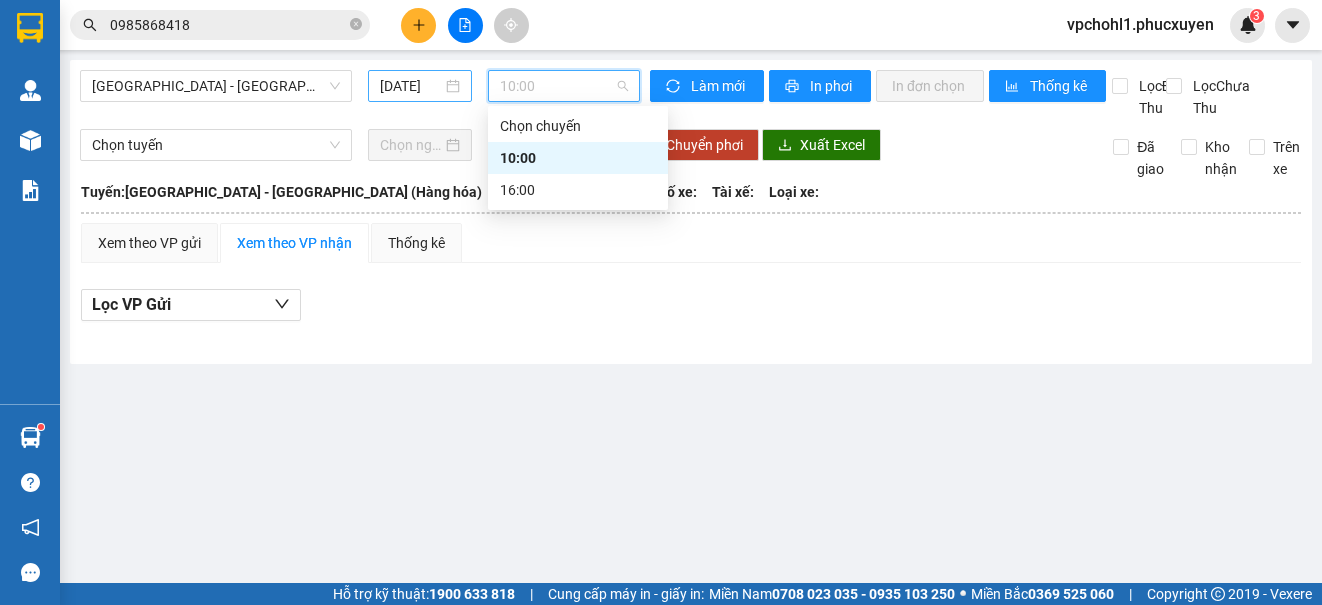 click on "[DATE]" at bounding box center (411, 86) 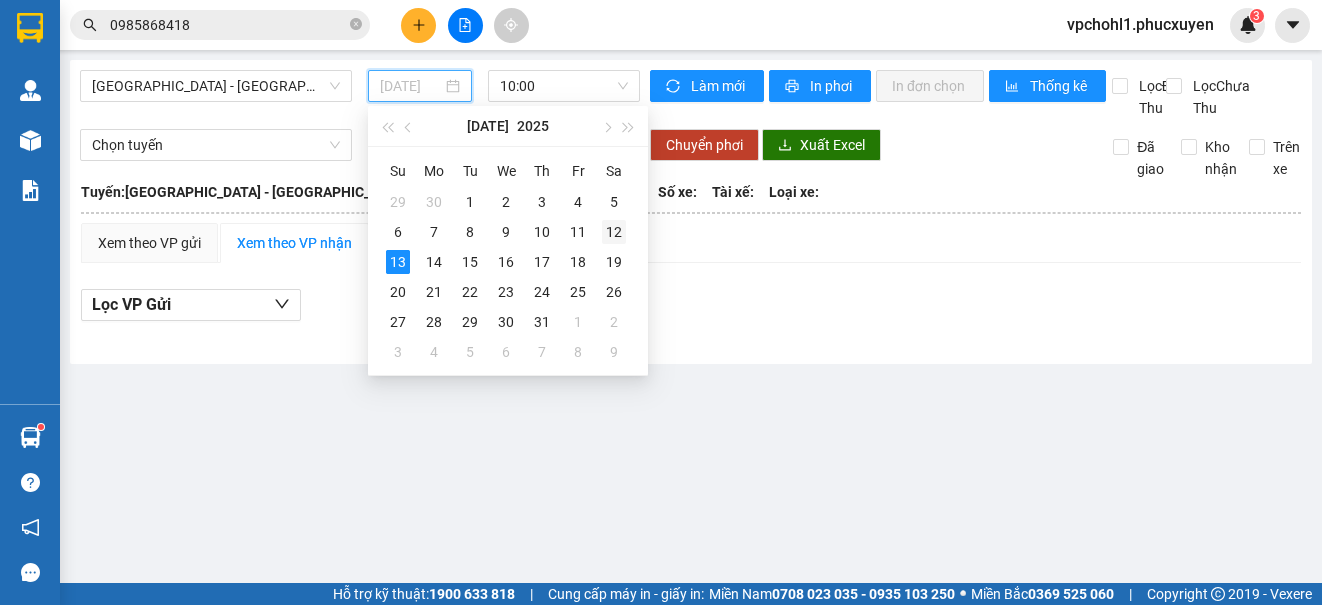 click on "12" at bounding box center (614, 232) 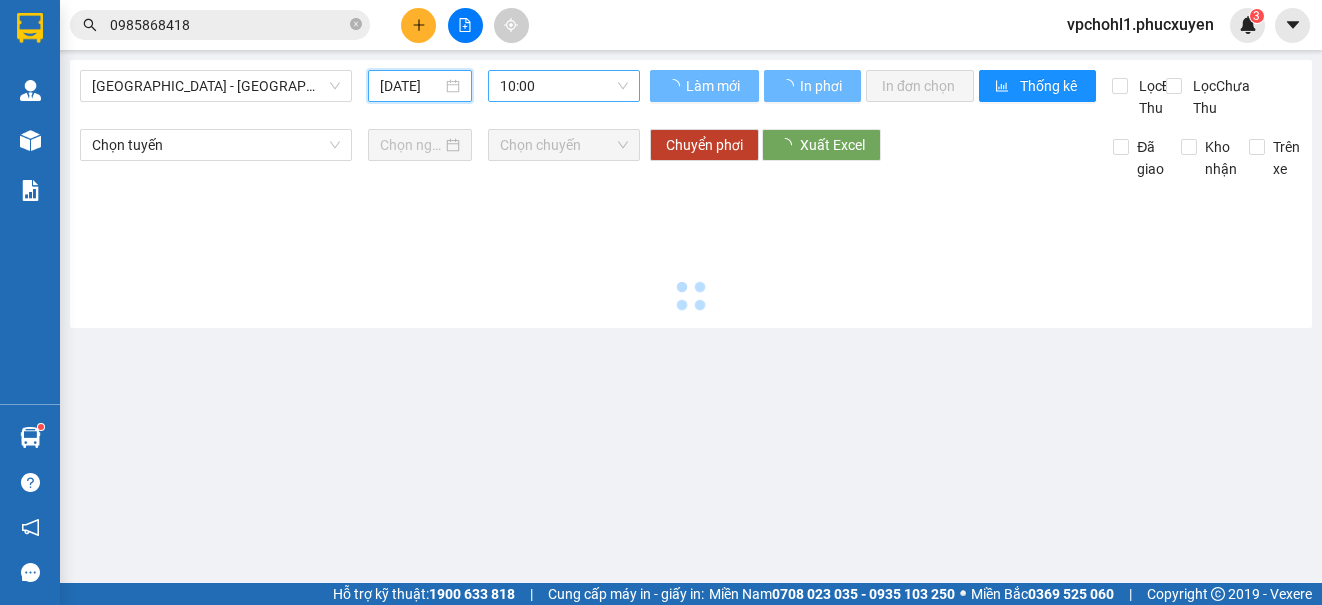 type on "[DATE]" 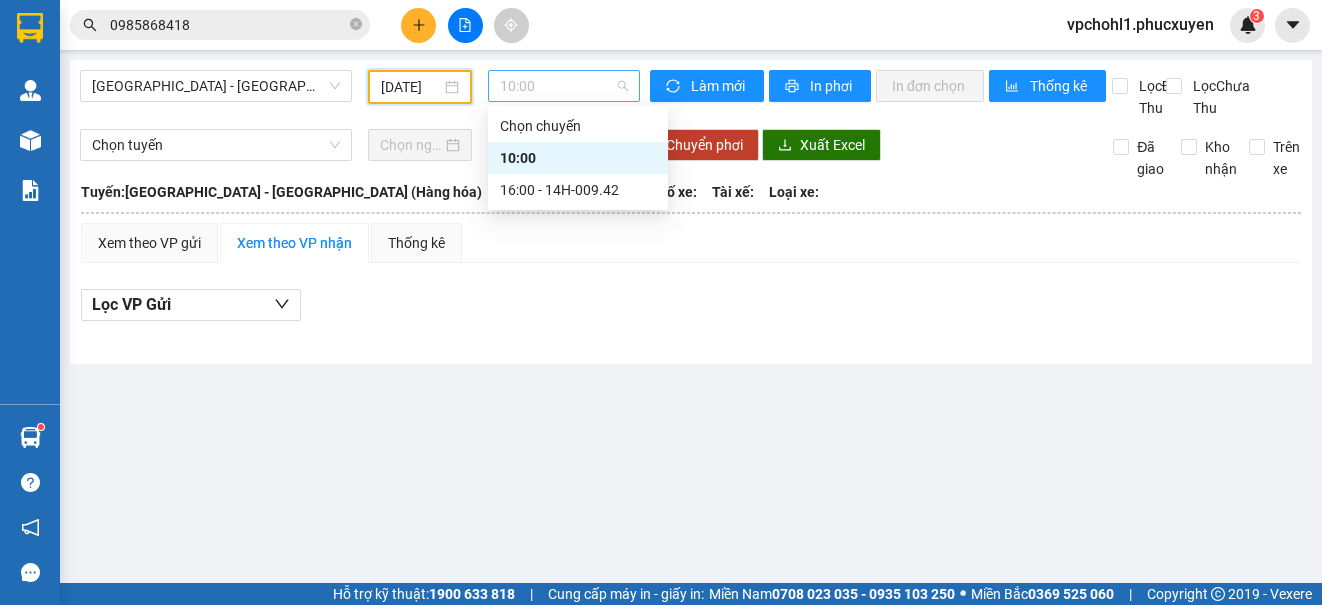 click on "10:00" at bounding box center [564, 86] 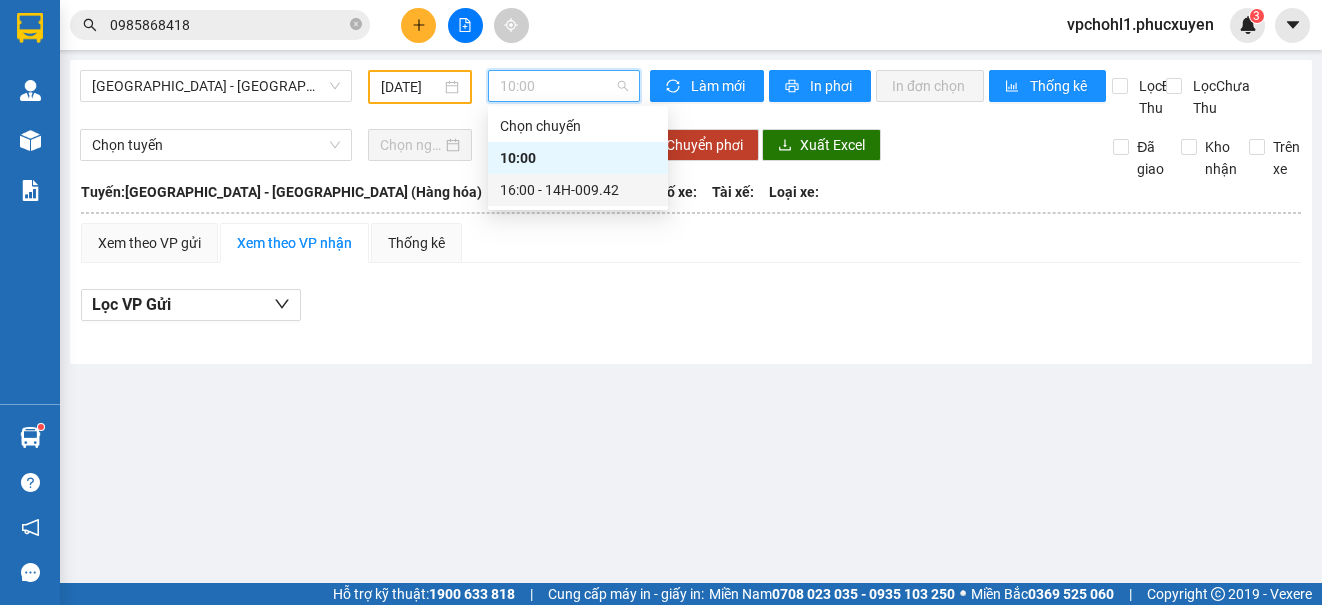 click on "16:00     - 14H-009.42" at bounding box center [578, 190] 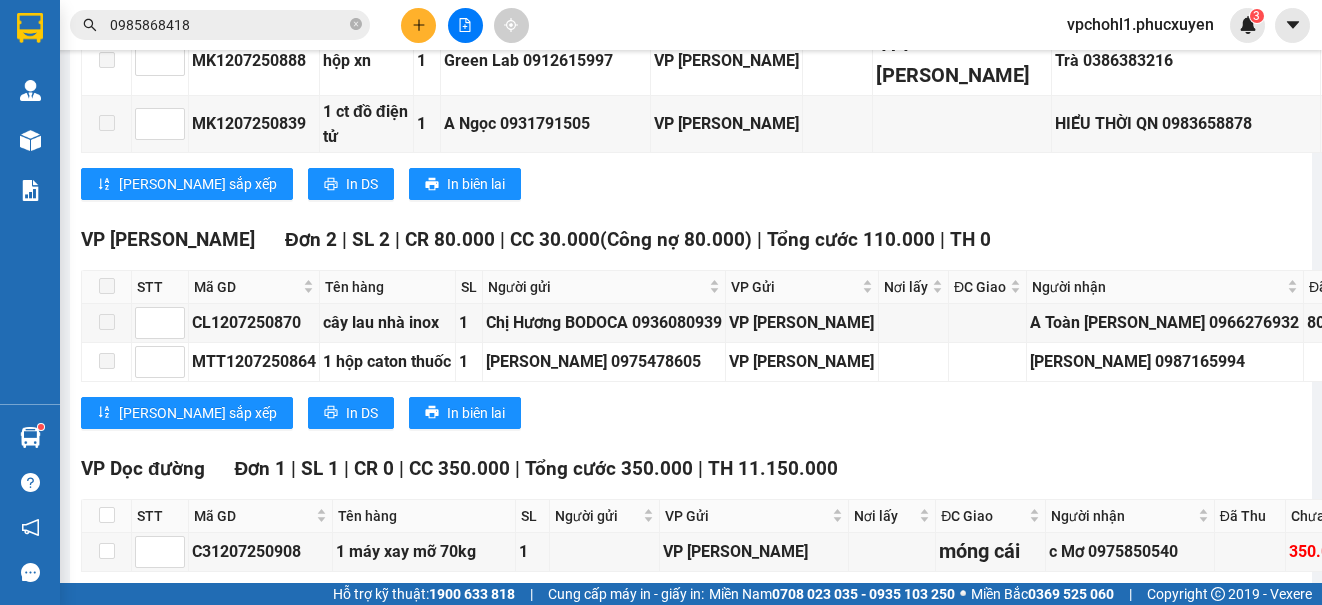 scroll, scrollTop: 2315, scrollLeft: 0, axis: vertical 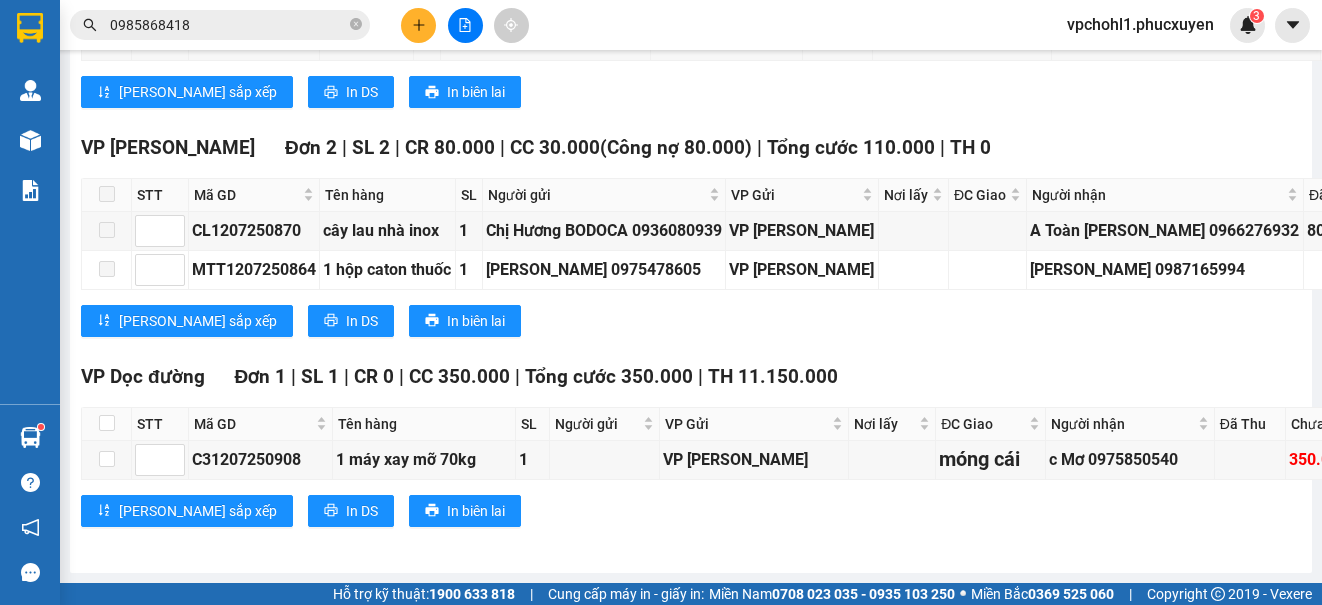 drag, startPoint x: 1032, startPoint y: 223, endPoint x: 1125, endPoint y: 236, distance: 93.904205 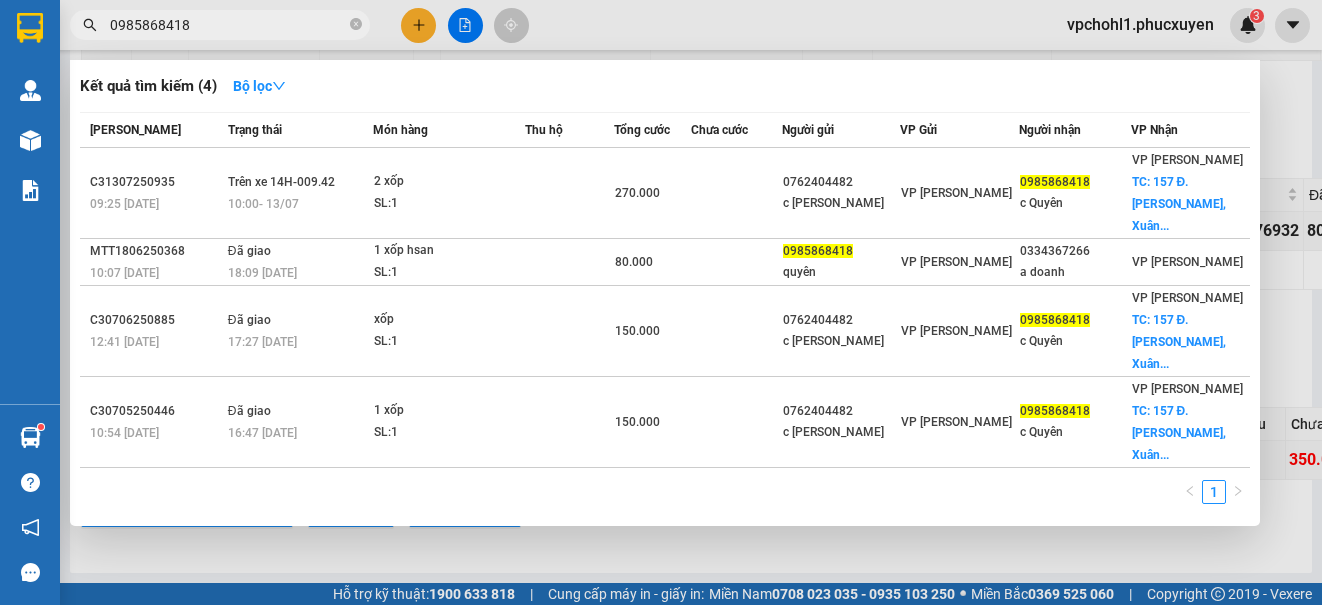 drag, startPoint x: 207, startPoint y: 25, endPoint x: 100, endPoint y: 22, distance: 107.042046 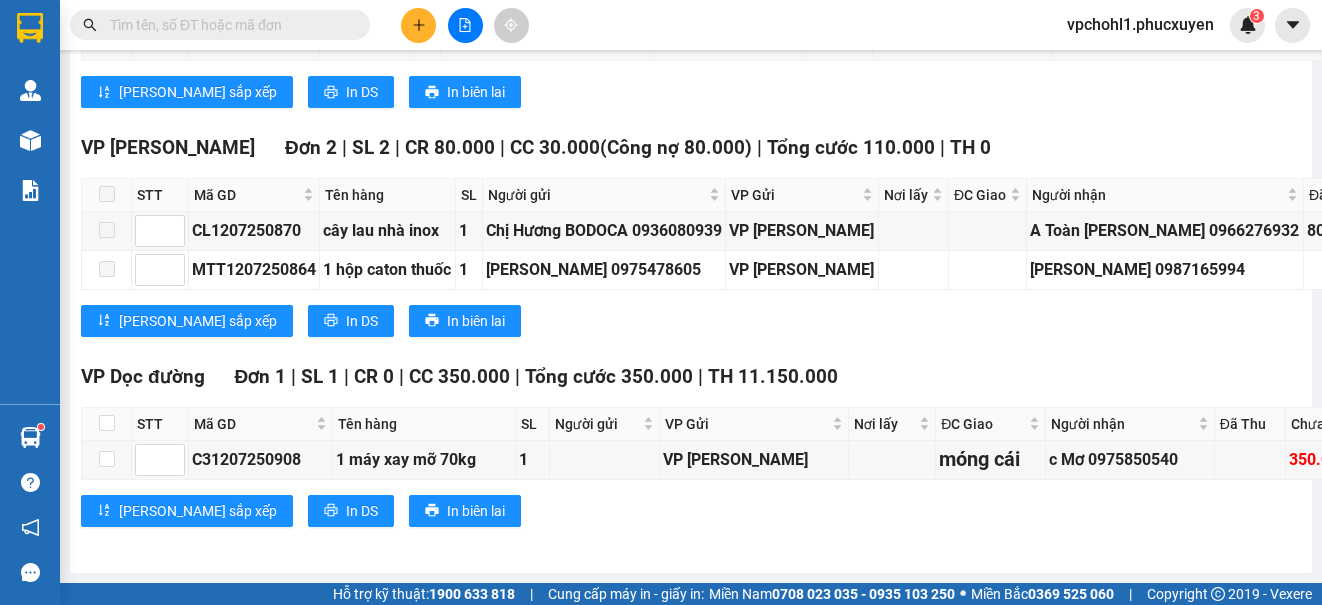 paste on "MTT1207250871" 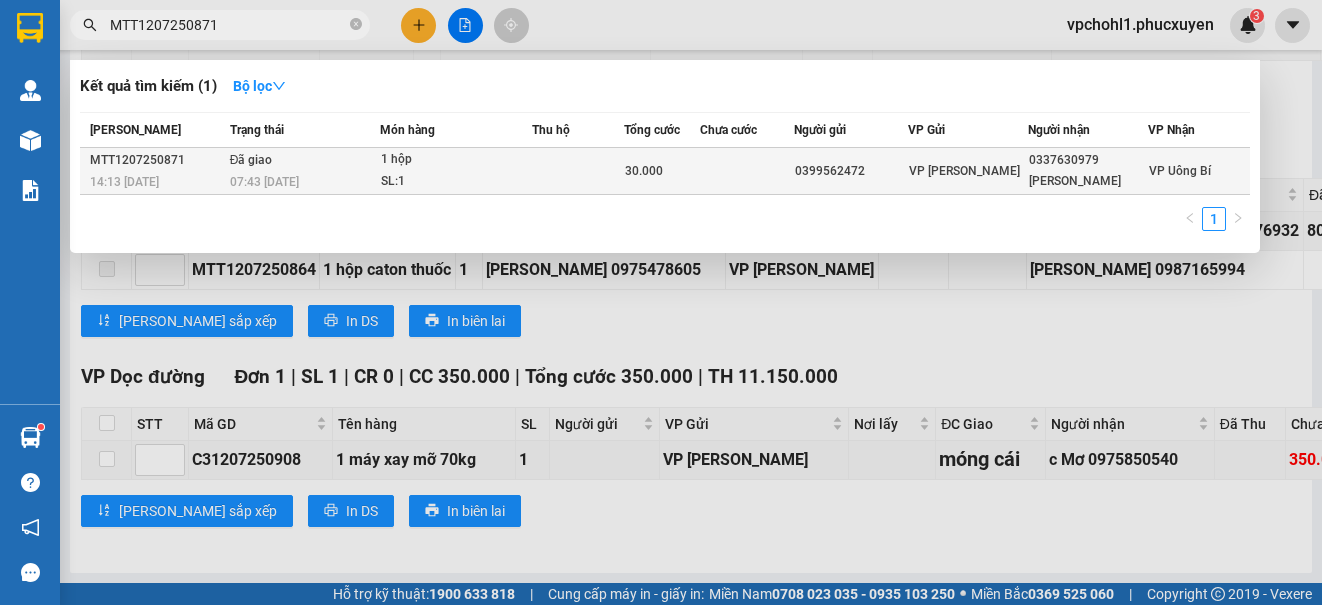 type on "MTT1207250871" 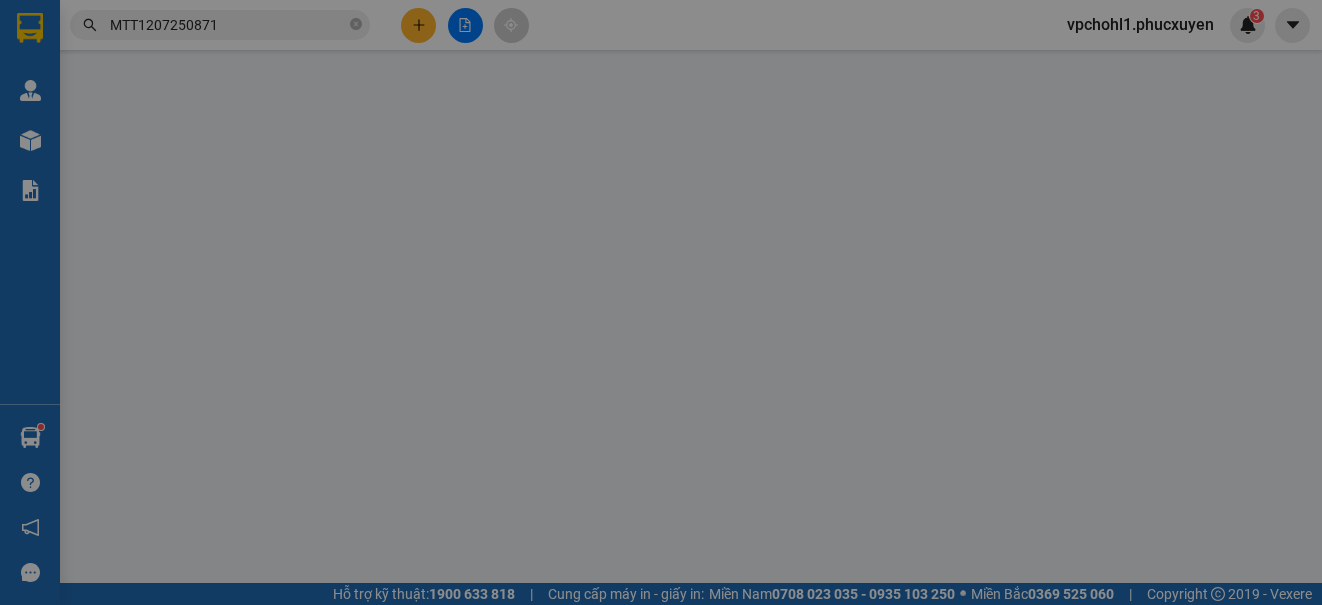 scroll, scrollTop: 0, scrollLeft: 0, axis: both 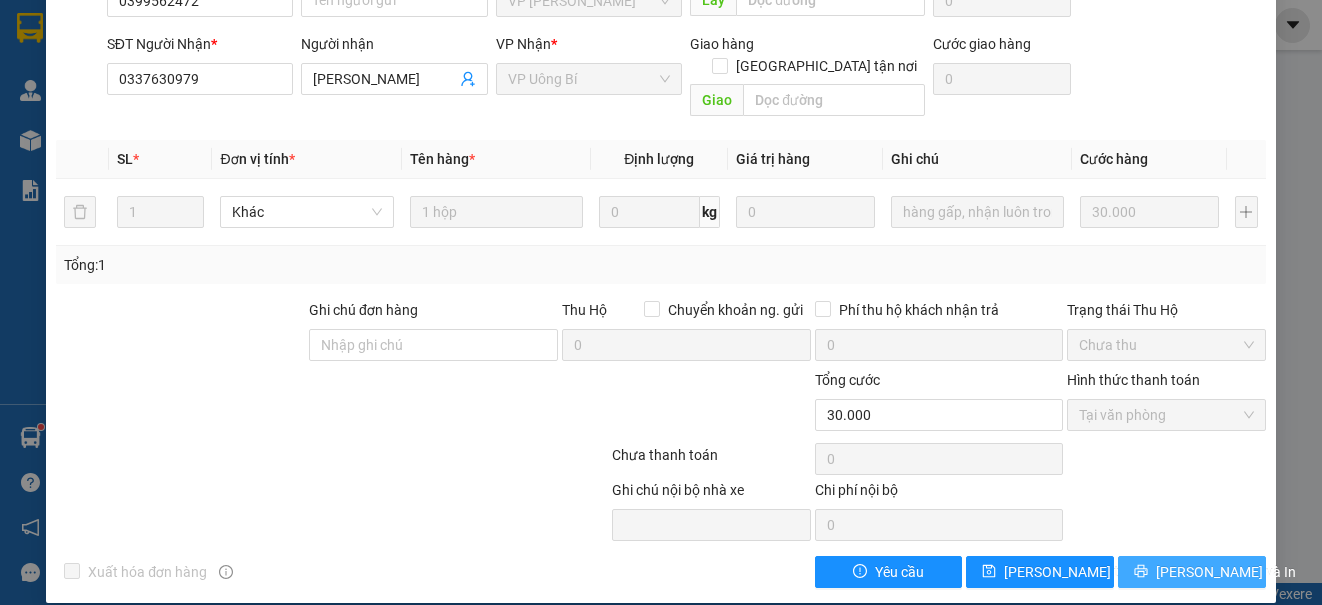 click 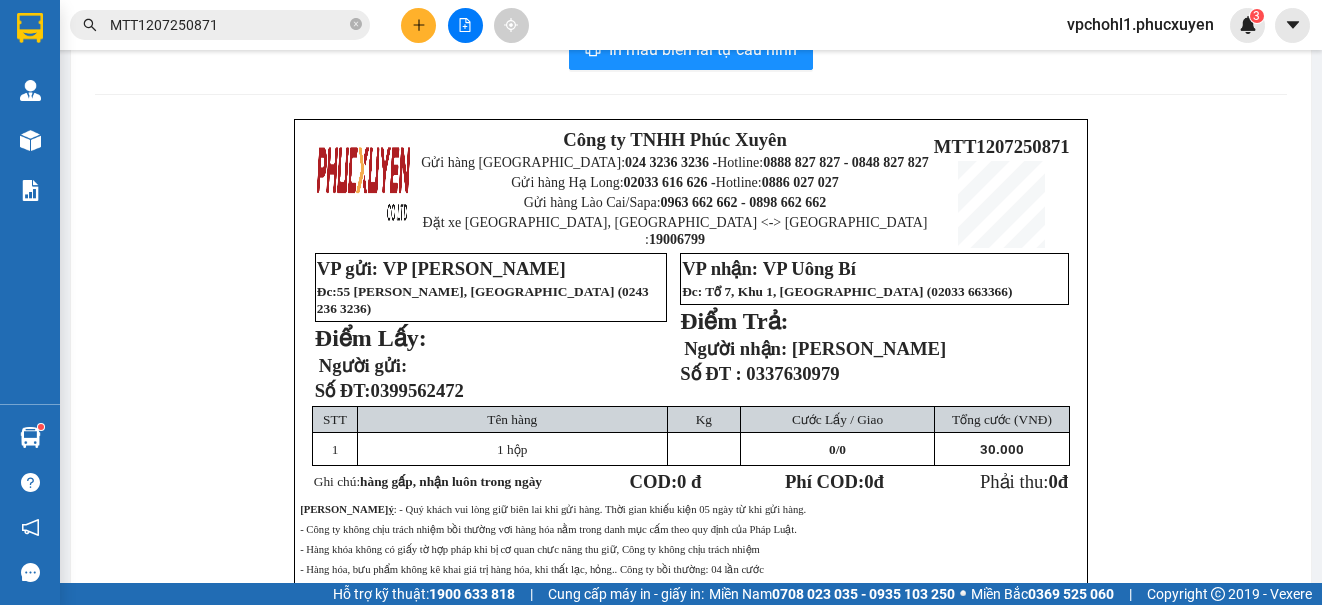 scroll, scrollTop: 57, scrollLeft: 0, axis: vertical 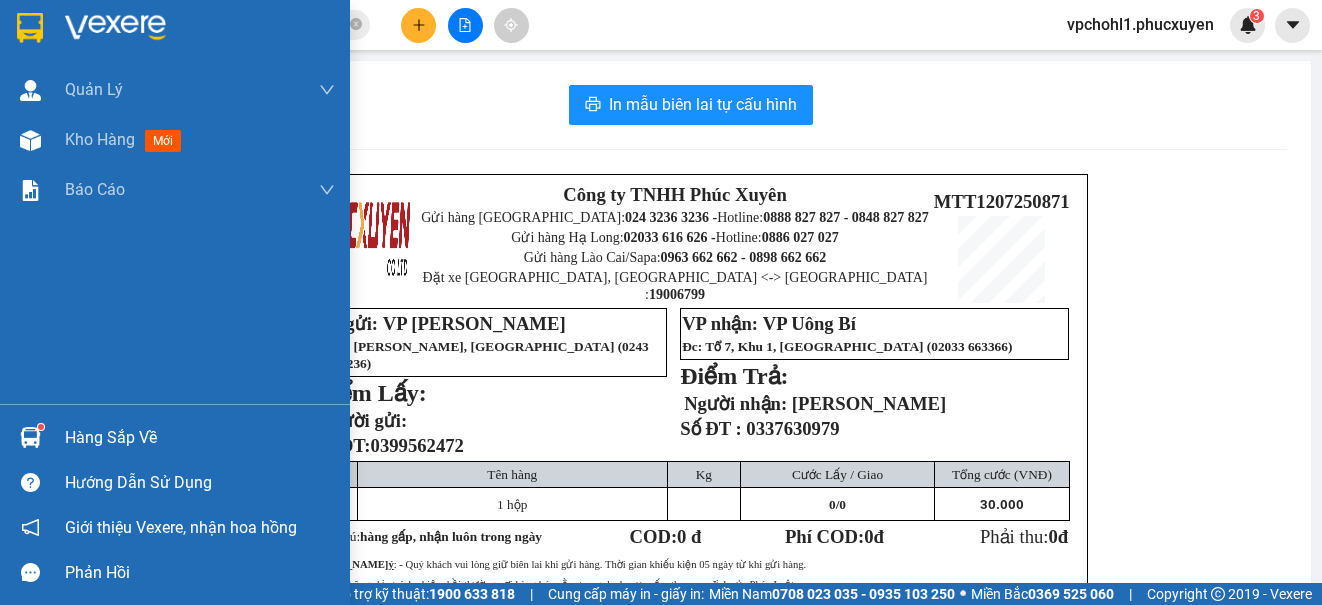 click on "Hàng sắp về" at bounding box center (175, 437) 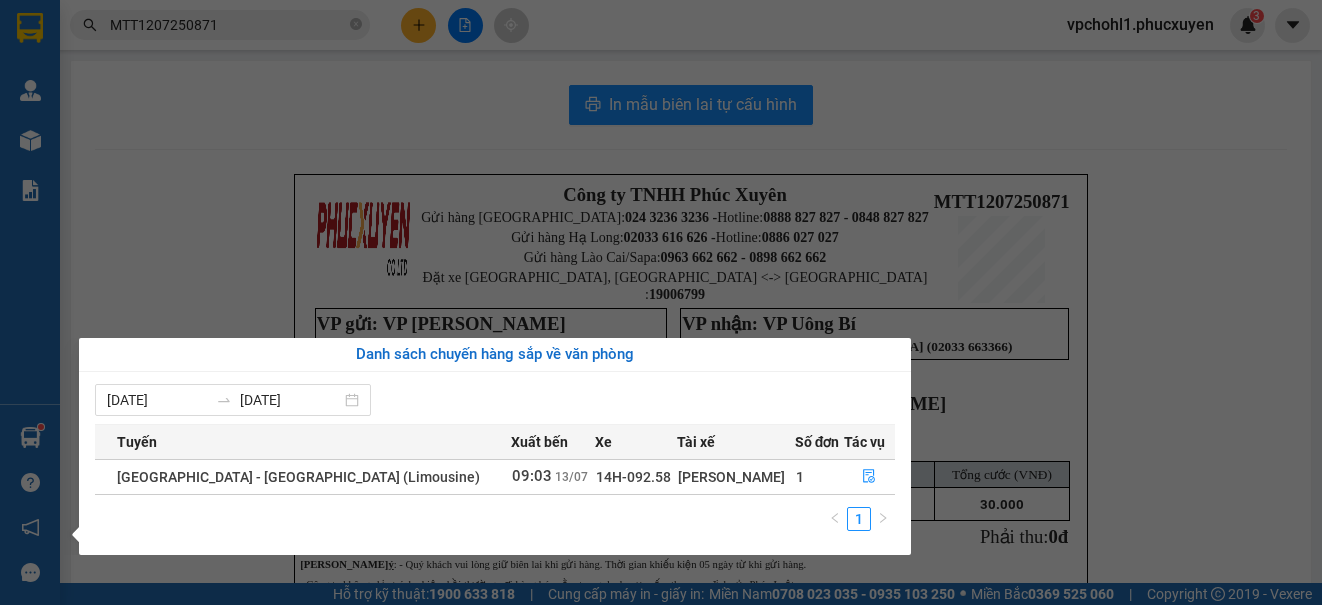 click on "Kết quả tìm kiếm ( 1 )  Bộ lọc  Mã ĐH Trạng thái Món hàng Thu hộ Tổng cước Chưa cước Người gửi VP Gửi Người nhận VP Nhận MTT1207250871 14:13 - 12/07 Đã giao   07:43 - 13/07 1 hộp SL:  1 30.000 0399562472 VP Dương Đình Nghệ 0337630979 Minh Thúy VP Uông Bí 1 MTT1207250871 vpchohl1.phucxuyen 3     Quản Lý Quản lý giao nhận mới Quản lý kiểm kho     Kho hàng mới     Báo cáo  11. Báo cáo đơn giao nhận nội bộ 1. Chi tiết đơn hàng văn phòng 12. Thống kê đơn đối tác 2. Tổng doanh thu theo từng văn phòng 3. Thống kê đơn hàng toàn nhà xe  4. Báo cáo dòng tiền theo nhân viên 5. Doanh thu thực tế chi tiết theo phòng hàng  8. Thống kê nhận và gửi hàng theo văn phòng 9. Thống kê chi tiết đơn hàng theo văn phòng gửi Báo cáo Dòng tiền Thực thu của Nhân viên (Tách cước) Hàng sắp về Hướng dẫn sử dụng Giới thiệu Vexere, nhận hoa hồng" at bounding box center [661, 302] 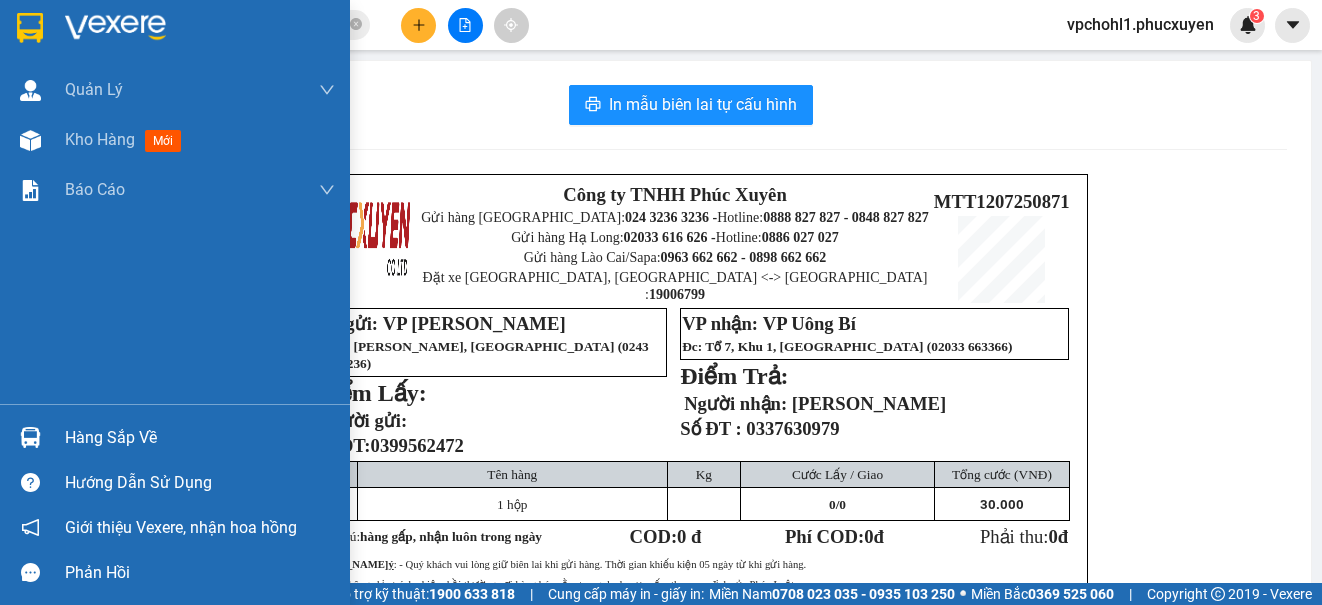 click on "Hàng sắp về" at bounding box center (200, 438) 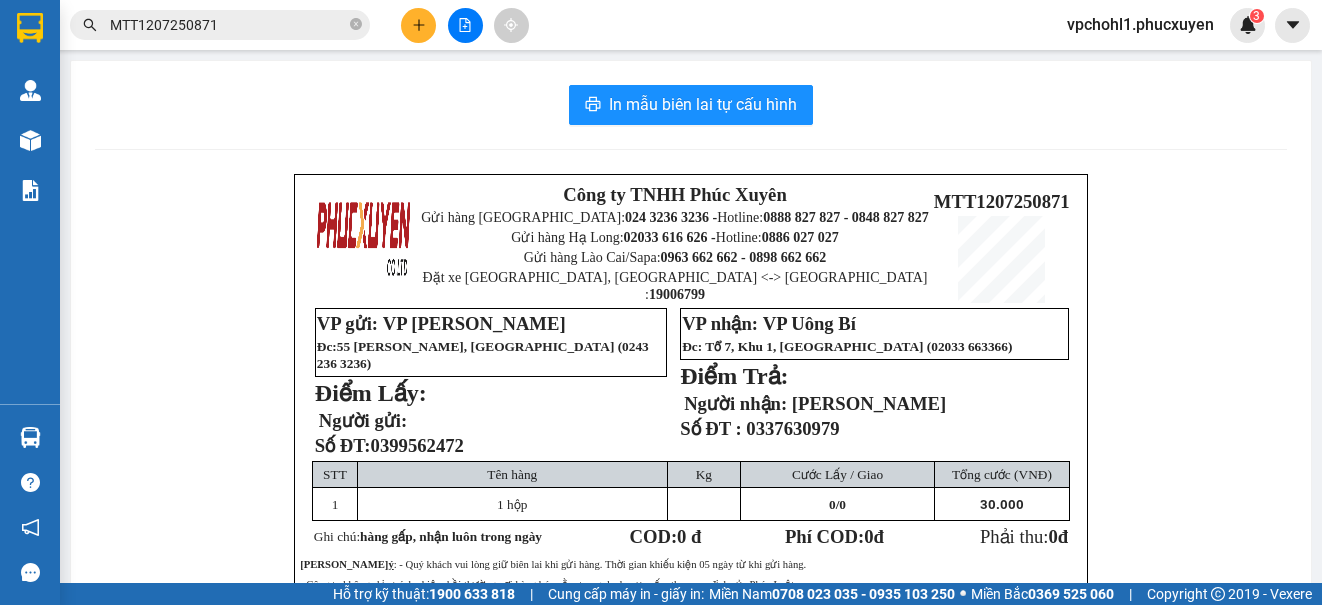 click on "Kết quả tìm kiếm ( 1 )  Bộ lọc  Mã ĐH Trạng thái Món hàng Thu hộ Tổng cước Chưa cước Người gửi VP Gửi Người nhận VP Nhận MTT1207250871 14:13 - 12/07 Đã giao   07:43 - 13/07 1 hộp SL:  1 30.000 0399562472 VP Dương Đình Nghệ 0337630979 Minh Thúy VP Uông Bí 1 MTT1207250871 vpchohl1.phucxuyen 3     Quản Lý Quản lý giao nhận mới Quản lý kiểm kho     Kho hàng mới     Báo cáo  11. Báo cáo đơn giao nhận nội bộ 1. Chi tiết đơn hàng văn phòng 12. Thống kê đơn đối tác 2. Tổng doanh thu theo từng văn phòng 3. Thống kê đơn hàng toàn nhà xe  4. Báo cáo dòng tiền theo nhân viên 5. Doanh thu thực tế chi tiết theo phòng hàng  8. Thống kê nhận và gửi hàng theo văn phòng 9. Thống kê chi tiết đơn hàng theo văn phòng gửi Báo cáo Dòng tiền Thực thu của Nhân viên (Tách cước) Hàng sắp về Hướng dẫn sử dụng Giới thiệu Vexere, nhận hoa hồng" at bounding box center (661, 302) 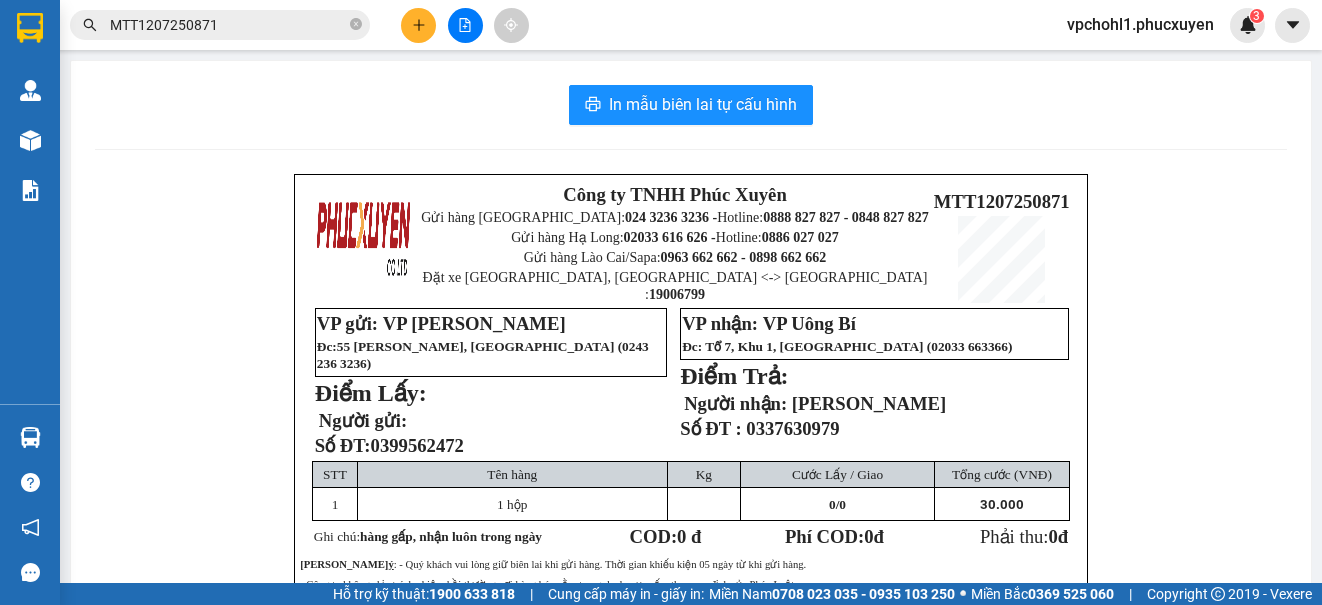 click on "Công ty TNHH Phúc Xuyên
Gửi hàng Hà Nội:  024 3236 3236 -  Hotline:  0888 827 827 - 0848 827 827
Gửi hàng Hạ Long:  02033 616 626 -  Hotline:  0886 027 027
Gửi hàng Lào Cai/Sapa:  0963 662 662 - 0898 662 662
Đặt xe Hà Nội, Sapa <-> Quảng Ninh   :  19006799
MTT1207250871
VP gửi:   VP Dương Đình Nghệ
Đc :  55 Dương Đình Nghệ, P Yên Hòa ( 0243 236 3236)
Điểm Lấy:
Người gửi:
Số ĐT:   0399562472
VP nhận:   VP Uông Bí
Đc: Tổ 7, Khu 1,  Yên Thanh ( 02033 663366)
Điểm Trả:
Người nhận:    Minh Thúy
Số ĐT :    0337630979
STT
Tên hàng
Kg
Cước Lấy / Giao
Tổng cước (VNĐ)
1
1 hộp
0 /0
30.000
Ghi chú:  hàng gấp, nhận luôn trong ngày
COD:  0 đ
Phí COD:  0  đ
Phải thu:  0  đ
Lưu  ý" at bounding box center [691, 473] 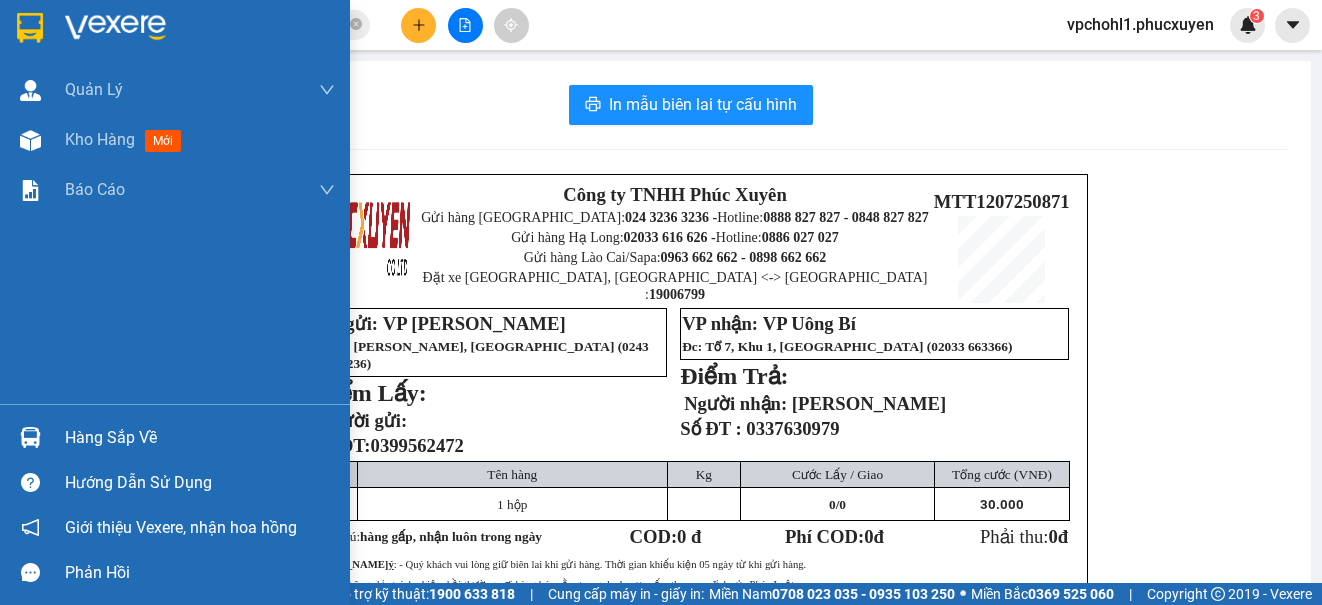 click on "Hàng sắp về" at bounding box center (200, 438) 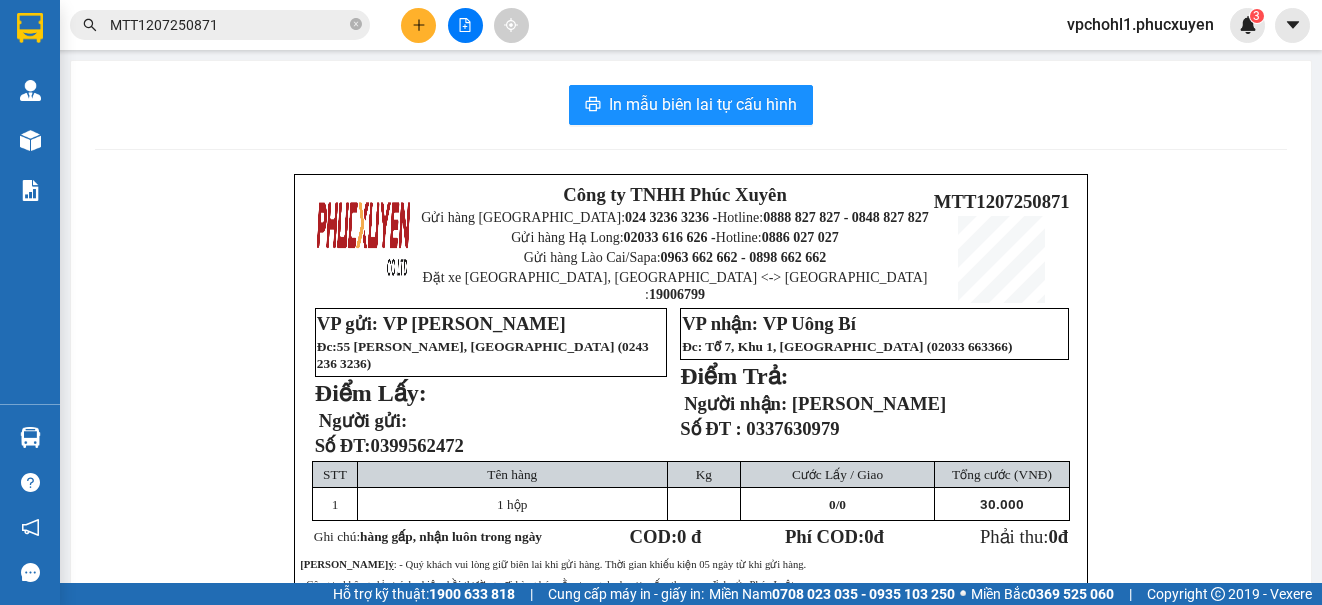 click on "Kết quả tìm kiếm ( 1 )  Bộ lọc  Mã ĐH Trạng thái Món hàng Thu hộ Tổng cước Chưa cước Người gửi VP Gửi Người nhận VP Nhận MTT1207250871 14:13 - 12/07 Đã giao   07:43 - 13/07 1 hộp SL:  1 30.000 0399562472 VP Dương Đình Nghệ 0337630979 Minh Thúy VP Uông Bí 1 MTT1207250871 vpchohl1.phucxuyen 3     Quản Lý Quản lý giao nhận mới Quản lý kiểm kho     Kho hàng mới     Báo cáo  11. Báo cáo đơn giao nhận nội bộ 1. Chi tiết đơn hàng văn phòng 12. Thống kê đơn đối tác 2. Tổng doanh thu theo từng văn phòng 3. Thống kê đơn hàng toàn nhà xe  4. Báo cáo dòng tiền theo nhân viên 5. Doanh thu thực tế chi tiết theo phòng hàng  8. Thống kê nhận và gửi hàng theo văn phòng 9. Thống kê chi tiết đơn hàng theo văn phòng gửi Báo cáo Dòng tiền Thực thu của Nhân viên (Tách cước) Hàng sắp về Hướng dẫn sử dụng Giới thiệu Vexere, nhận hoa hồng" at bounding box center (661, 302) 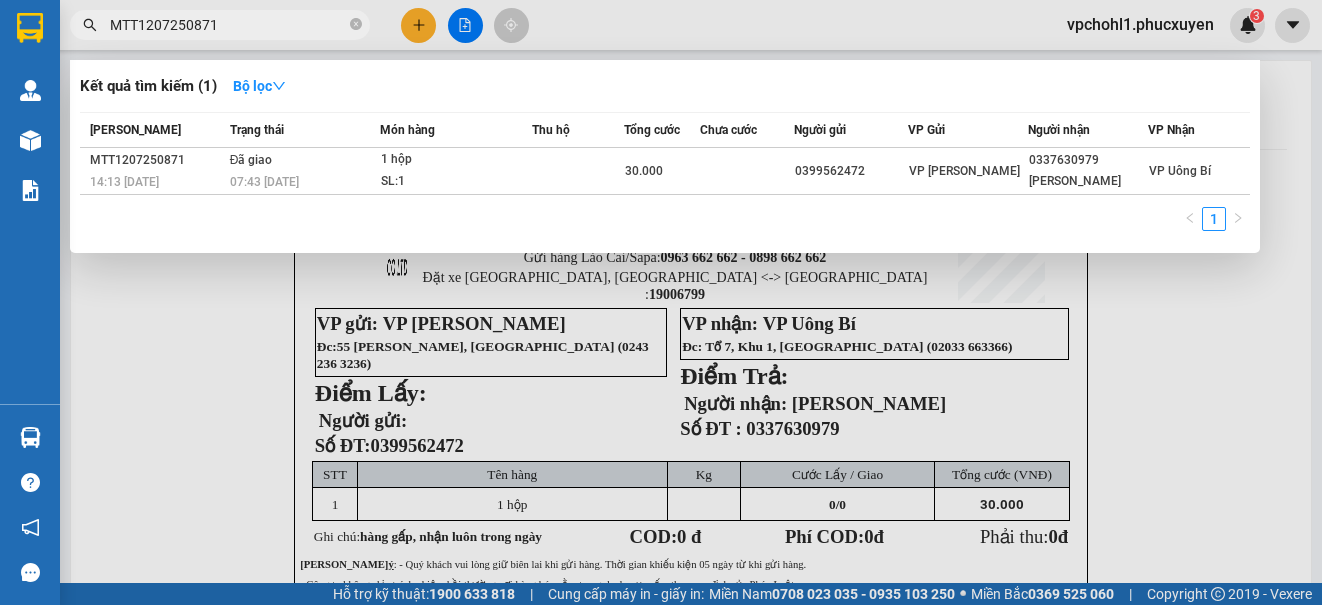 drag, startPoint x: 267, startPoint y: 16, endPoint x: 85, endPoint y: 2, distance: 182.53767 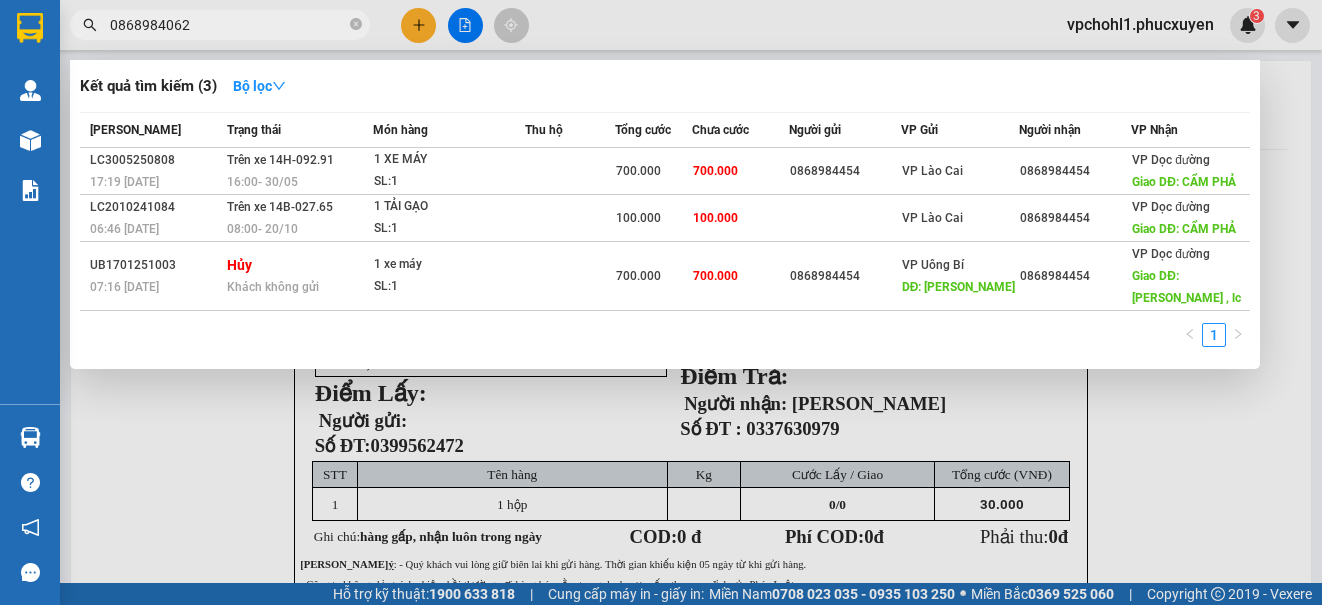 type on "0868984062" 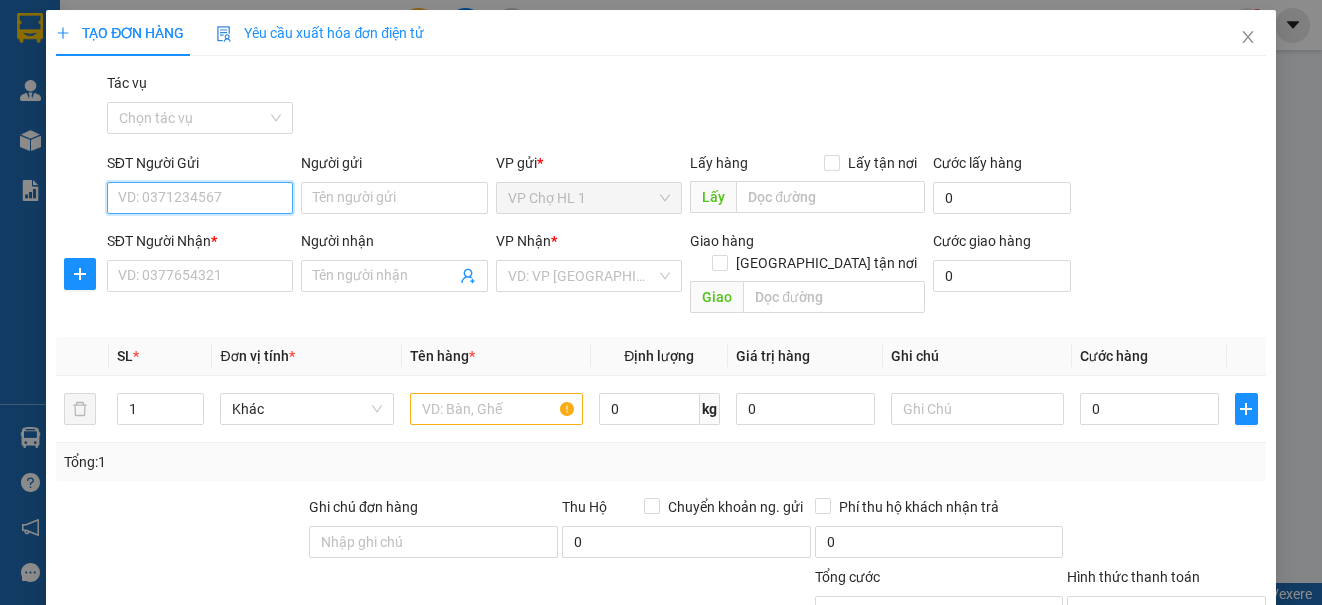 click on "SĐT Người Gửi" at bounding box center [200, 198] 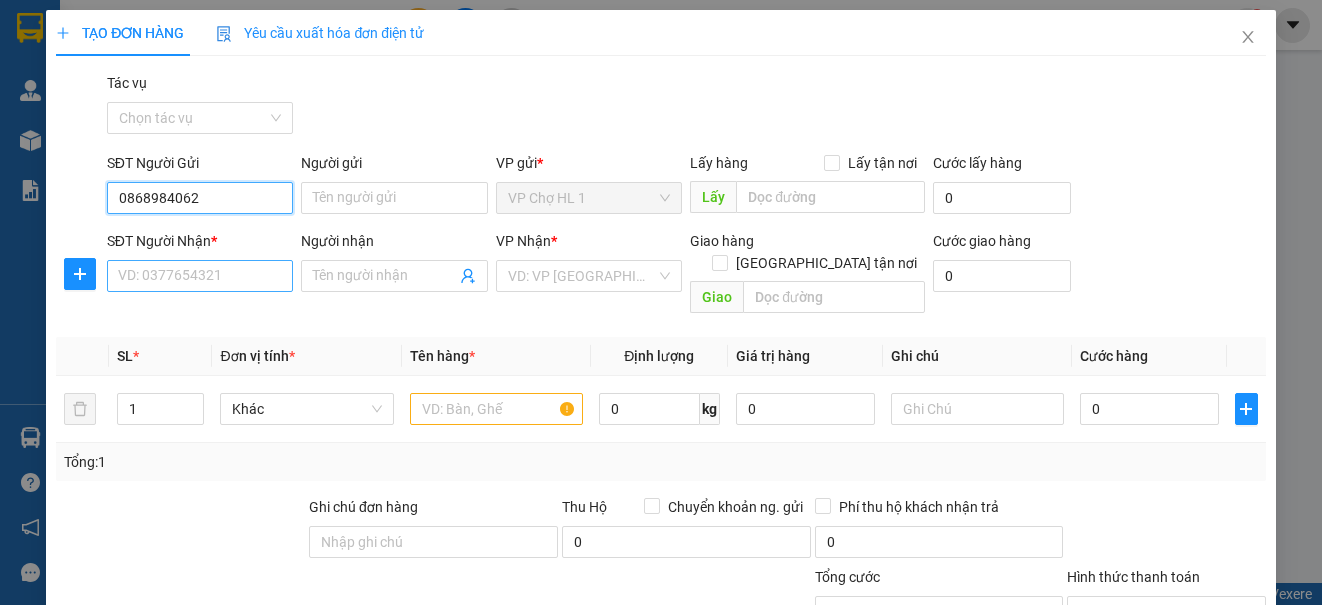 type on "0868984062" 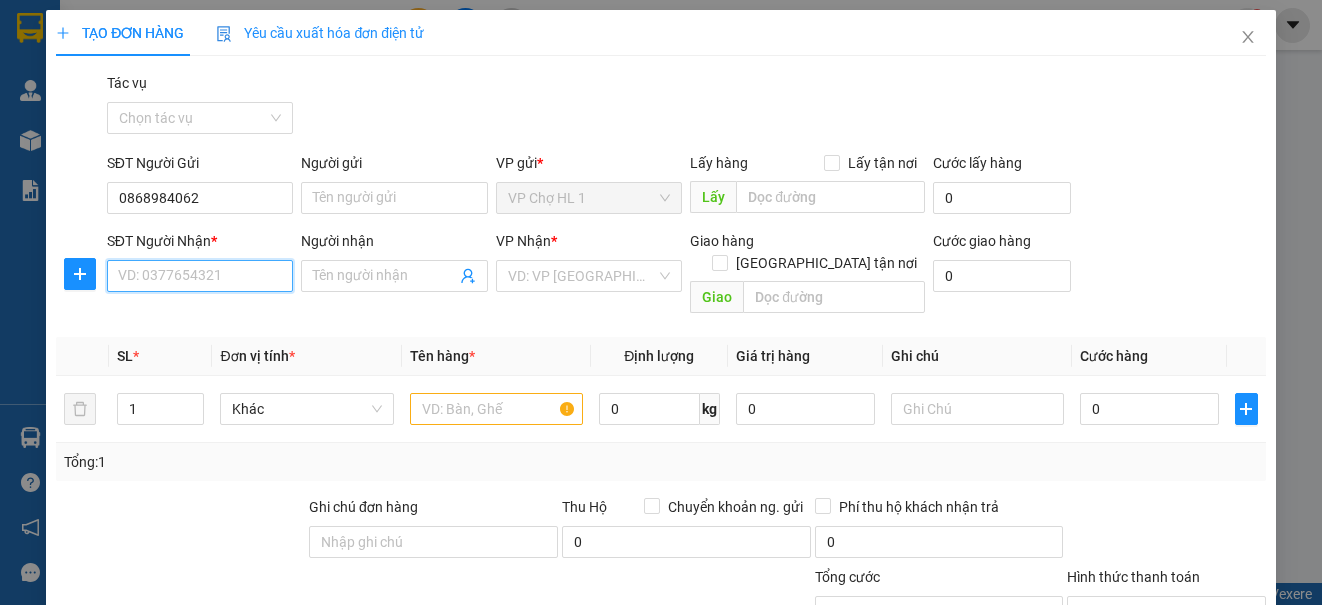 click on "SĐT Người Nhận  *" at bounding box center (200, 276) 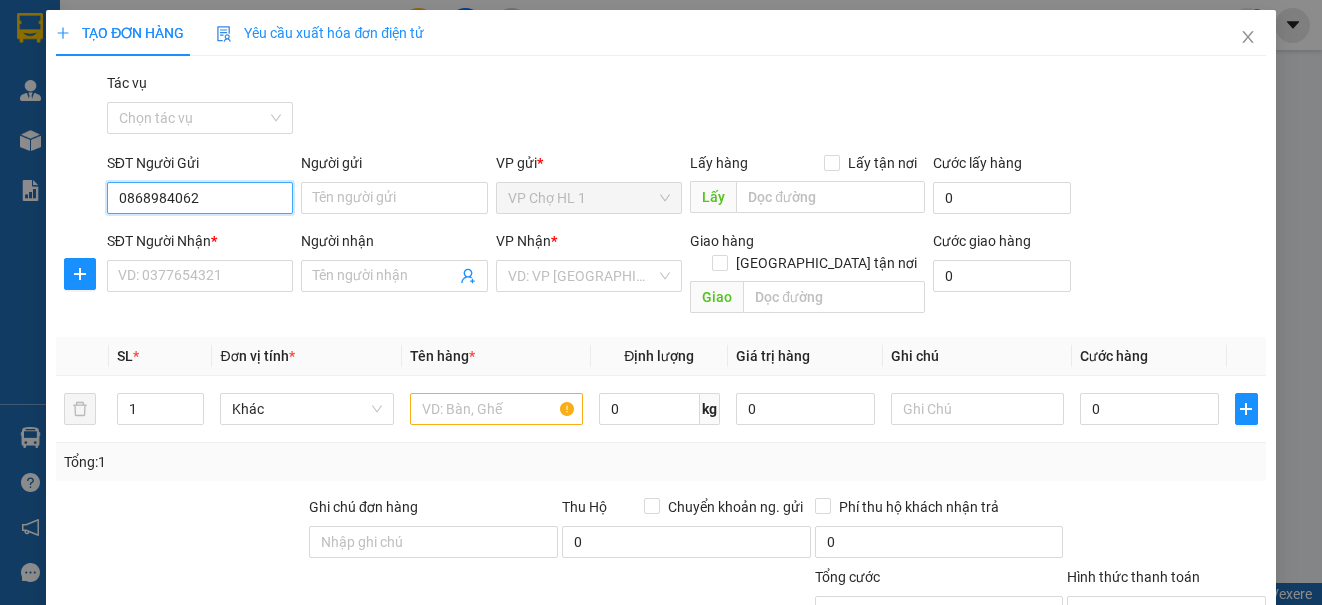 click on "0868984062" at bounding box center (200, 198) 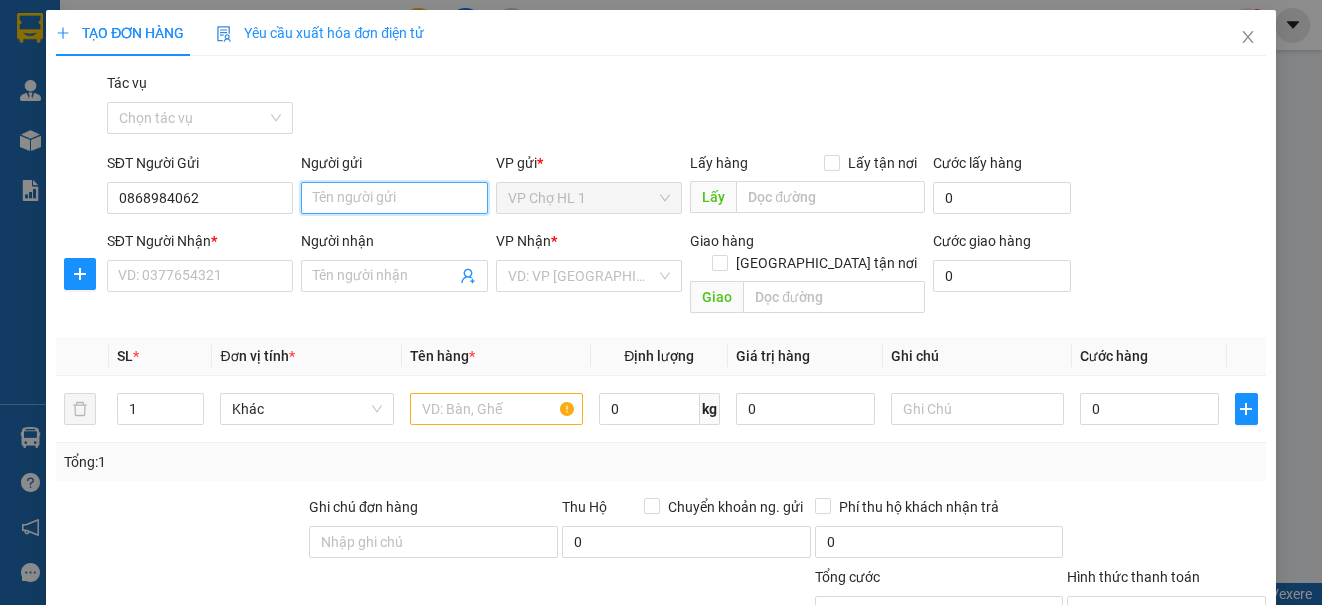 click on "Người gửi" at bounding box center [394, 198] 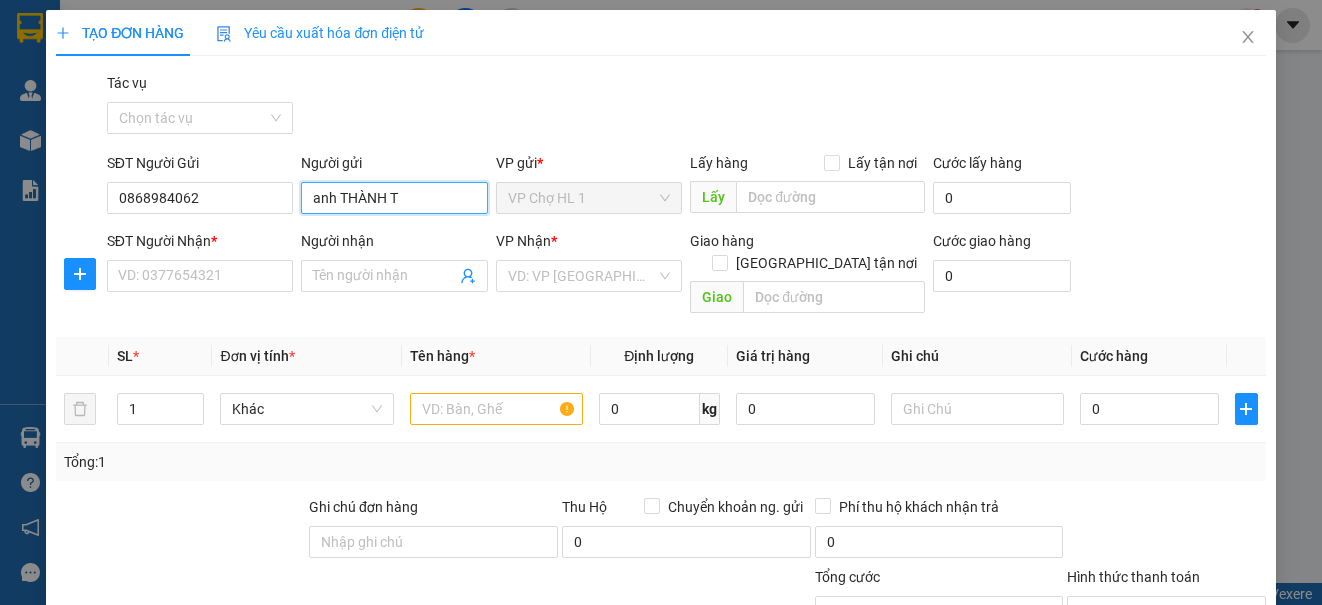 type on "anh THÀNH" 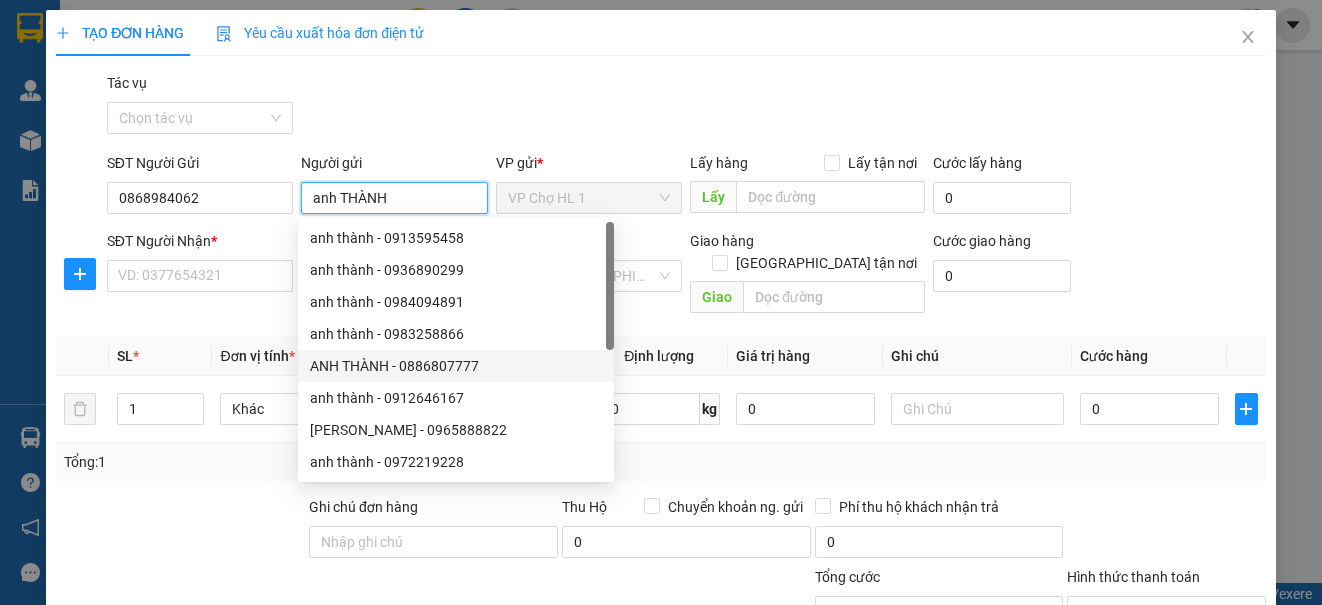 drag, startPoint x: 466, startPoint y: 372, endPoint x: 474, endPoint y: 397, distance: 26.24881 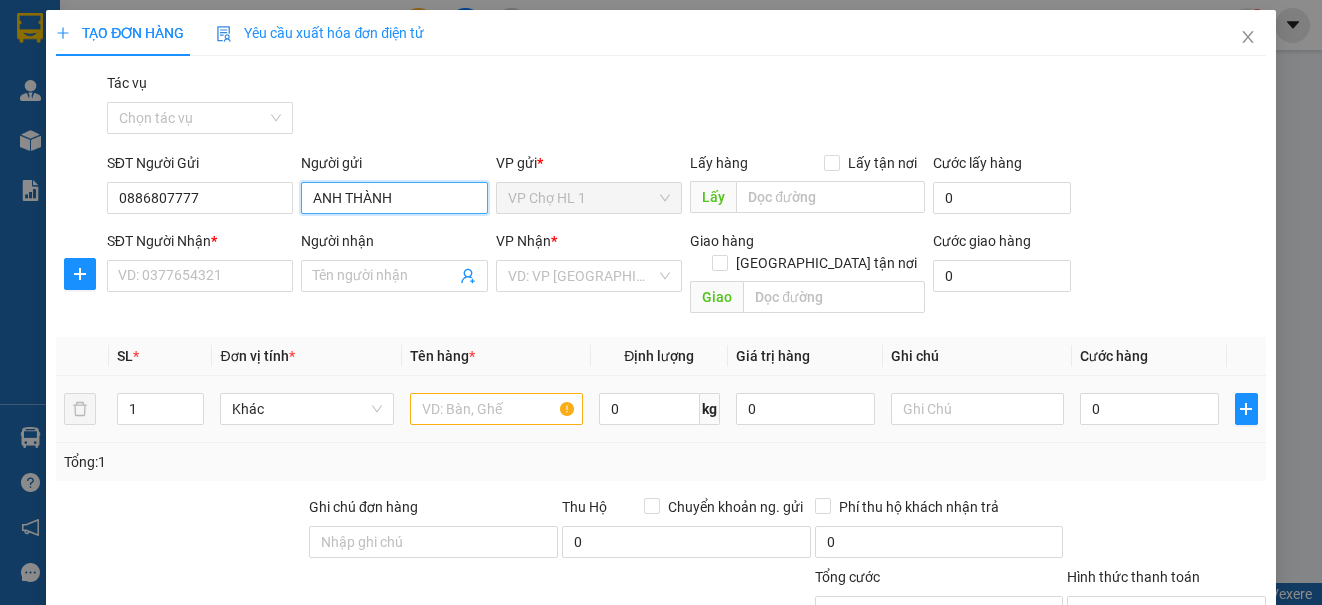 type on "ANH THÀNH" 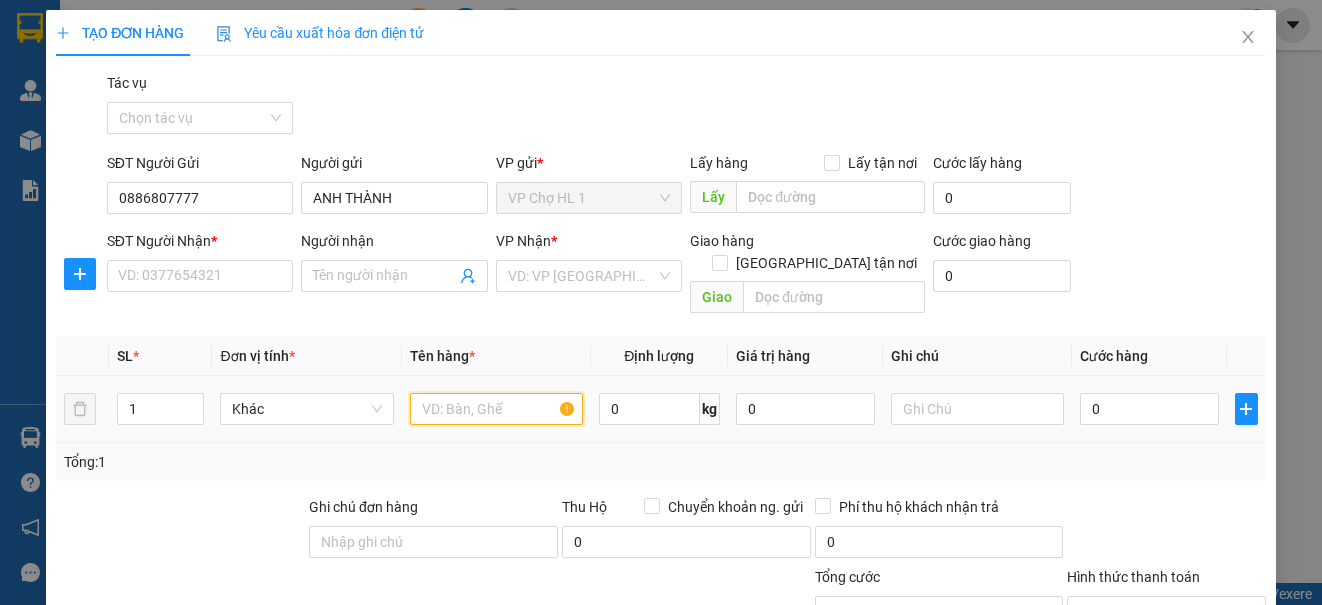 click at bounding box center (496, 409) 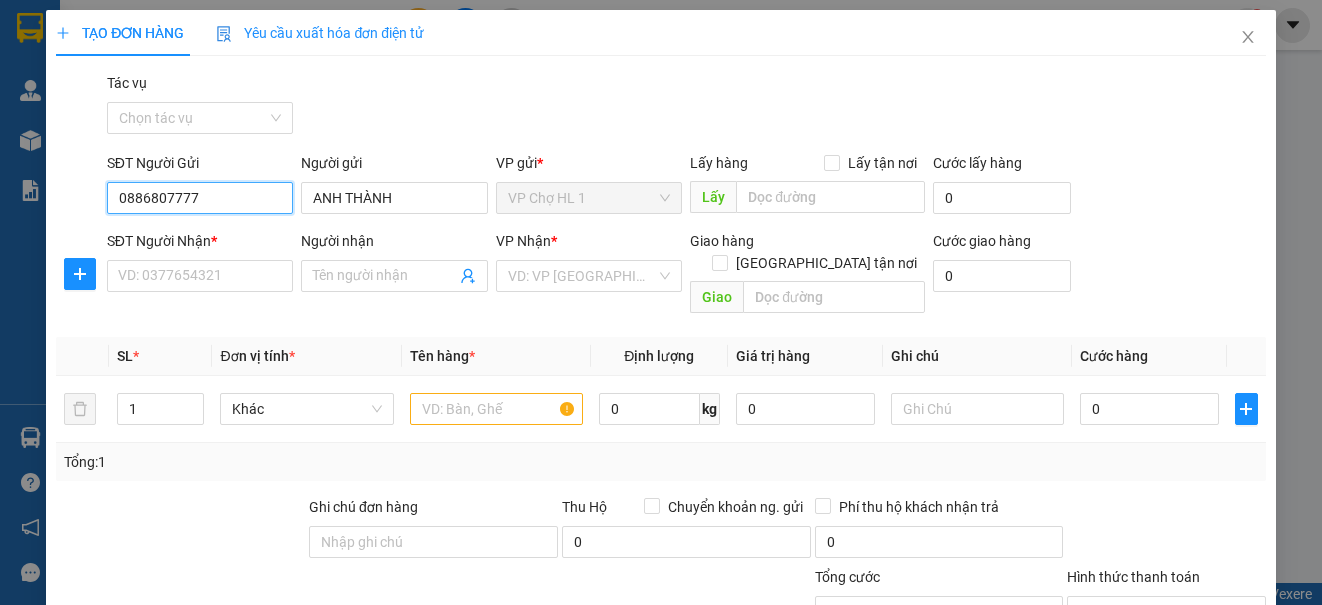 drag, startPoint x: 208, startPoint y: 199, endPoint x: 99, endPoint y: 170, distance: 112.79185 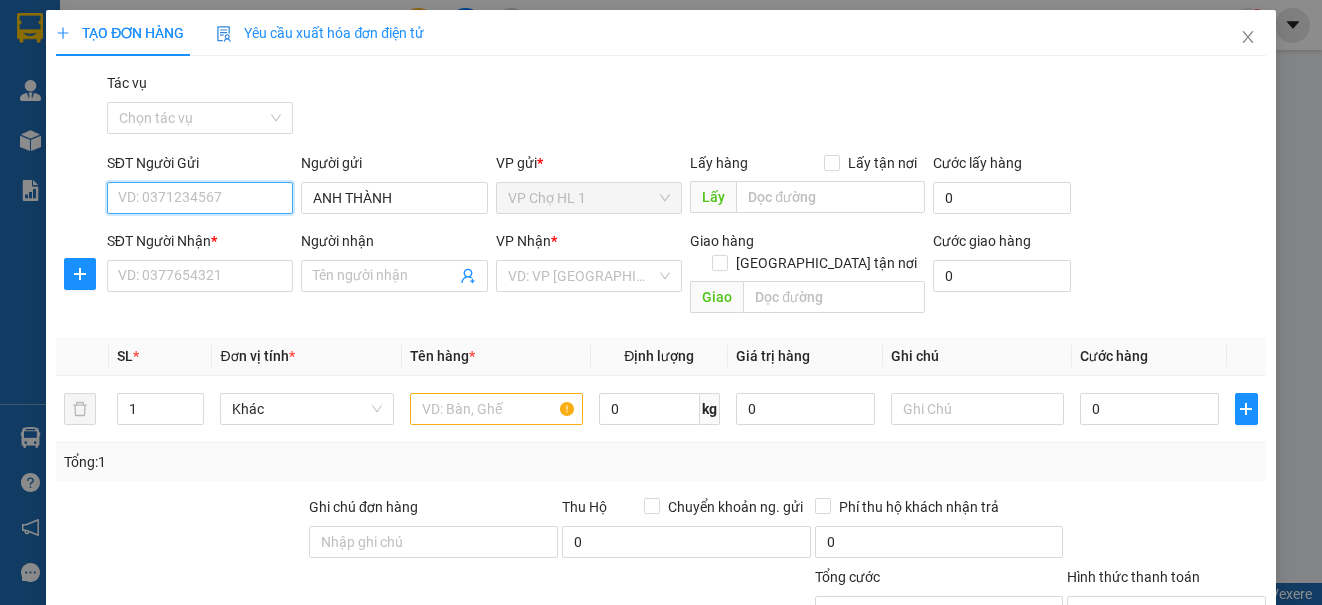 paste on "0868984062" 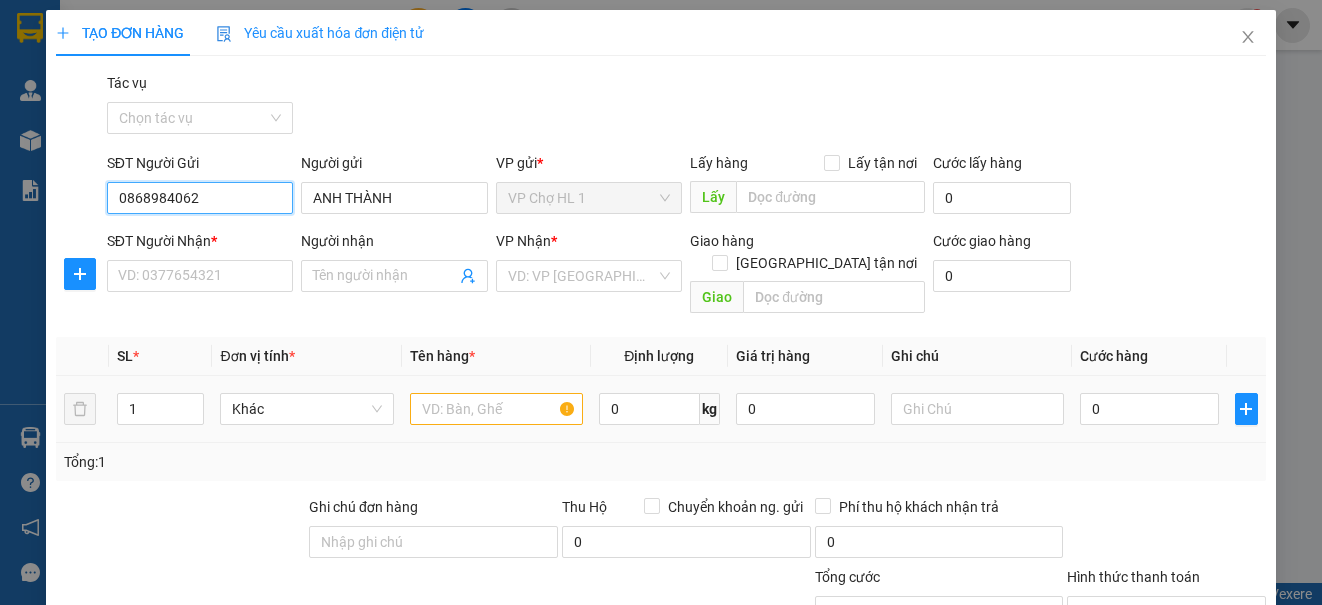 type on "0868984062" 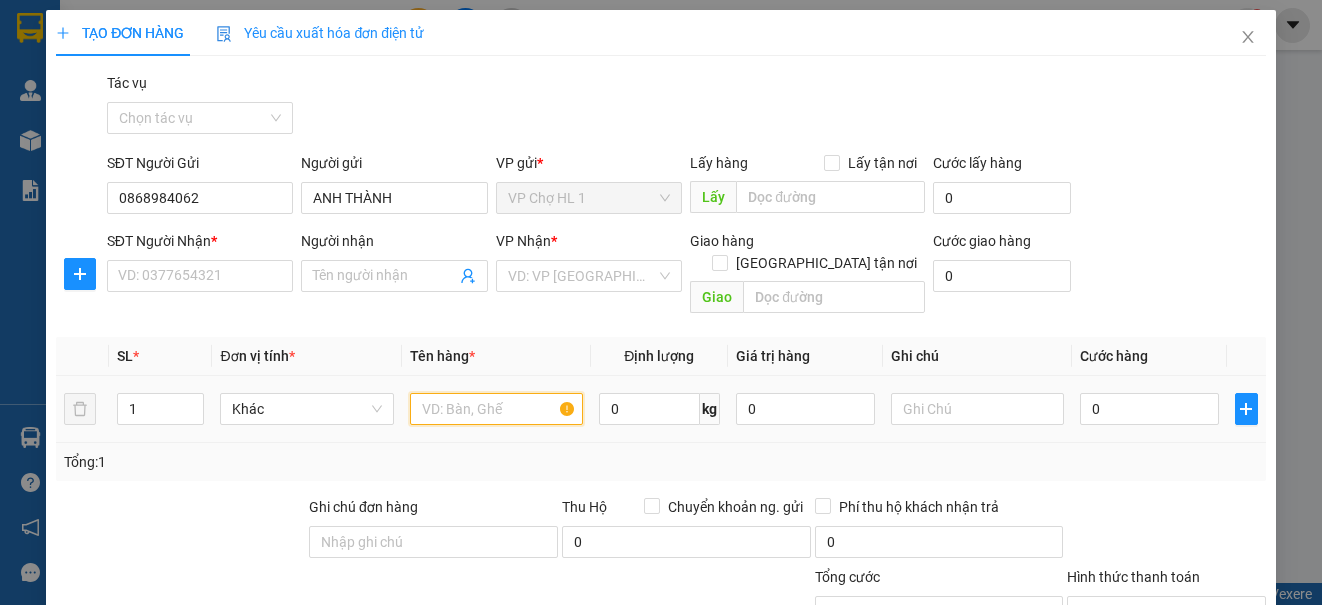 click at bounding box center (496, 409) 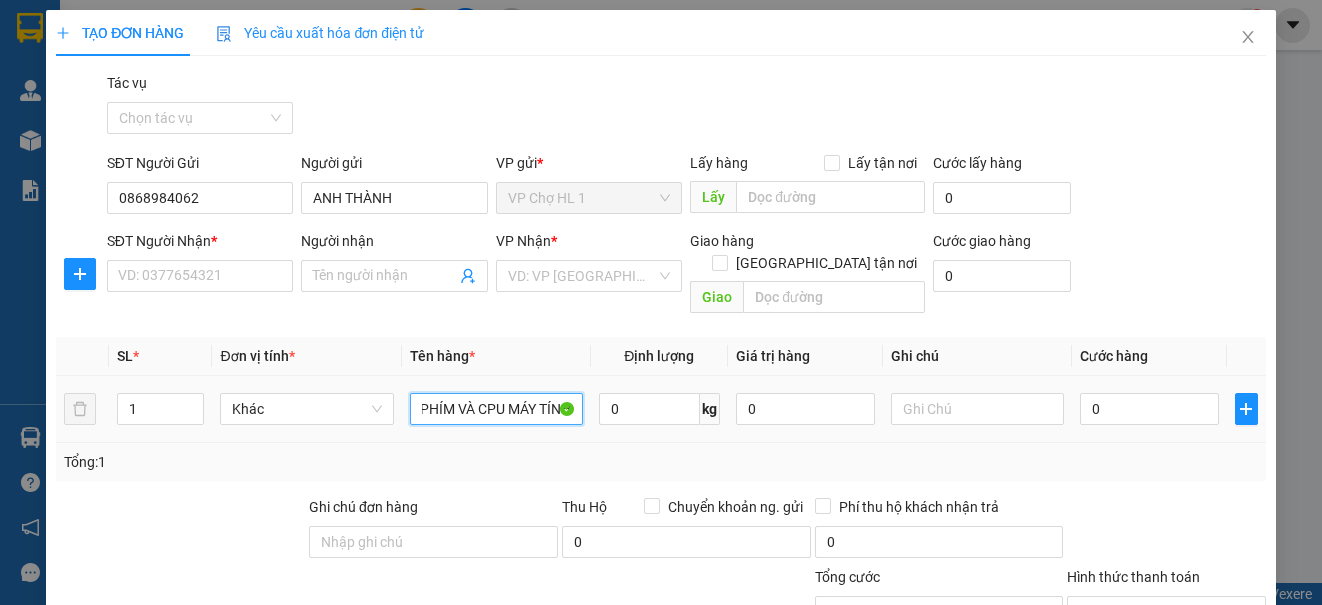 scroll, scrollTop: 0, scrollLeft: 103, axis: horizontal 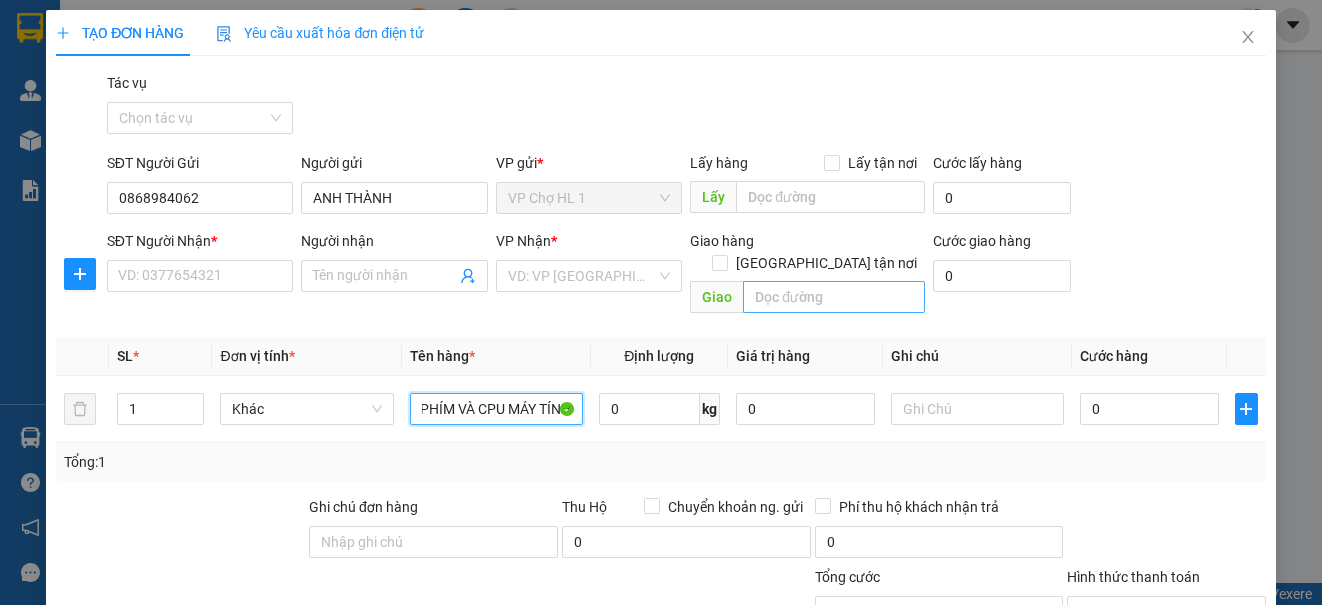 type on "TÚI XANH BÀN PHÍM VÀ CPU MÁY TÍNH" 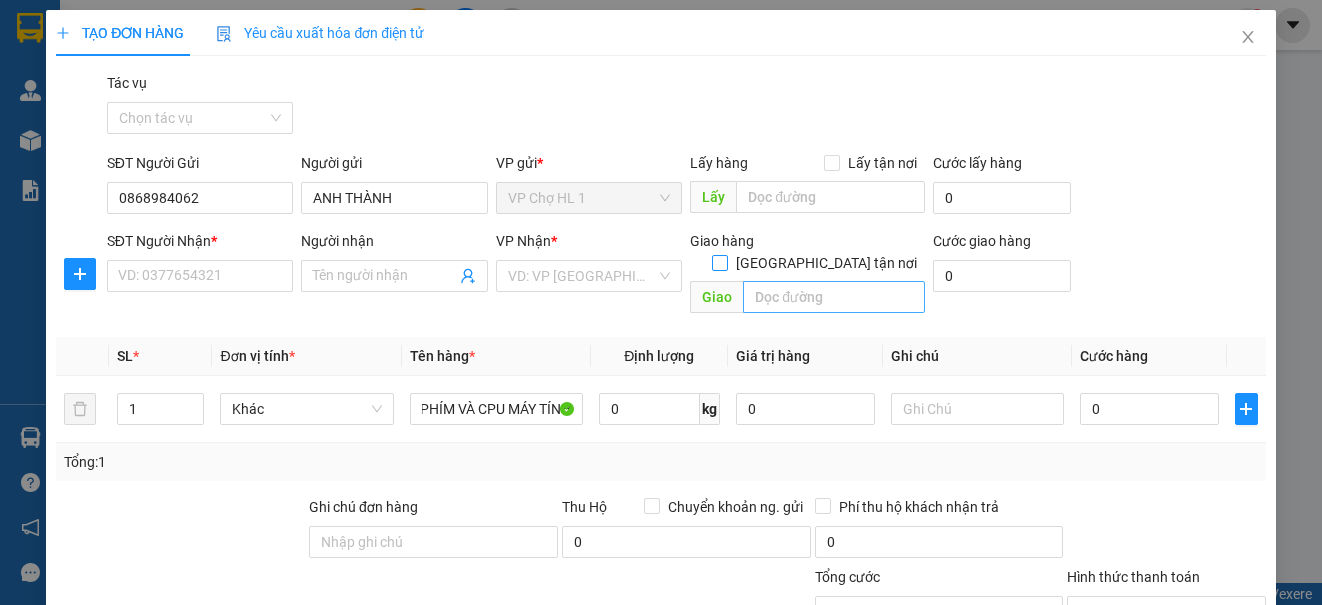 click on "[GEOGRAPHIC_DATA] tận nơi" at bounding box center [719, 262] 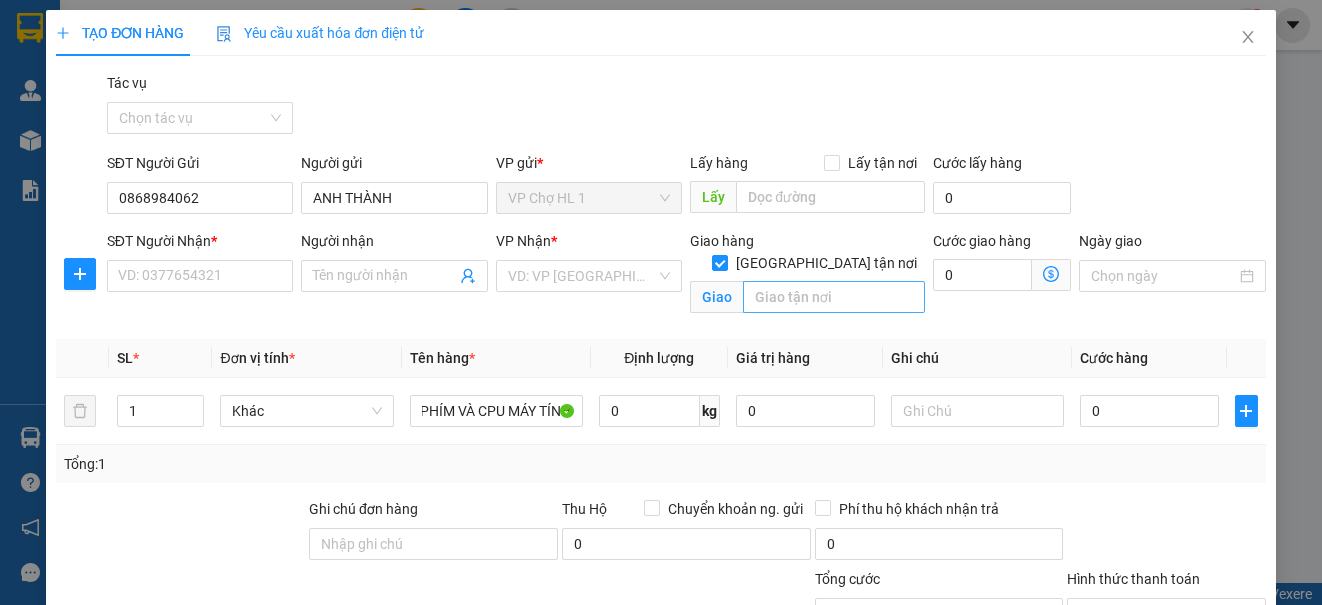 scroll, scrollTop: 0, scrollLeft: 0, axis: both 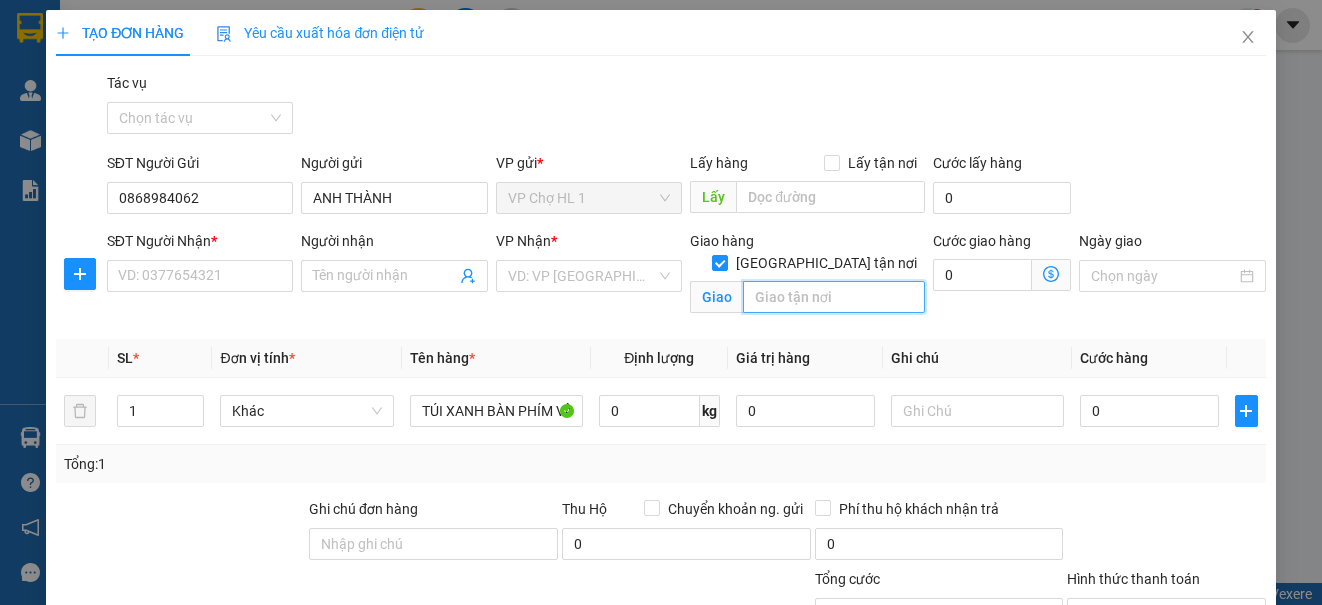 click at bounding box center (834, 297) 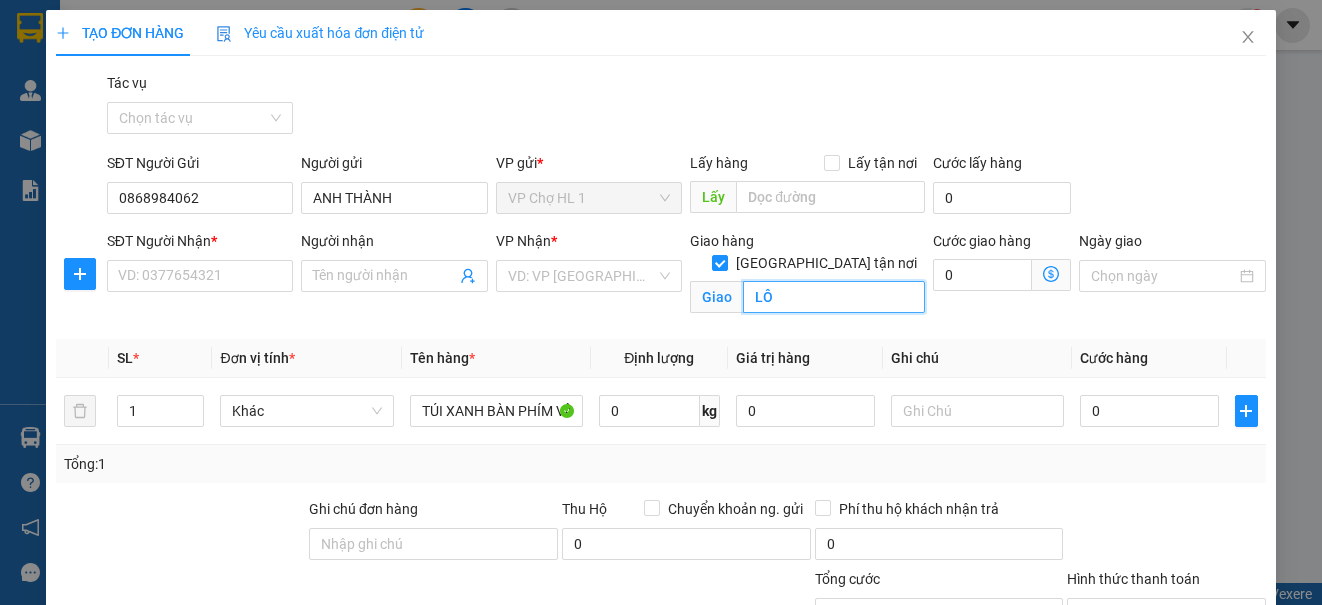type on "L" 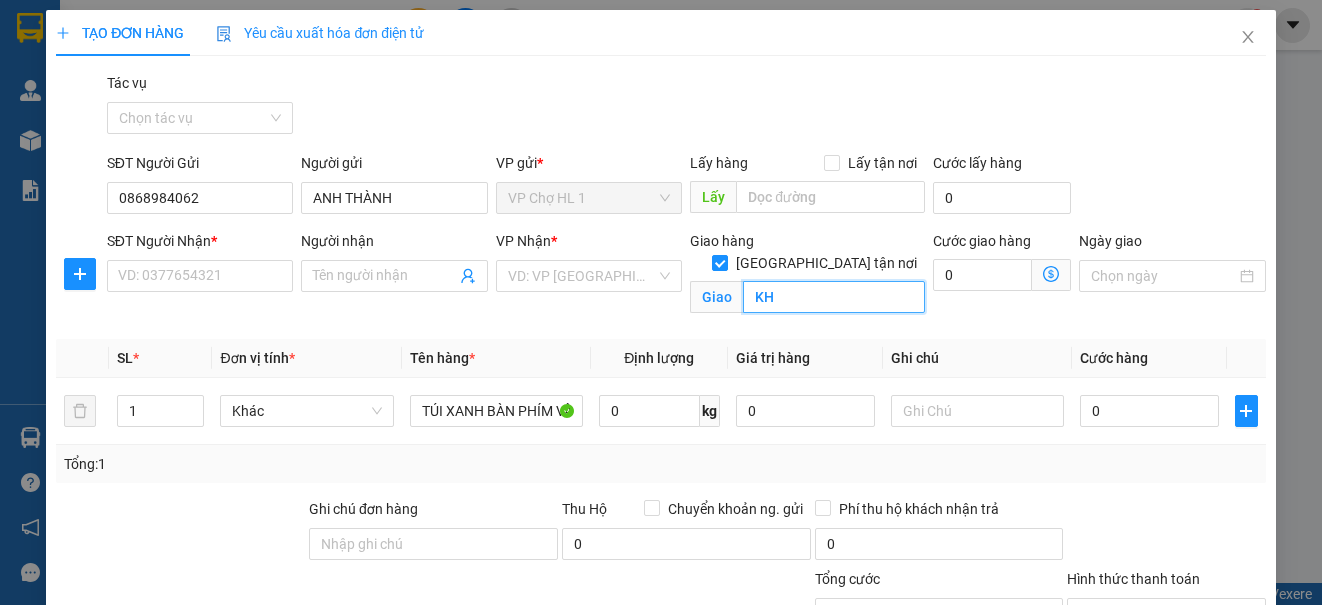 type on "K" 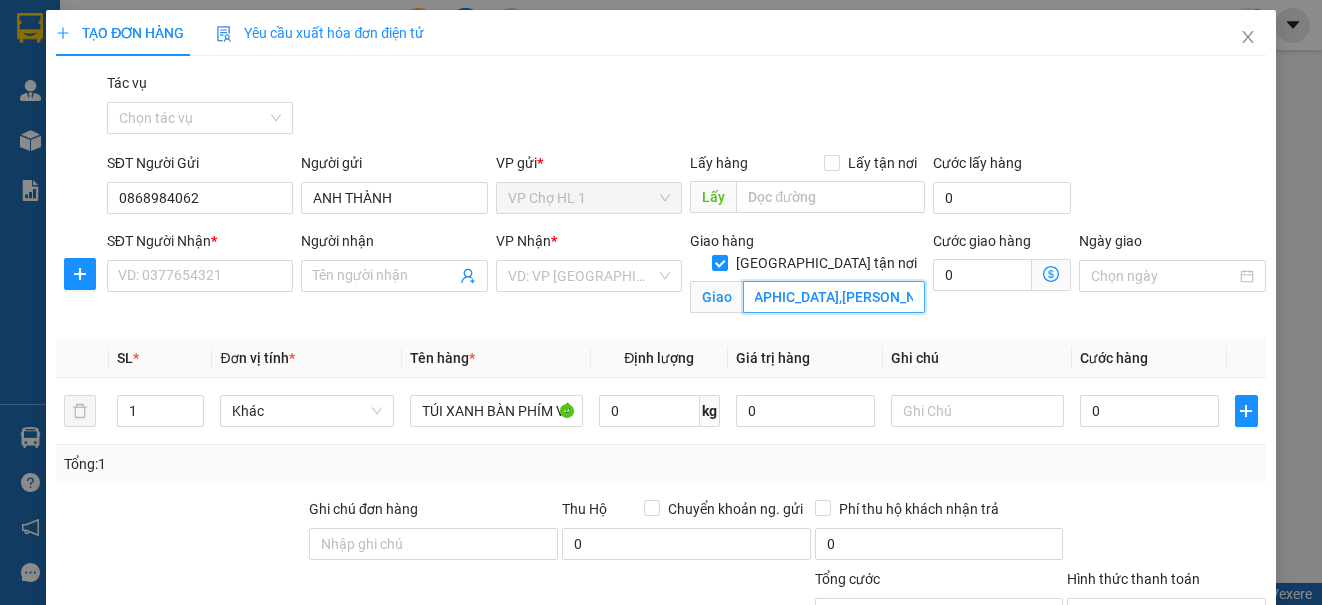 scroll, scrollTop: 0, scrollLeft: 253, axis: horizontal 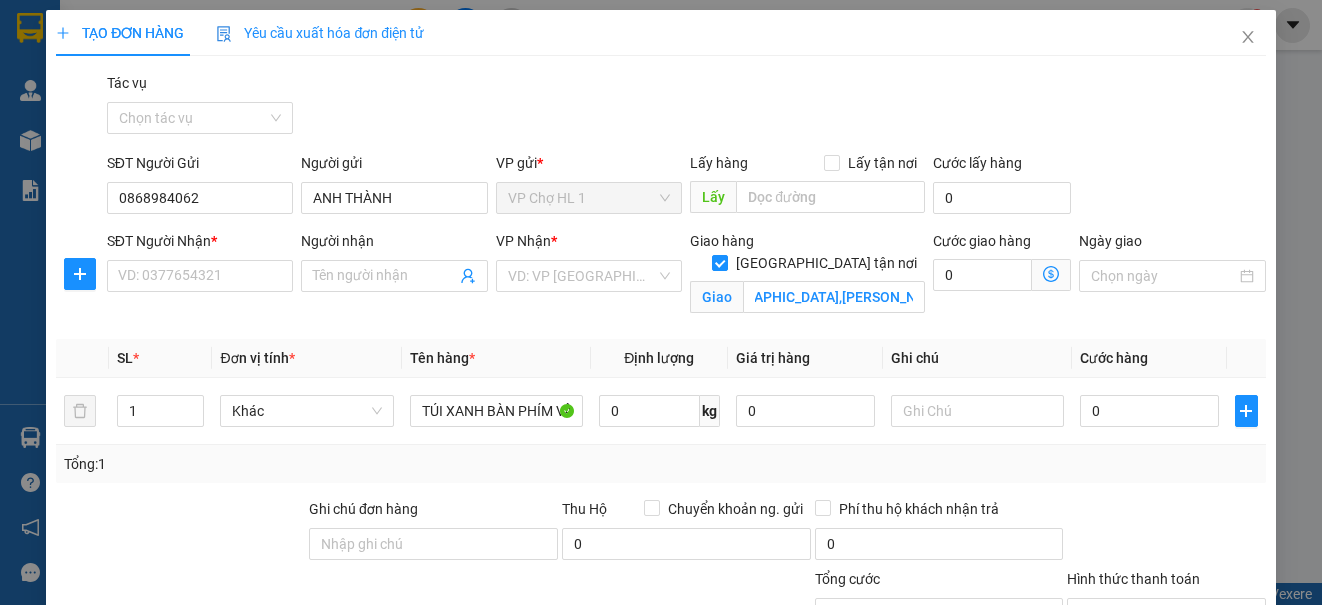 click on "SĐT Người Gửi 0868984062 Người gửi ANH THÀNH VP gửi  * VP Chợ HL 1 Lấy hàng Lấy tận nơi Lấy Cước lấy hàng 0" at bounding box center (686, 187) 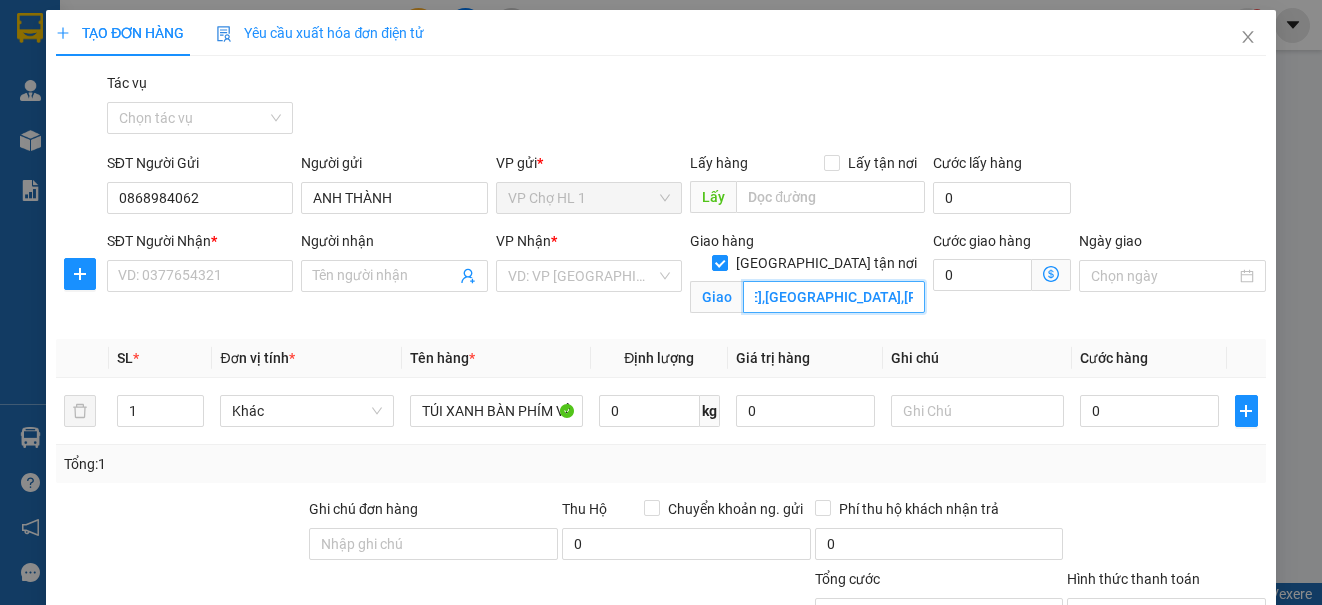 scroll, scrollTop: 0, scrollLeft: 253, axis: horizontal 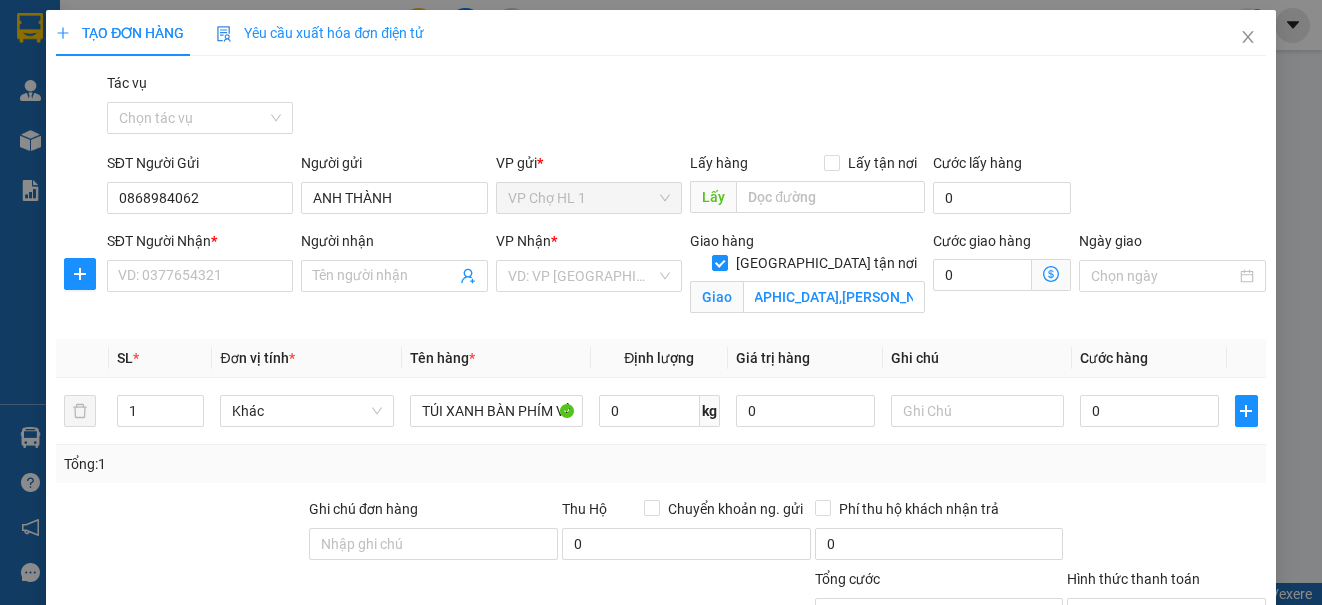click on "Transit Pickup Surcharge Ids Transit Deliver Surcharge Ids Transit Deliver Surcharge Transit Deliver Surcharge Tác vụ Chọn tác vụ SĐT Người Gửi 0868984062 Người gửi ANH THÀNH VP gửi  * VP Chợ HL 1 Lấy hàng Lấy tận nơi Lấy Cước lấy hàng 0 SĐT Người Nhận  * VD: 0377654321 Người nhận Tên người nhận VP Nhận  * VD: VP Sài Gòn Giao hàng Giao tận nơi Giao SN97 ĐƯỜNG NGUYỄN HỮU THỌ,ĐẠI KIM,HOÀNG MAI,HÀ NỘI Cước giao hàng 0 Ngày giao SL  * Đơn vị tính  * Tên hàng  * Định lượng Giá trị hàng Ghi chú Cước hàng                   1 Khác TÚI XANH BÀN PHÍM VÀ CPU MÁY TÍNH 0 kg 0 0 Tổng:  1 Ghi chú đơn hàng Thu Hộ Chuyển khoản ng. gửi 0 Phí thu hộ khách nhận trả 0 Tổng cước 0 Hình thức thanh toán Chọn HT Thanh Toán Số tiền thu trước 0 Chưa thanh toán 0 Chọn HT Thanh Toán Ghi chú nội bộ nhà xe Chi phí nội bộ 0 Lưu nháp Xóa Thông tin Lưu" at bounding box center [660, 429] 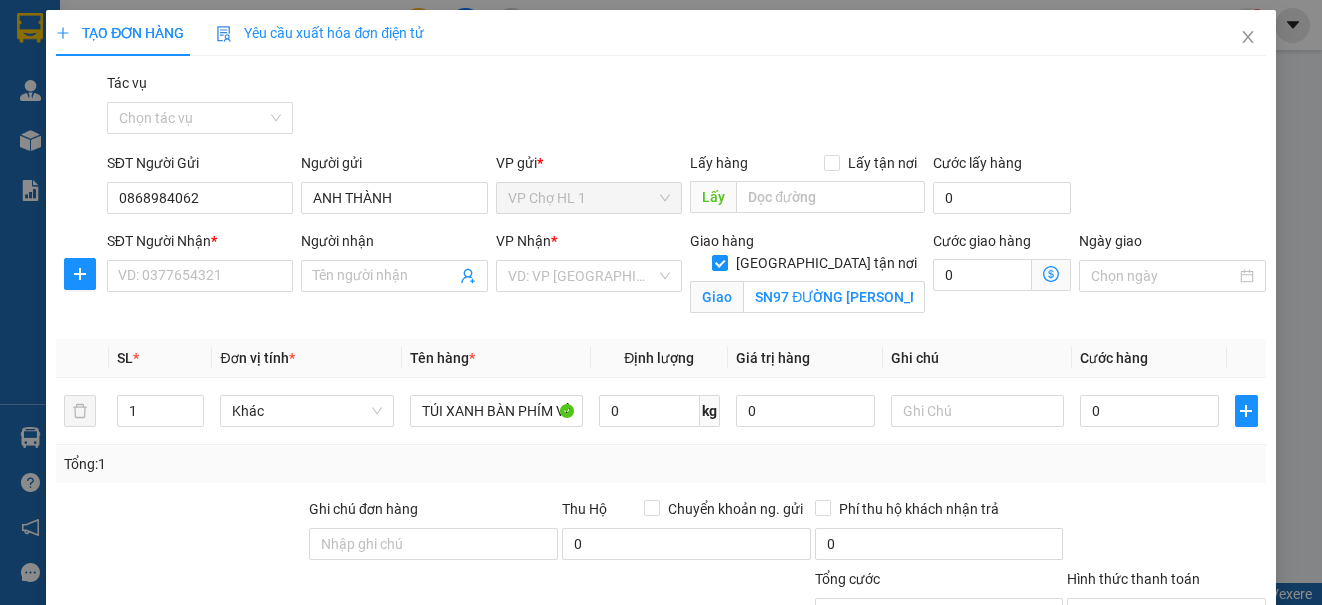 click 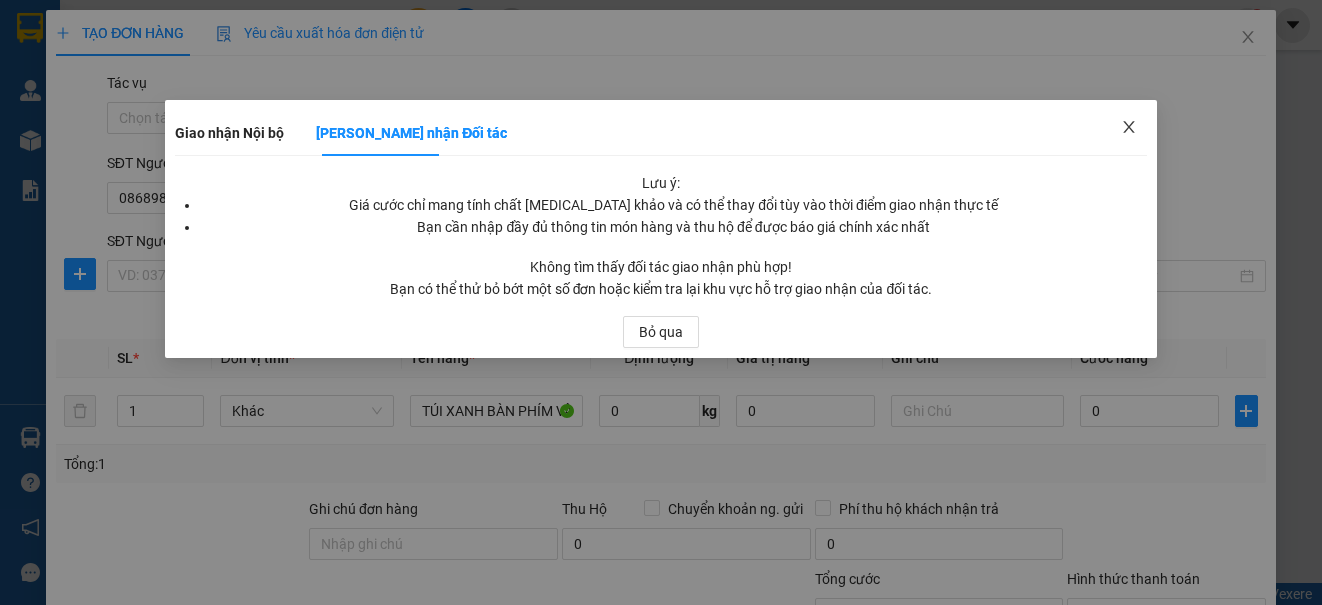 click 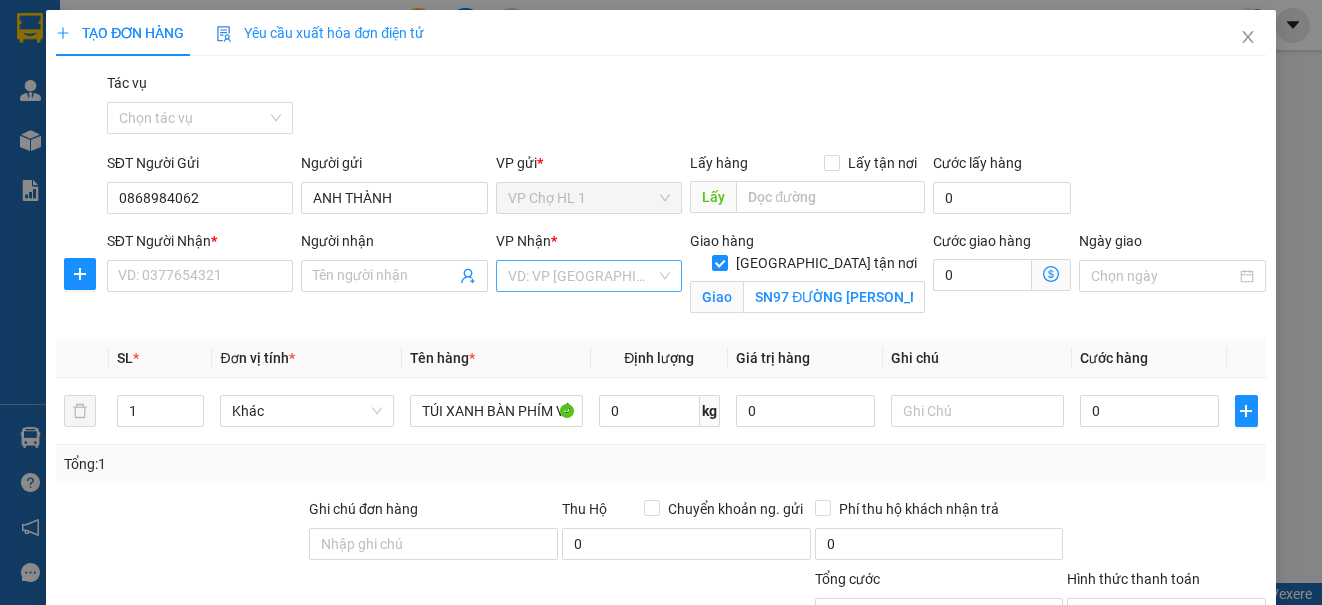 click at bounding box center (582, 276) 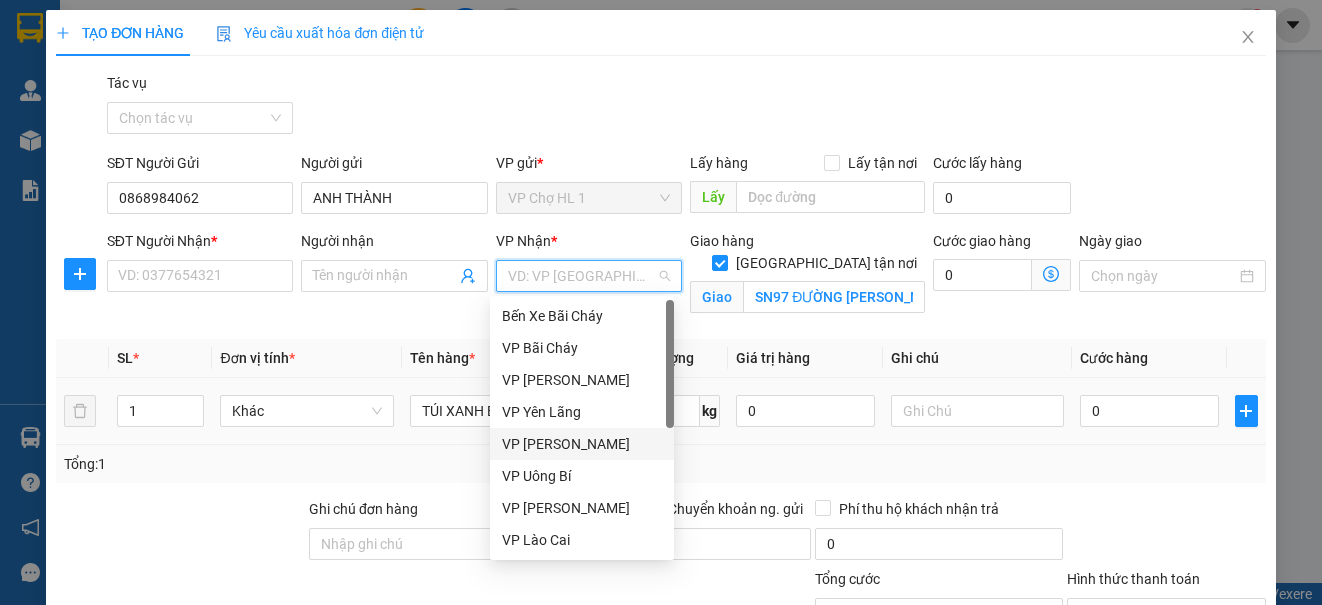 click on "VP [PERSON_NAME]" at bounding box center [582, 444] 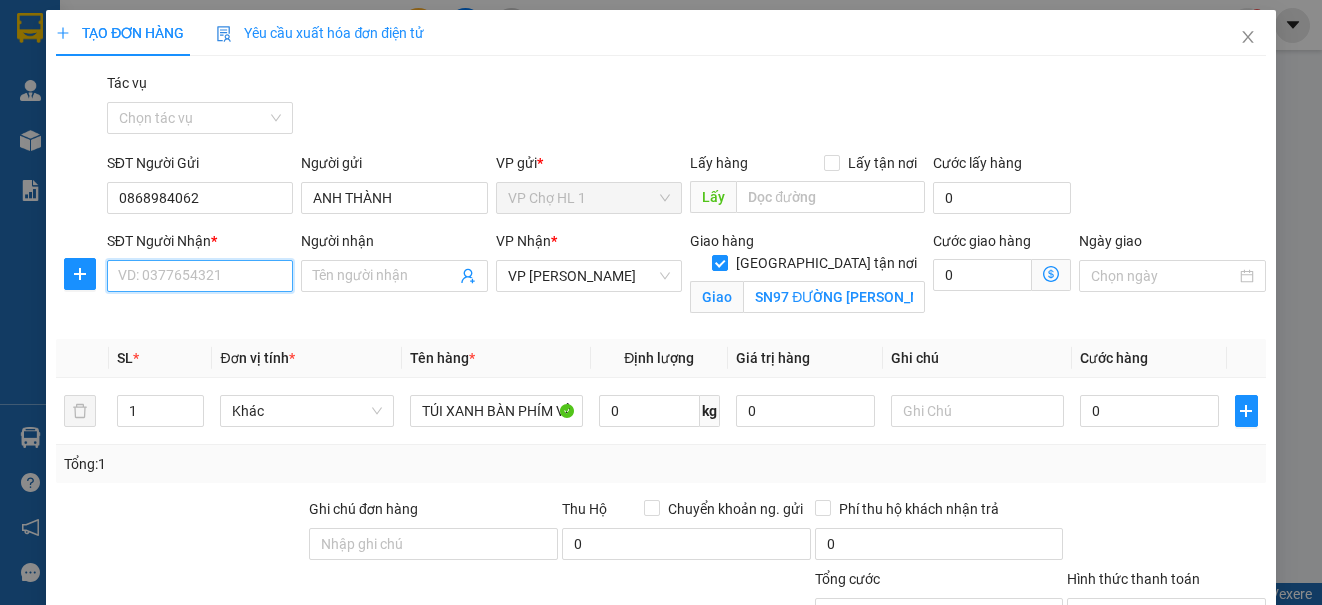 click on "SĐT Người Nhận  *" at bounding box center (200, 276) 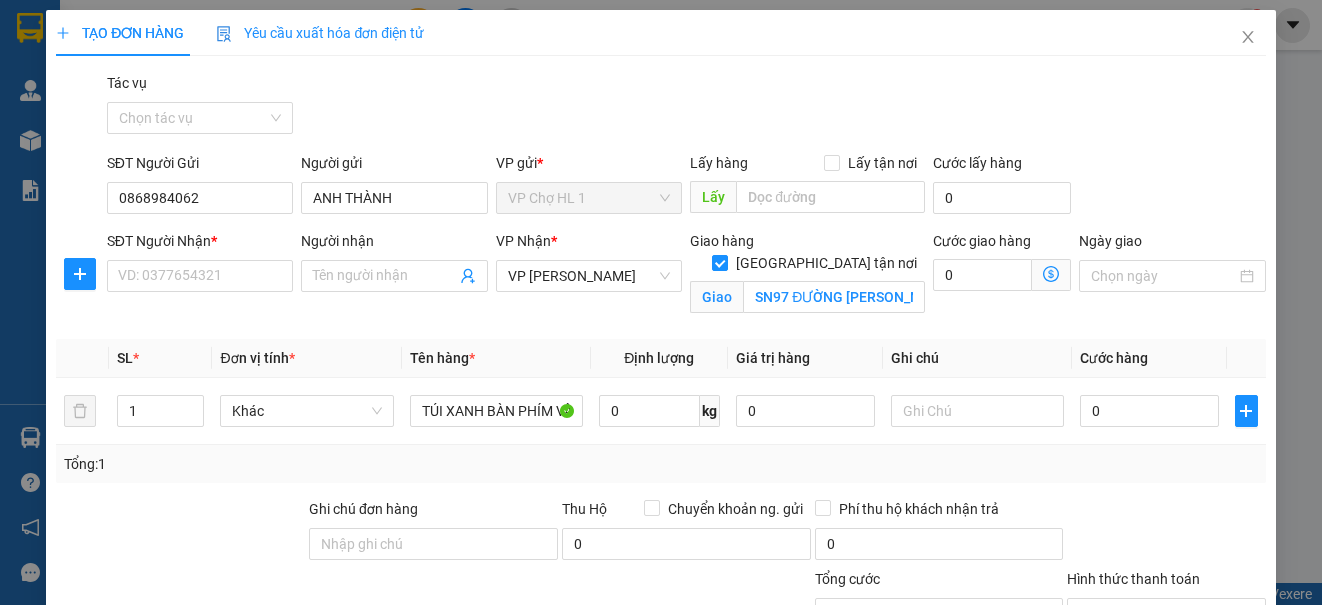 click 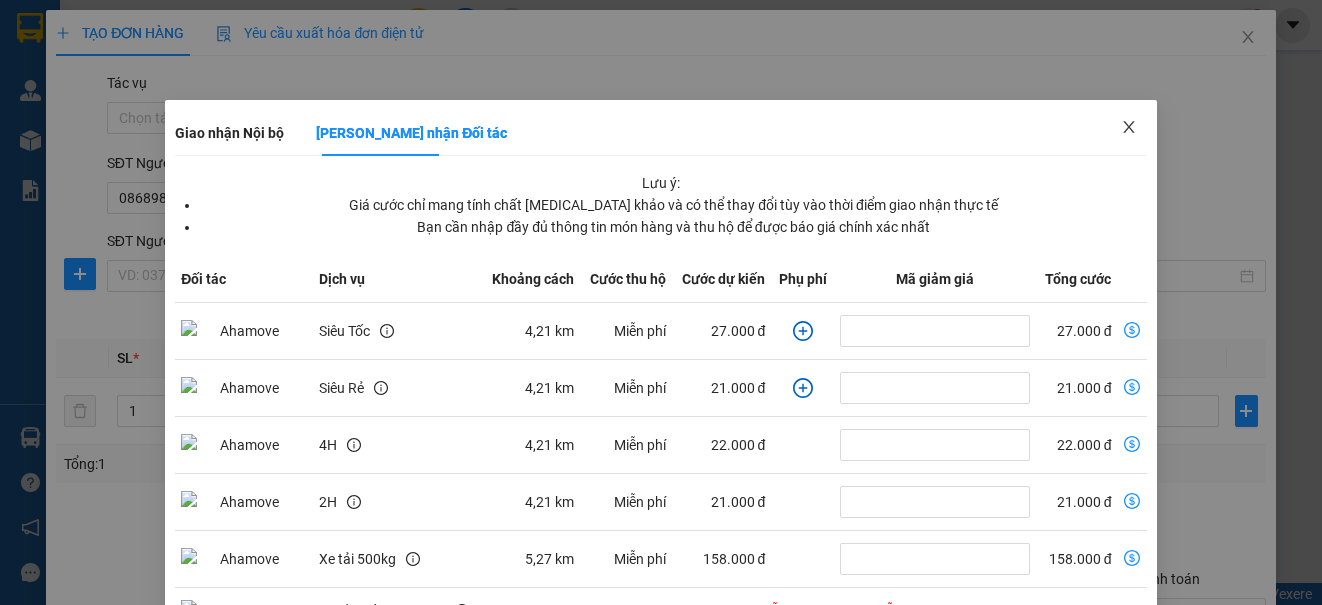 click 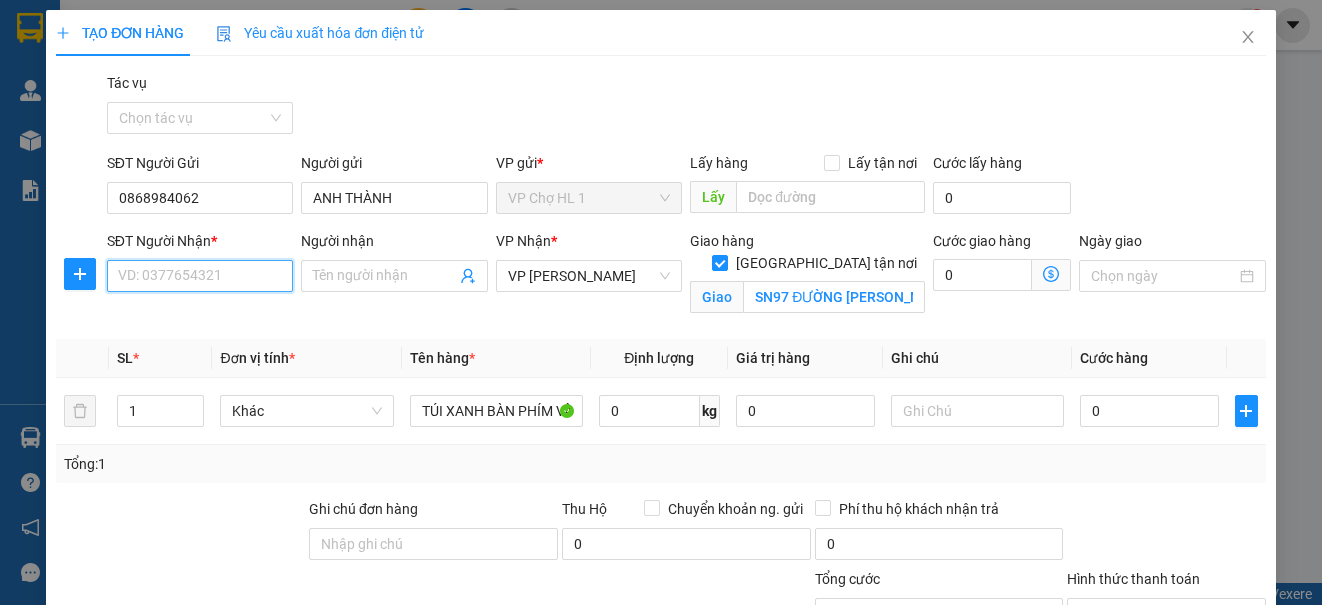 click on "SĐT Người Nhận  *" at bounding box center [200, 276] 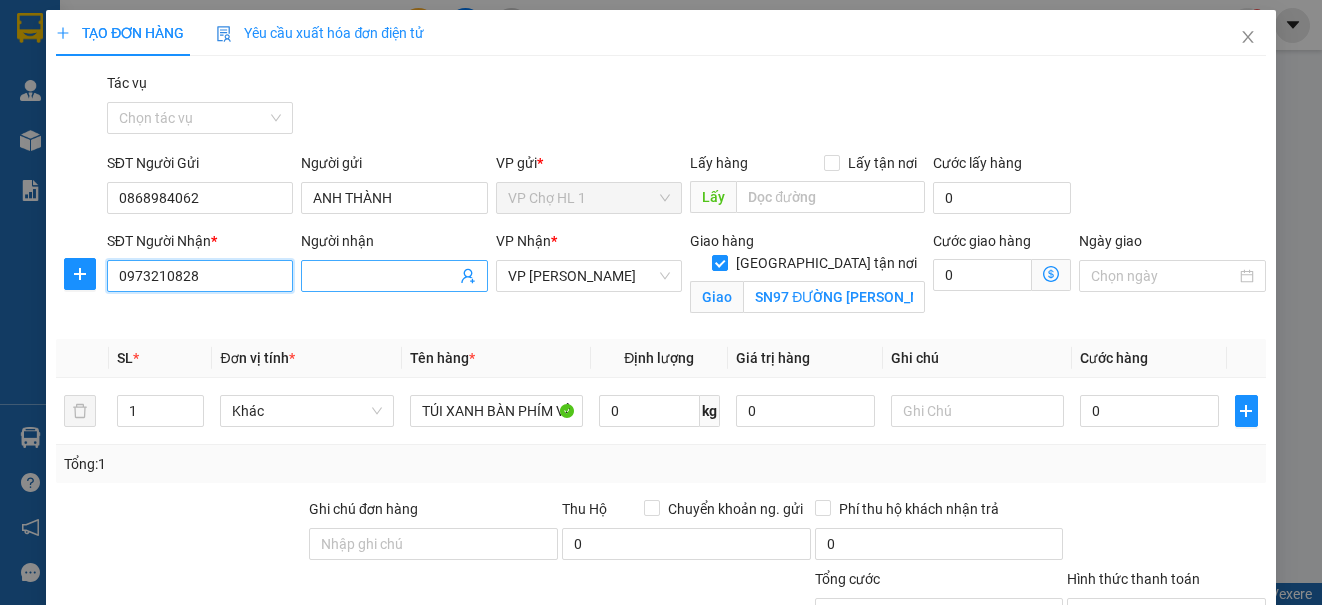 type on "0973210828" 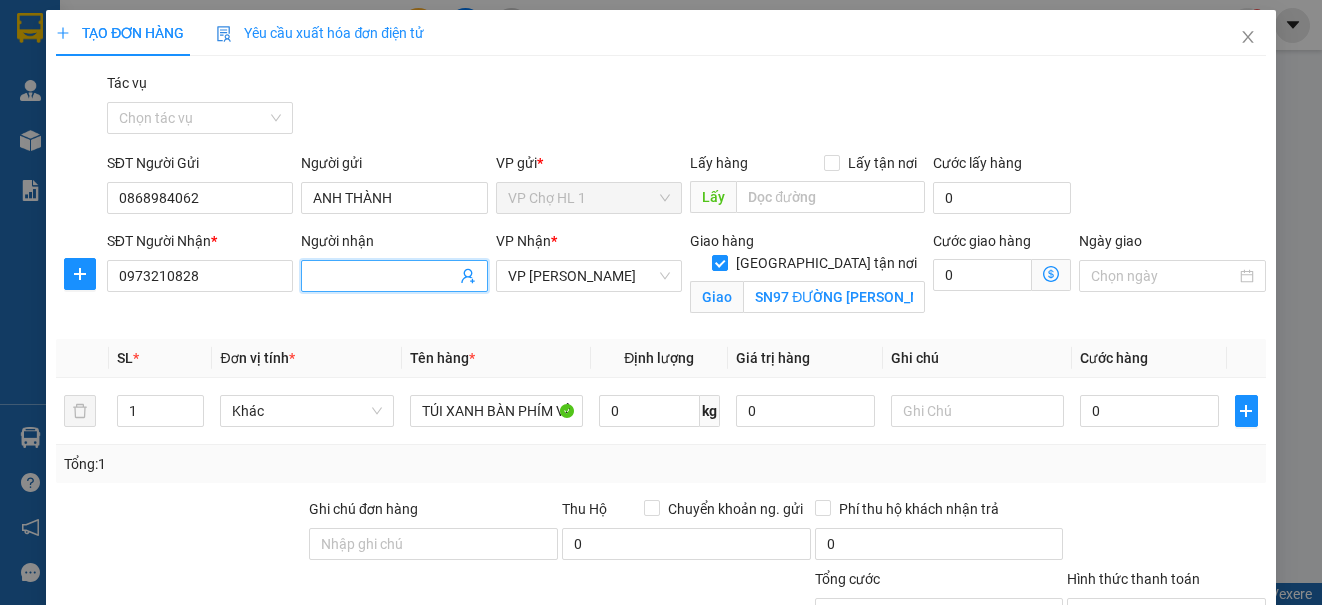 click on "Người nhận" at bounding box center (384, 276) 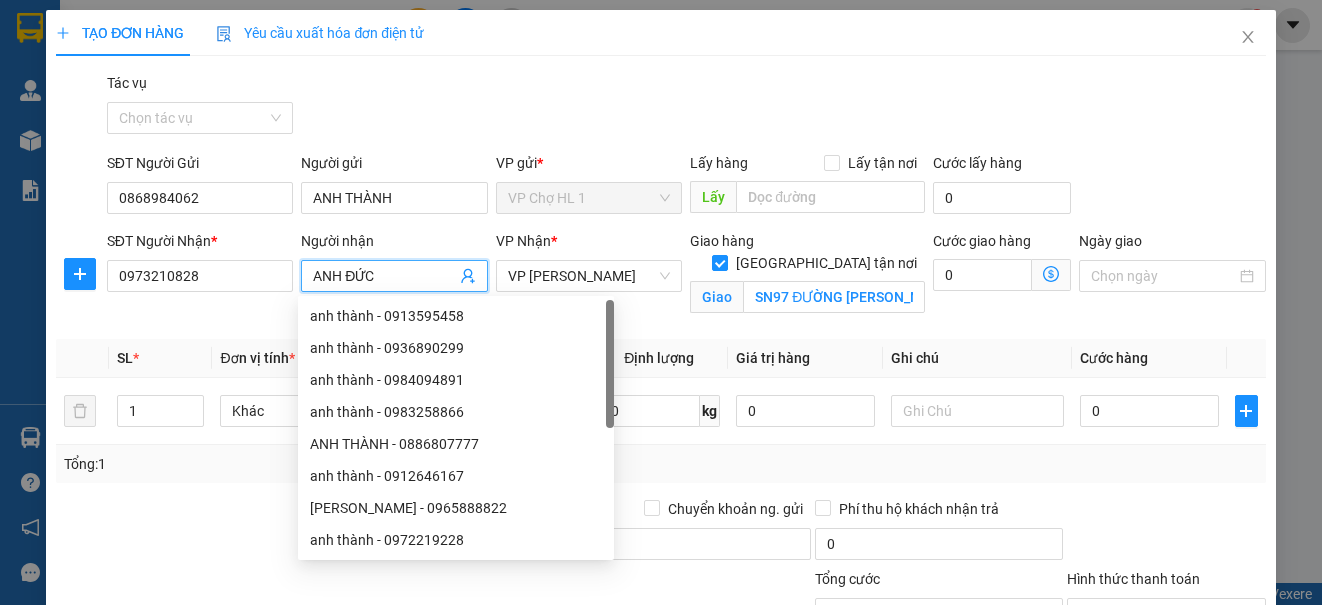 type on "ANH ĐỨC" 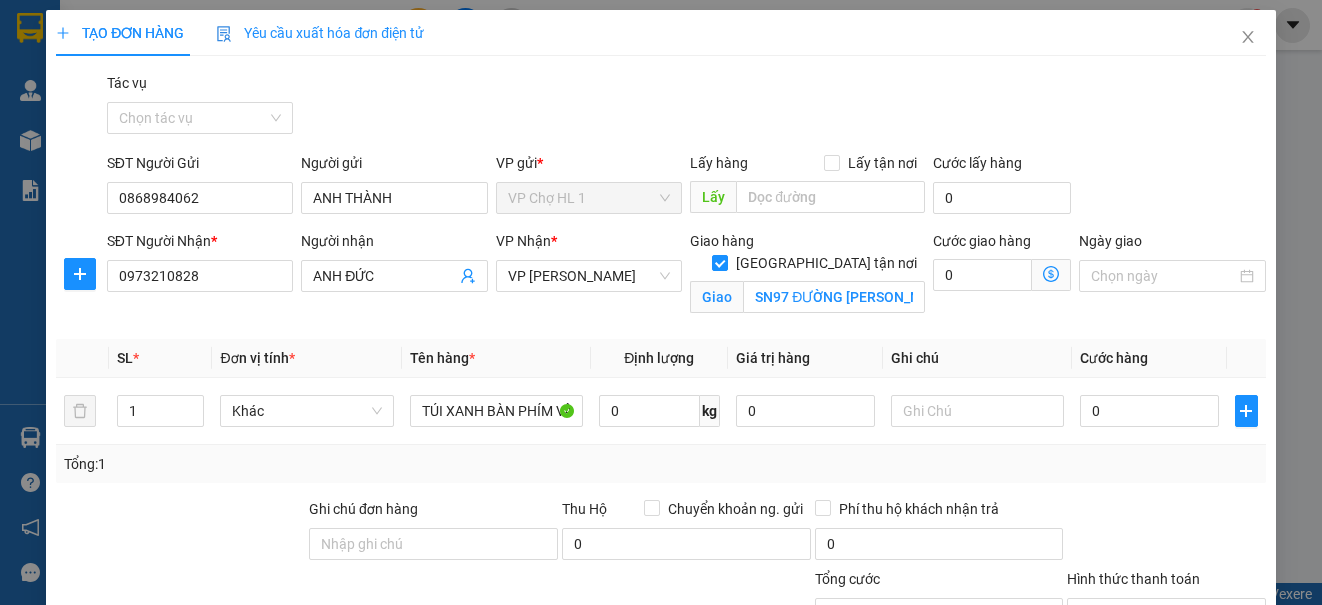 click 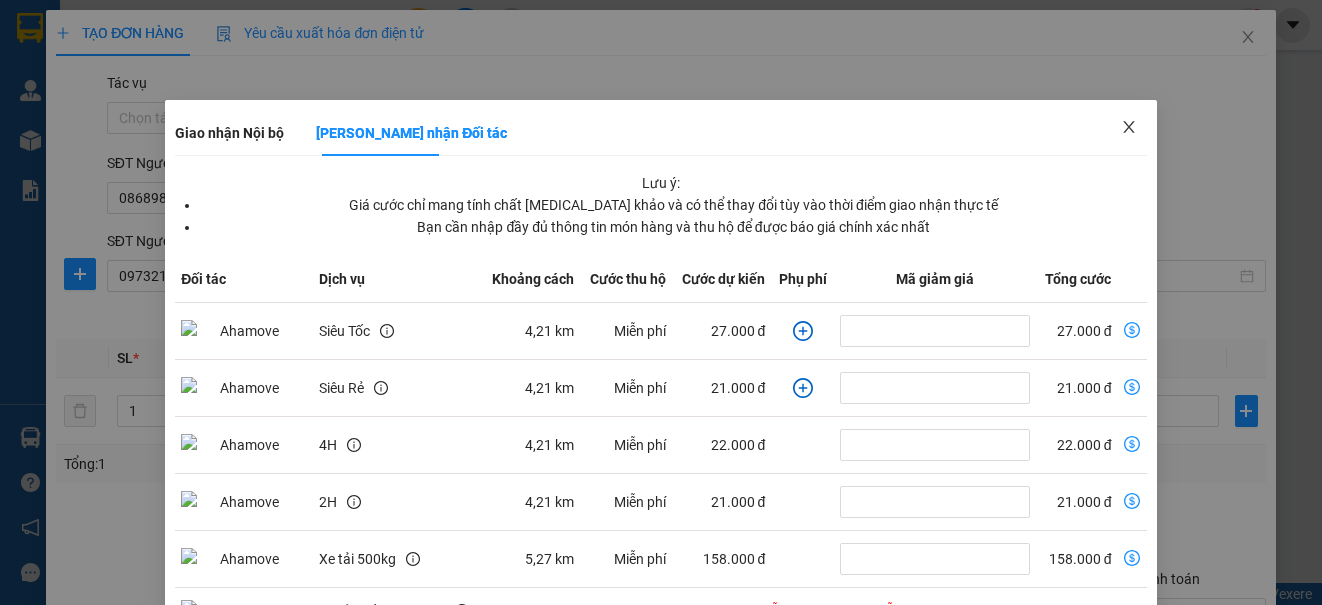click 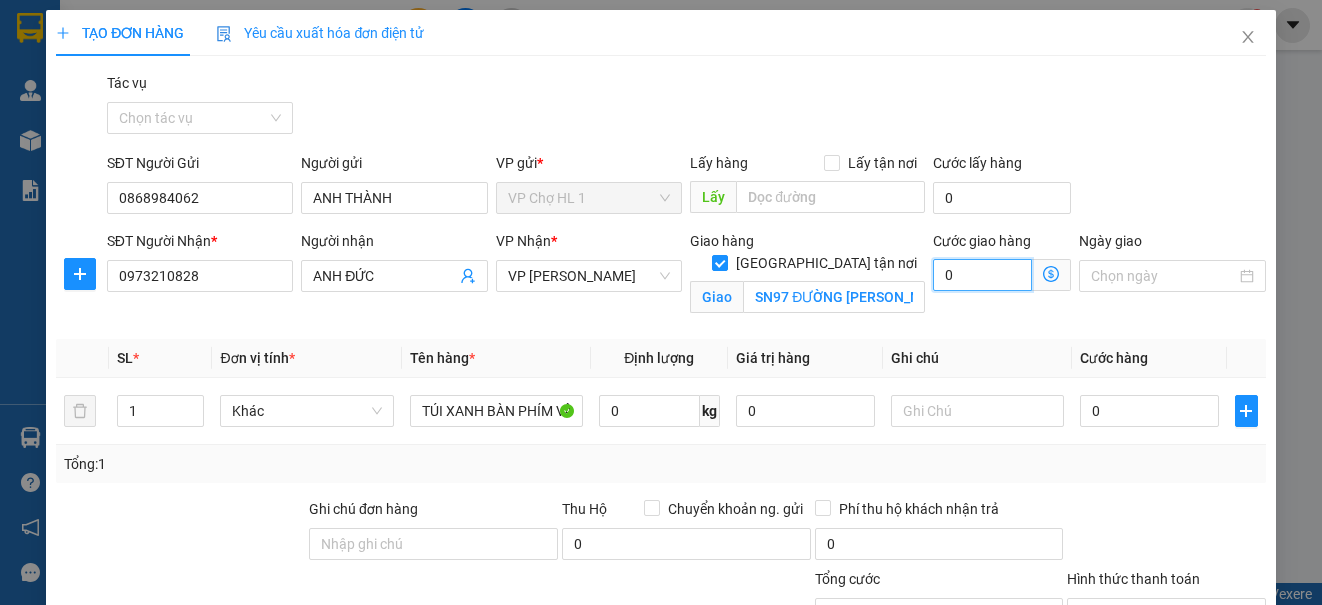 click on "0" at bounding box center (982, 275) 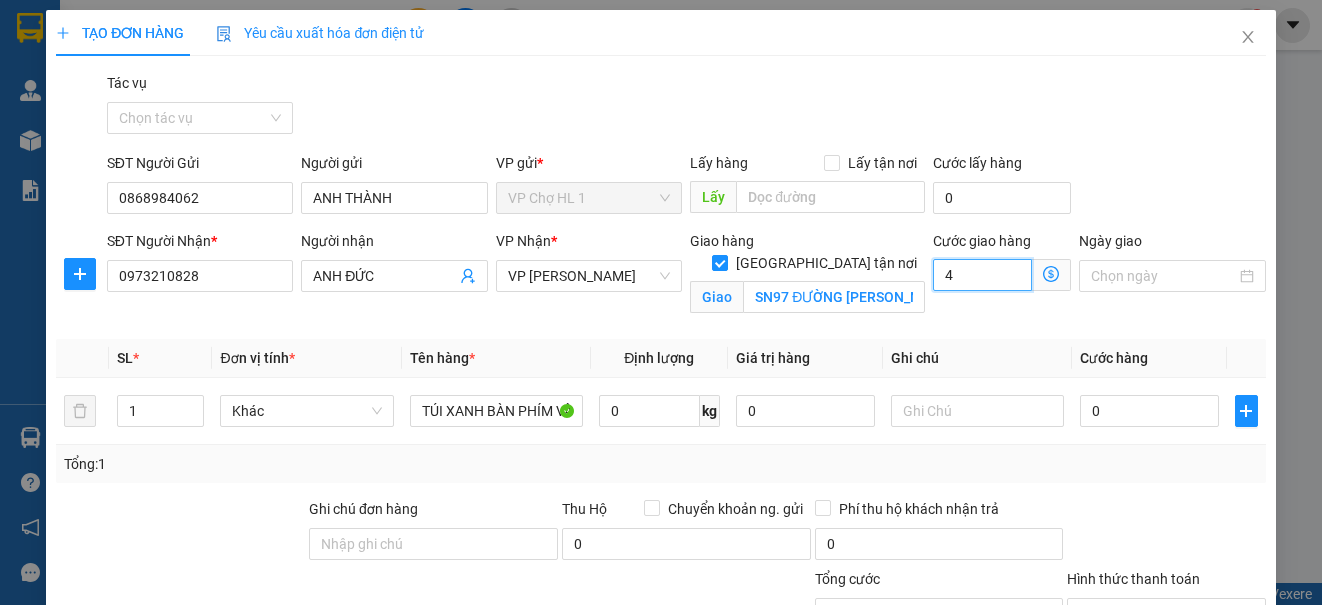 type on "4" 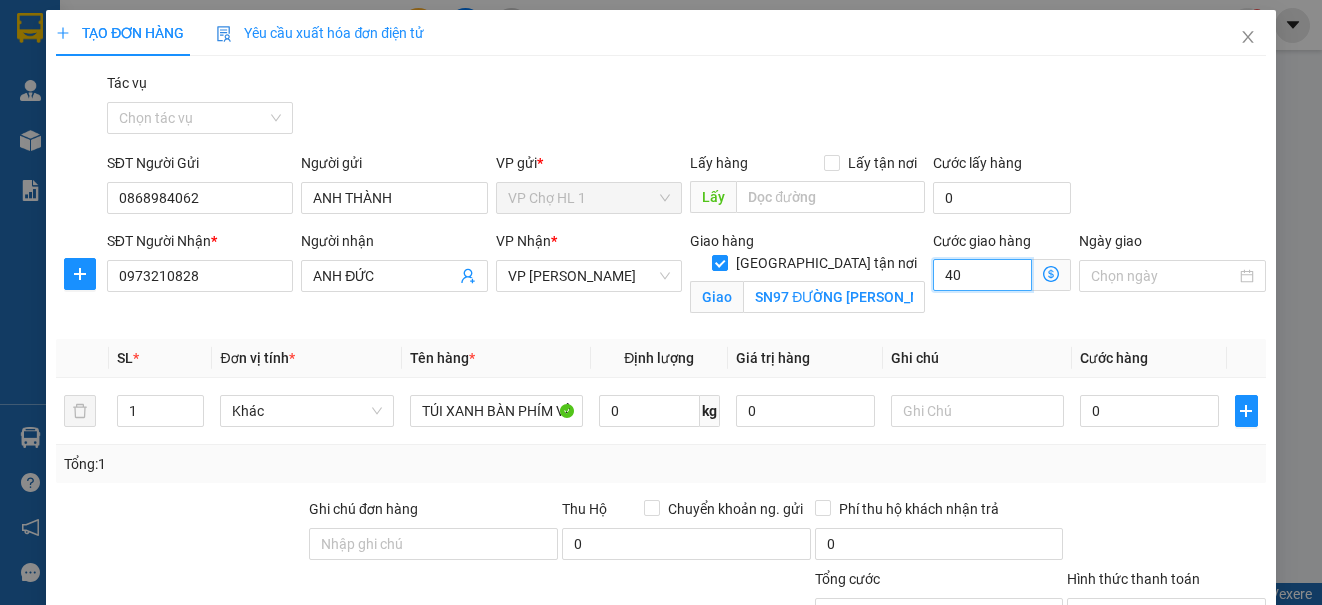 type on "40" 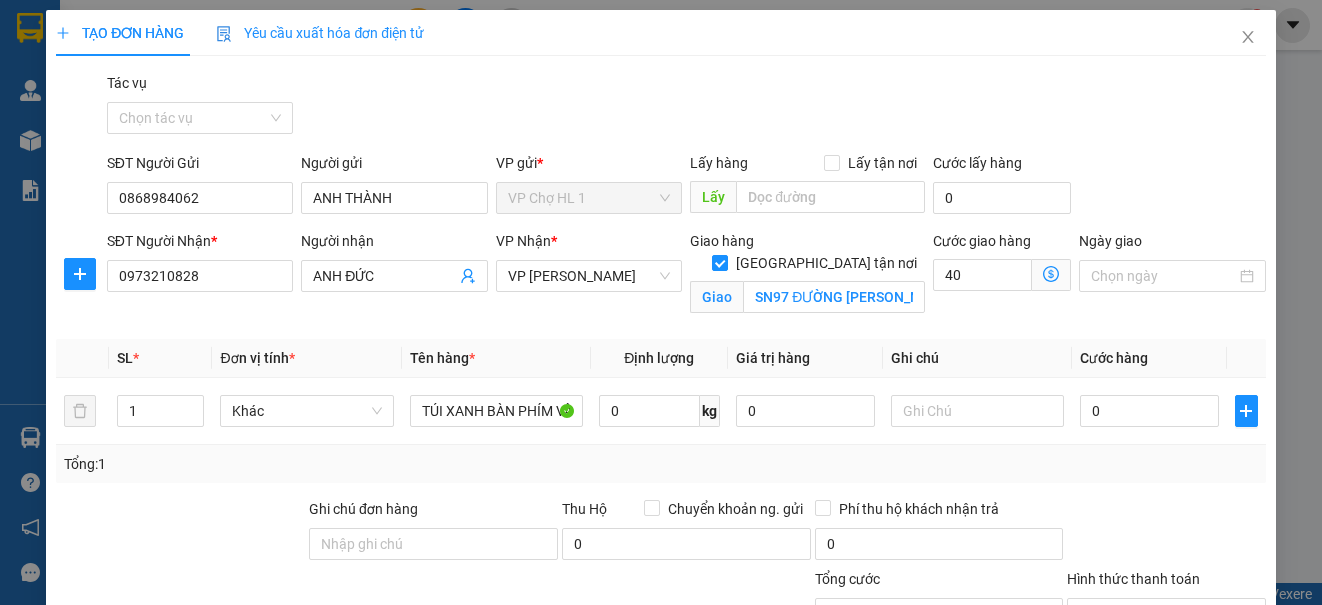 click on "SĐT Người Gửi 0868984062 Người gửi ANH THÀNH VP gửi  * VP Chợ HL 1 Lấy hàng Lấy tận nơi Lấy Cước lấy hàng 0" at bounding box center [686, 187] 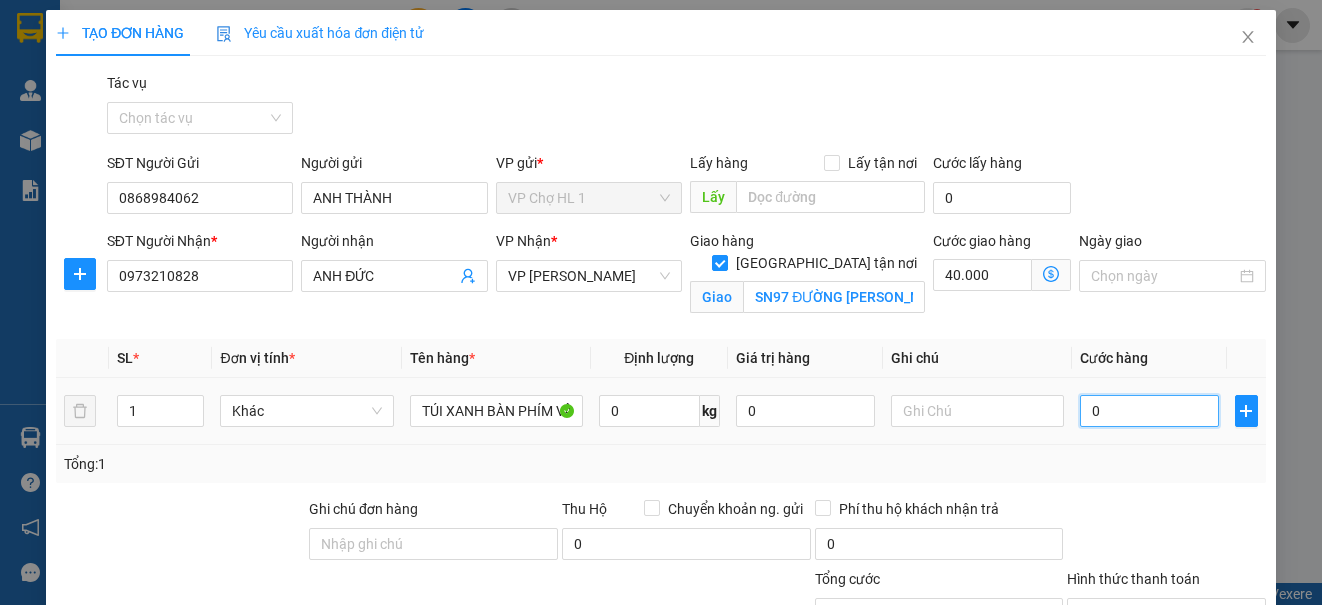 click on "0" at bounding box center (1149, 411) 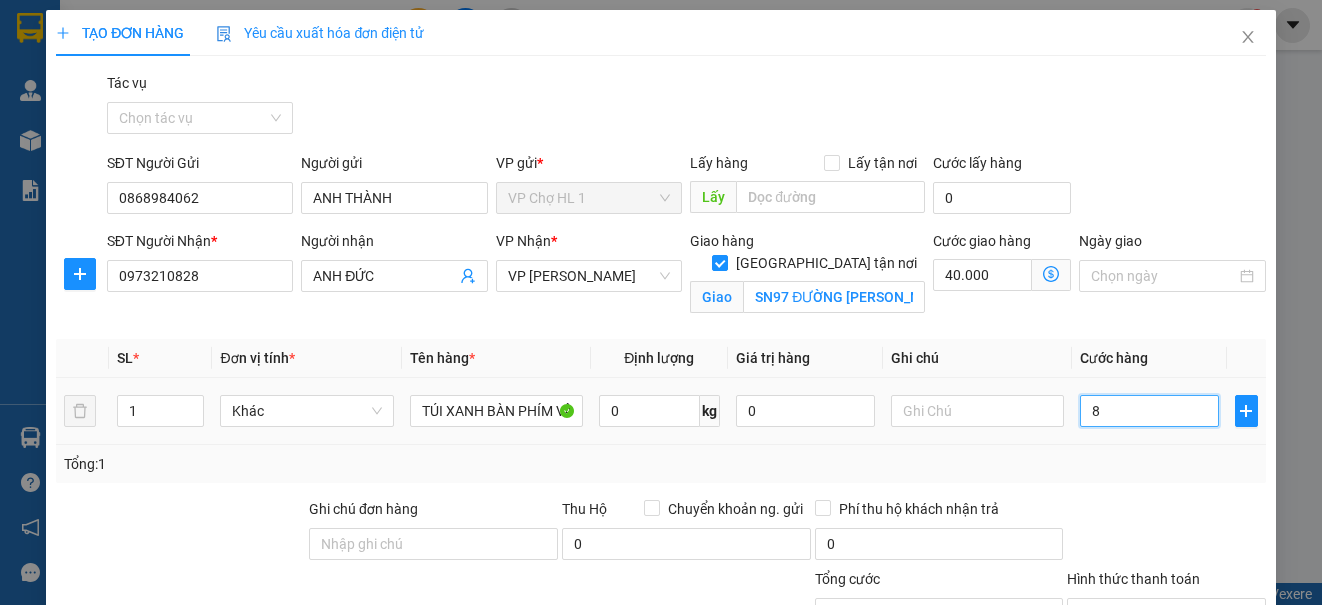 type on "40.008" 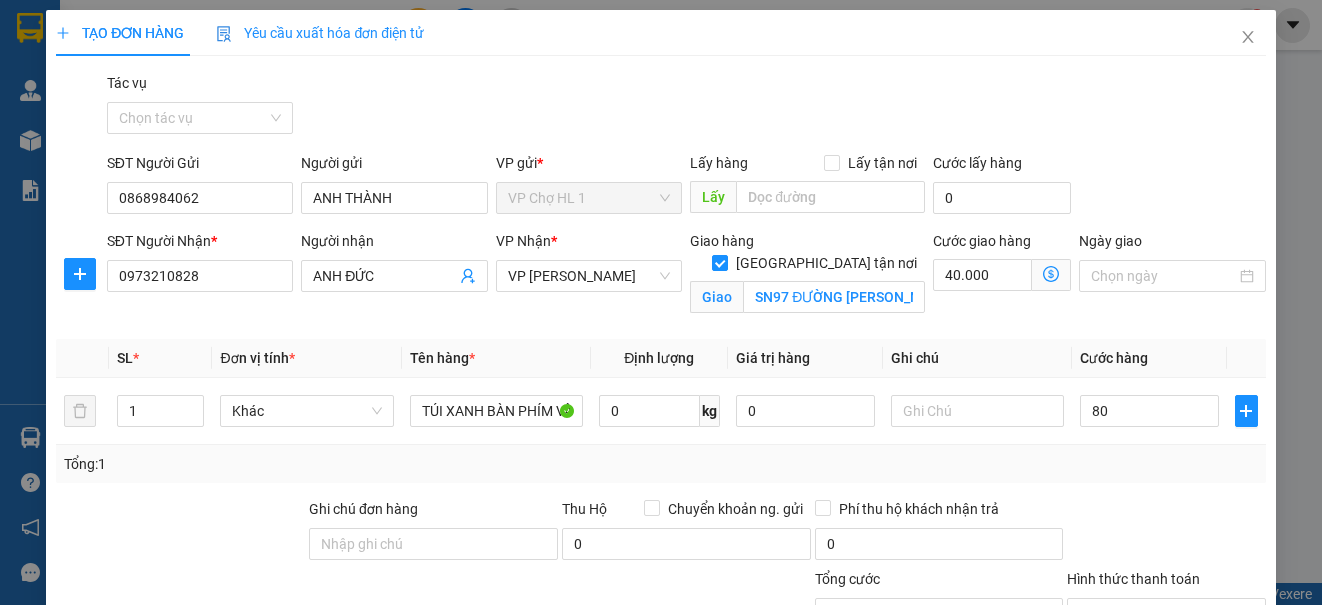 type on "80.000" 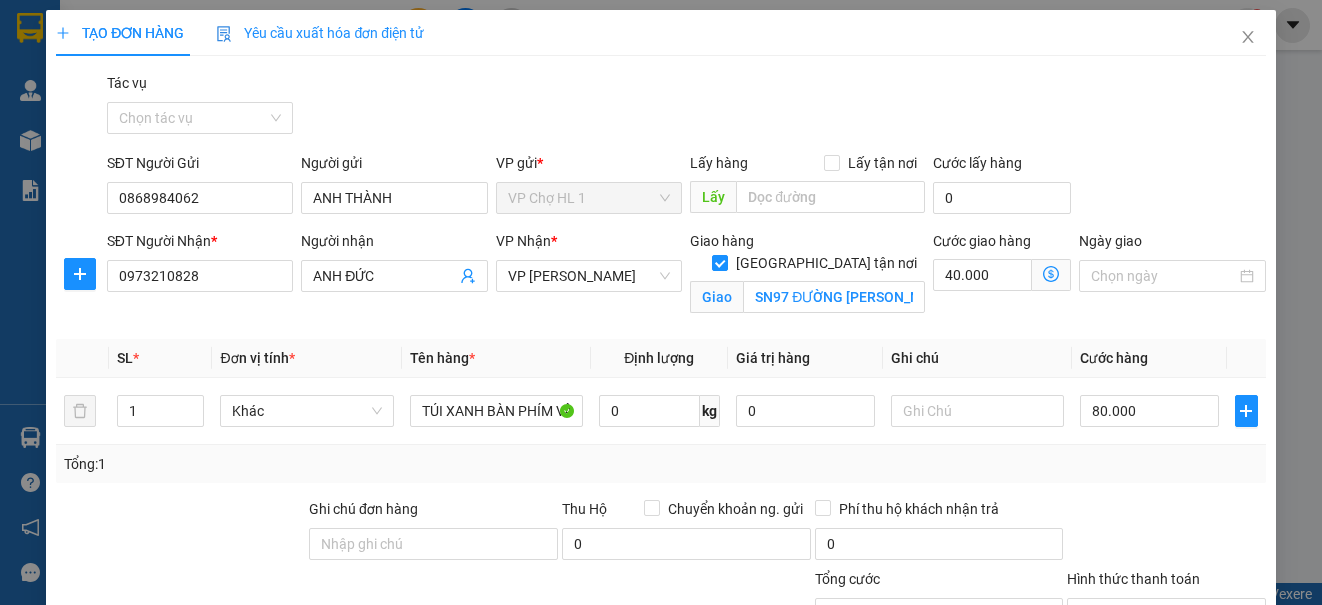 click on "SĐT Người Gửi 0868984062 Người gửi ANH THÀNH VP gửi  * VP Chợ HL 1 Lấy hàng Lấy tận nơi Lấy Cước lấy hàng 0" at bounding box center (686, 187) 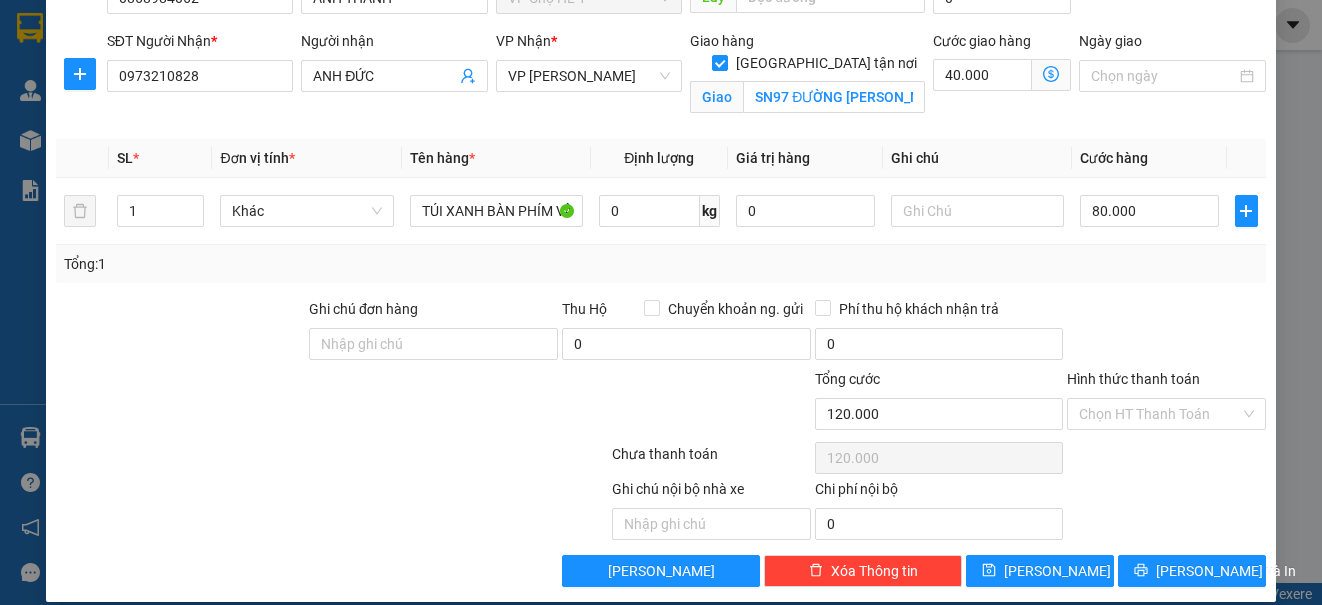 scroll, scrollTop: 100, scrollLeft: 0, axis: vertical 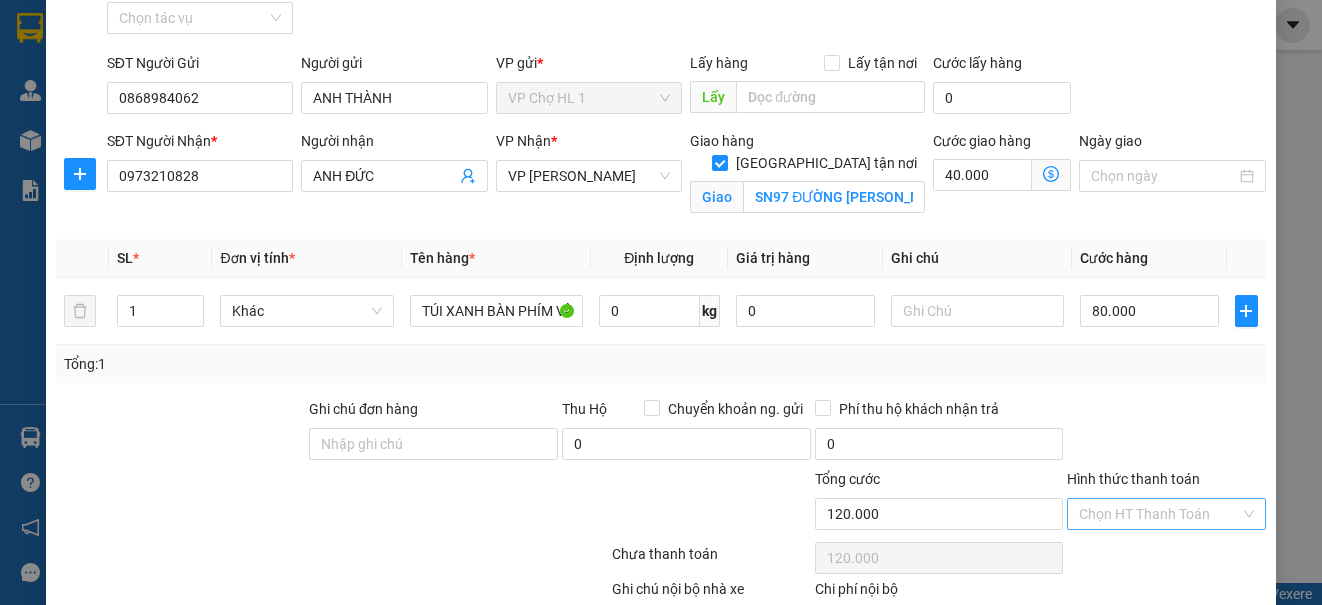 click on "Hình thức thanh toán" at bounding box center [1159, 514] 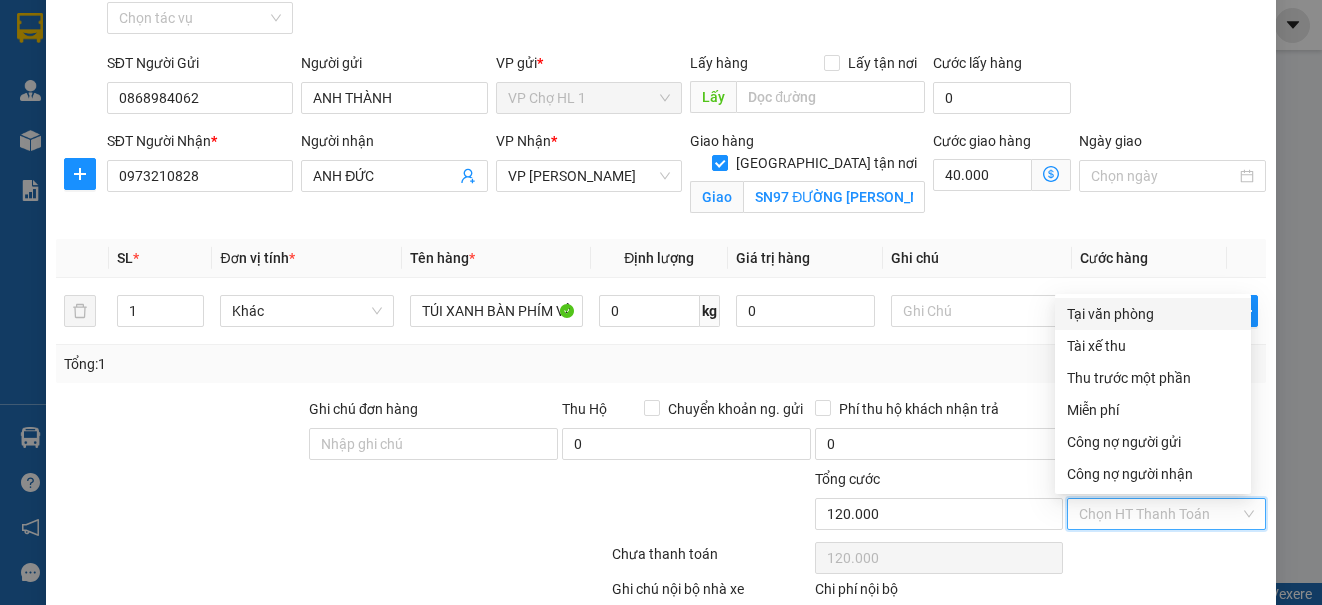click on "Tại văn phòng" at bounding box center [1153, 314] 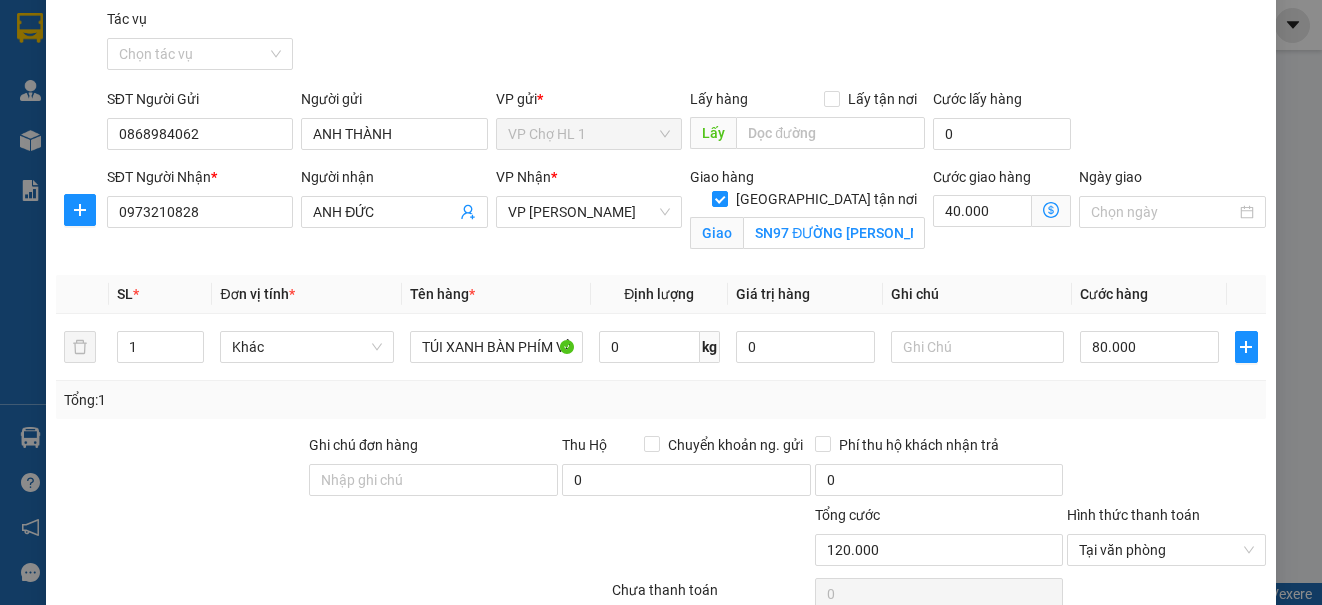 scroll, scrollTop: 221, scrollLeft: 0, axis: vertical 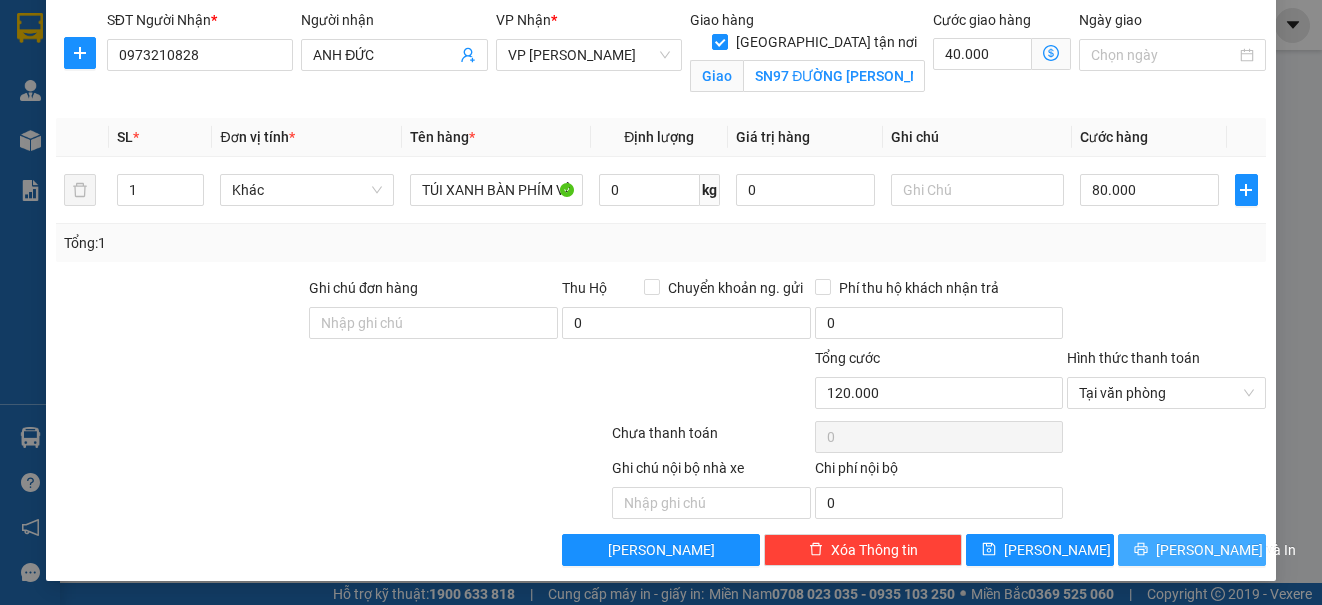 click on "[PERSON_NAME] và In" at bounding box center [1226, 550] 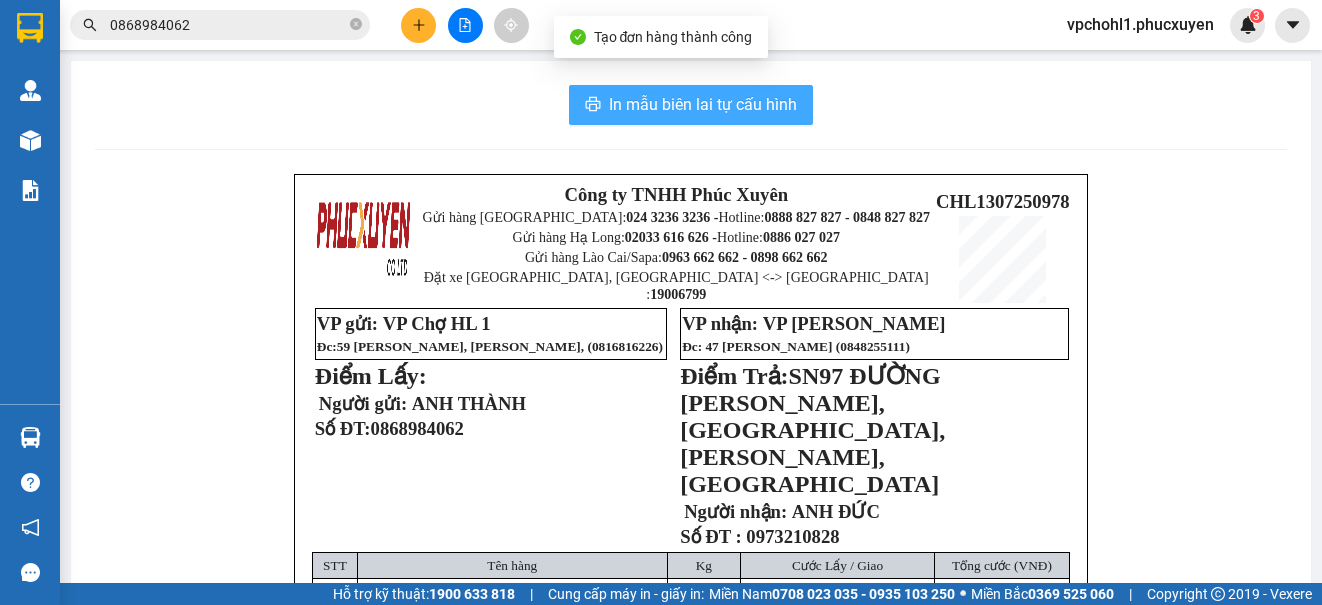 click on "In mẫu biên lai tự cấu hình" at bounding box center (703, 104) 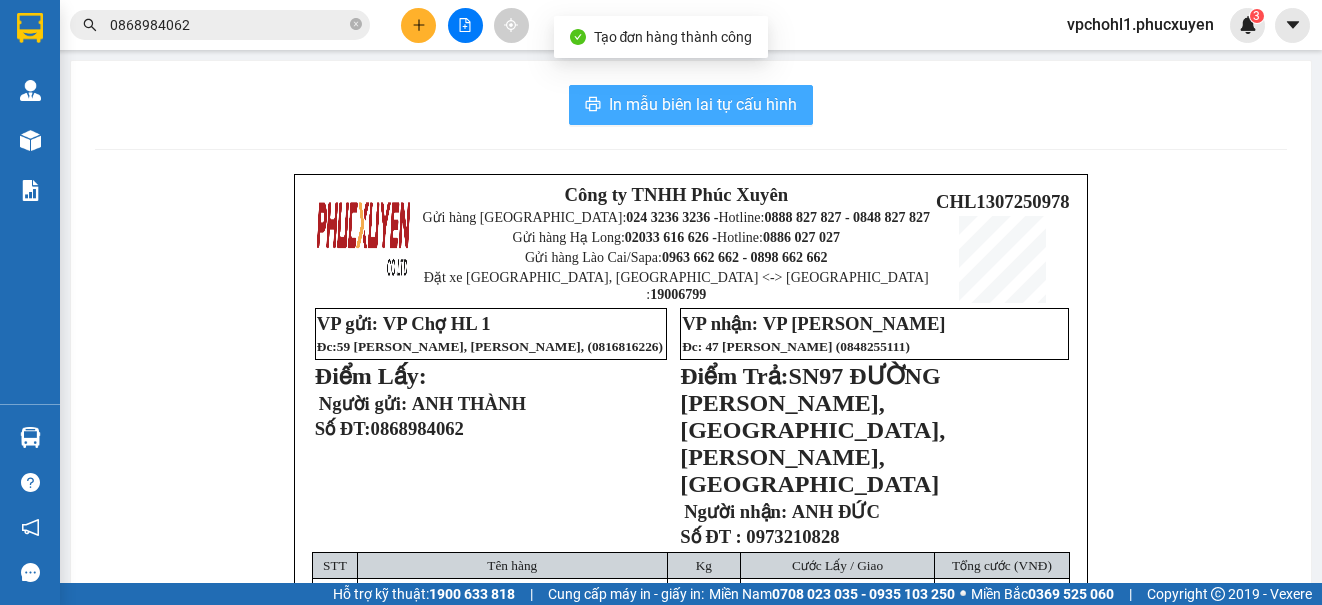 scroll, scrollTop: 0, scrollLeft: 0, axis: both 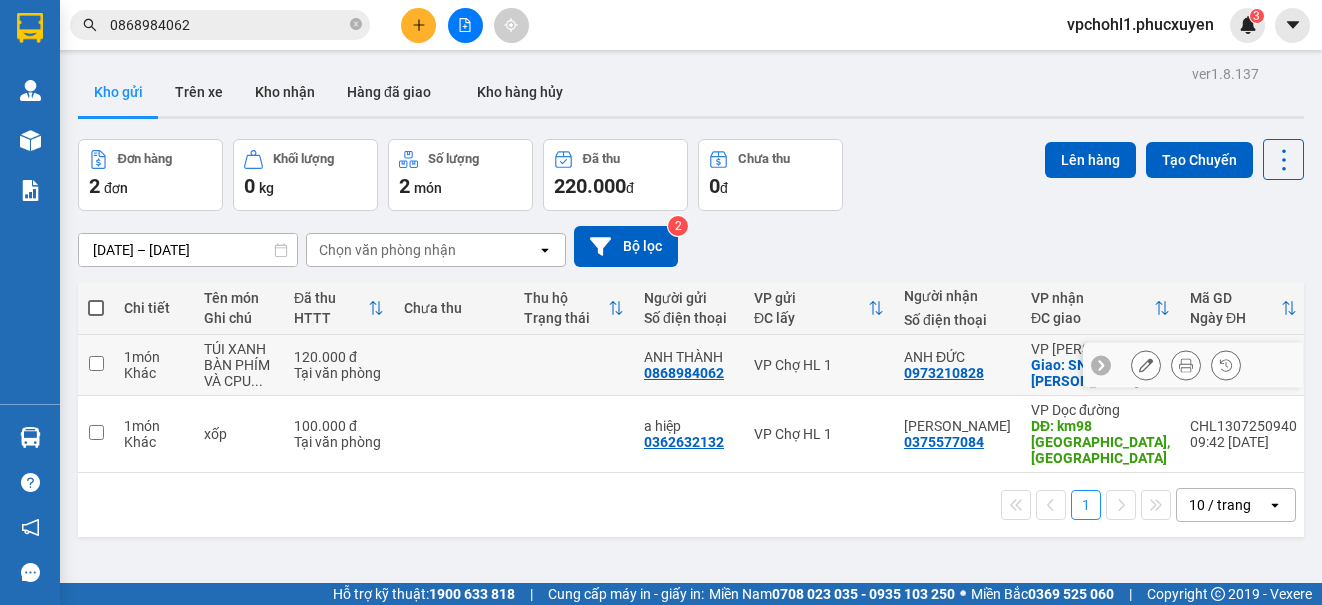 click 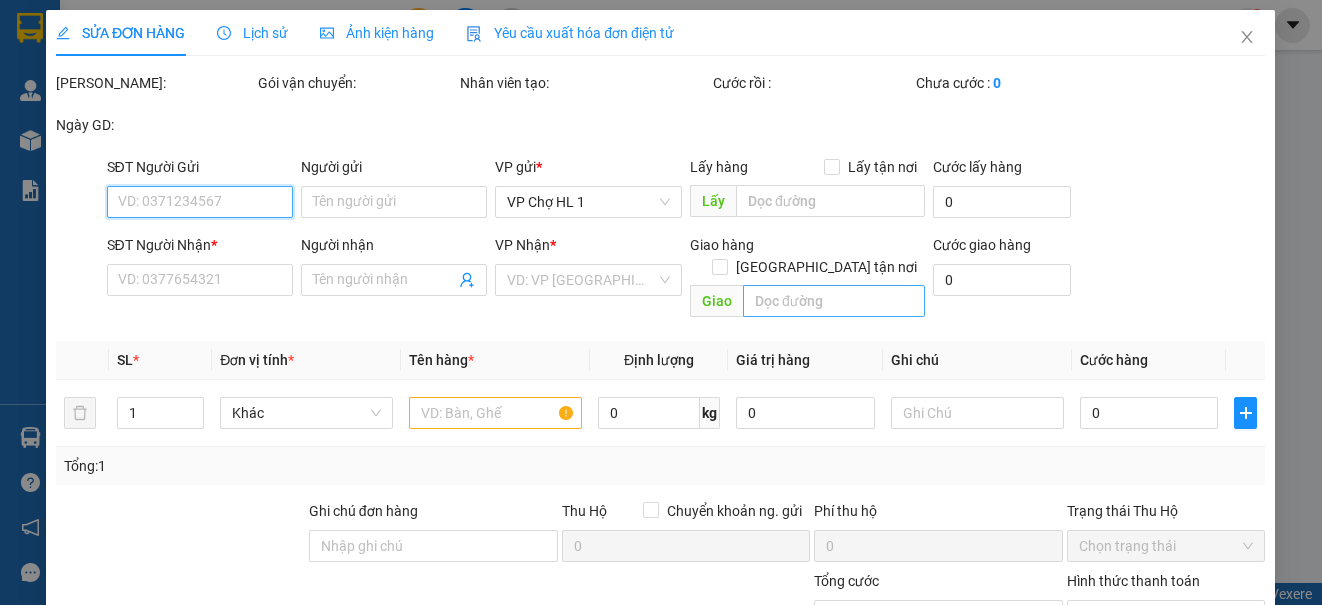 type on "0868984062" 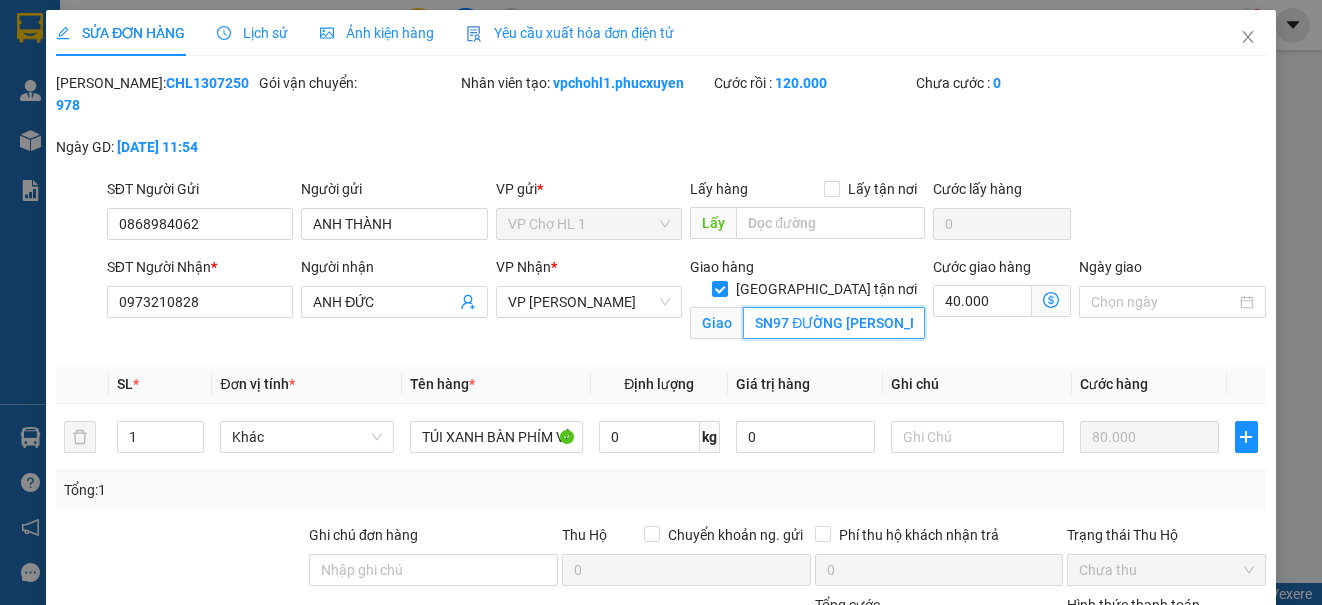 click on "SN97 ĐƯỜNG NGUYỄN HỮU THỌ,ĐẠI KIM,HOÀNG MAI,HÀ NỘI" at bounding box center (834, 323) 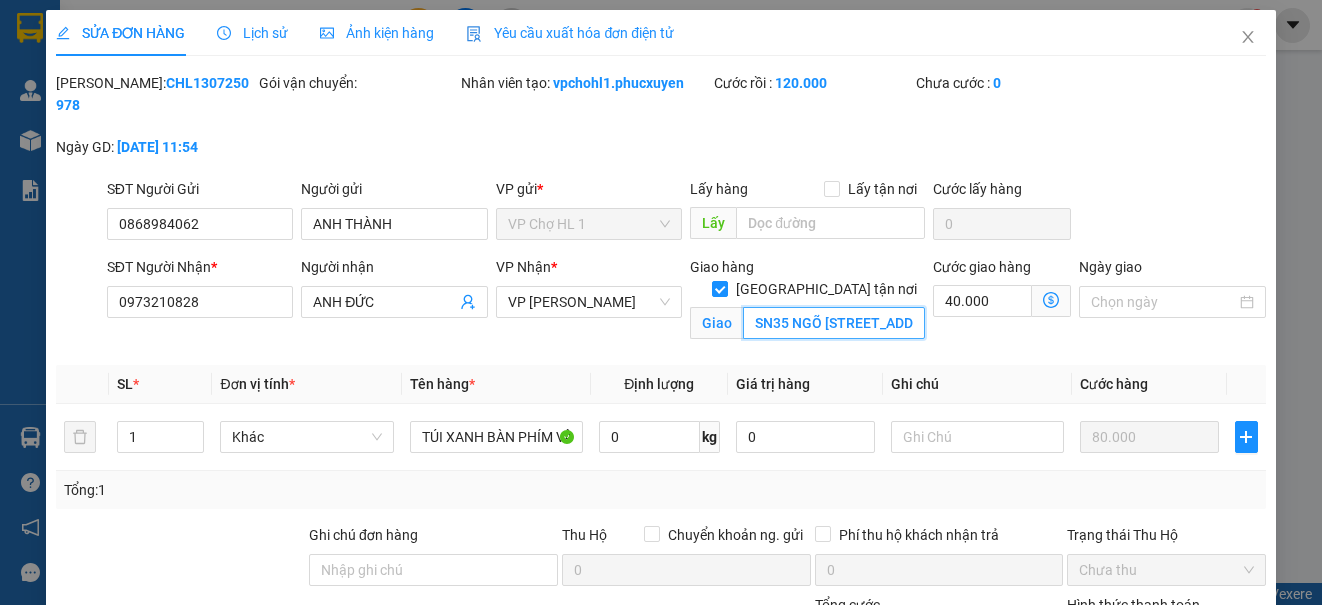 drag, startPoint x: 743, startPoint y: 302, endPoint x: 901, endPoint y: 301, distance: 158.00316 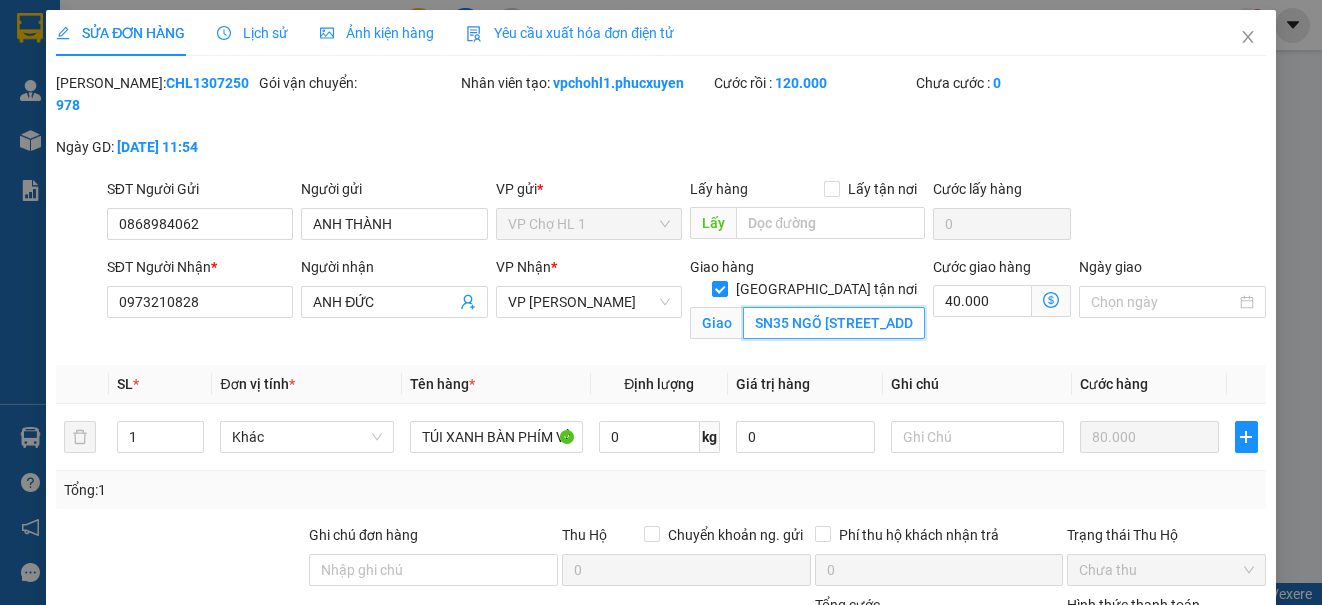click on "SN35 NGÕ 236 ĐƯỜNG NGUYỄN HỮU THỌ,ĐẠI KIM,HOÀNG MAI,HÀ NỘI" at bounding box center (834, 323) 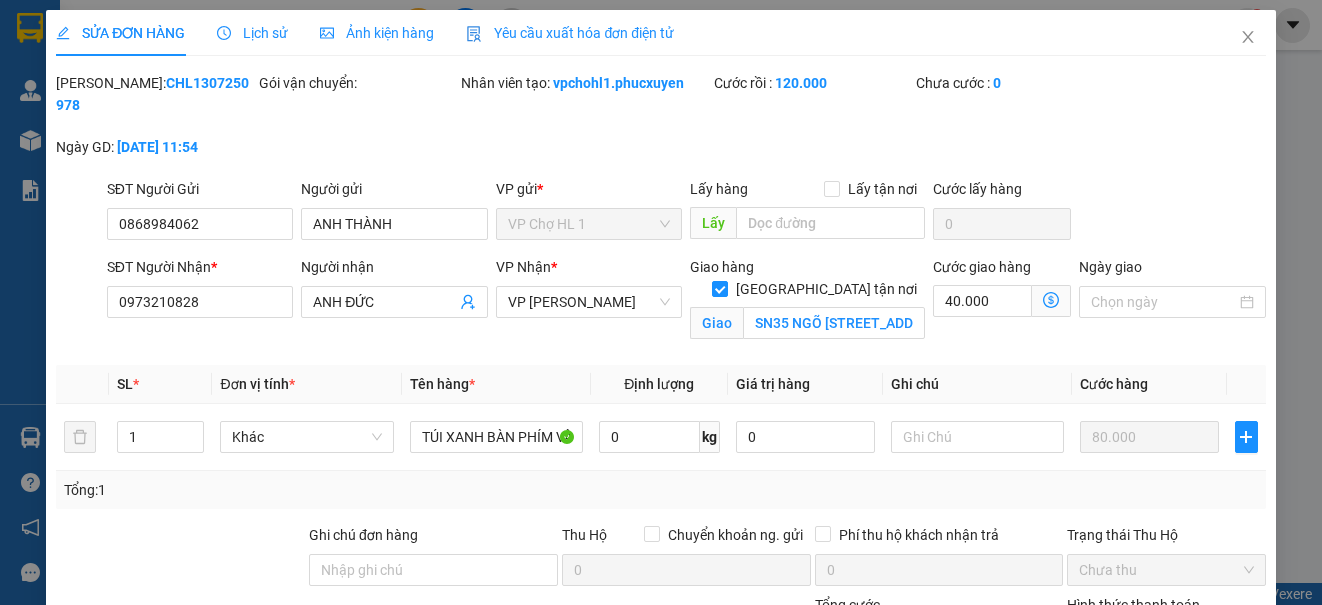 drag, startPoint x: 1197, startPoint y: 168, endPoint x: 1185, endPoint y: 171, distance: 12.369317 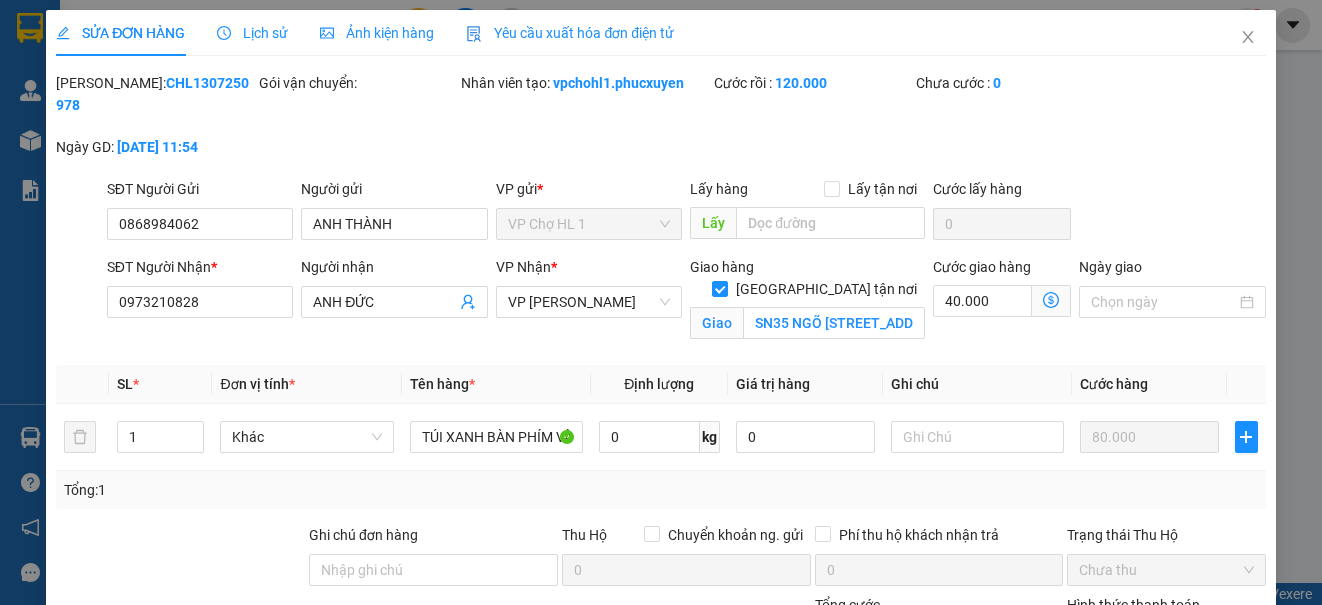 click 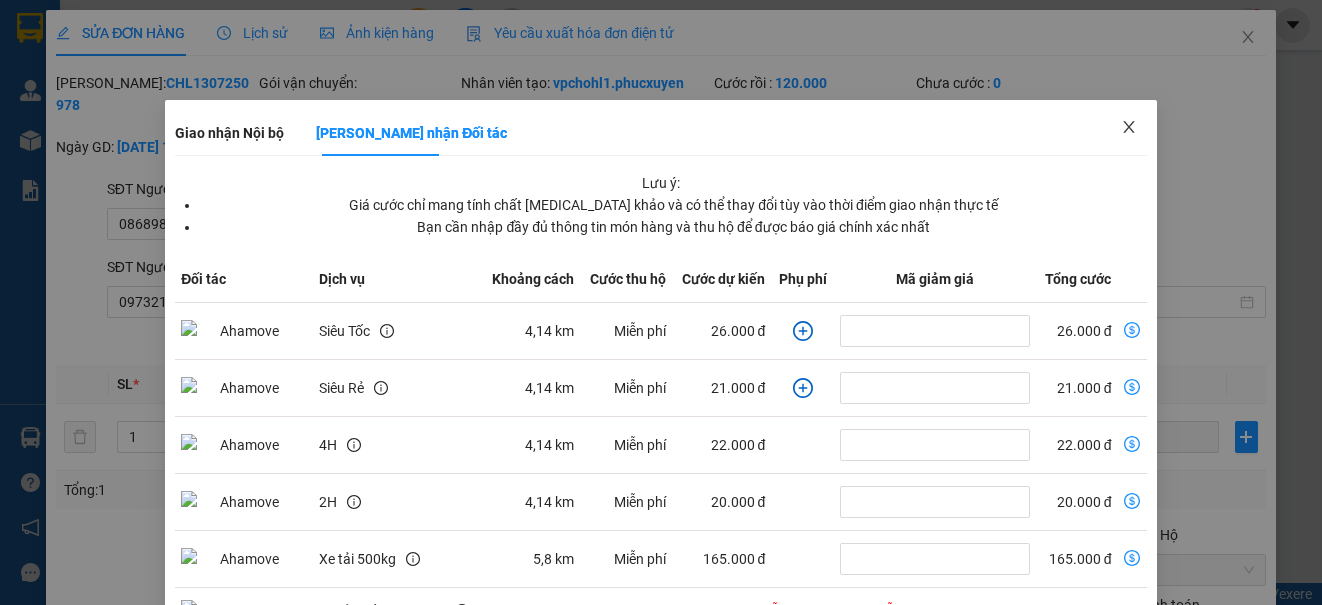 click 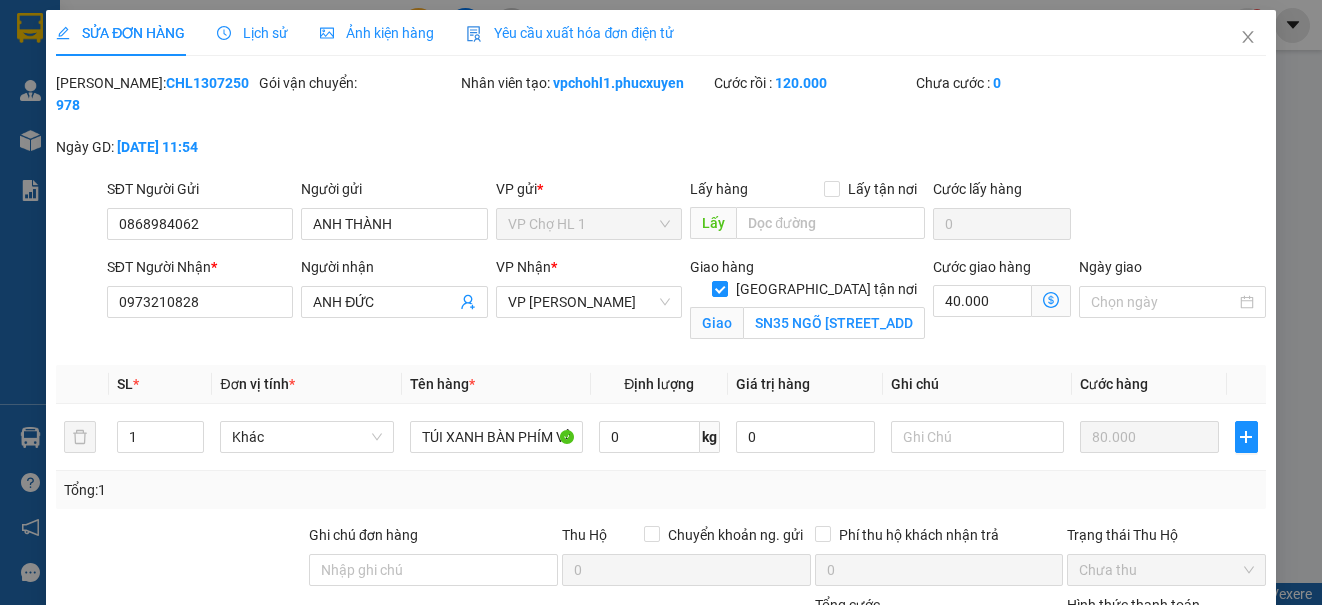 click on "[PERSON_NAME] và In" at bounding box center (1192, 797) 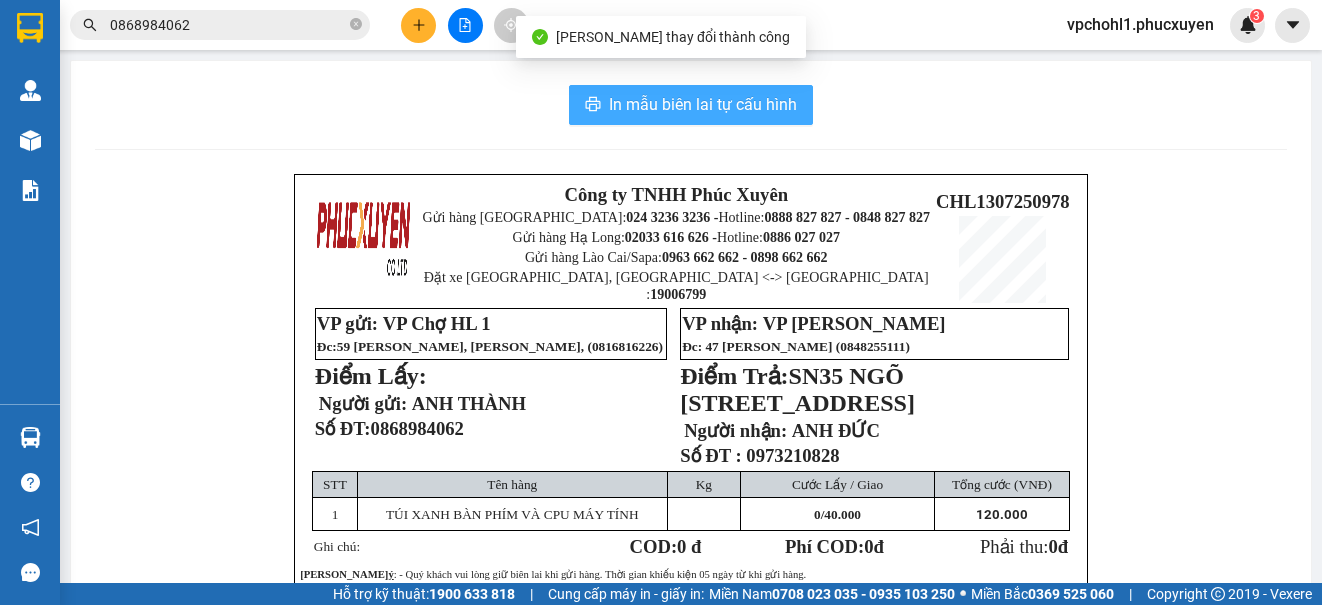 click on "In mẫu biên lai tự cấu hình" at bounding box center (703, 104) 